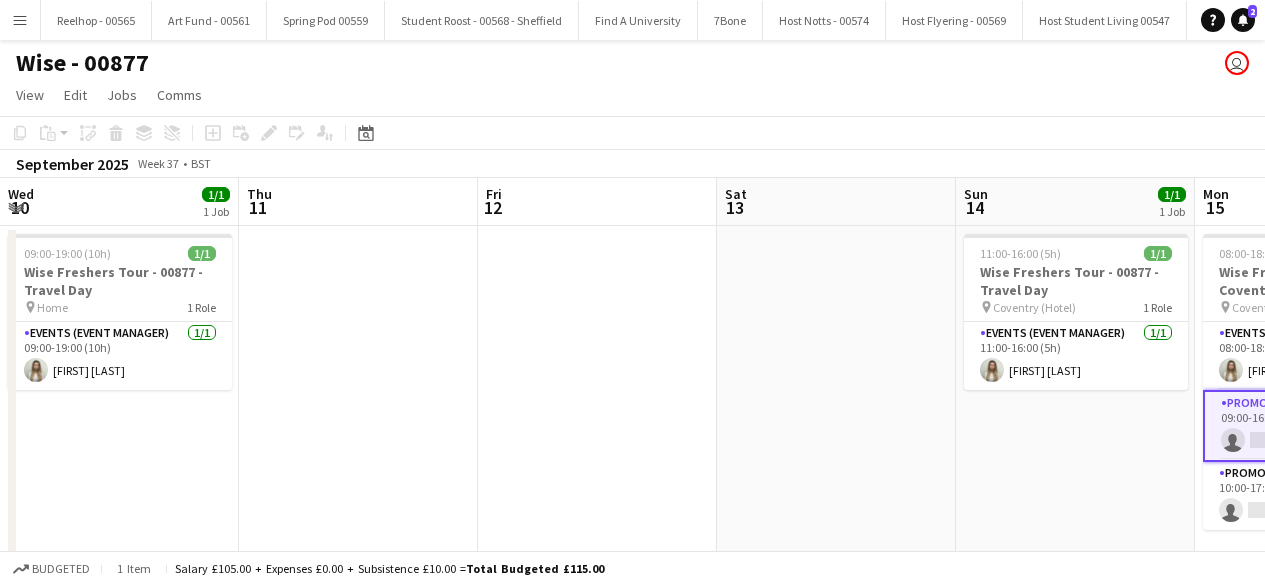 scroll, scrollTop: 0, scrollLeft: 0, axis: both 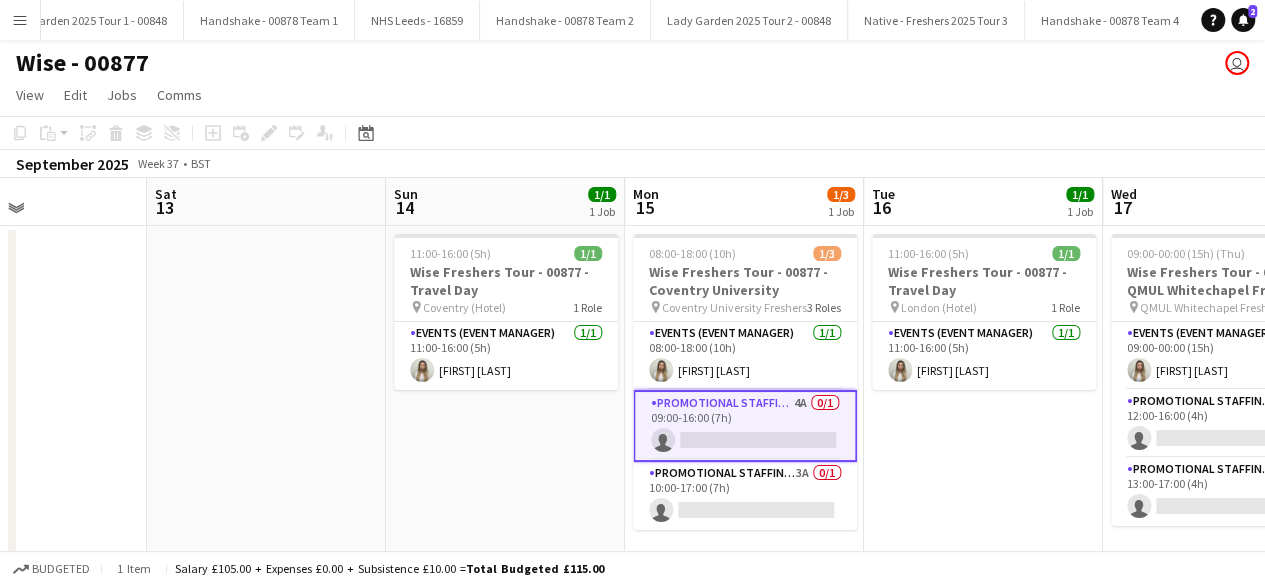 click on "Promotional Staffing (Brand Ambassadors)   4A   0/1   09:00-16:00 (7h)
single-neutral-actions" at bounding box center [745, 426] 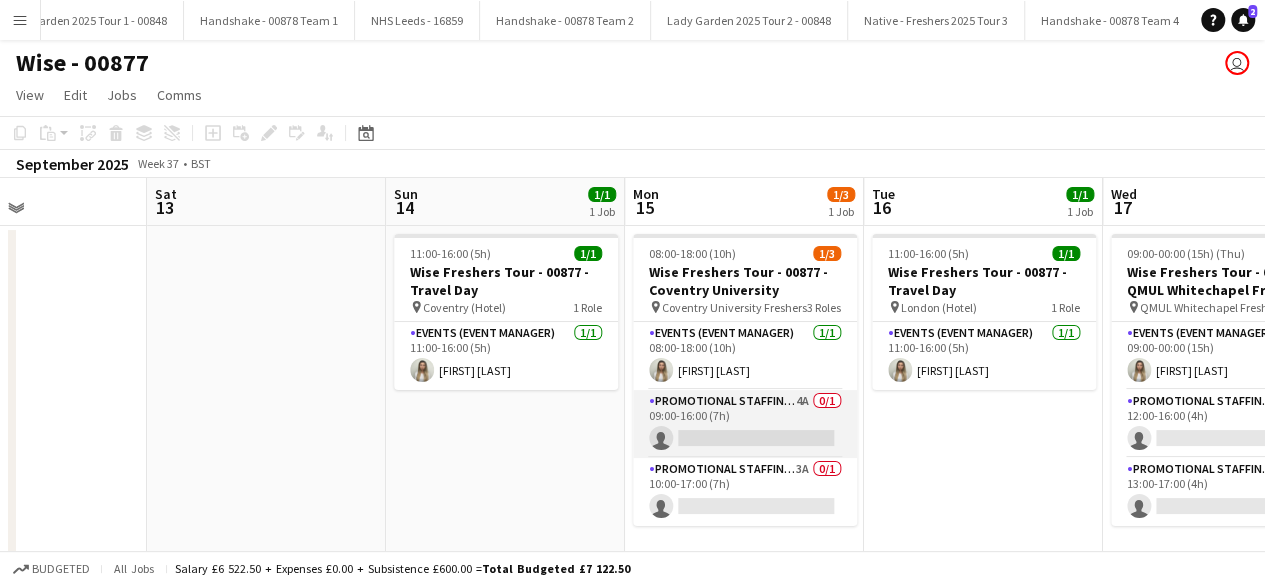click on "Promotional Staffing (Brand Ambassadors)   4A   0/1   09:00-16:00 (7h)
single-neutral-actions" at bounding box center (745, 424) 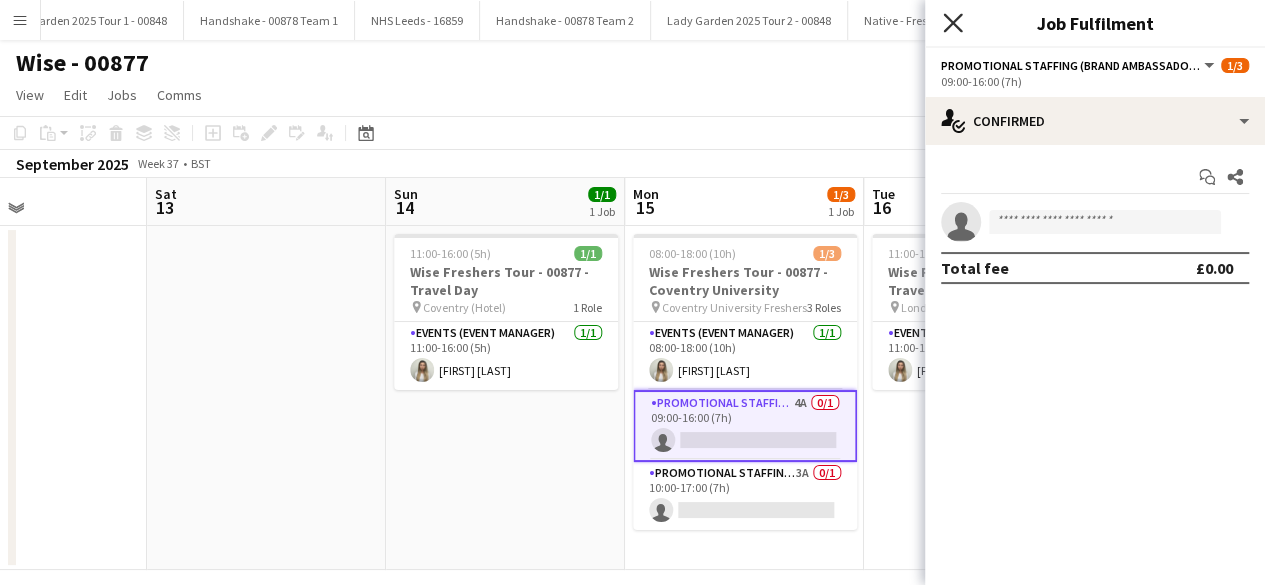 click on "Close pop-in" 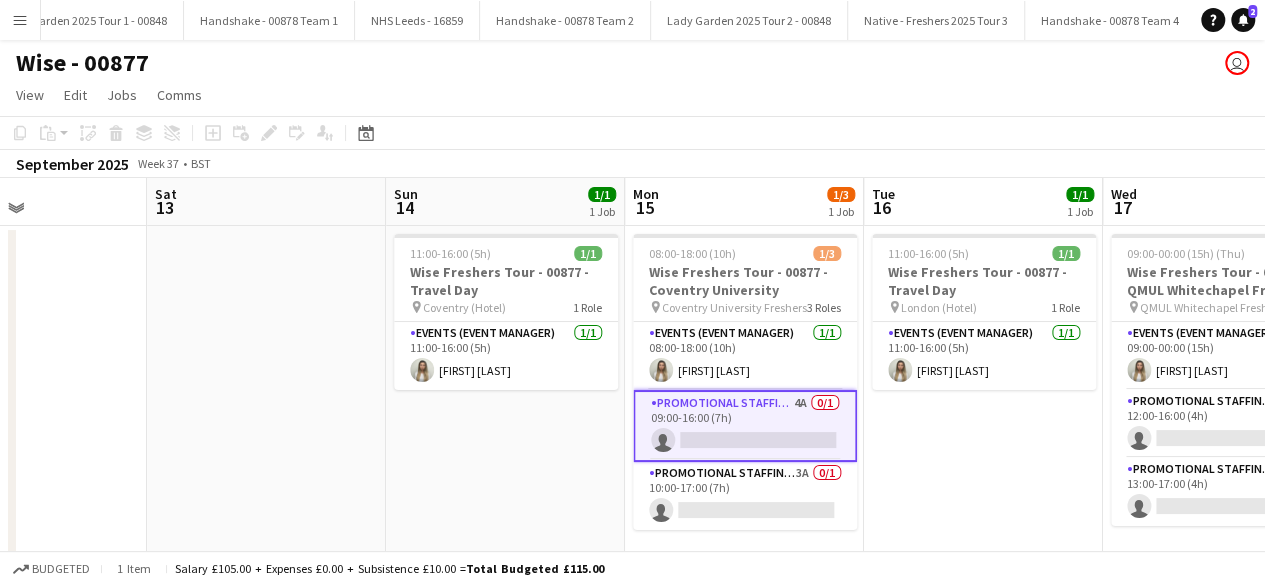 click on "Promotional Staffing (Brand Ambassadors)   4A   0/1   09:00-16:00 (7h)
single-neutral-actions" at bounding box center [745, 426] 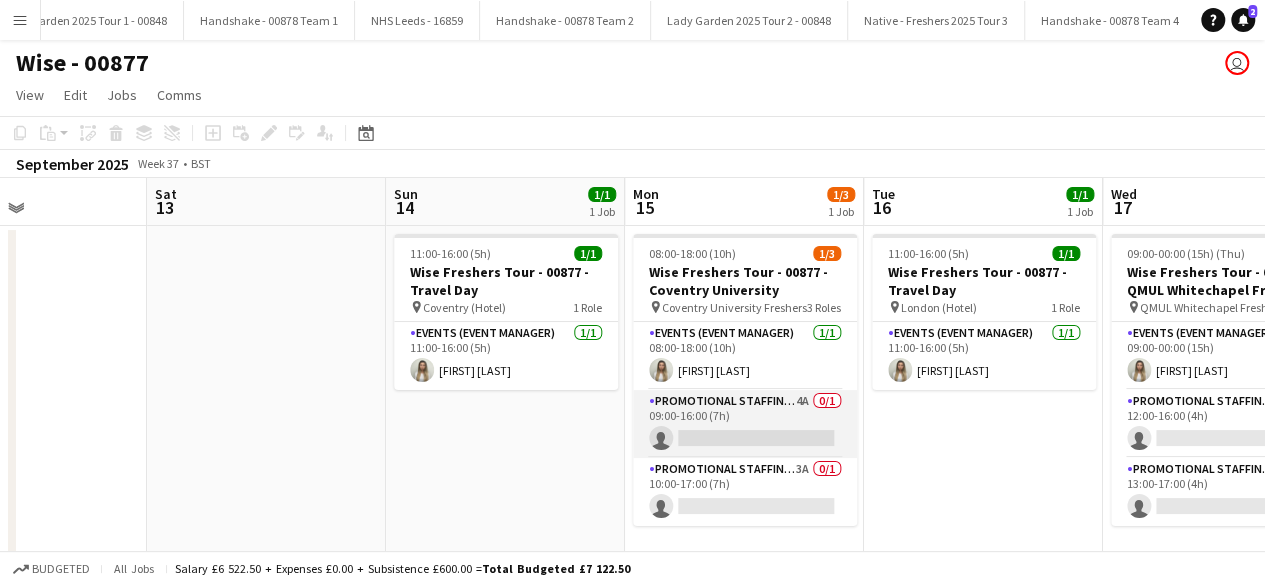 click on "Promotional Staffing (Brand Ambassadors)   4A   0/1   09:00-16:00 (7h)
single-neutral-actions" at bounding box center (745, 424) 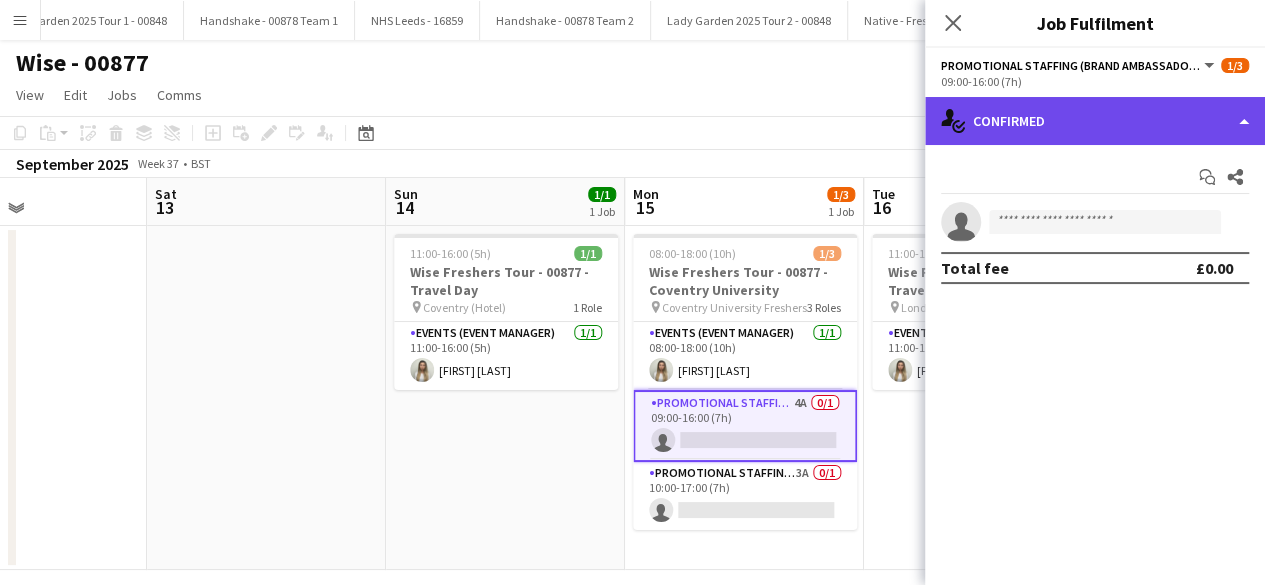 click on "single-neutral-actions-check-2
Confirmed" 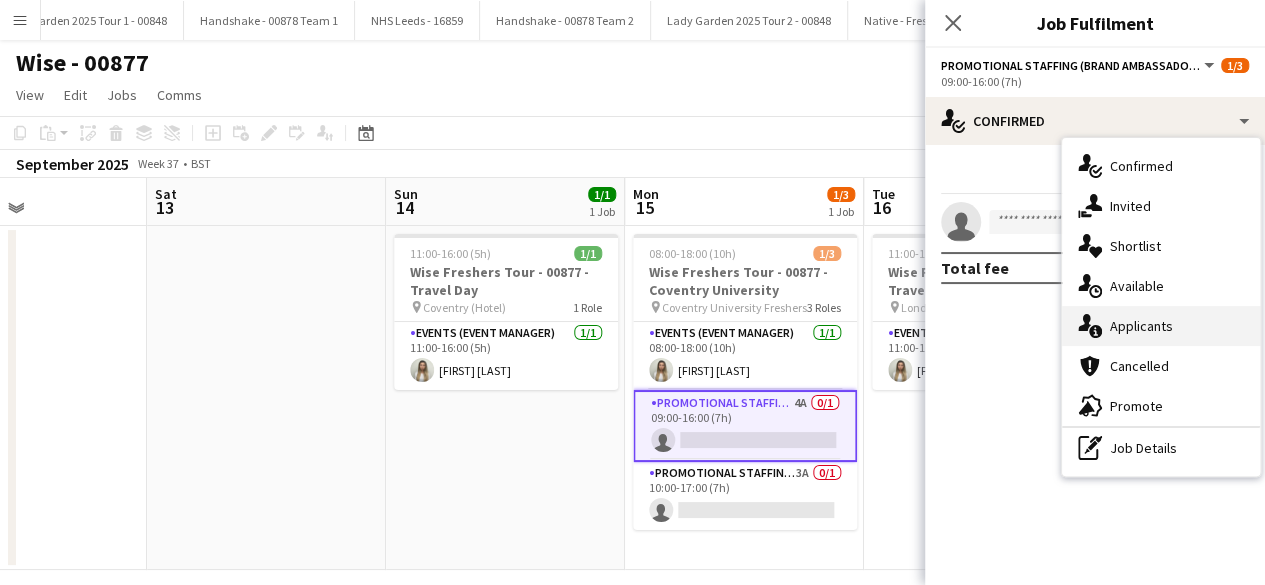 click on "single-neutral-actions-information
Applicants" at bounding box center [1161, 326] 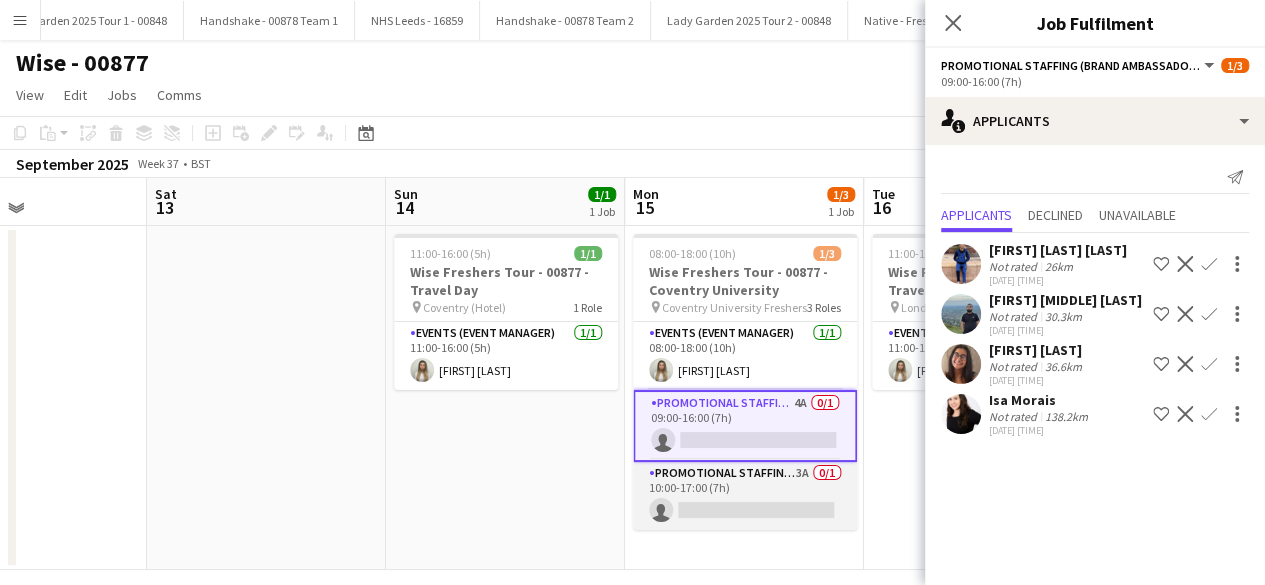 click on "Promotional Staffing (Brand Ambassadors)   3A   0/1   10:00-17:00 (7h)
single-neutral-actions" at bounding box center (745, 496) 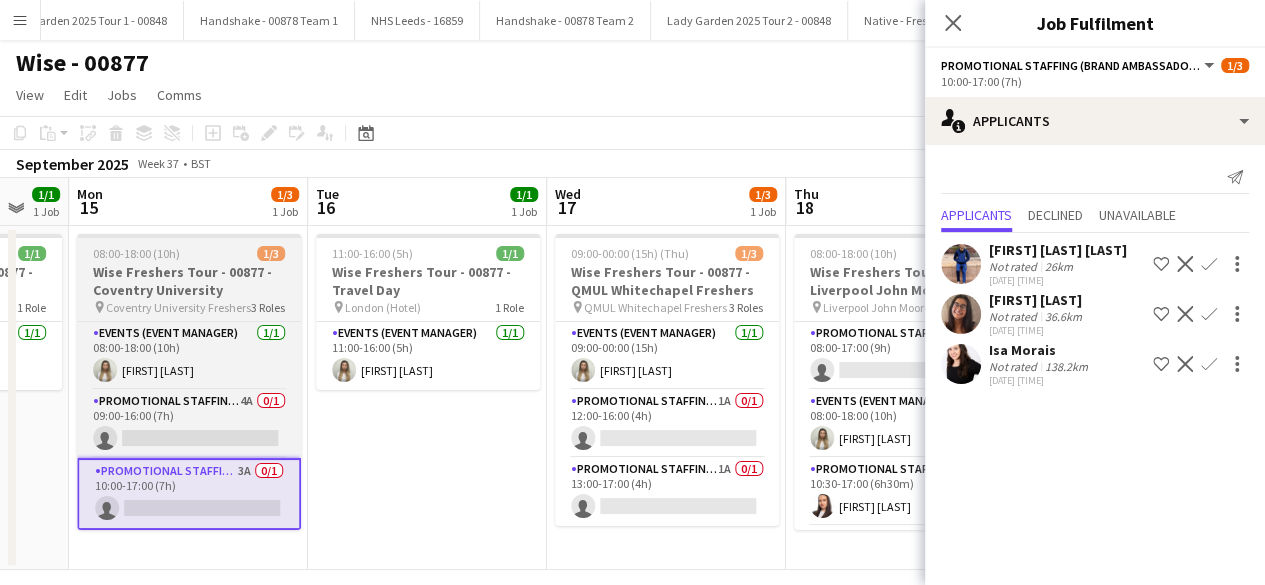 scroll, scrollTop: 0, scrollLeft: 792, axis: horizontal 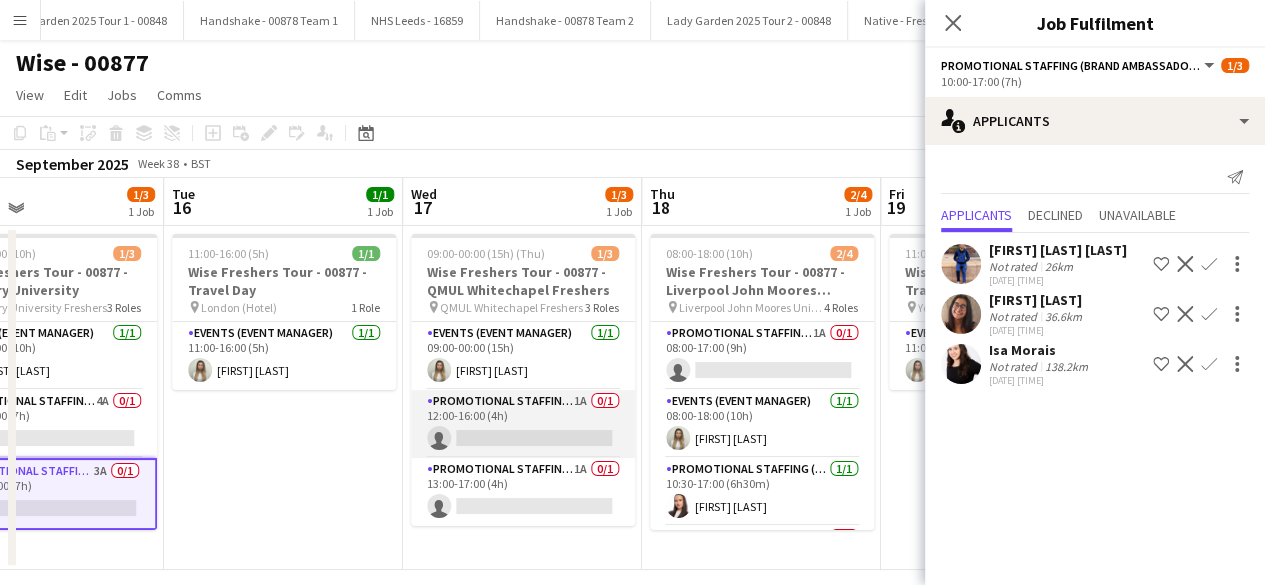 click on "Promotional Staffing (Brand Ambassadors)   1A   0/1   12:00-16:00 (4h)
single-neutral-actions" at bounding box center [523, 424] 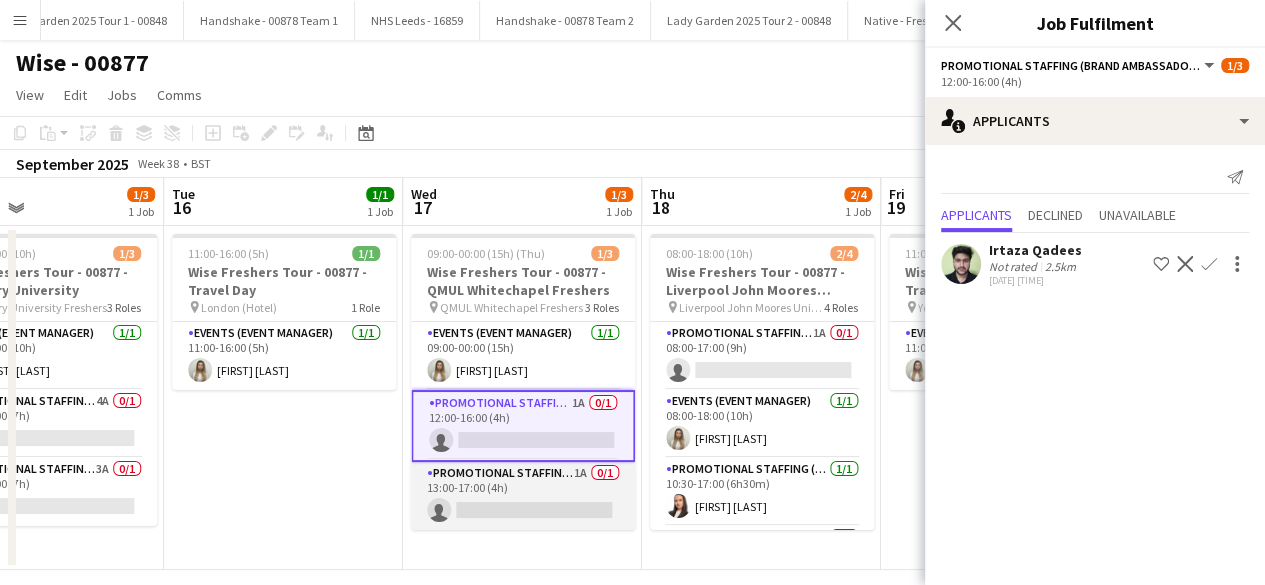 click on "Promotional Staffing (Brand Ambassadors)   1A   0/1   13:00-17:00 (4h)
single-neutral-actions" at bounding box center (523, 496) 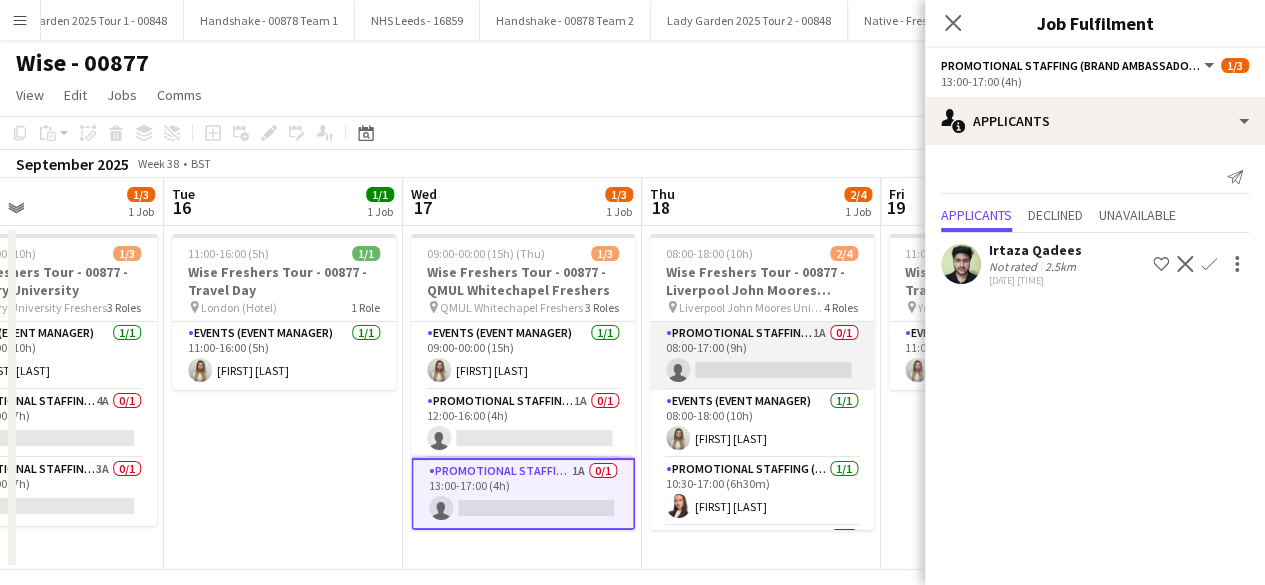 click on "Promotional Staffing (Brand Ambassadors)   1A   0/1   08:00-17:00 (9h)
single-neutral-actions" at bounding box center [762, 356] 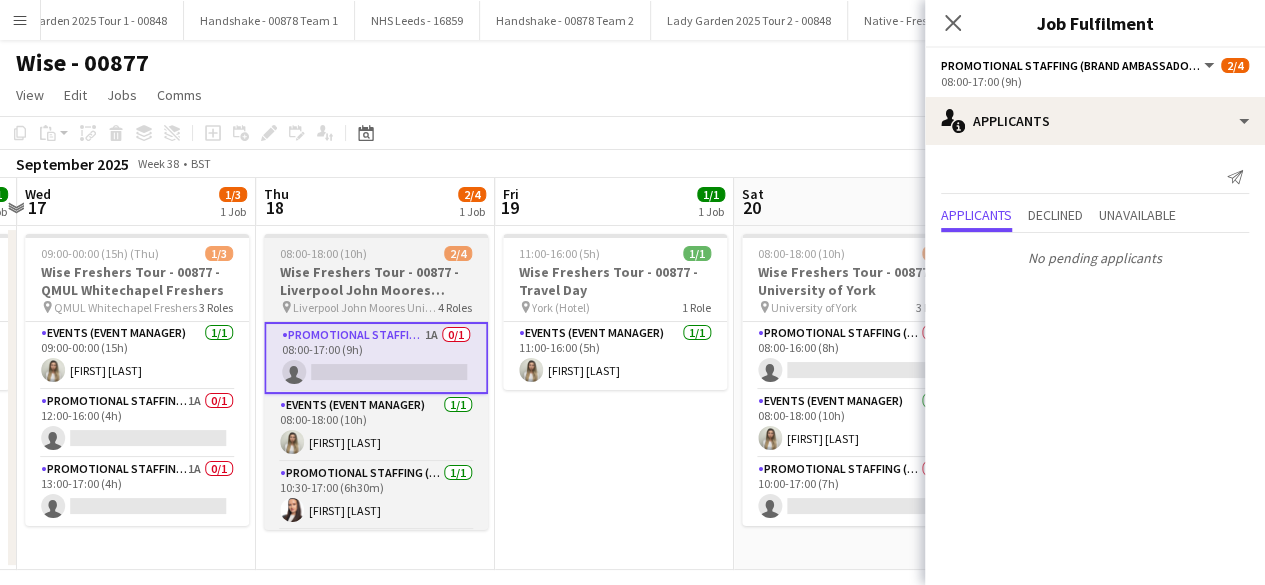 scroll, scrollTop: 0, scrollLeft: 702, axis: horizontal 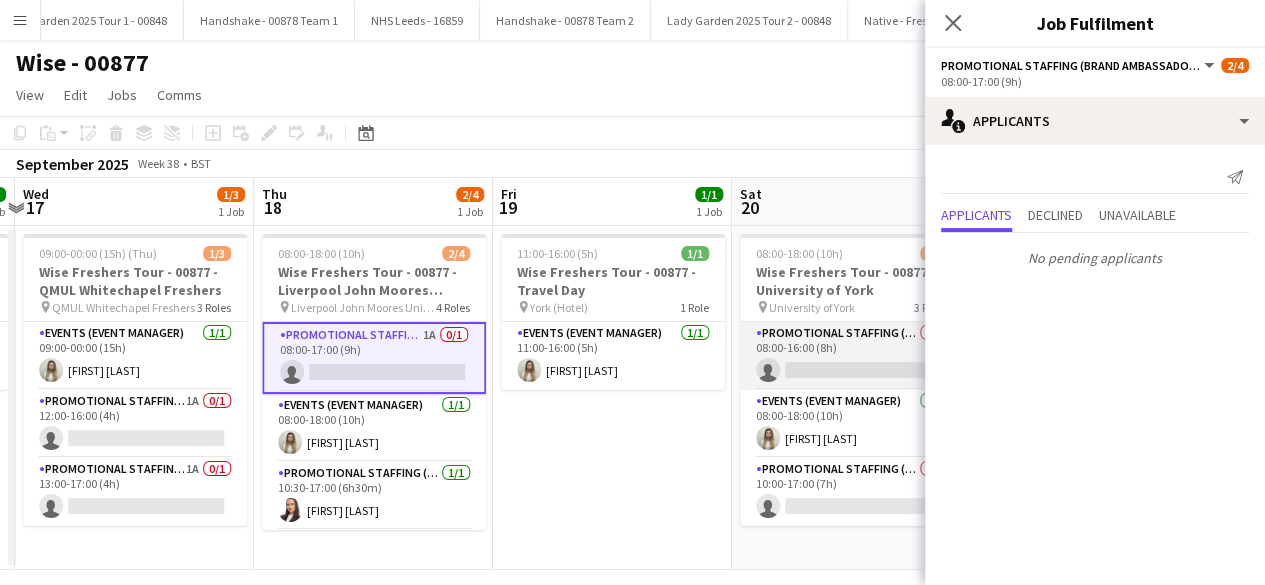 click on "Promotional Staffing (Brand Ambassadors)   0/1   08:00-16:00 (8h)
single-neutral-actions" at bounding box center [852, 356] 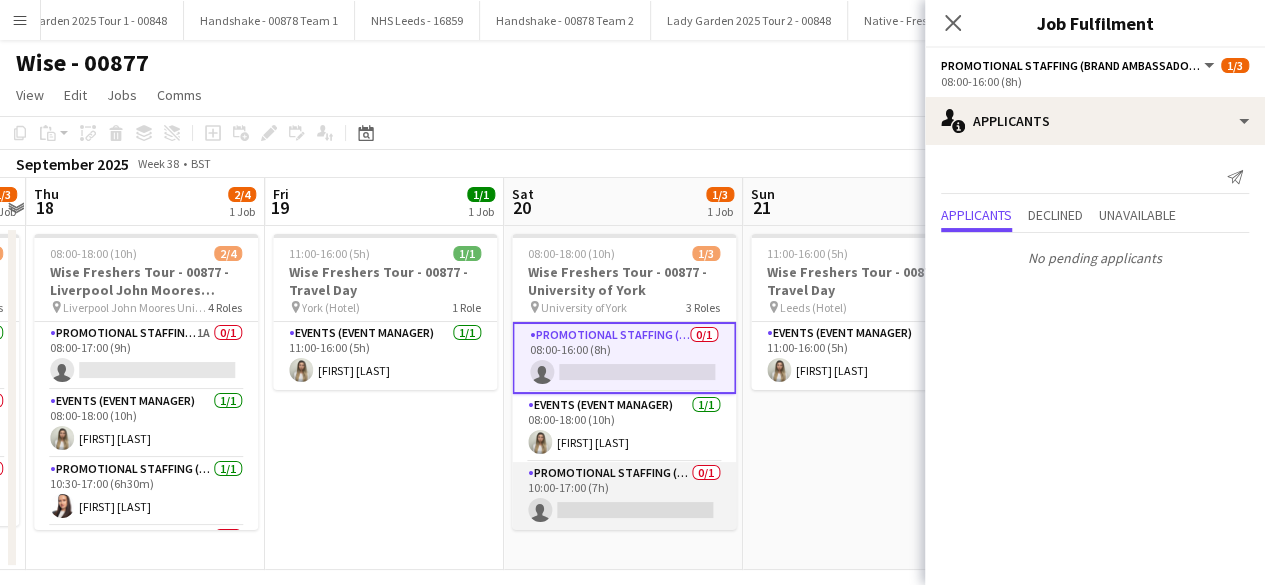 click on "Promotional Staffing (Brand Ambassadors)   0/1   10:00-17:00 (7h)
single-neutral-actions" at bounding box center (624, 496) 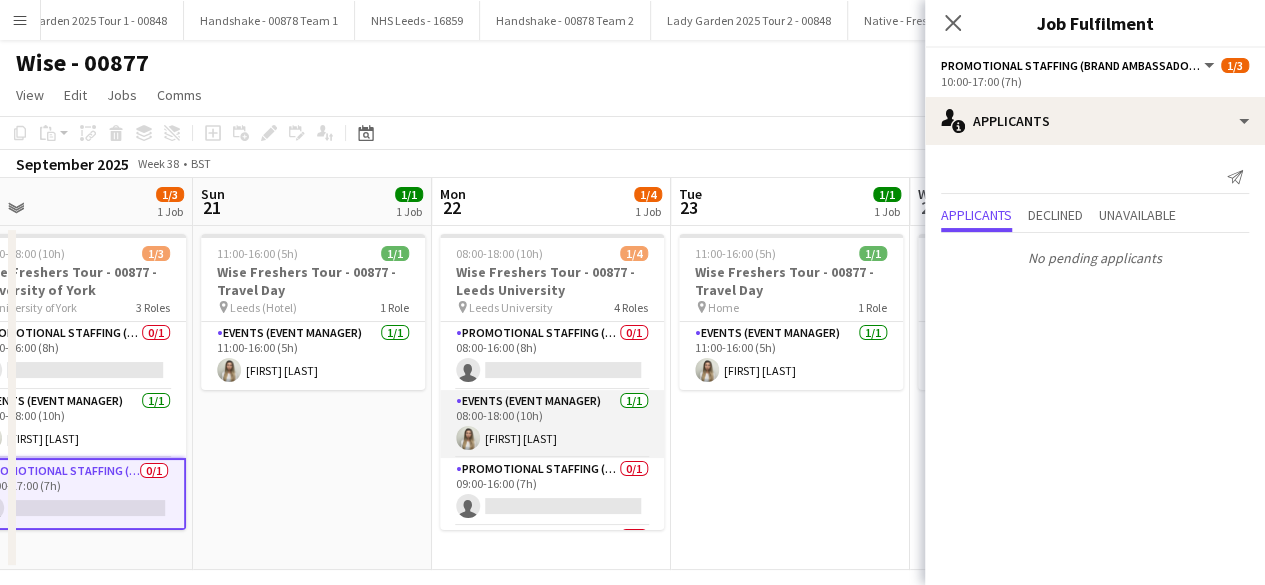 scroll, scrollTop: 0, scrollLeft: 532, axis: horizontal 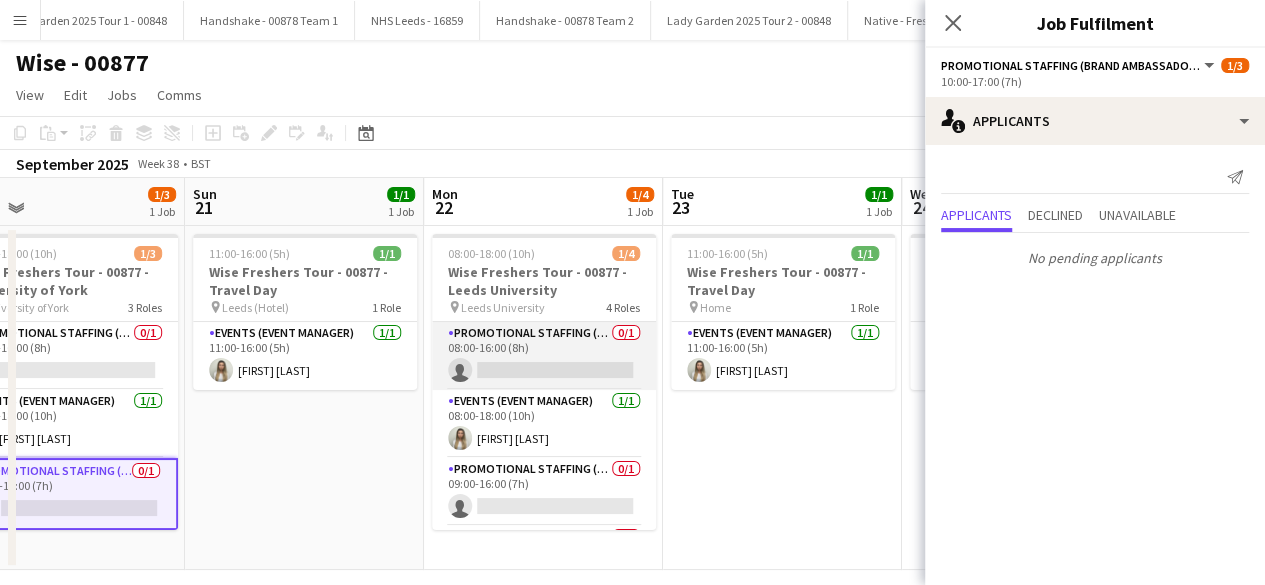 click on "Promotional Staffing (Brand Ambassadors)   0/1   08:00-16:00 (8h)
single-neutral-actions" at bounding box center [544, 356] 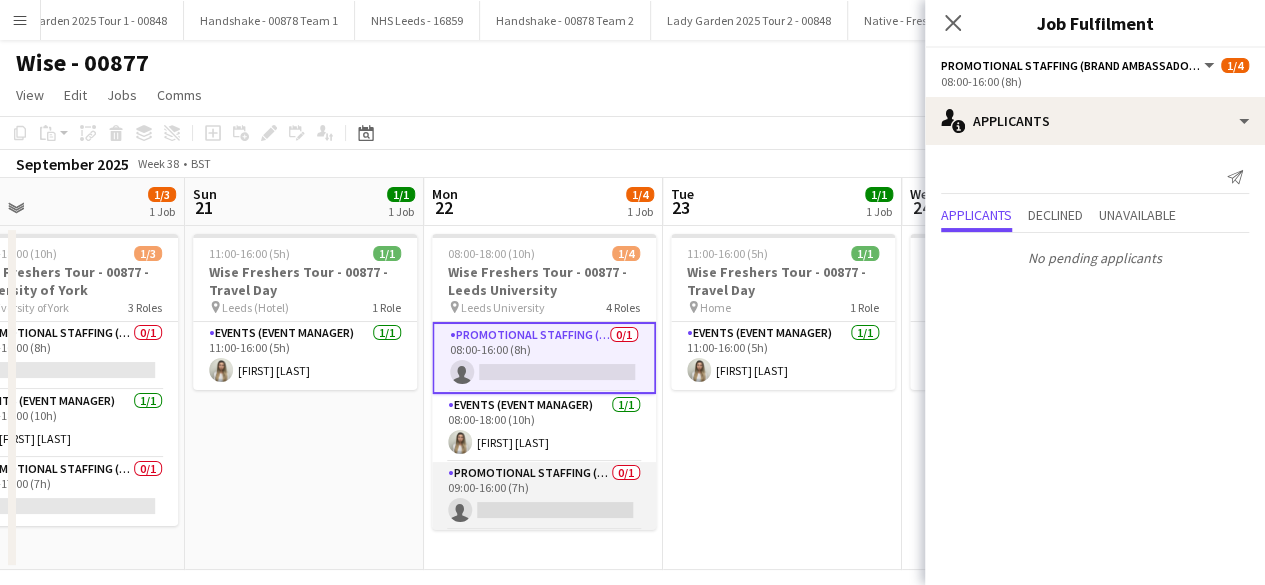 click on "Promotional Staffing (Brand Ambassadors)   0/1   09:00-16:00 (7h)
single-neutral-actions" at bounding box center (544, 496) 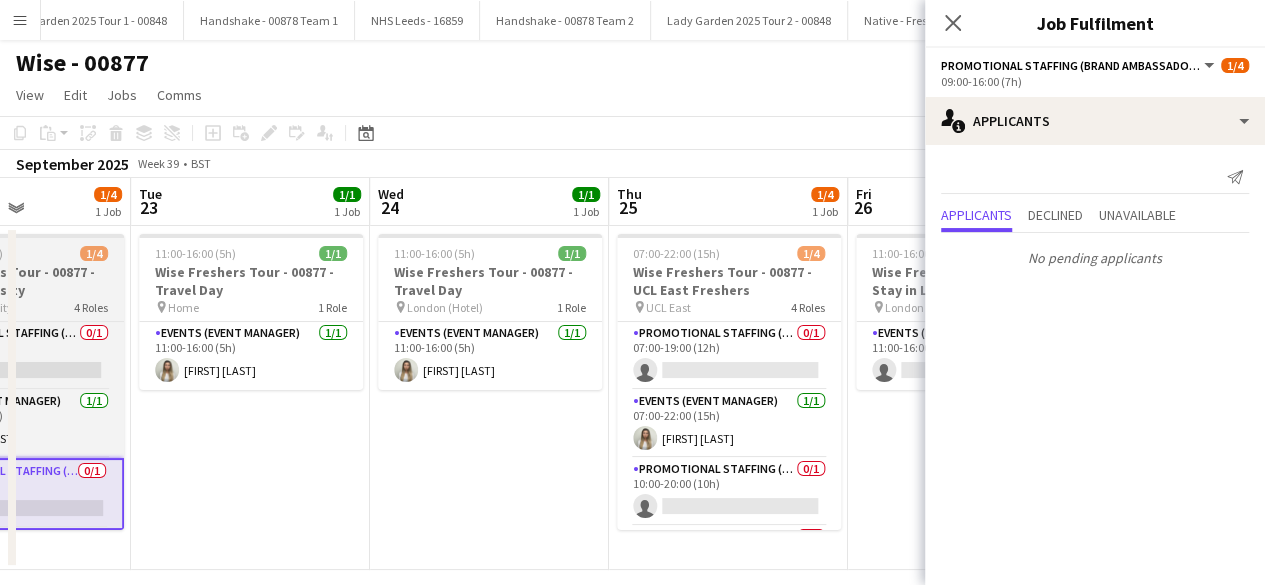 scroll, scrollTop: 0, scrollLeft: 622, axis: horizontal 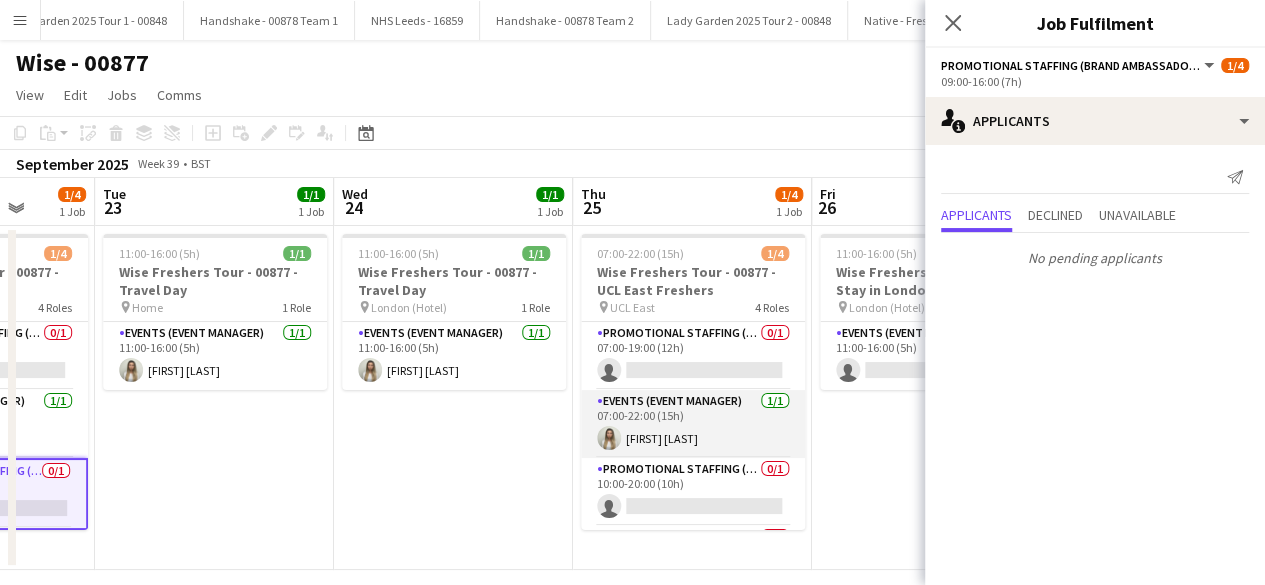 click on "Events (Event Manager)   1/1   07:00-22:00 (15h)
gemma waddington" at bounding box center [693, 424] 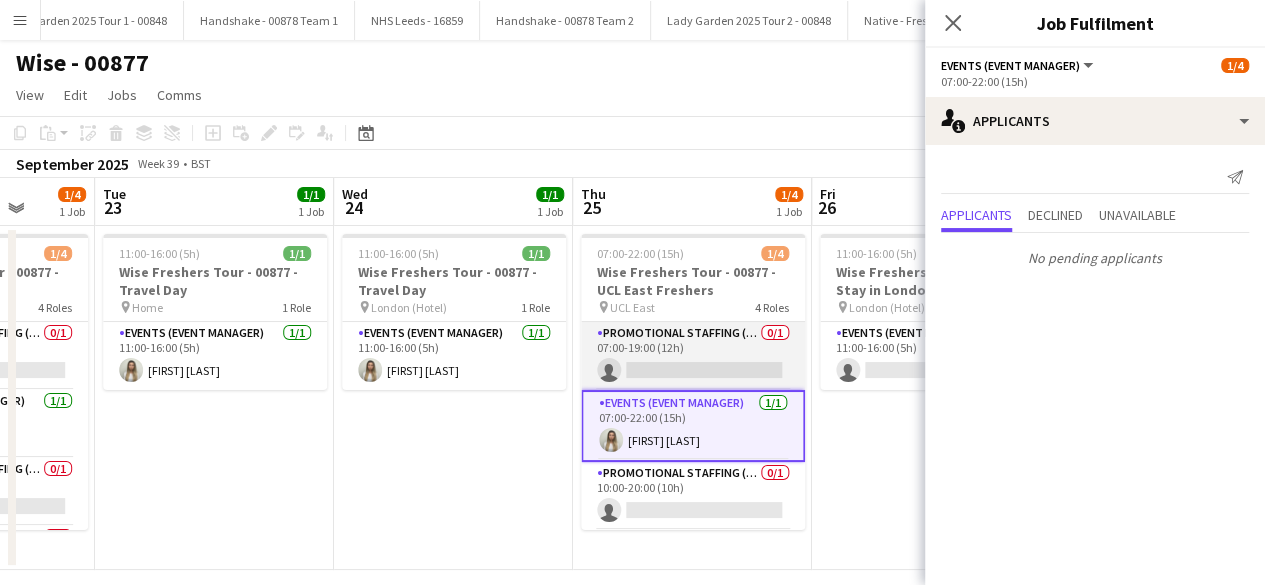 click on "Promotional Staffing (Brand Ambassadors)   0/1   07:00-19:00 (12h)
single-neutral-actions" at bounding box center (693, 356) 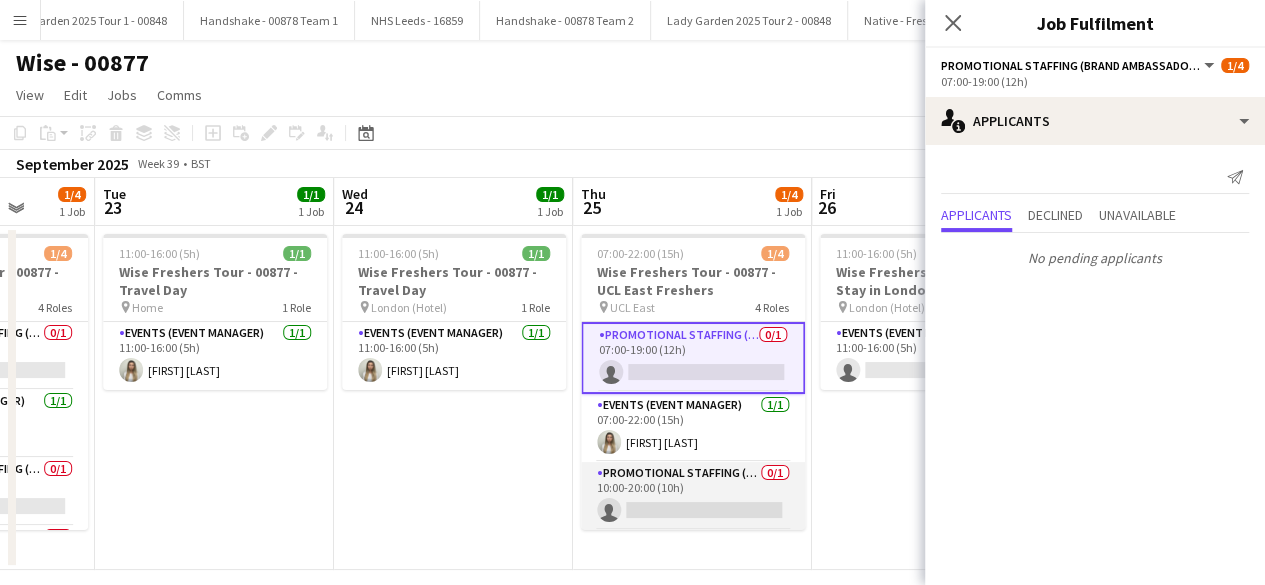 click on "Promotional Staffing (Brand Ambassadors)   0/1   10:00-20:00 (10h)
single-neutral-actions" at bounding box center [693, 496] 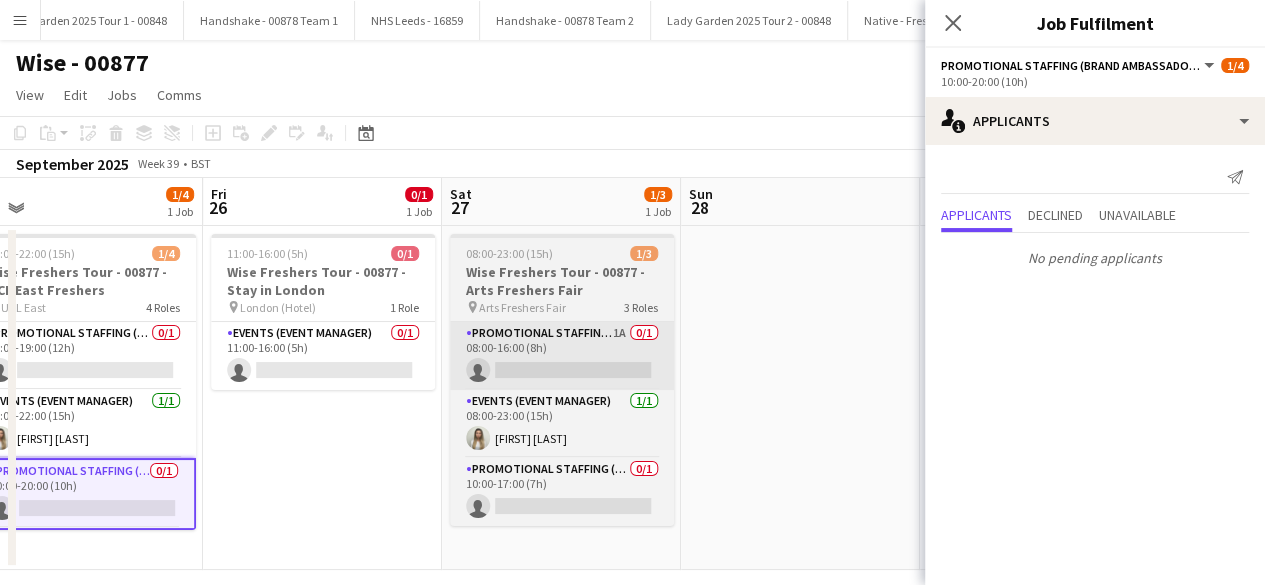 scroll, scrollTop: 0, scrollLeft: 518, axis: horizontal 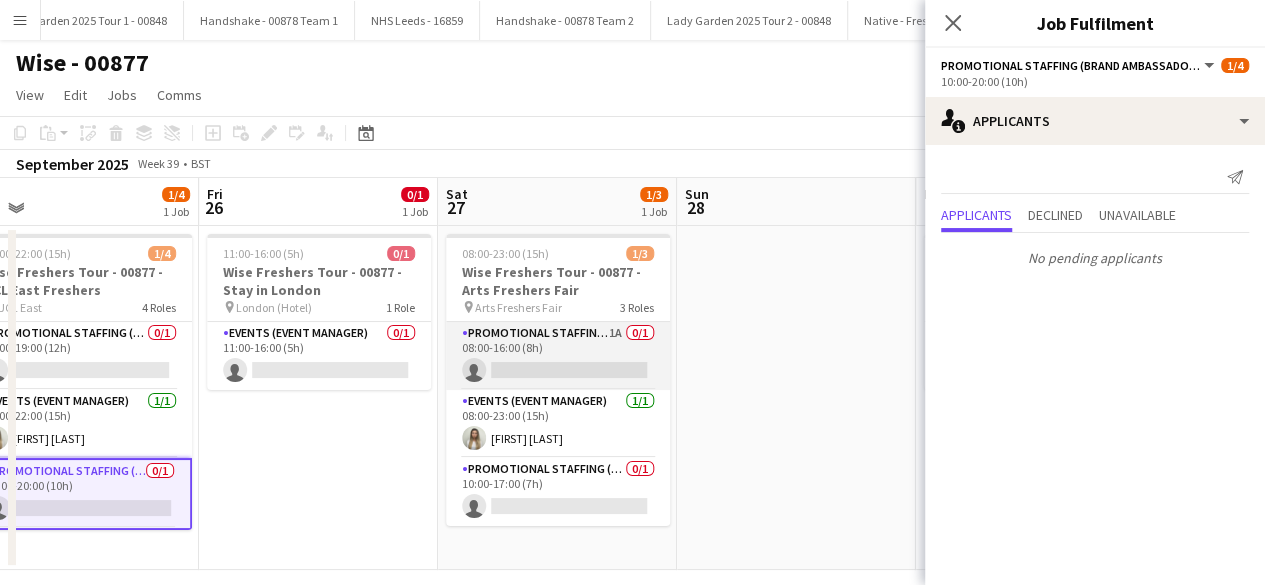 click on "Promotional Staffing (Brand Ambassadors)   1A   0/1   08:00-16:00 (8h)
single-neutral-actions" at bounding box center [558, 356] 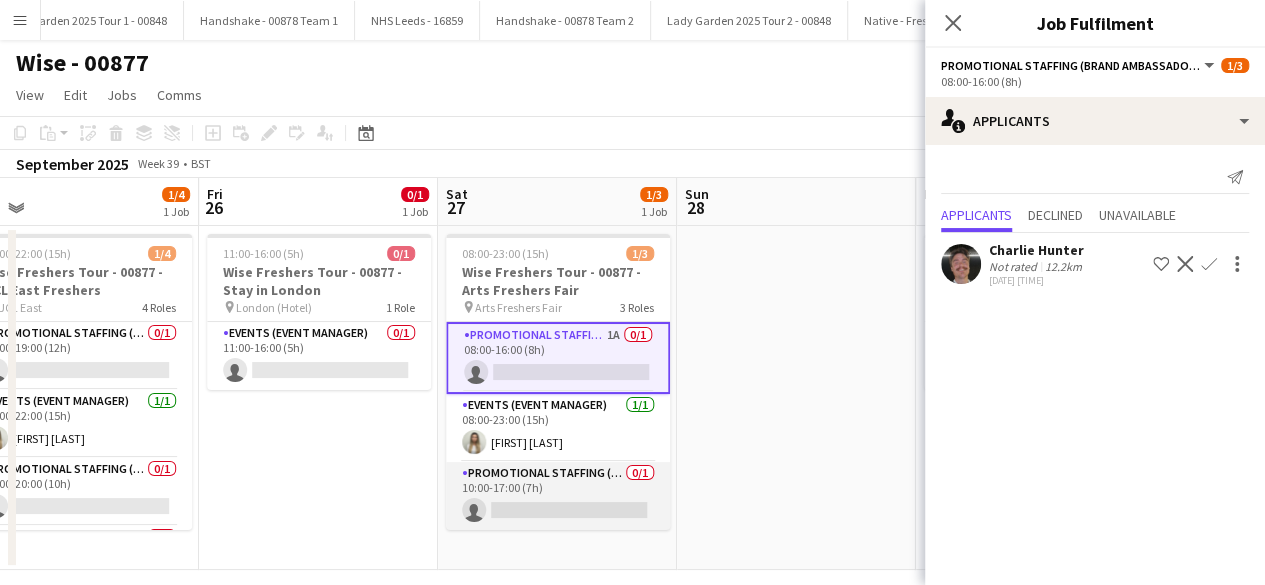 click on "Promotional Staffing (Brand Ambassadors)   0/1   10:00-17:00 (7h)
single-neutral-actions" at bounding box center [558, 496] 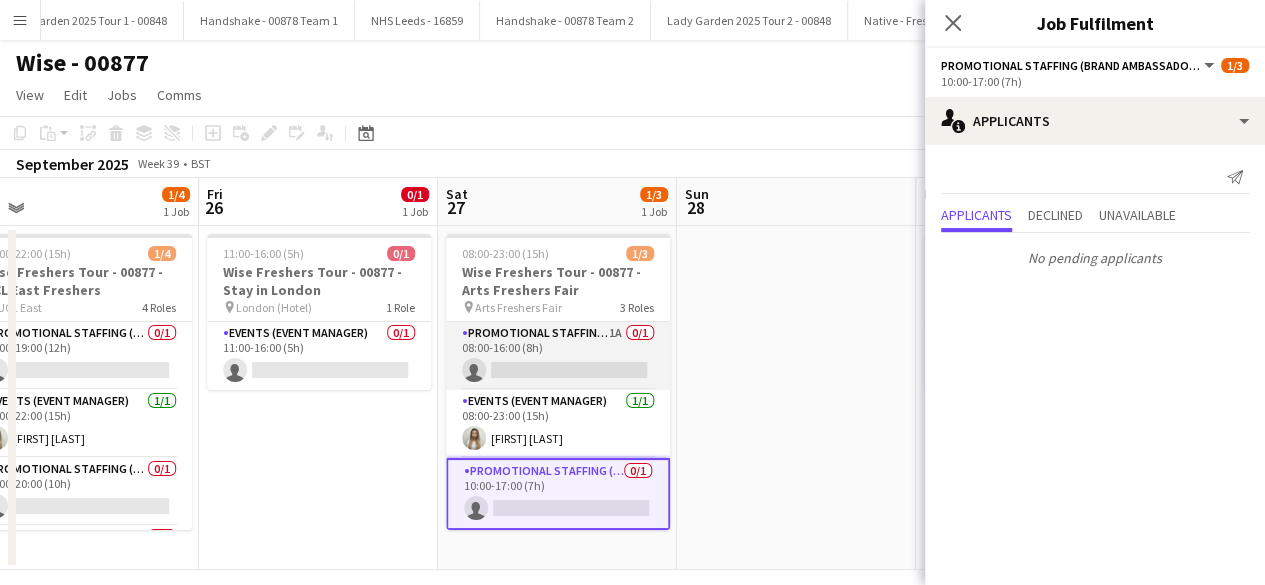 click on "Promotional Staffing (Brand Ambassadors)   1A   0/1   08:00-16:00 (8h)
single-neutral-actions" at bounding box center (558, 356) 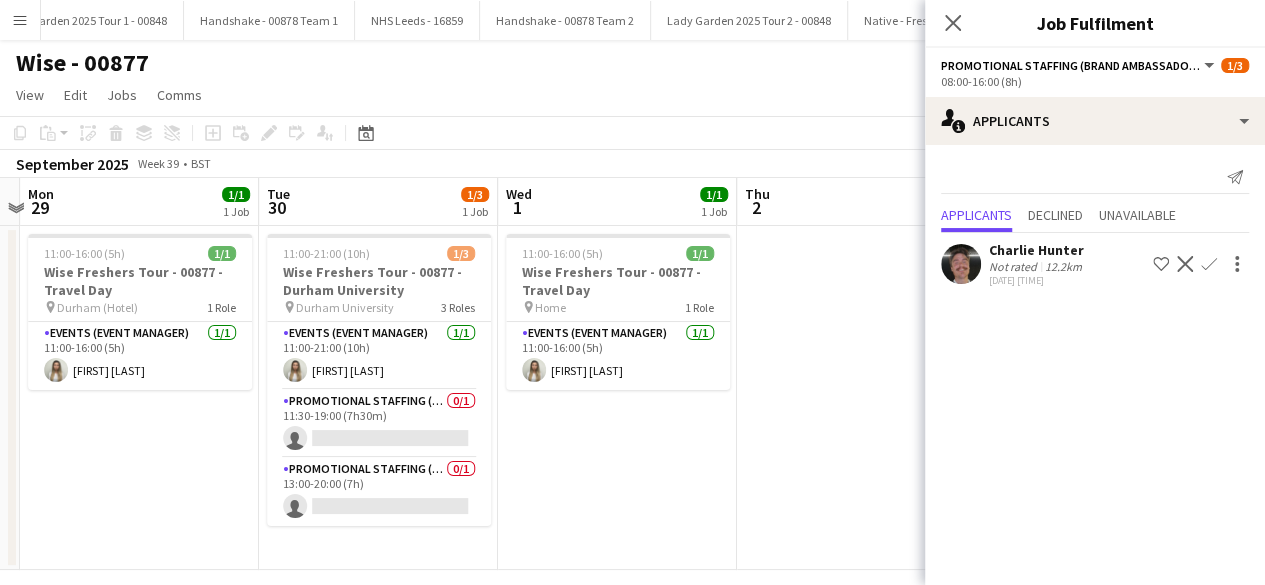 scroll, scrollTop: 0, scrollLeft: 456, axis: horizontal 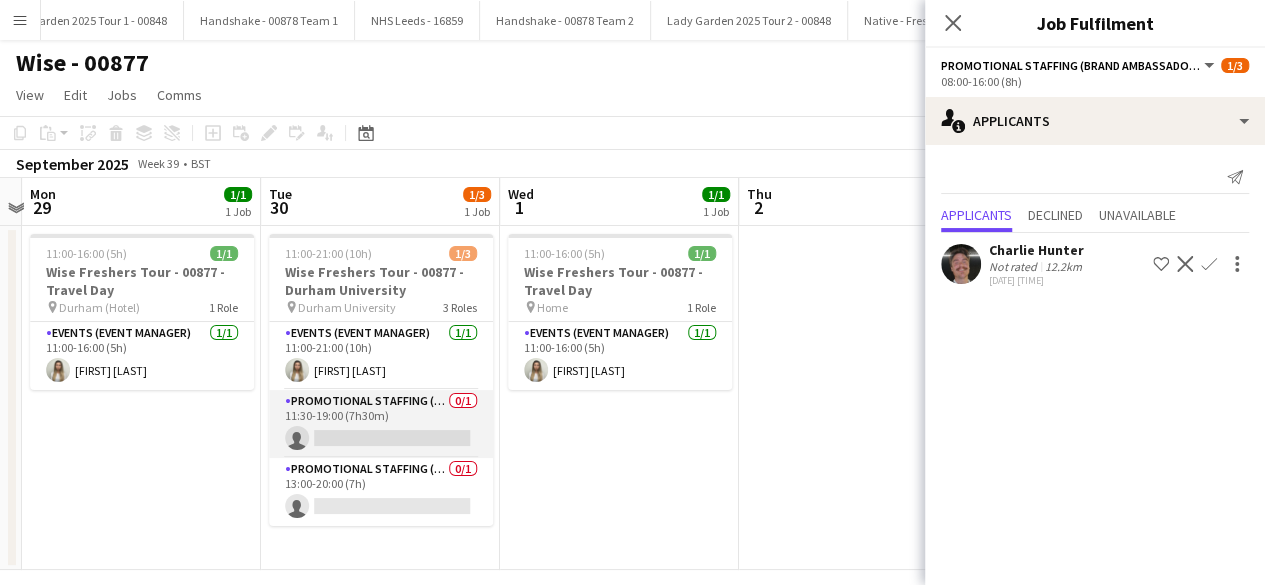 click on "Promotional Staffing (Brand Ambassadors)   0/1   11:30-19:00 (7h30m)
single-neutral-actions" at bounding box center (381, 424) 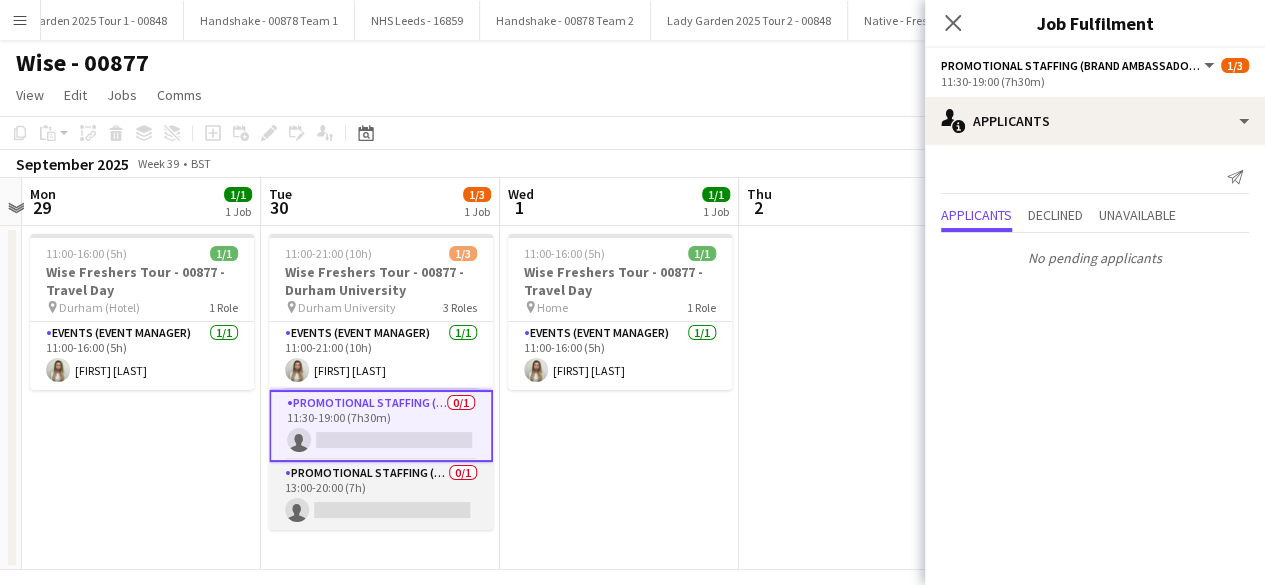 click on "Promotional Staffing (Brand Ambassadors)   0/1   13:00-20:00 (7h)
single-neutral-actions" at bounding box center (381, 496) 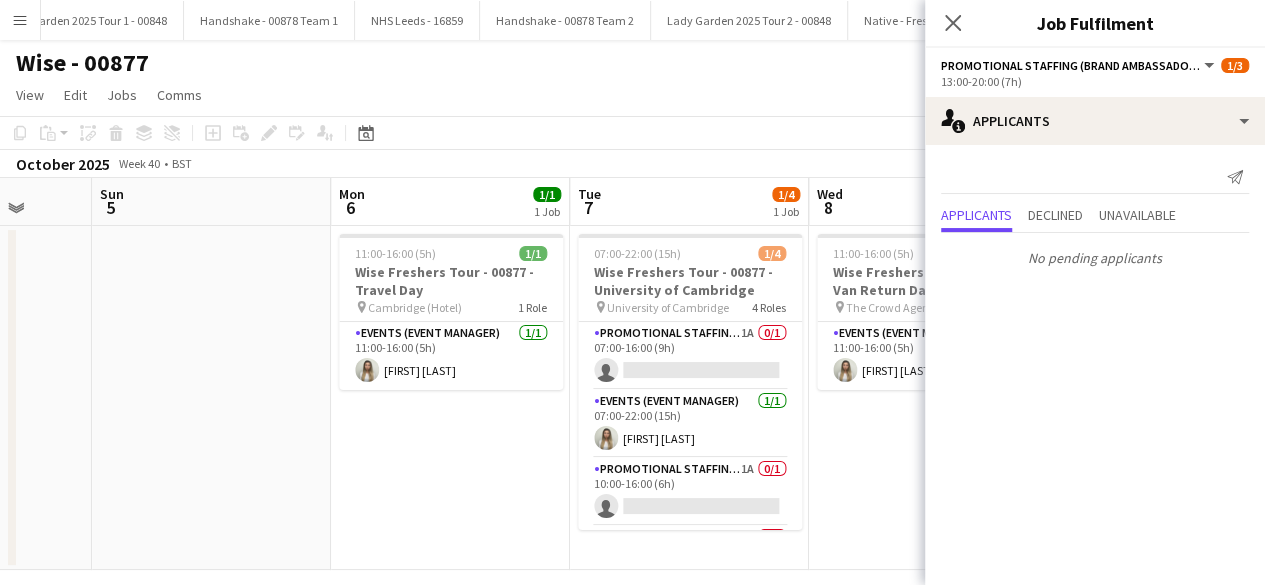 scroll, scrollTop: 0, scrollLeft: 939, axis: horizontal 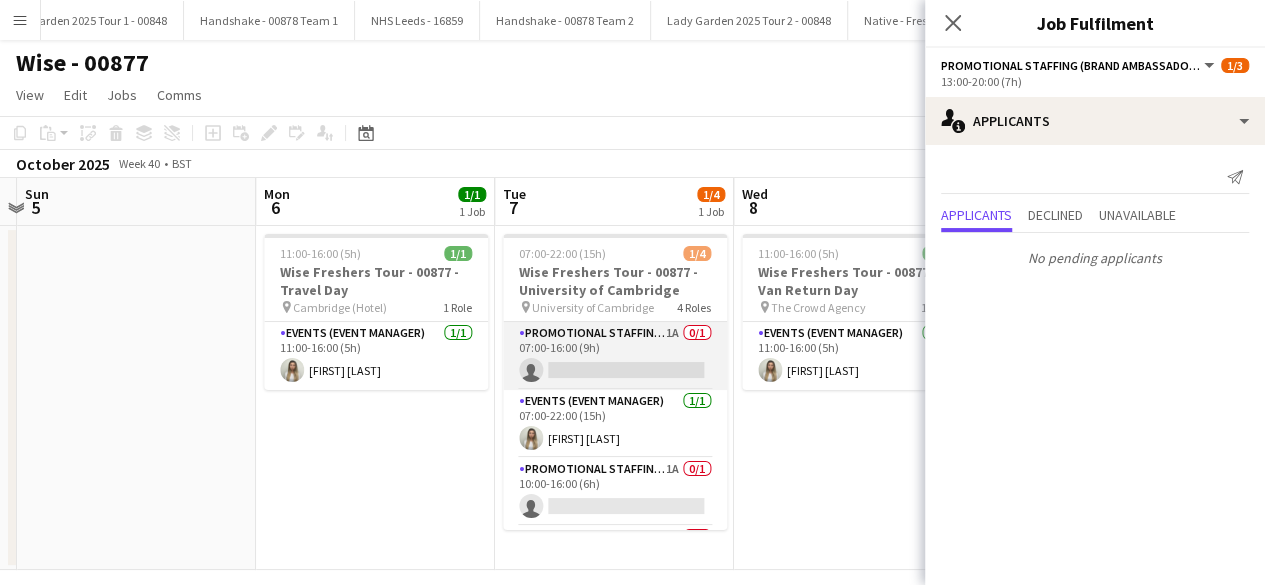 click on "Promotional Staffing (Brand Ambassadors)   1A   0/1   07:00-16:00 (9h)
single-neutral-actions" at bounding box center [615, 356] 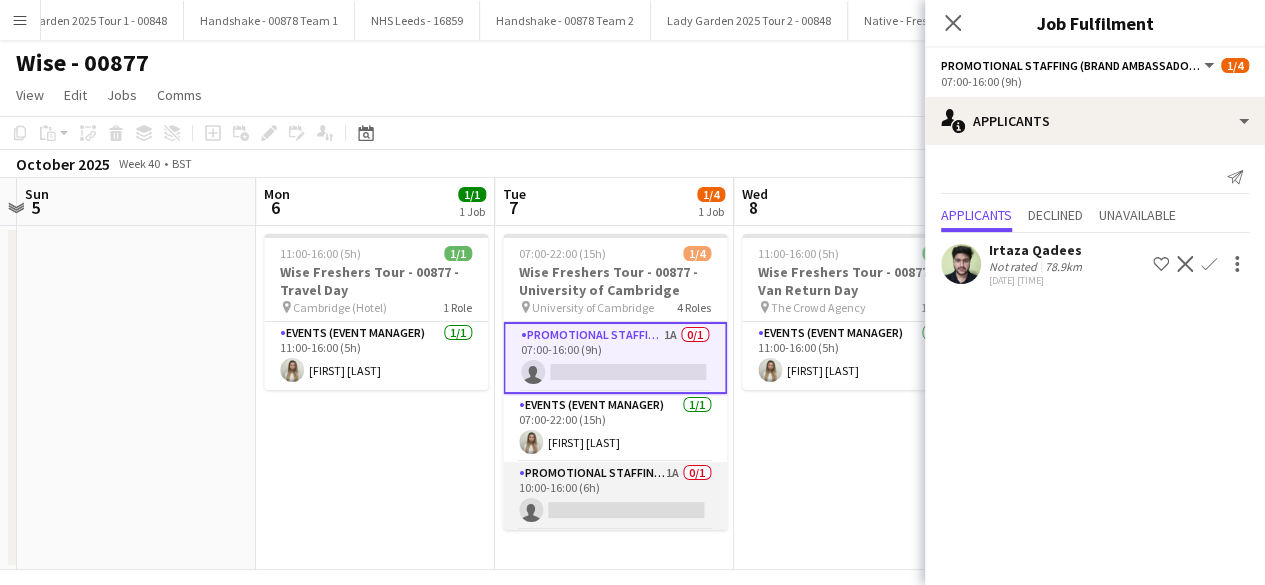 click on "Promotional Staffing (Brand Ambassadors)   1A   0/1   10:00-16:00 (6h)
single-neutral-actions" at bounding box center [615, 496] 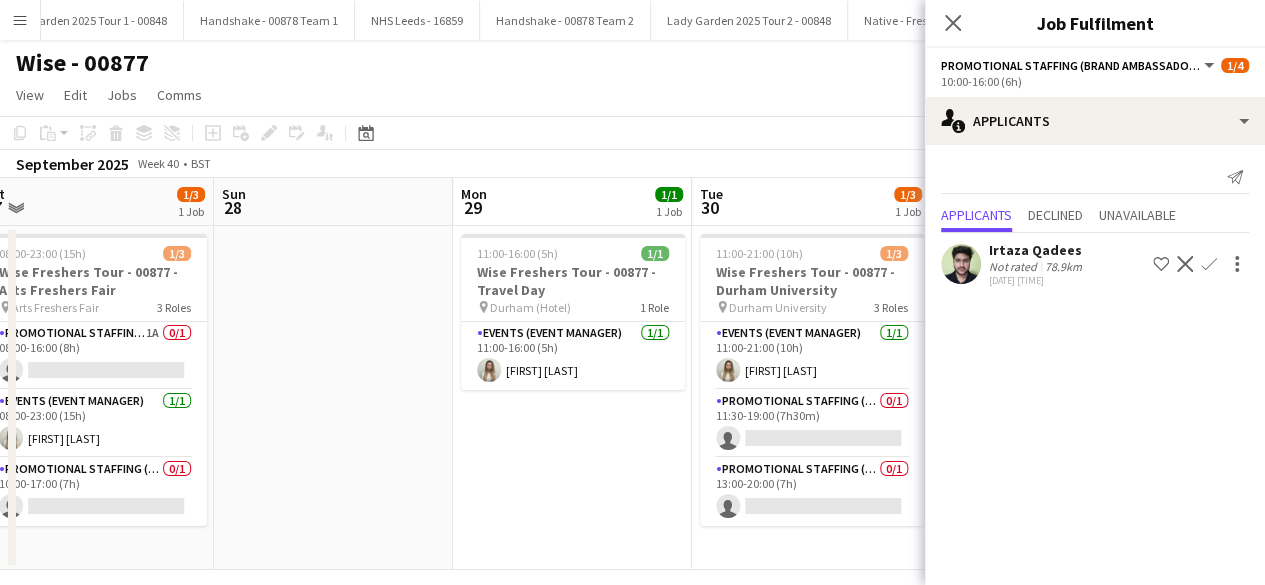 scroll, scrollTop: 0, scrollLeft: 477, axis: horizontal 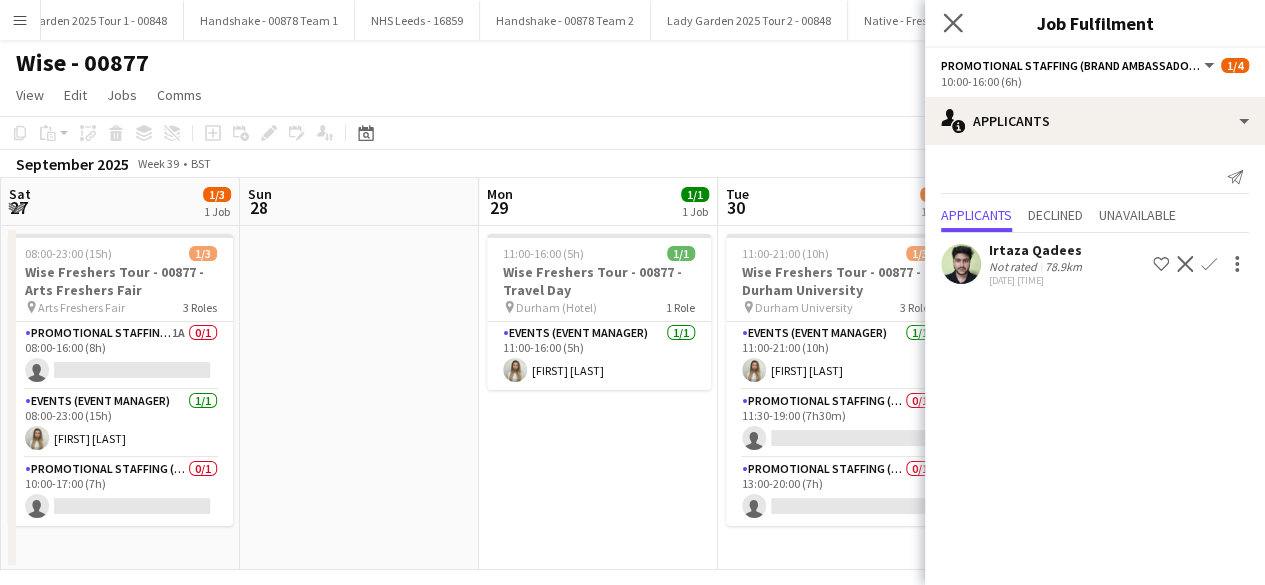 click on "Close pop-in" 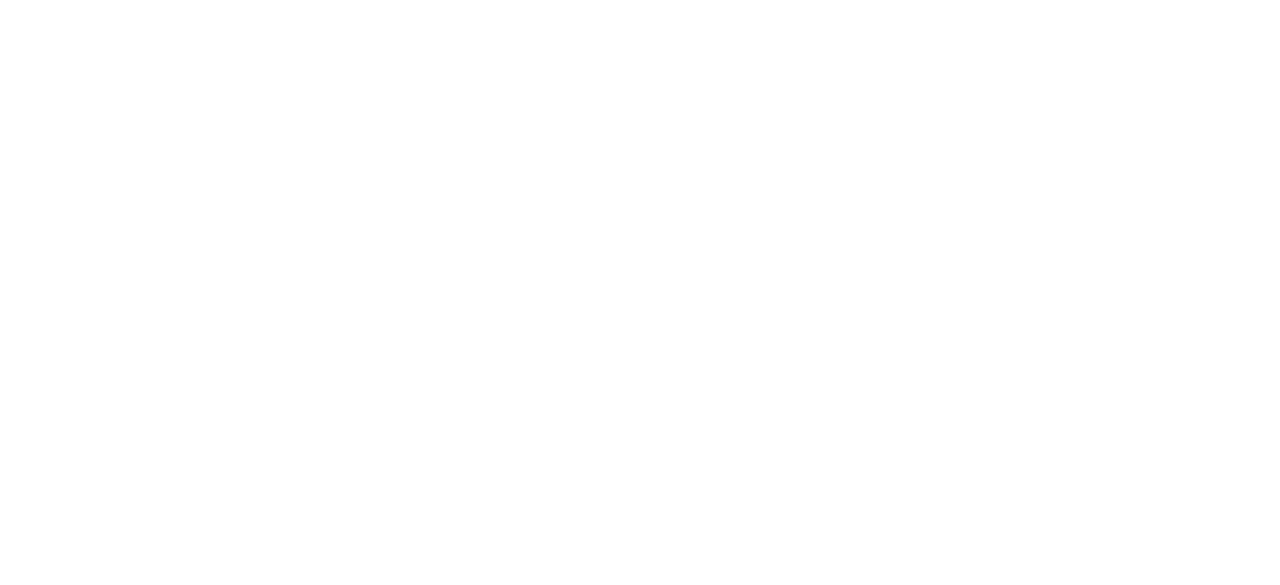 scroll, scrollTop: 0, scrollLeft: 0, axis: both 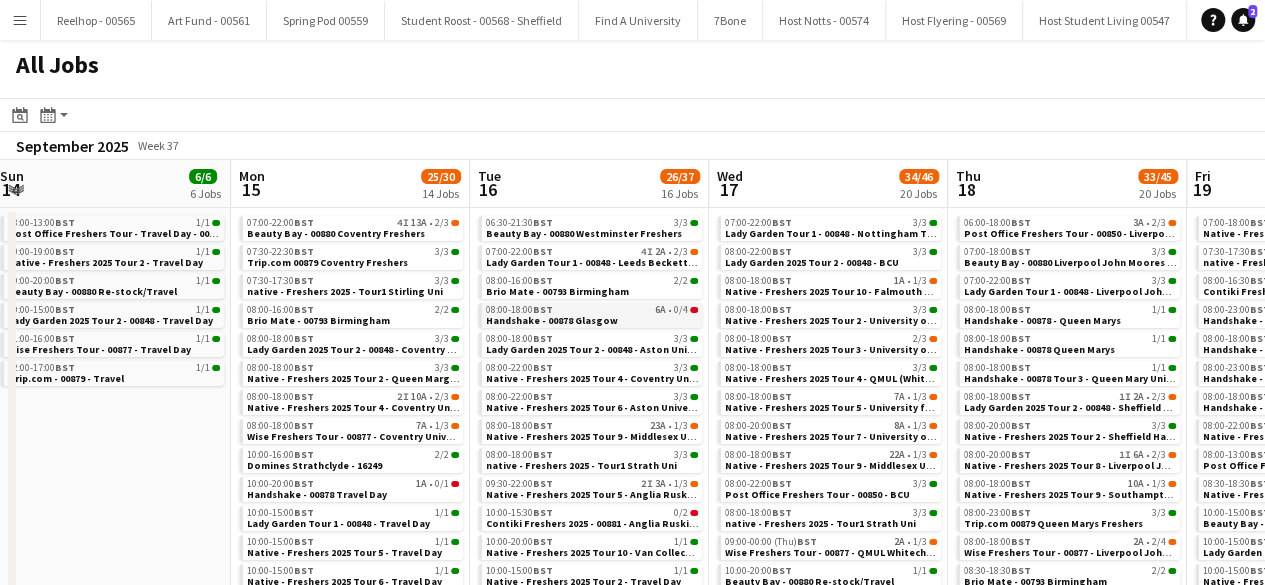 click on "08:00-18:00    BST   6A   •   0/4" at bounding box center [592, 310] 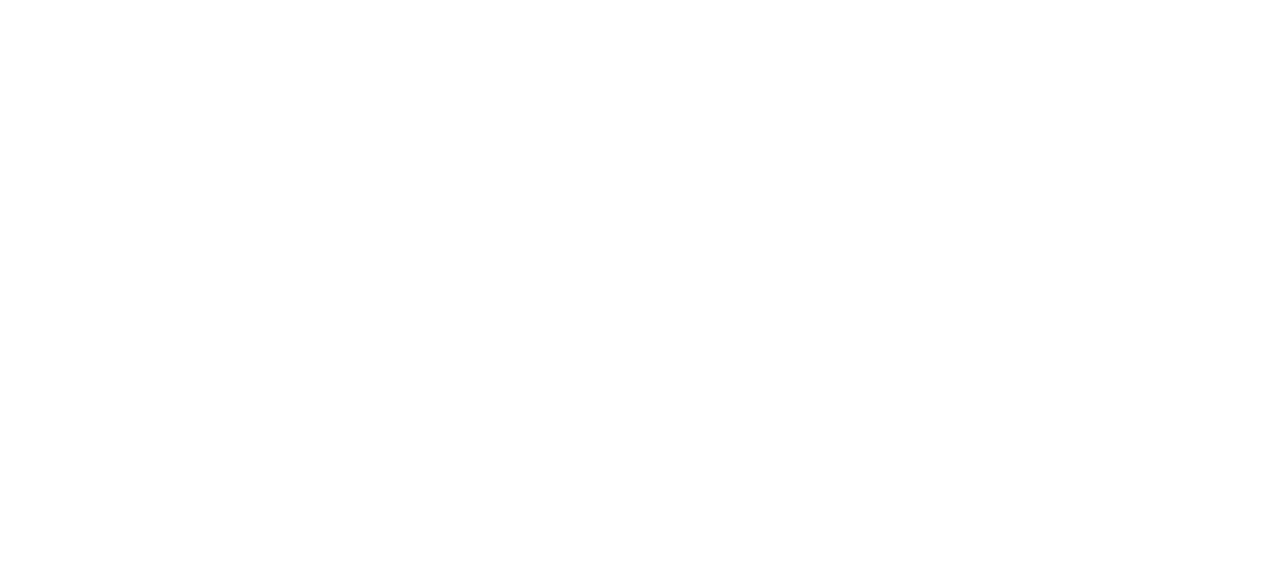 scroll, scrollTop: 0, scrollLeft: 0, axis: both 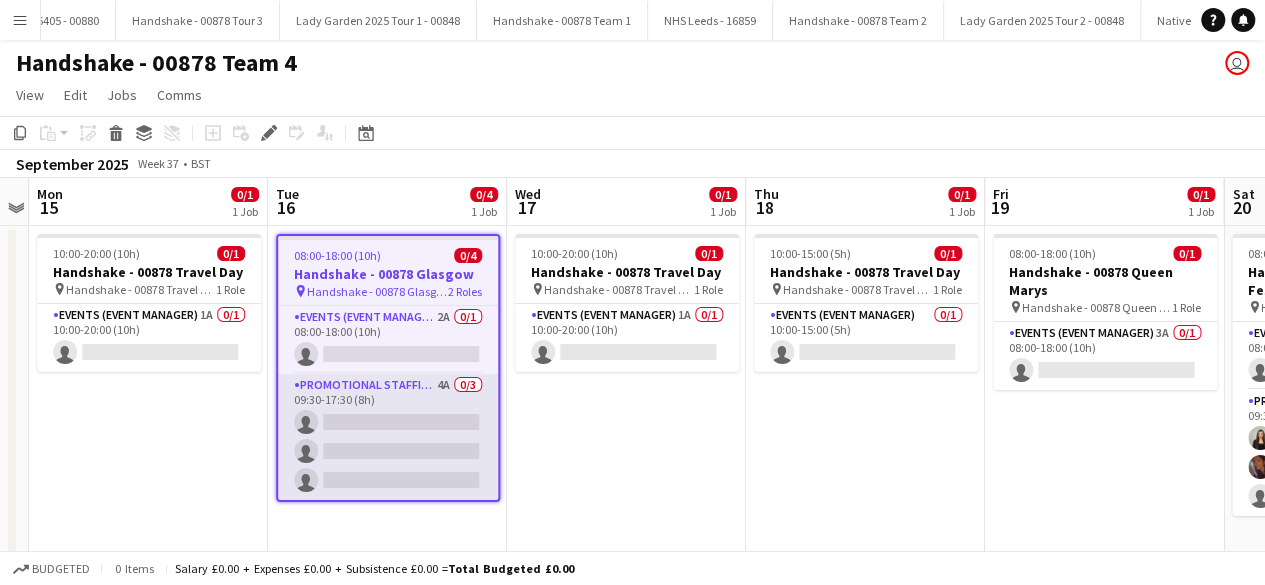 click on "Promotional Staffing (Brand Ambassadors)   4A   0/3   [TIME]-[TIME] ([DURATION])
single-neutral-actions
single-neutral-actions
single-neutral-actions" at bounding box center [388, 437] 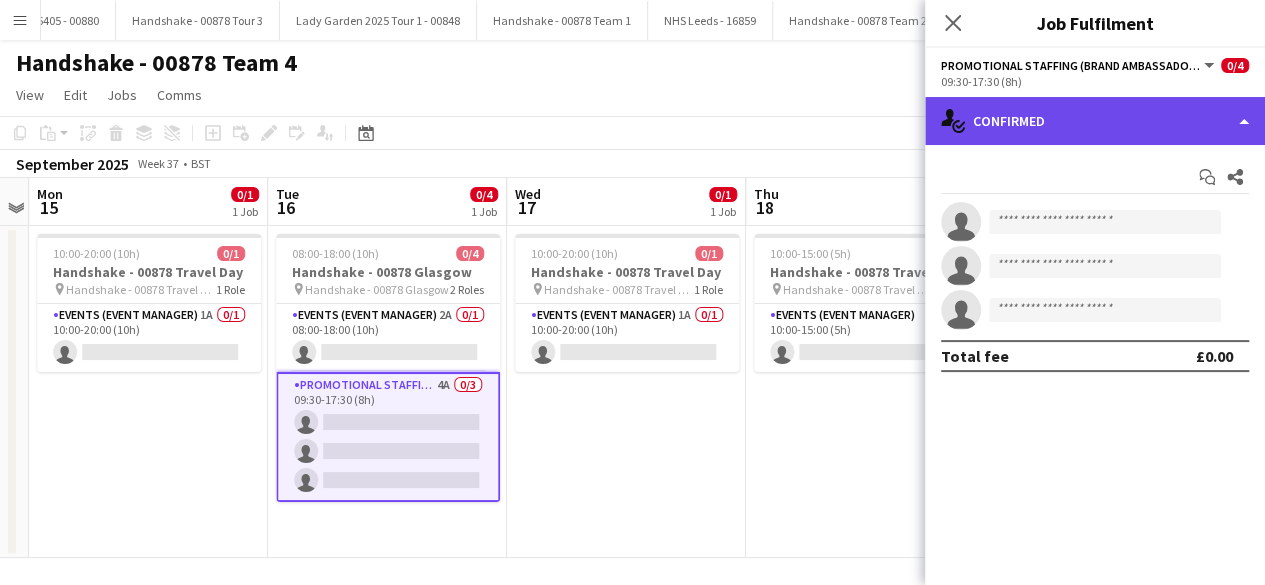 click on "single-neutral-actions-check-2
Confirmed" 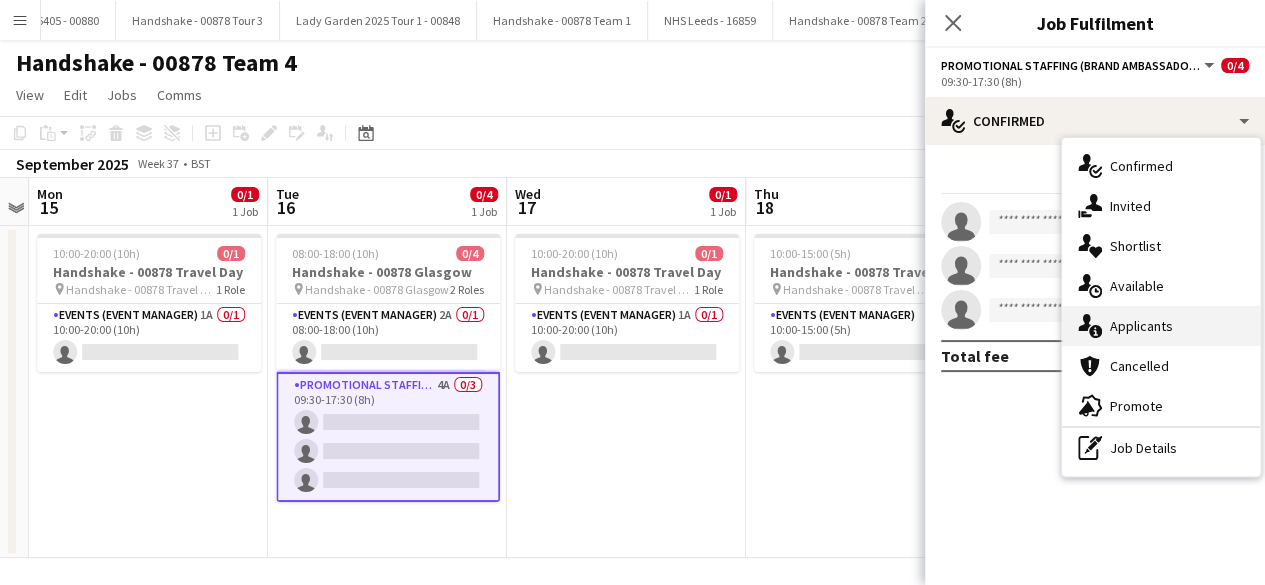 click on "single-neutral-actions-information
Applicants" at bounding box center [1161, 326] 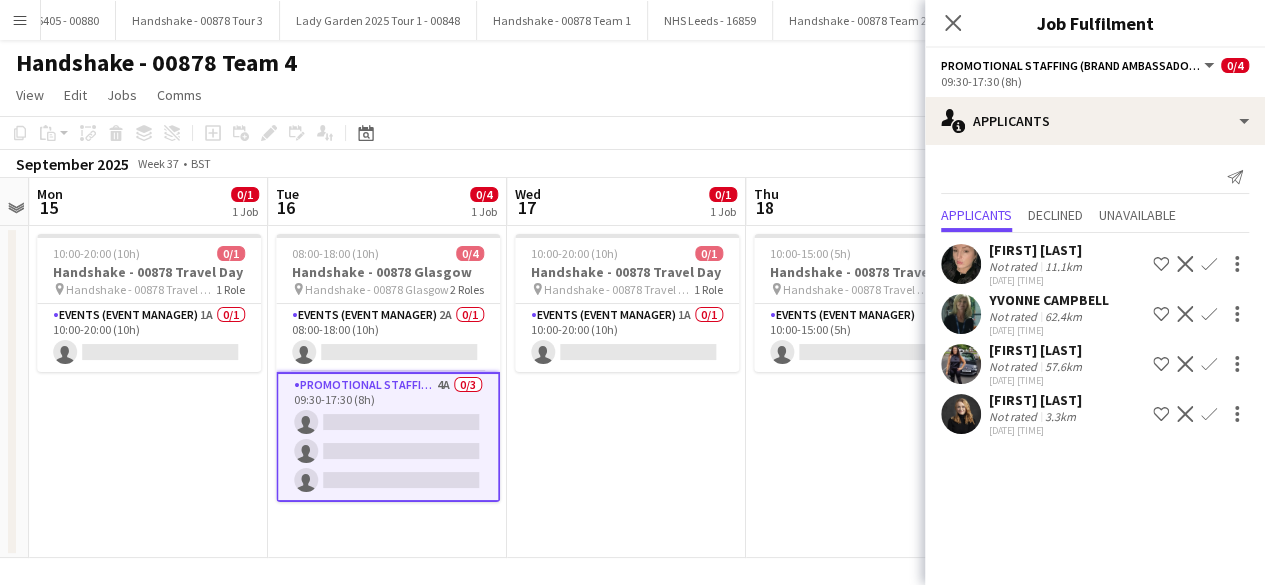 click on "Confirm" 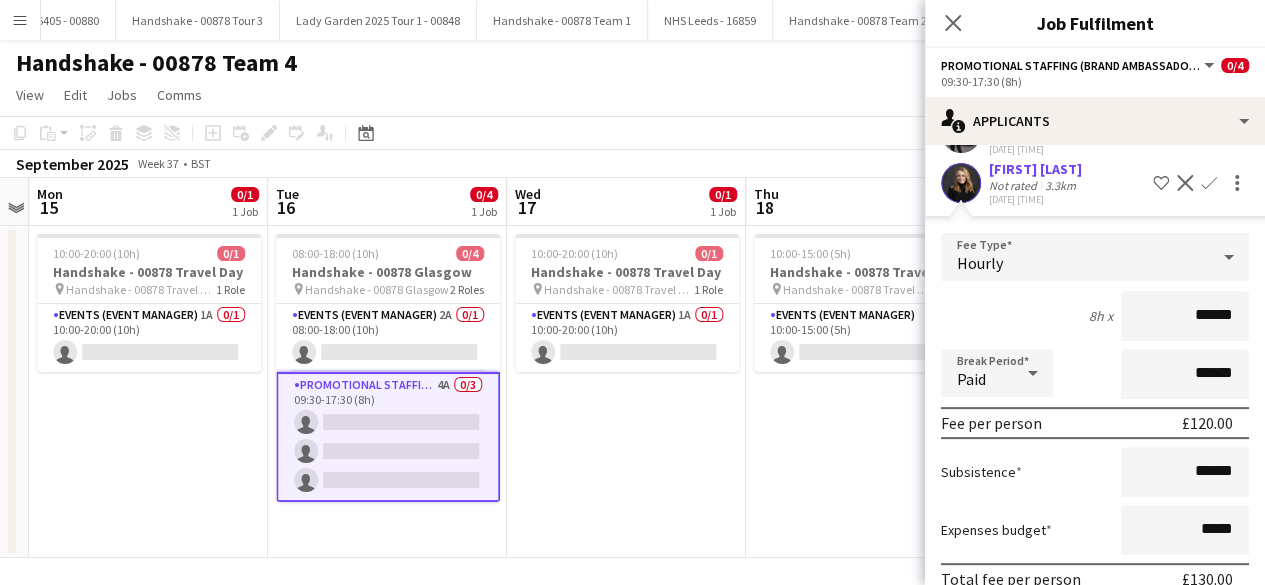 scroll, scrollTop: 324, scrollLeft: 0, axis: vertical 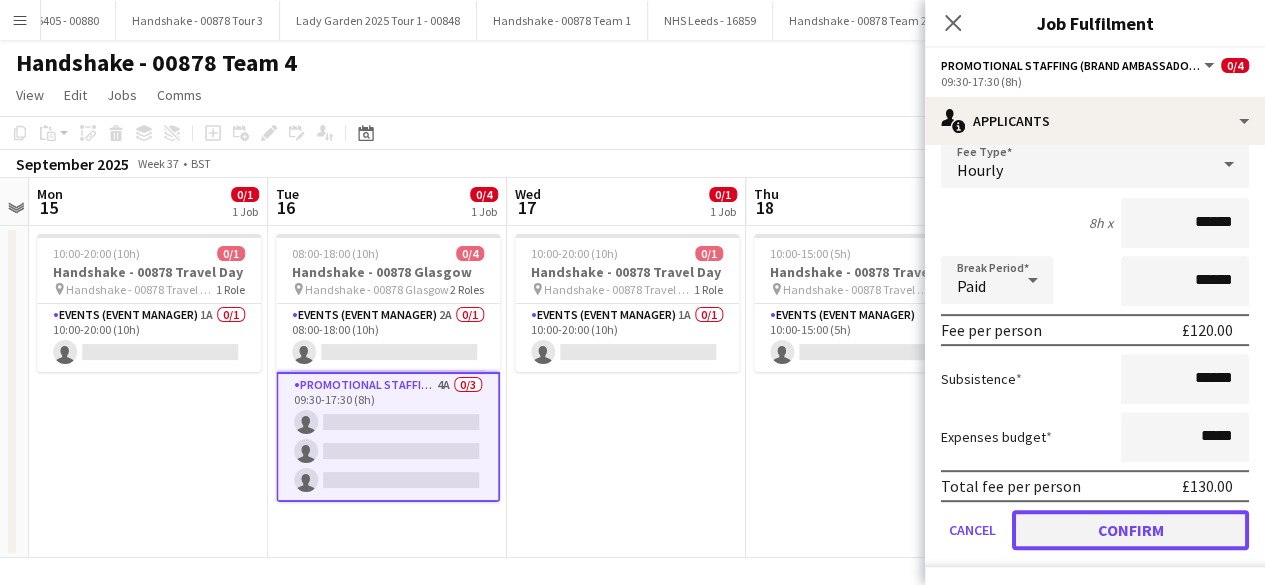 click on "Confirm" 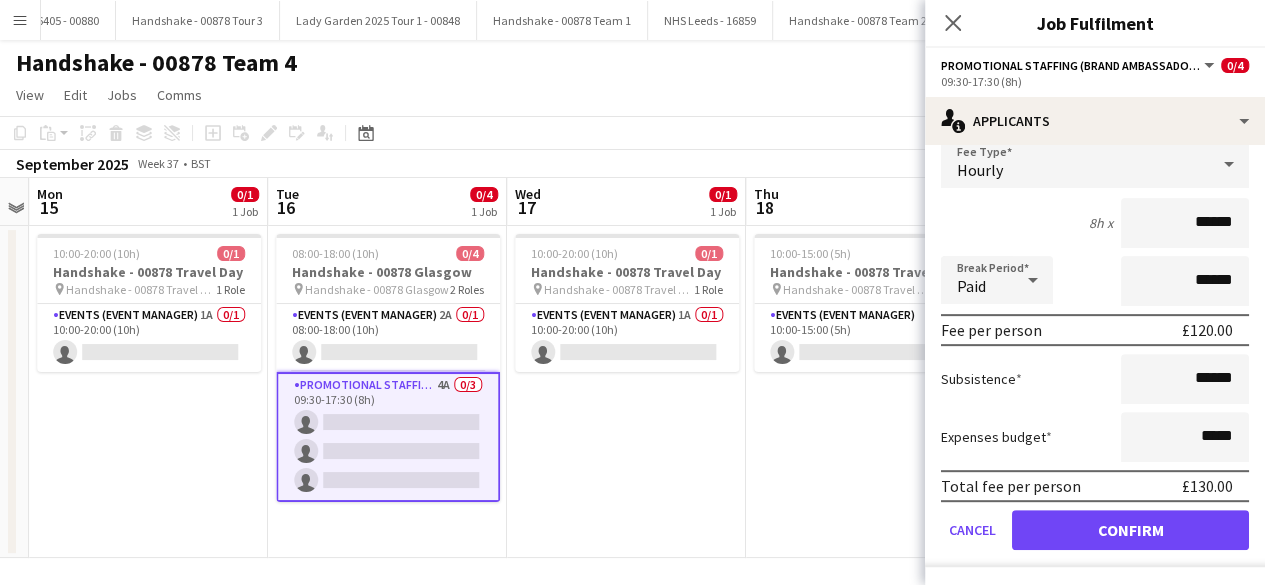 scroll, scrollTop: 0, scrollLeft: 0, axis: both 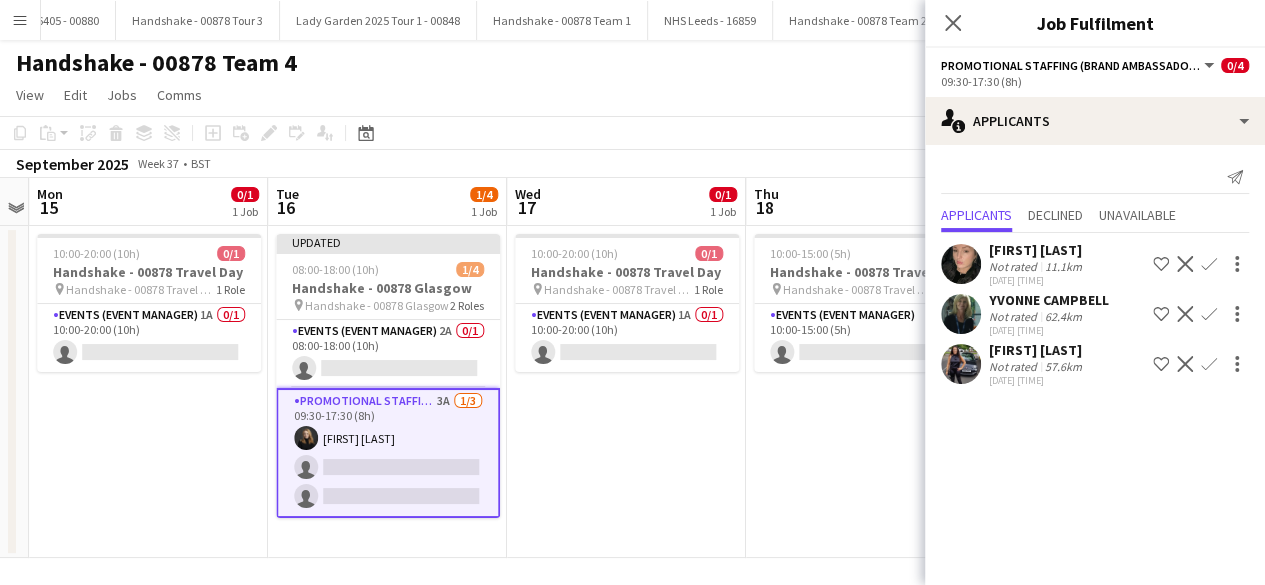 click at bounding box center (961, 314) 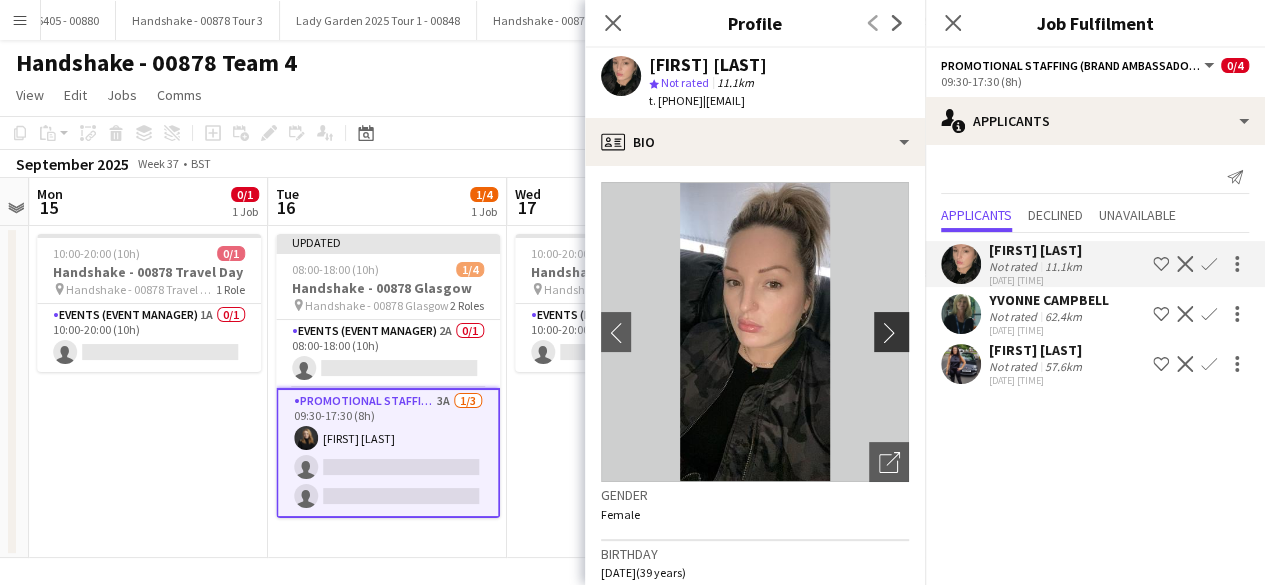 click on "chevron-right" 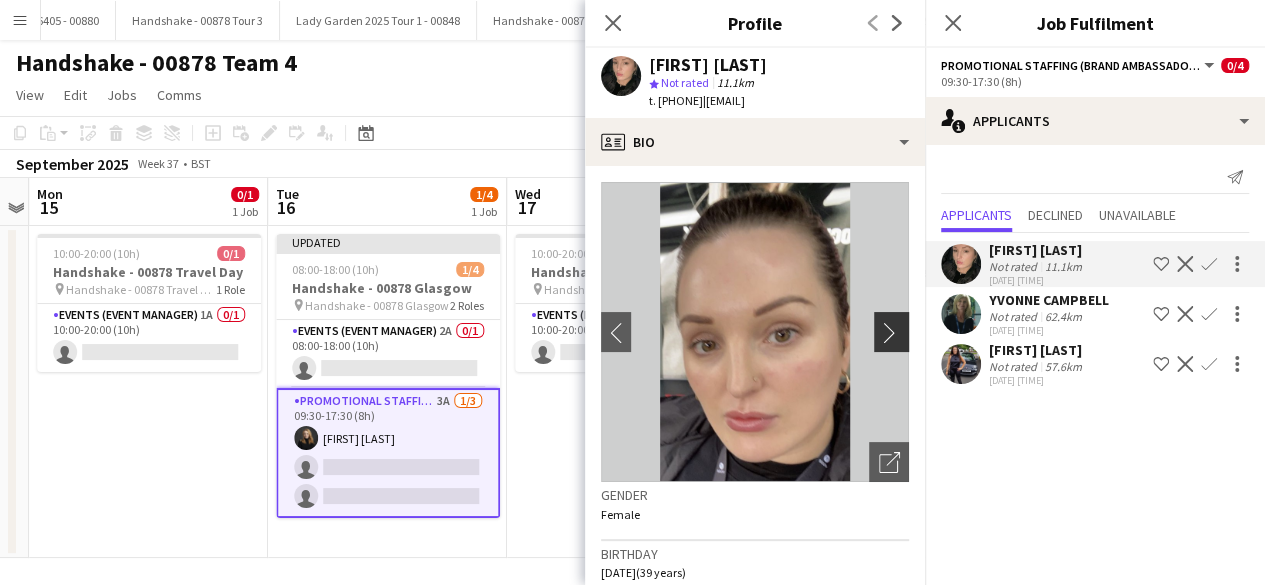 click on "chevron-right" 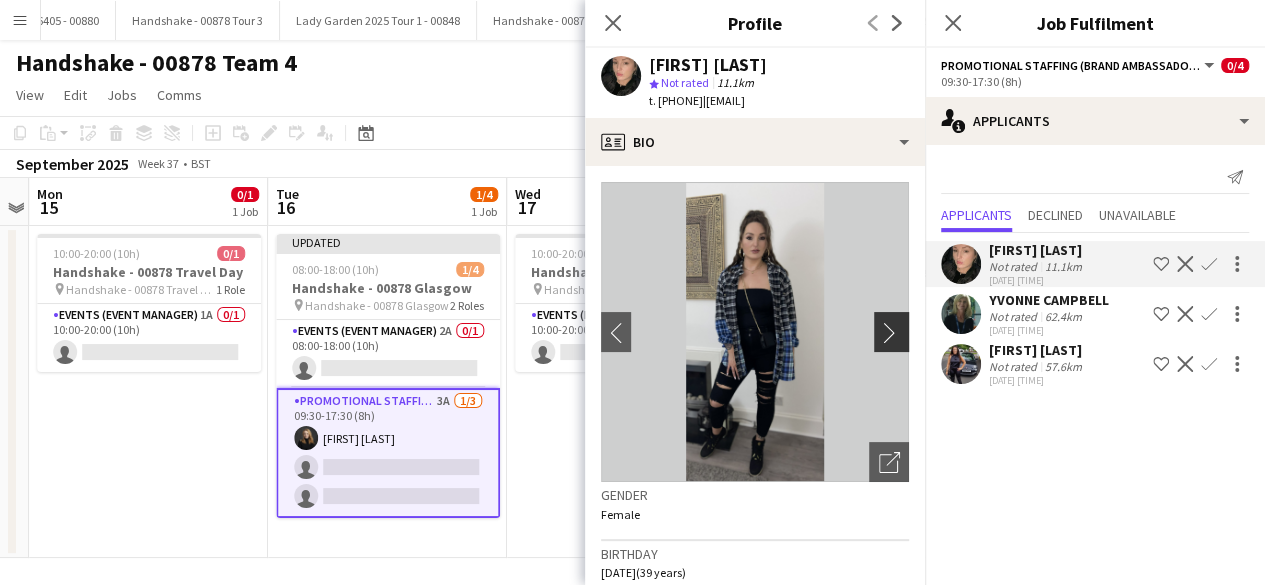 click on "chevron-right" 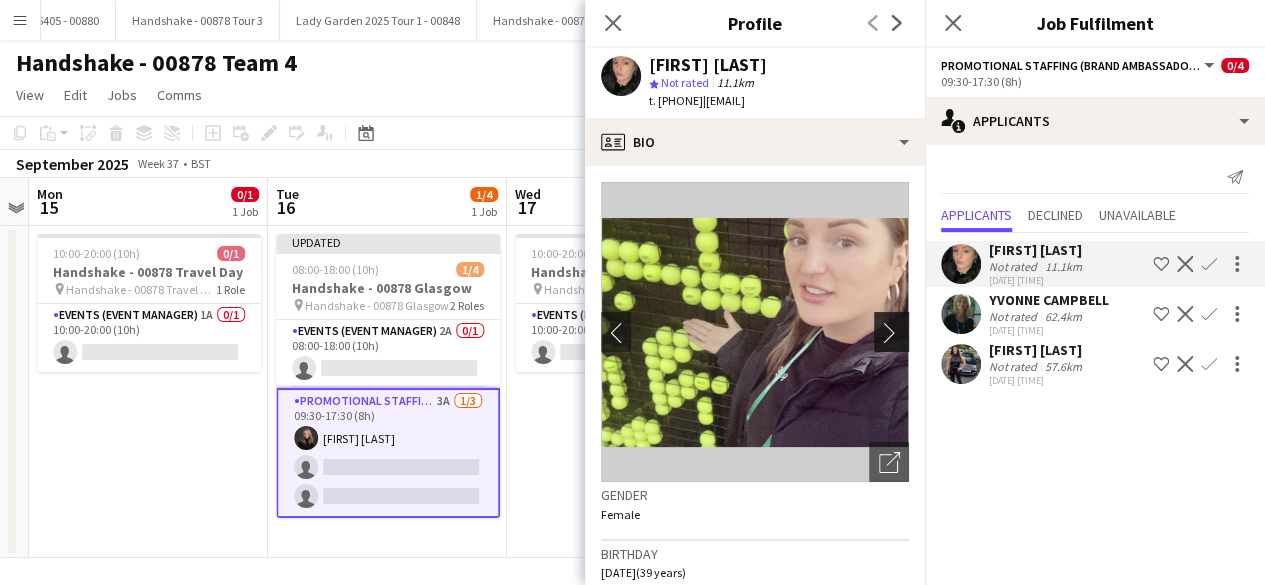 click on "chevron-right" 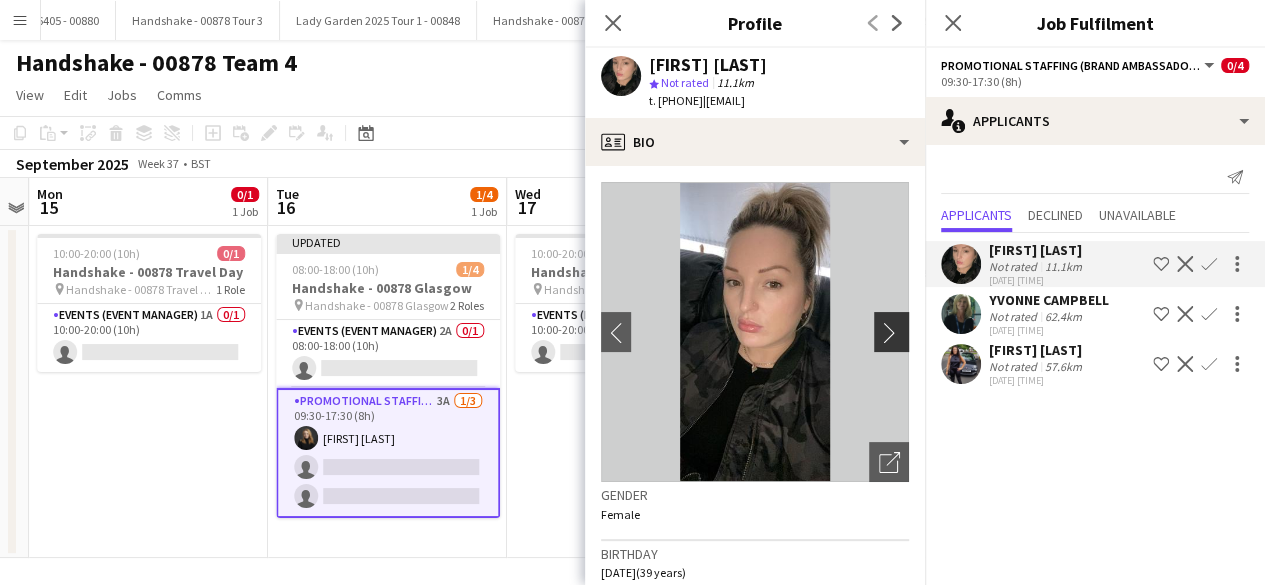 click on "chevron-right" 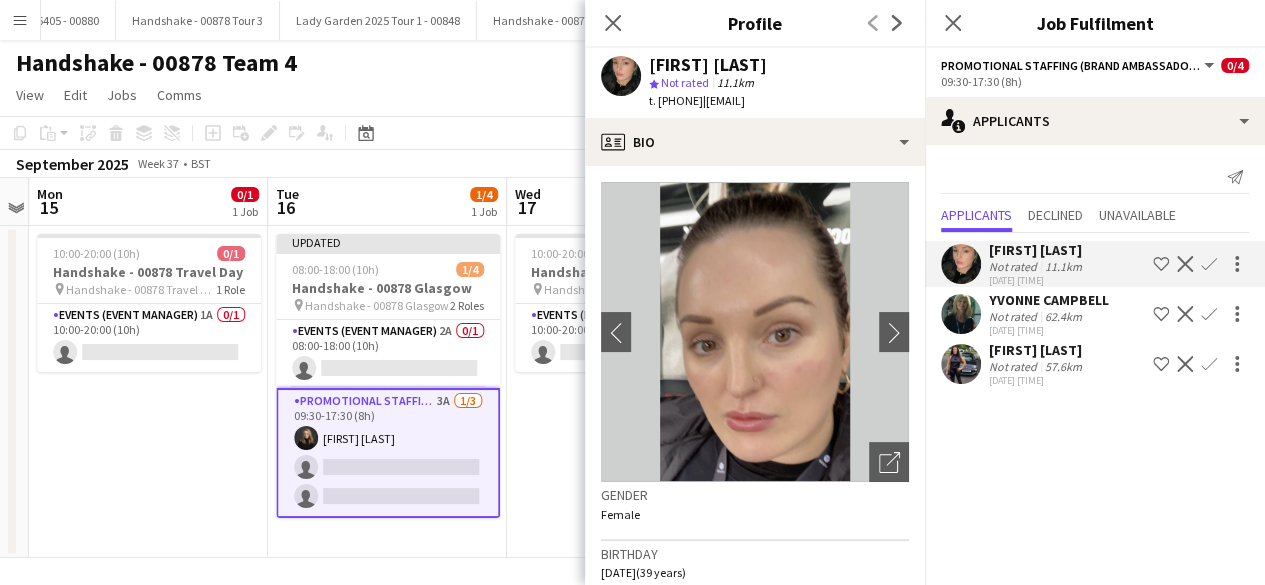 click 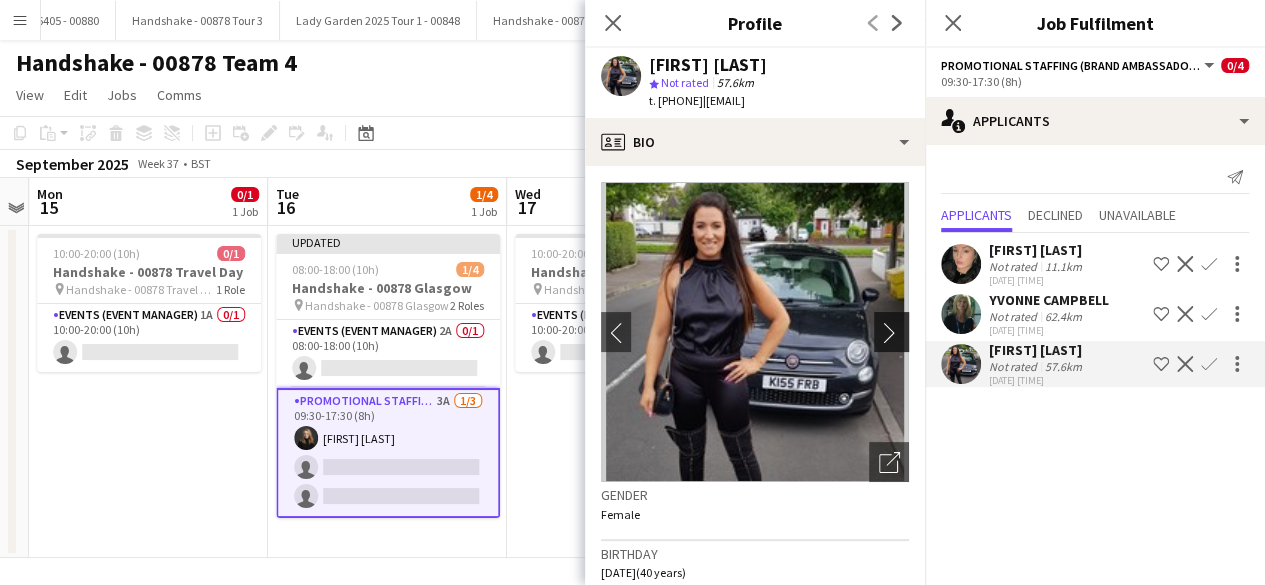 click on "chevron-right" 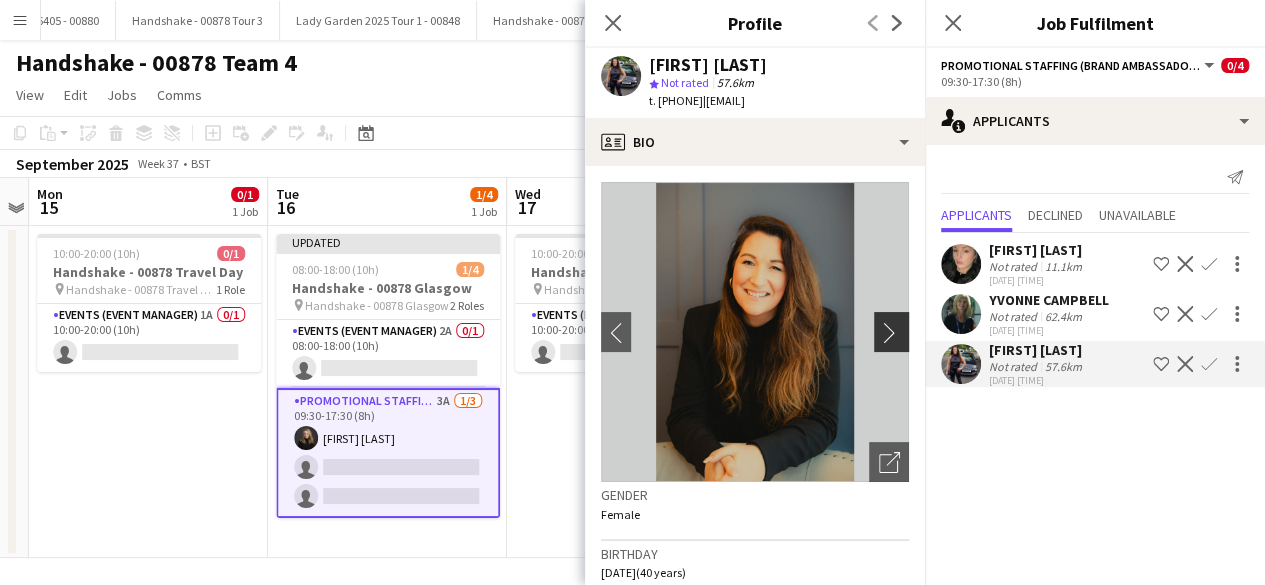 click on "chevron-right" 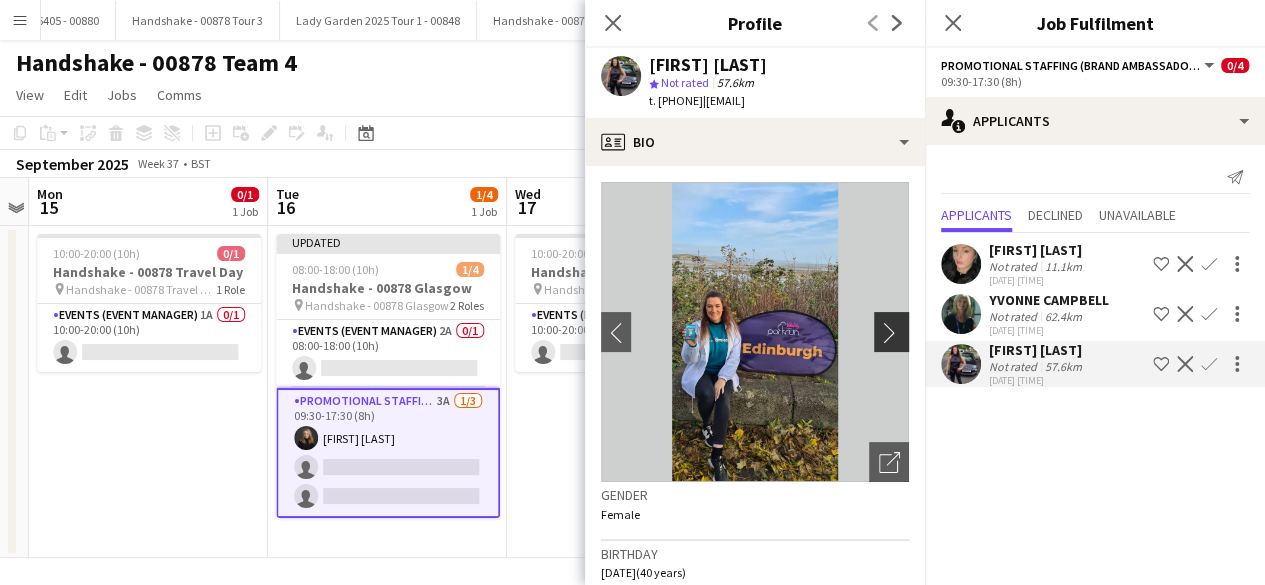 click on "chevron-right" 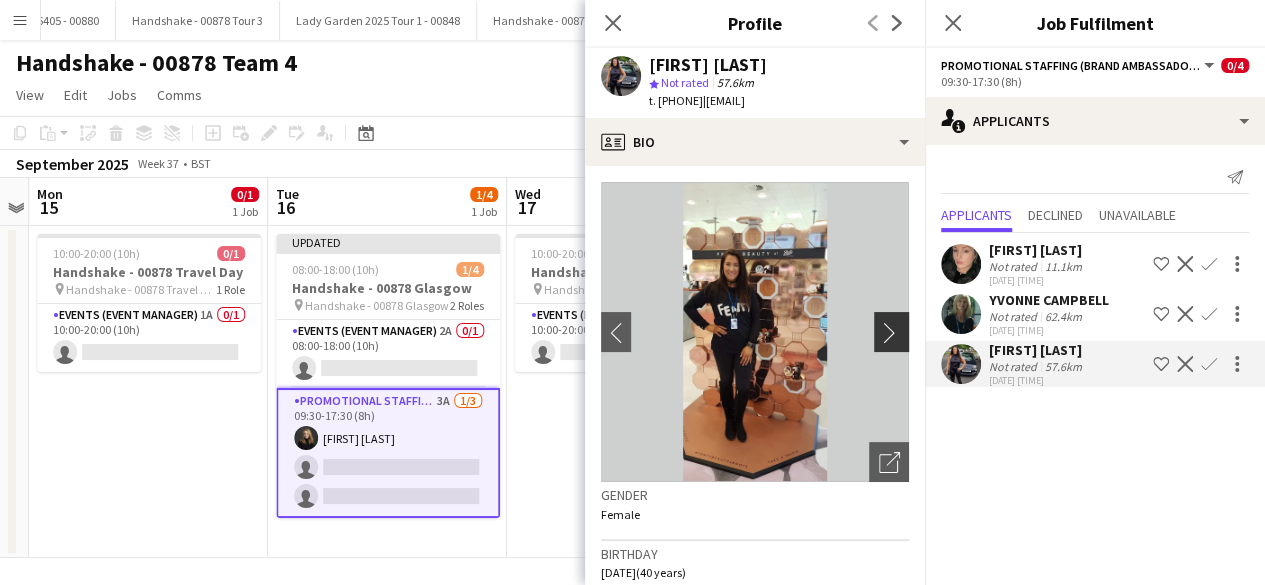 click on "chevron-right" 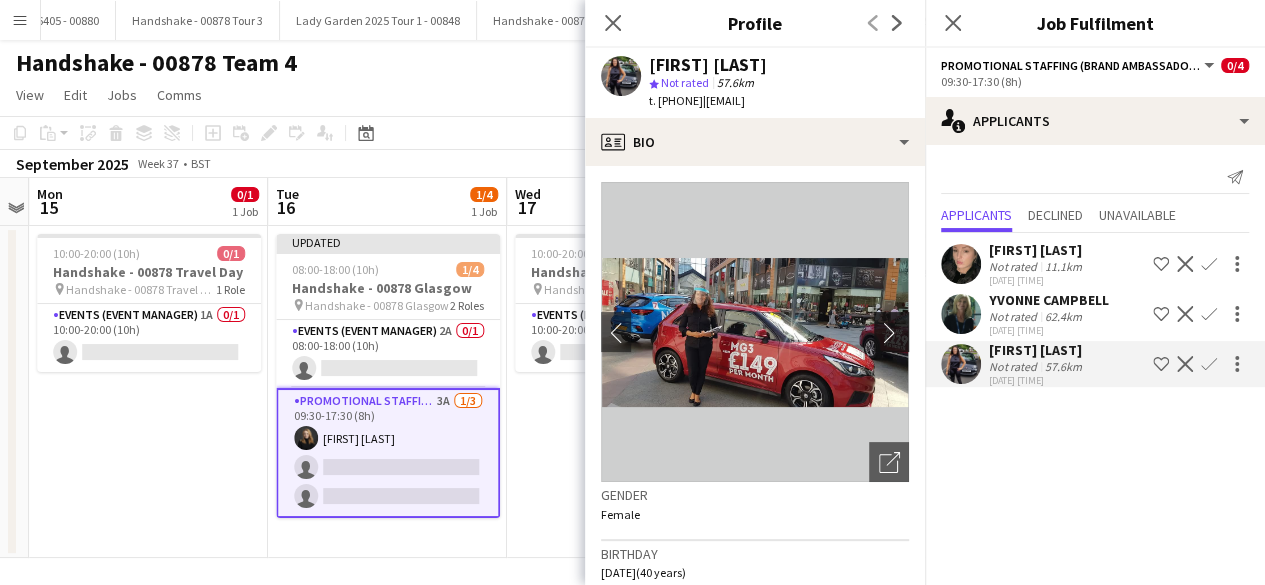 click on "chevron-right" 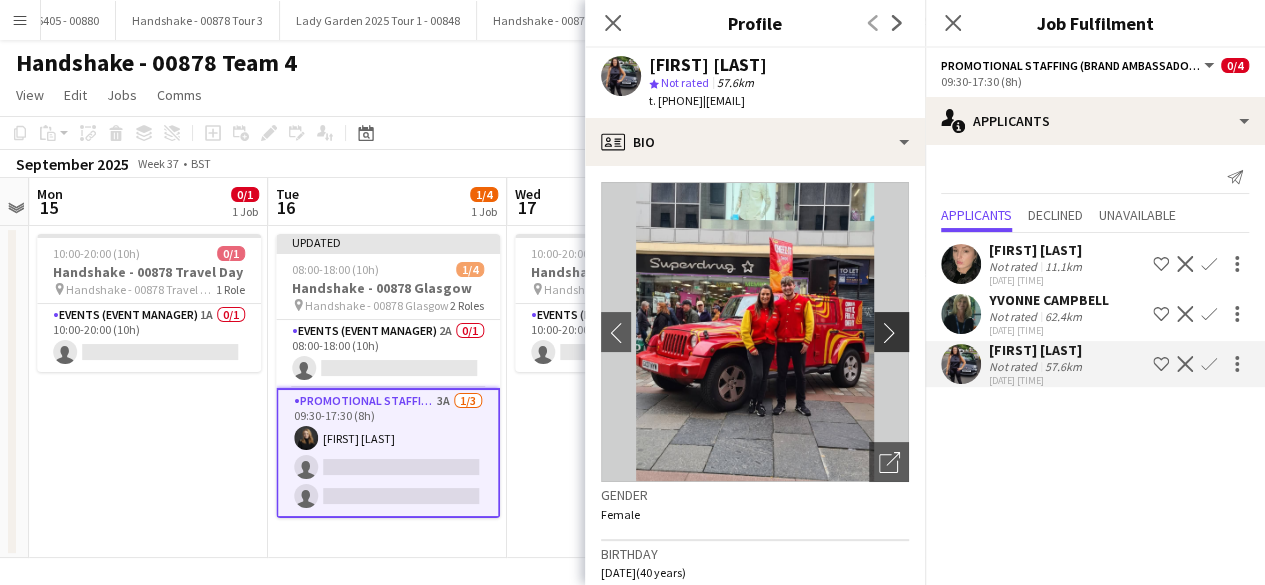 click on "chevron-right" 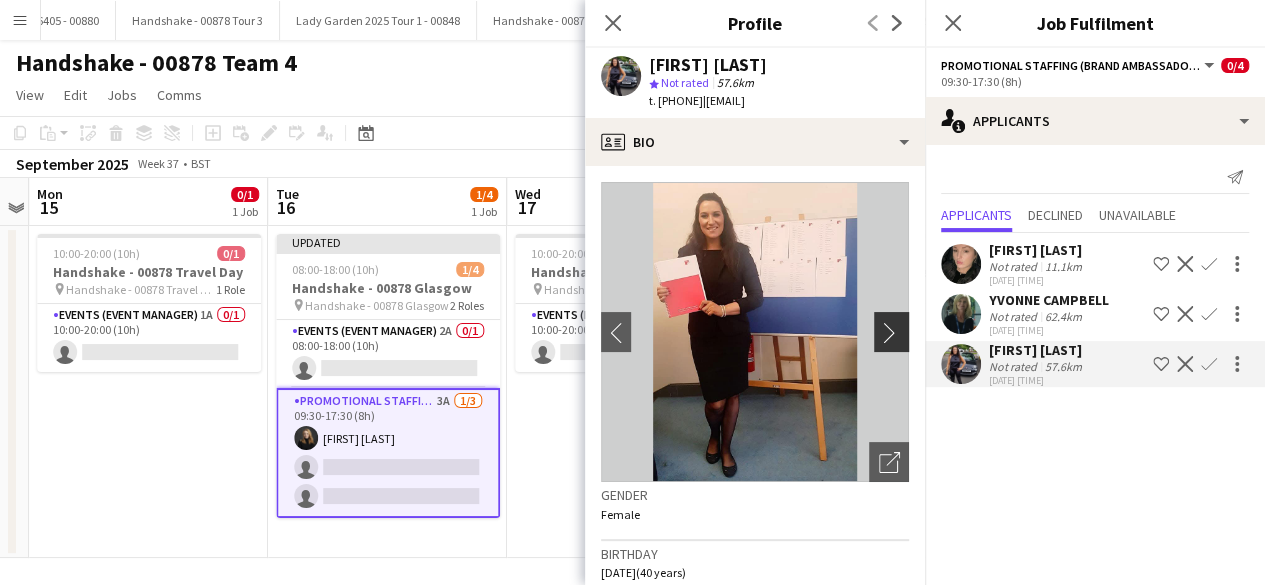click on "chevron-right" 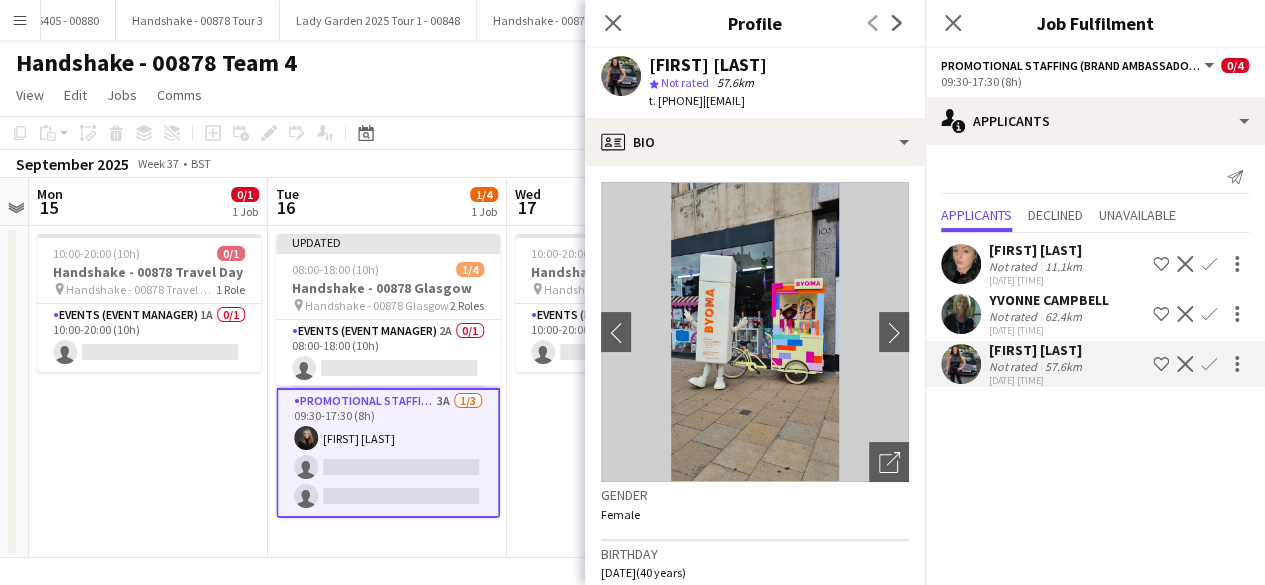 click on "Confirm" 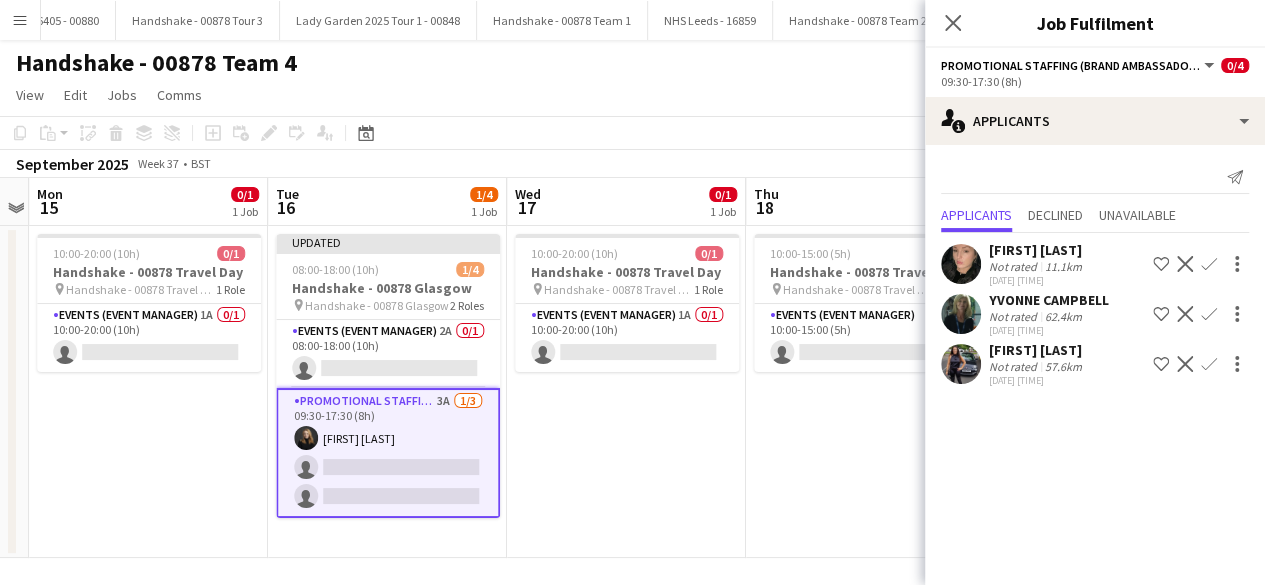 click on "Confirm" 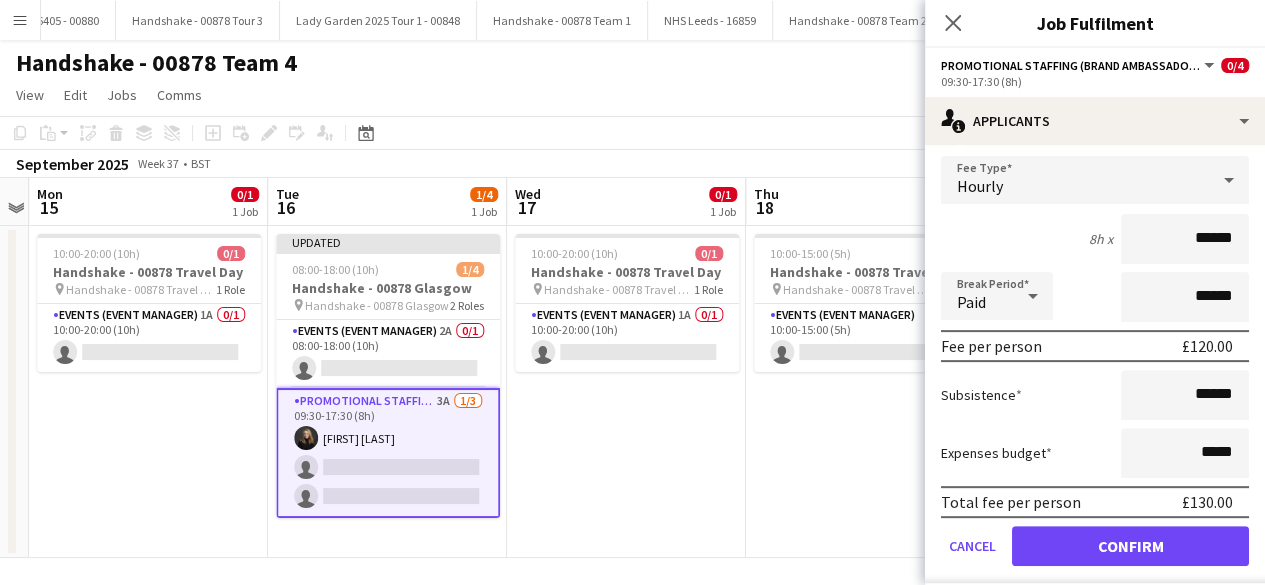 scroll, scrollTop: 266, scrollLeft: 0, axis: vertical 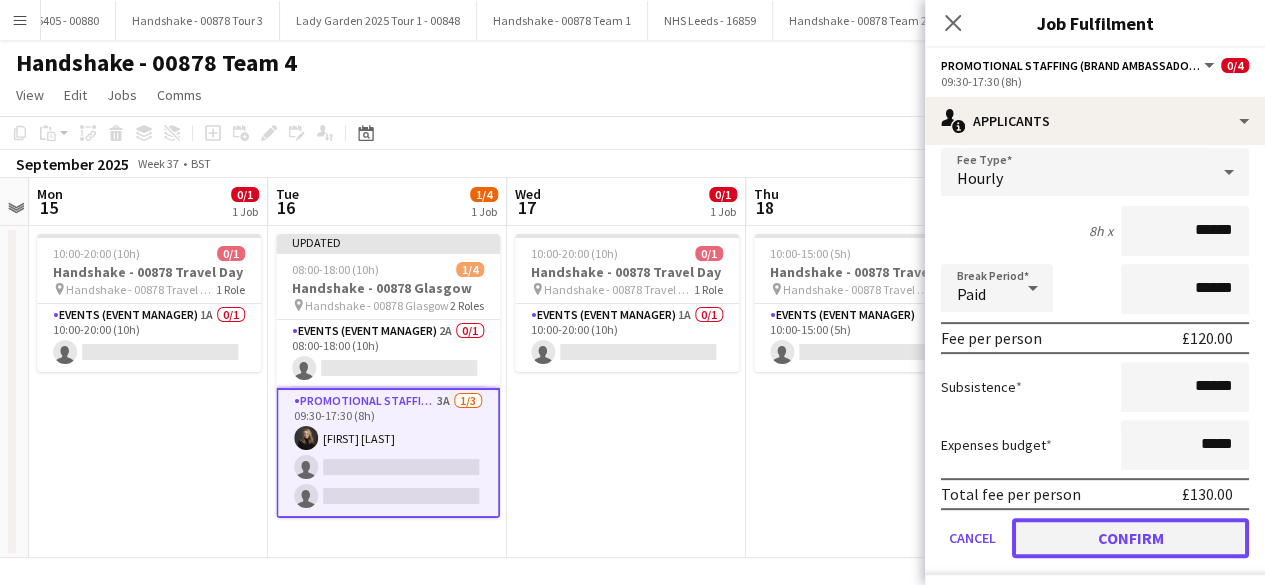 click on "Confirm" 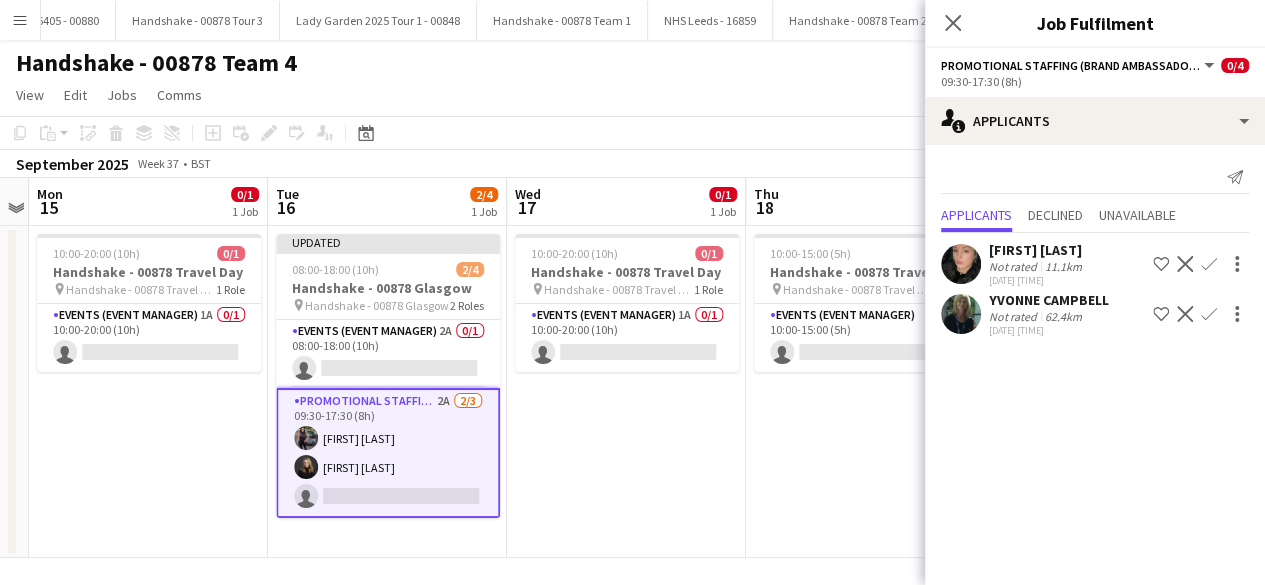 scroll, scrollTop: 0, scrollLeft: 0, axis: both 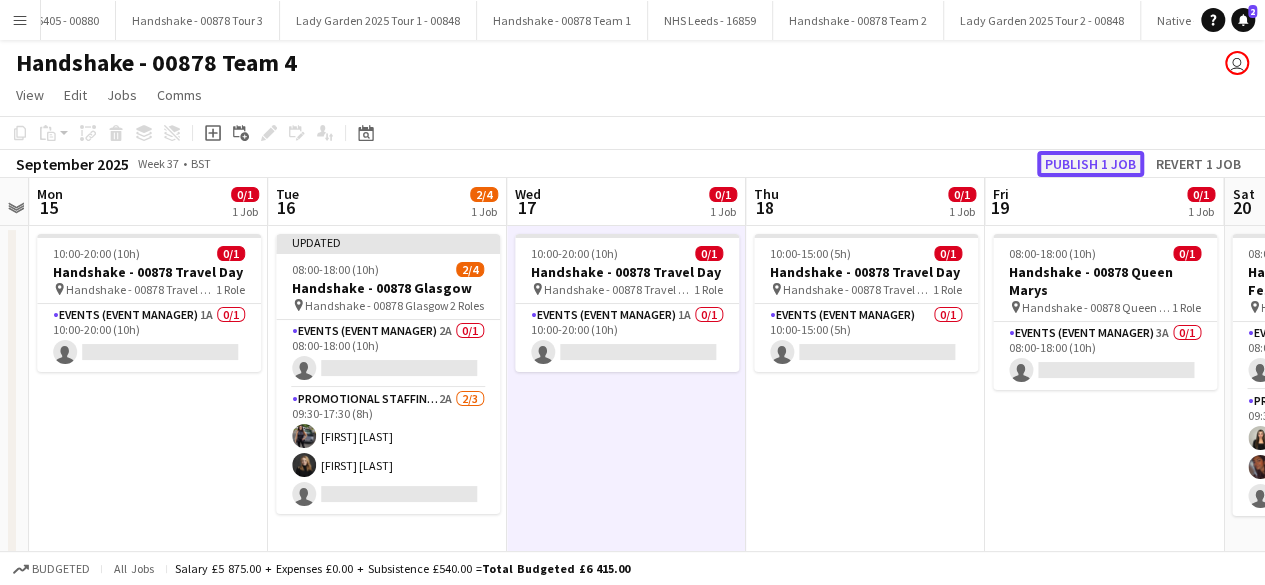 click on "Publish 1 job" 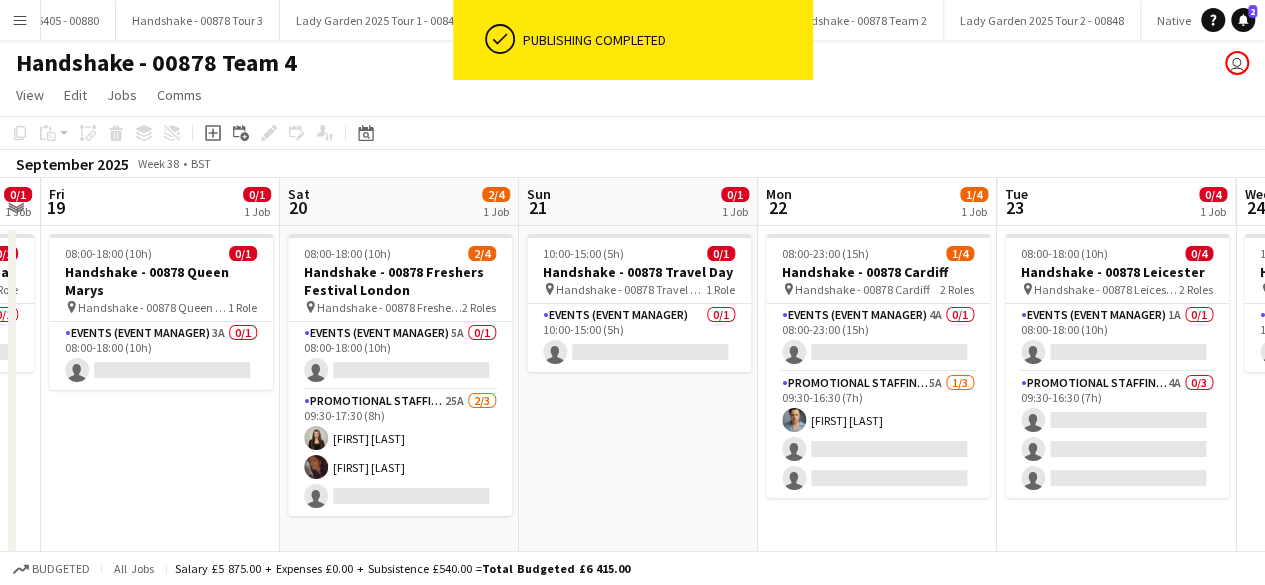 scroll, scrollTop: 0, scrollLeft: 695, axis: horizontal 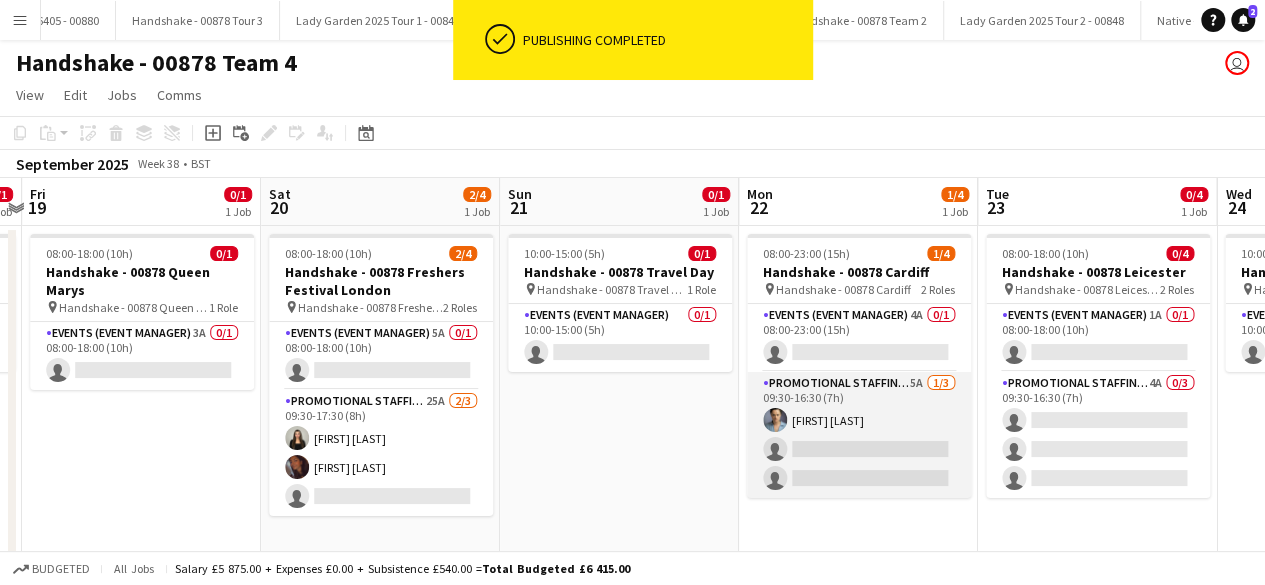 click on "Promotional Staffing (Brand Ambassadors)   5A   1/3   09:30-16:30 (7h)
Rachael Cummins
single-neutral-actions
single-neutral-actions" at bounding box center [859, 435] 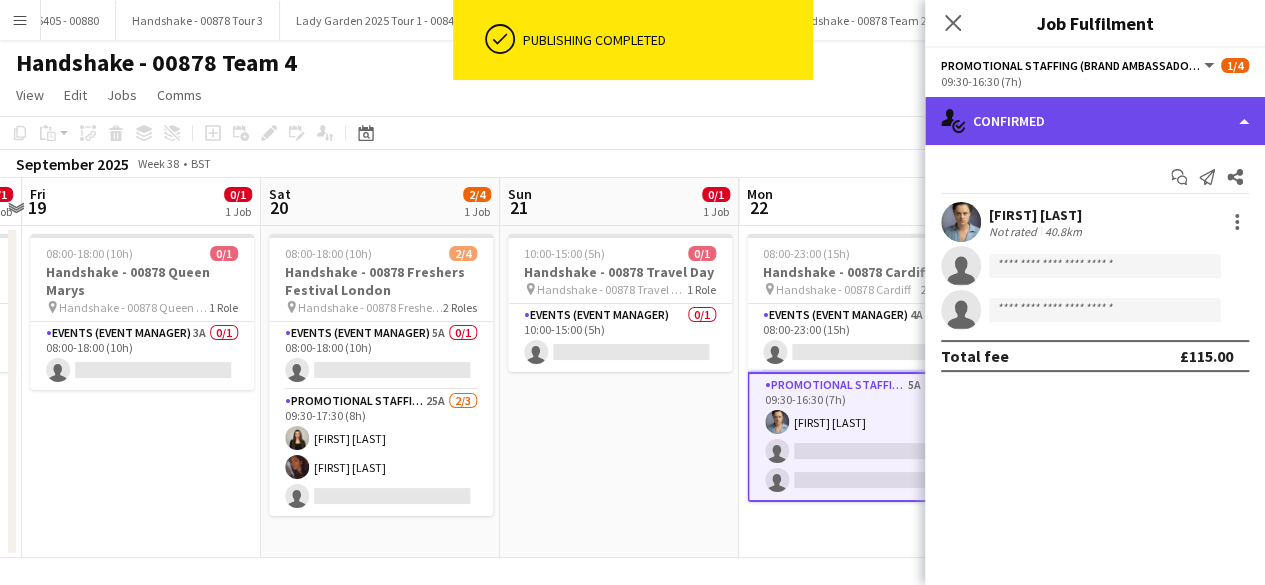 click on "single-neutral-actions-check-2
Confirmed" 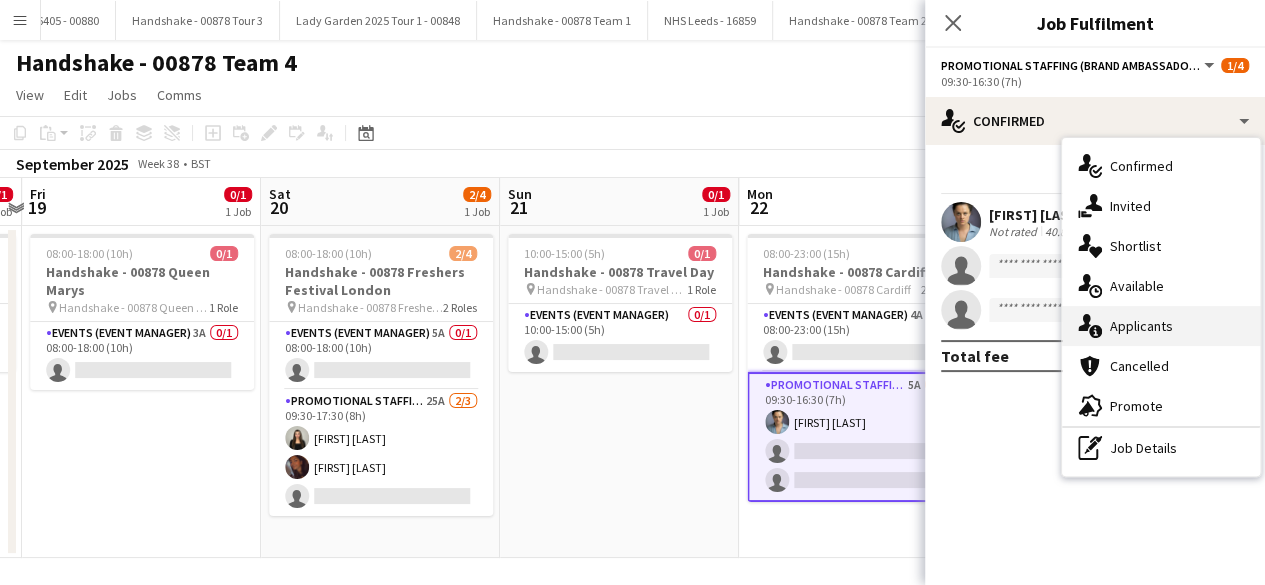 click on "single-neutral-actions-information
Applicants" at bounding box center (1161, 326) 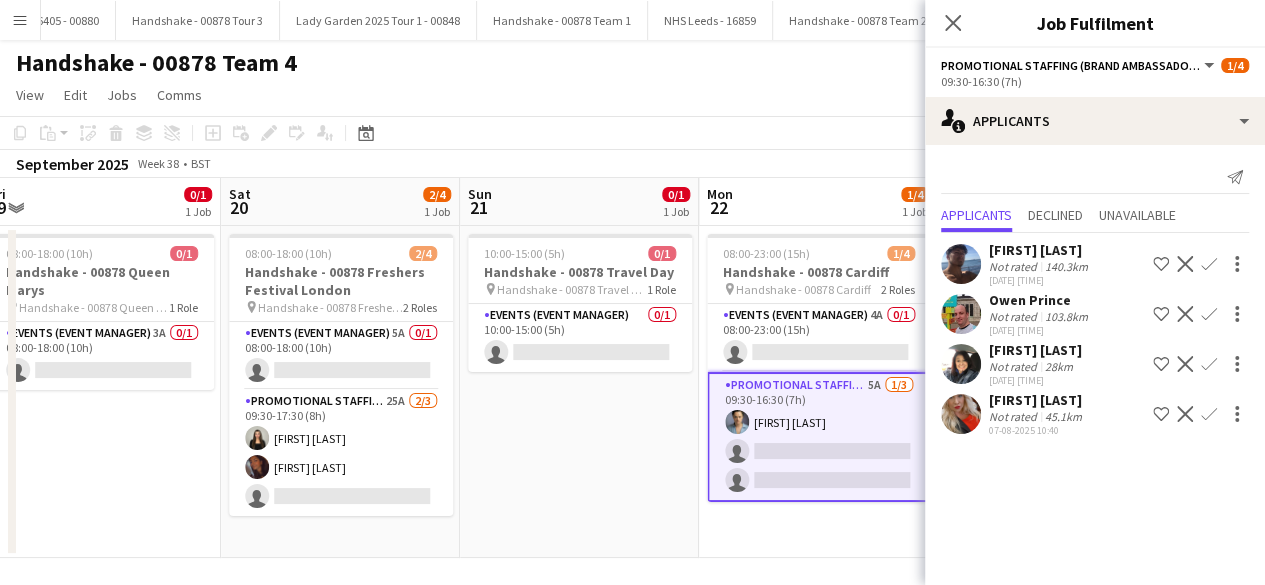 scroll, scrollTop: 0, scrollLeft: 763, axis: horizontal 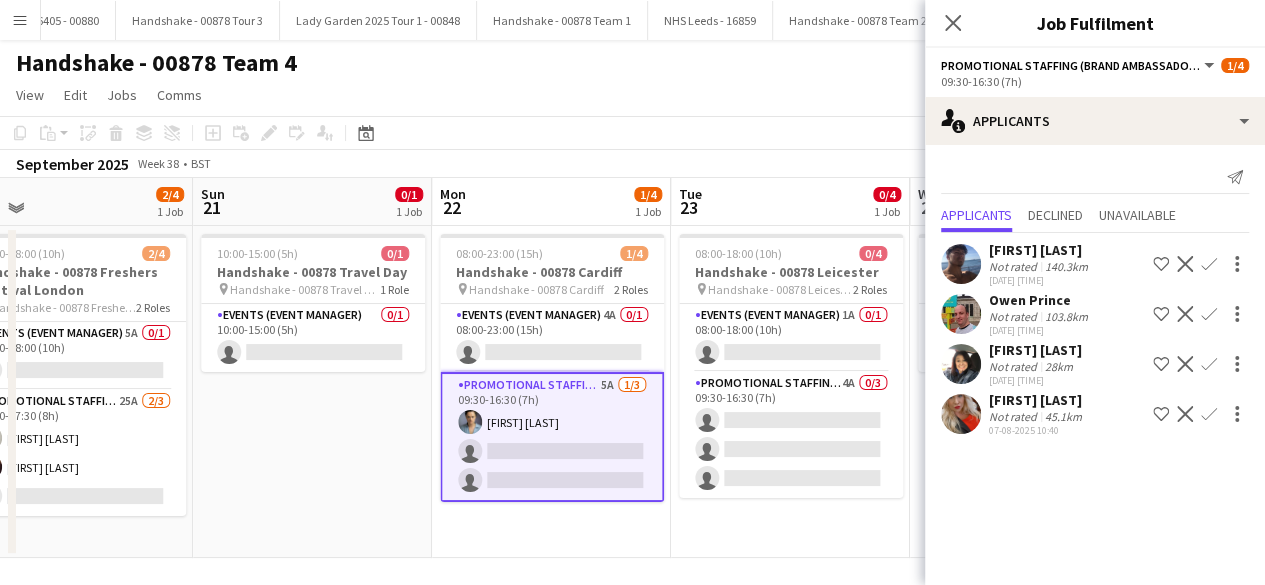 click at bounding box center [961, 314] 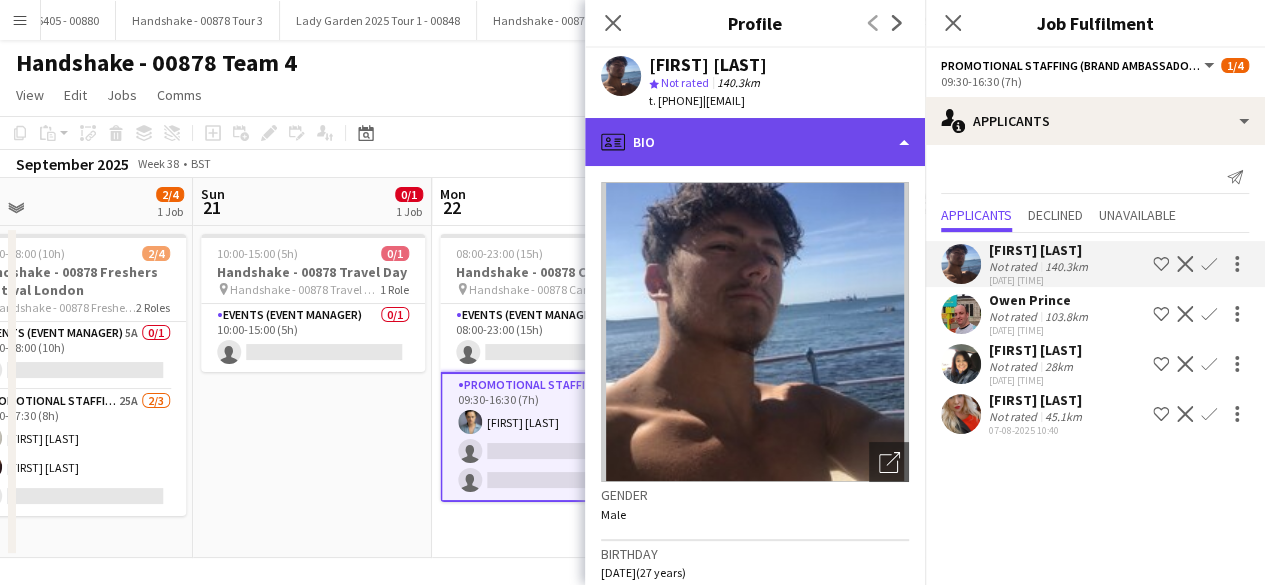click on "profile
Bio" 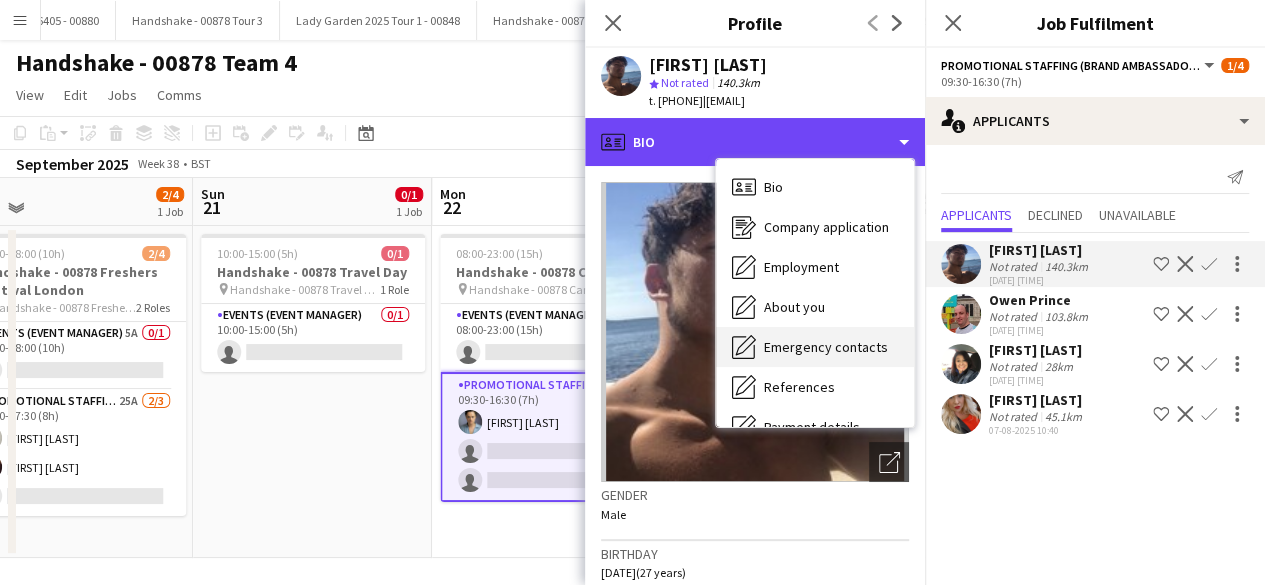 scroll, scrollTop: 188, scrollLeft: 0, axis: vertical 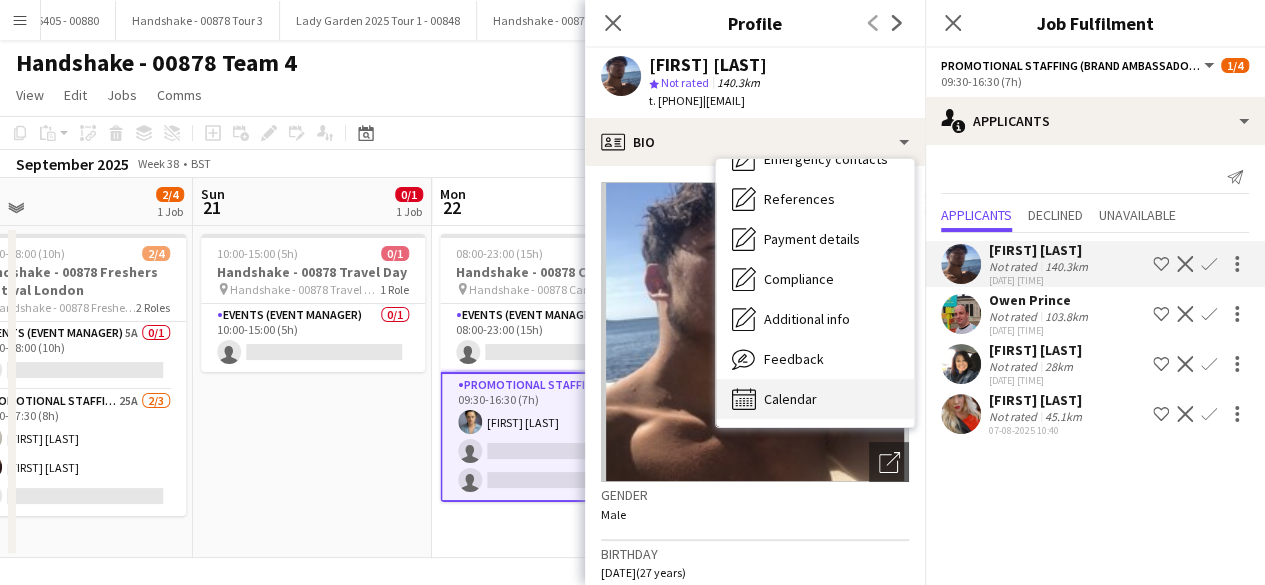 click on "Calendar" at bounding box center [790, 399] 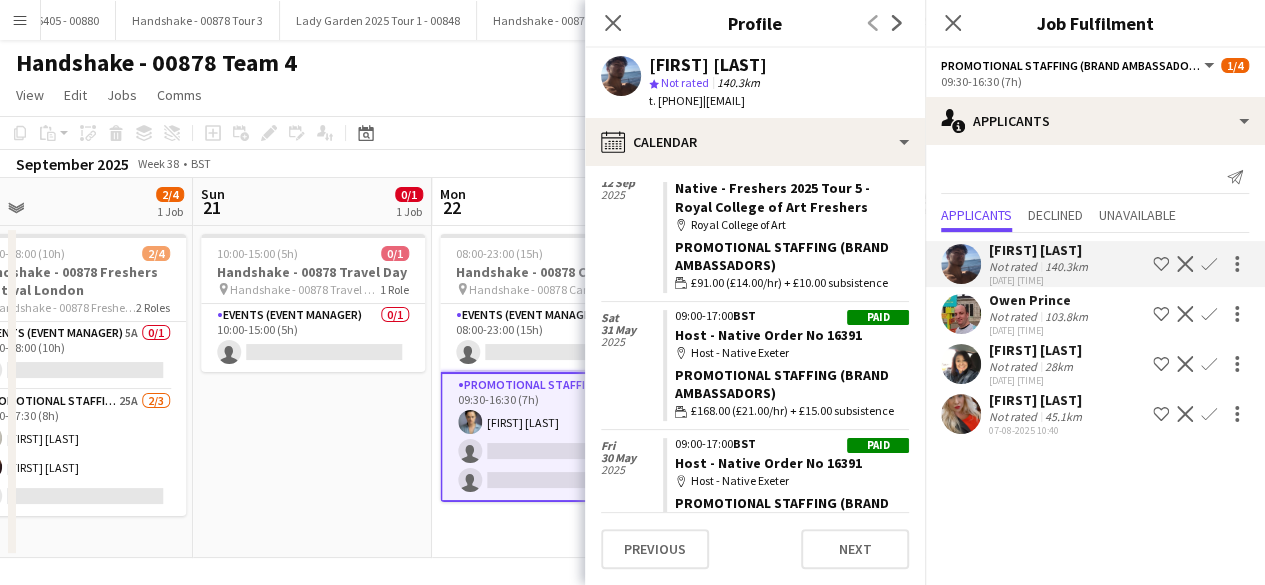 scroll, scrollTop: 1391, scrollLeft: 0, axis: vertical 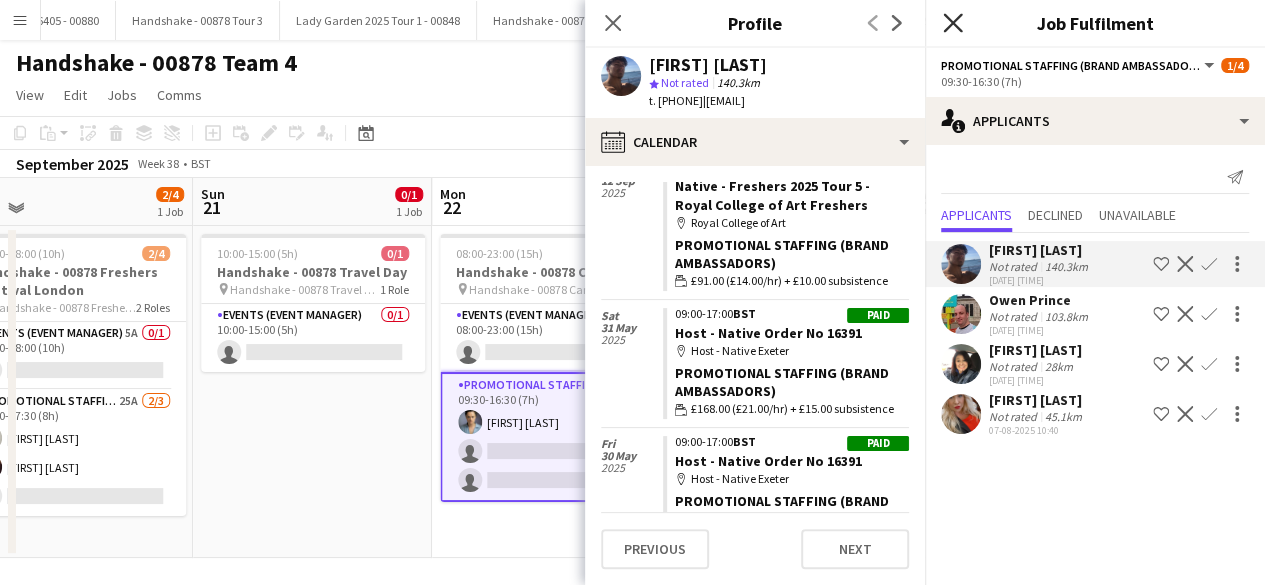 click on "Close pop-in" 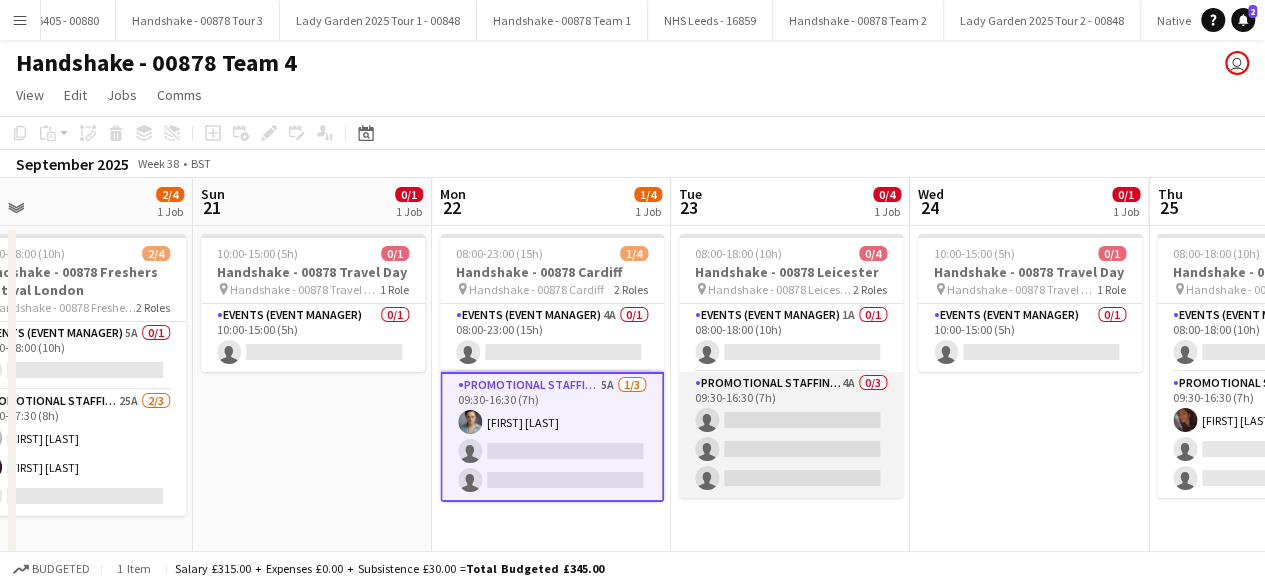 click on "Promotional Staffing (Brand Ambassadors)   4A   0/3   09:30-16:30 (7h)
single-neutral-actions
single-neutral-actions
single-neutral-actions" at bounding box center [791, 435] 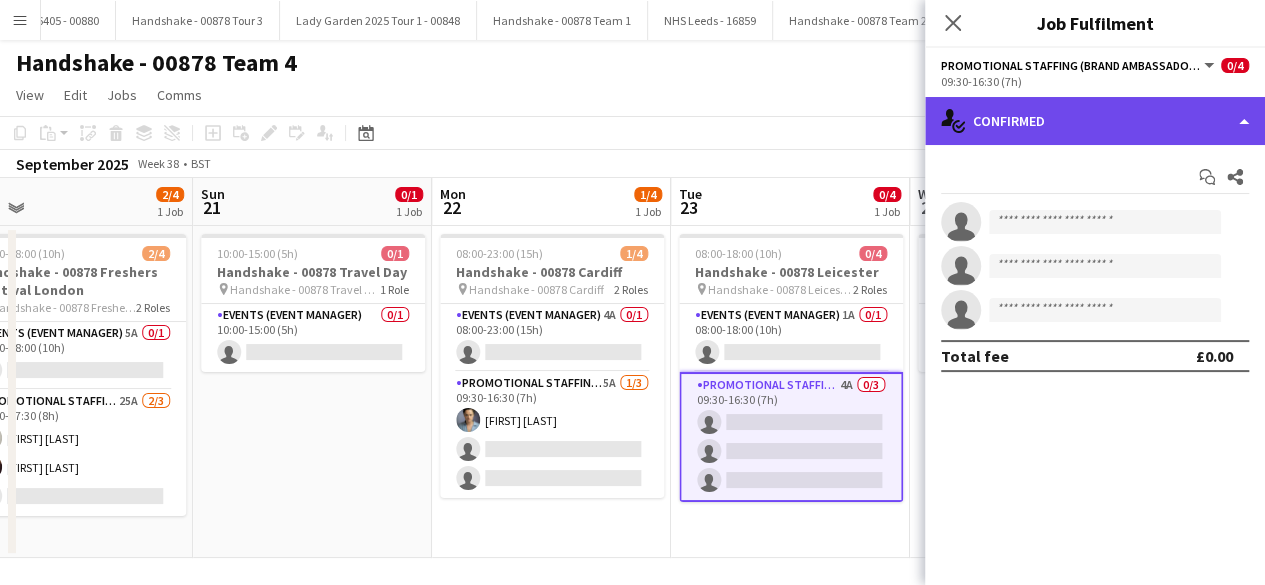 click on "single-neutral-actions-check-2
Confirmed" 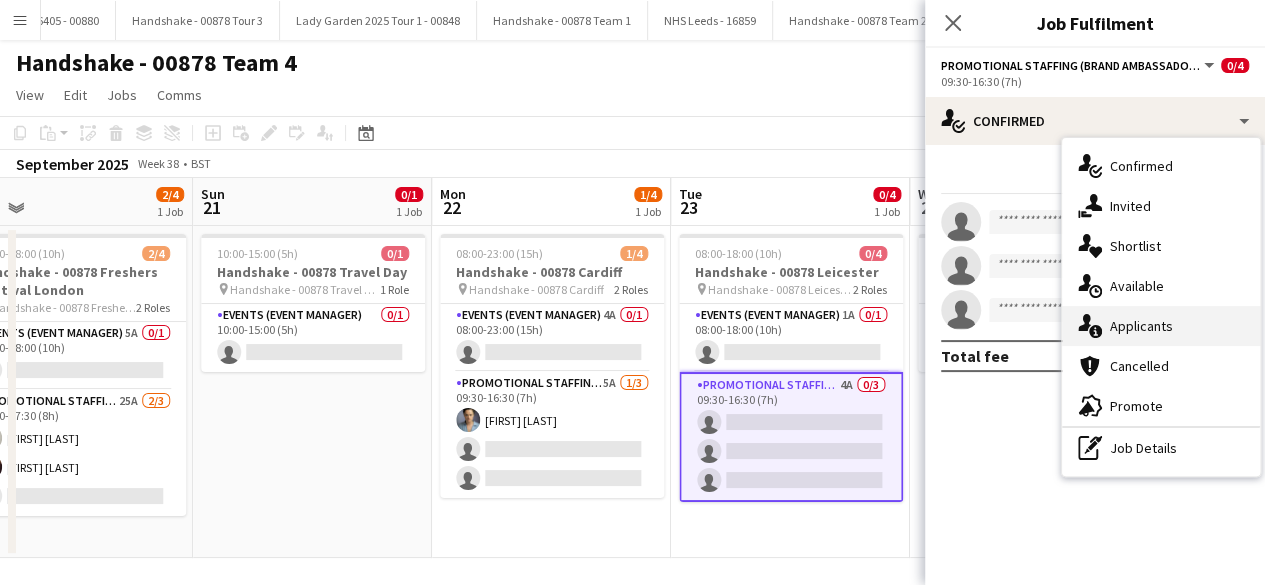 click on "single-neutral-actions-information
Applicants" at bounding box center (1161, 326) 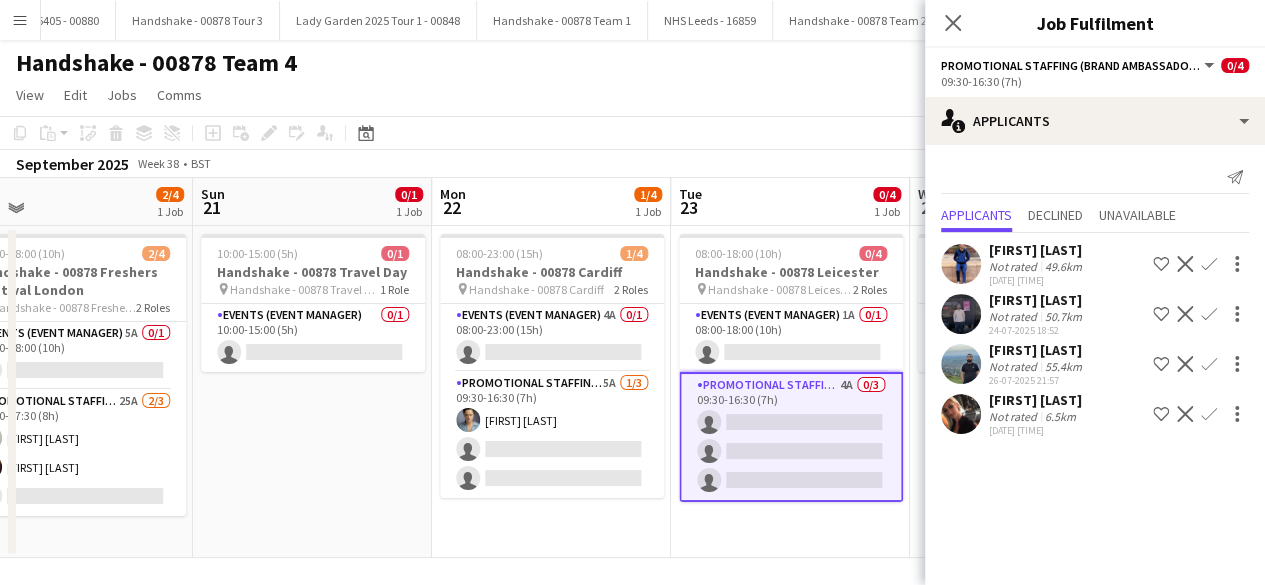 click 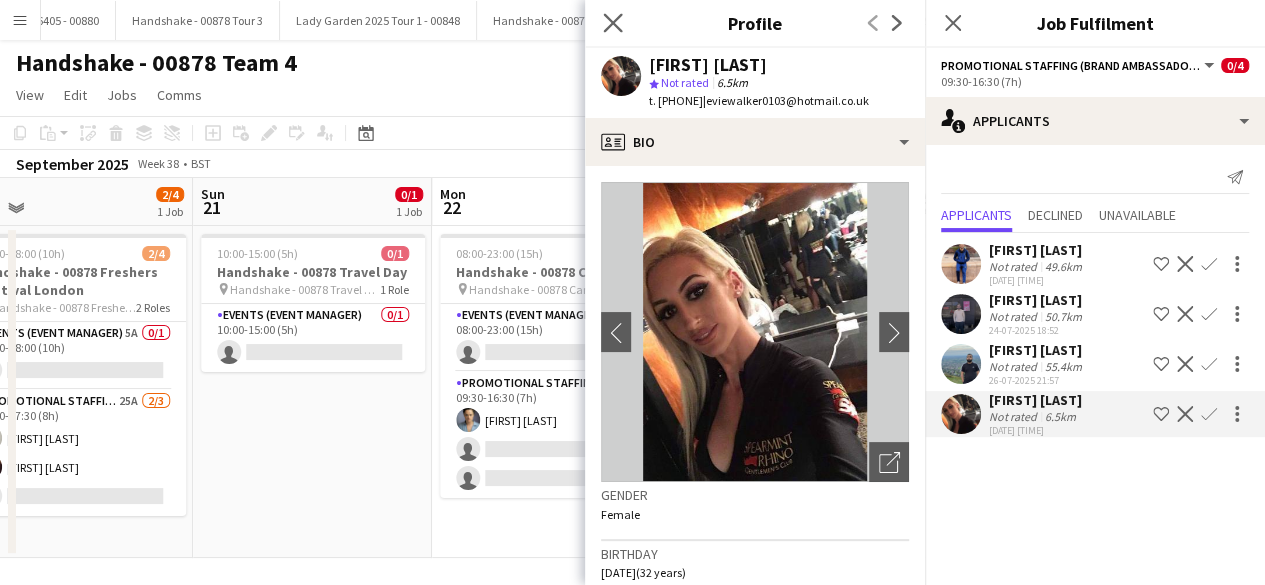 click on "Close pop-in" 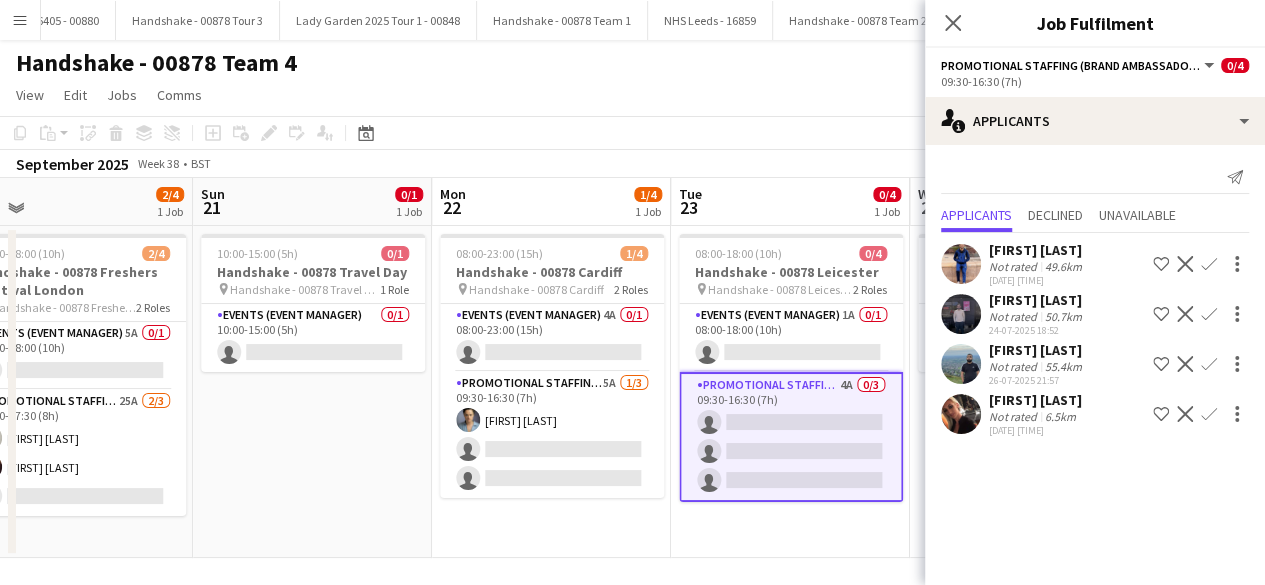 click on "Confirm" 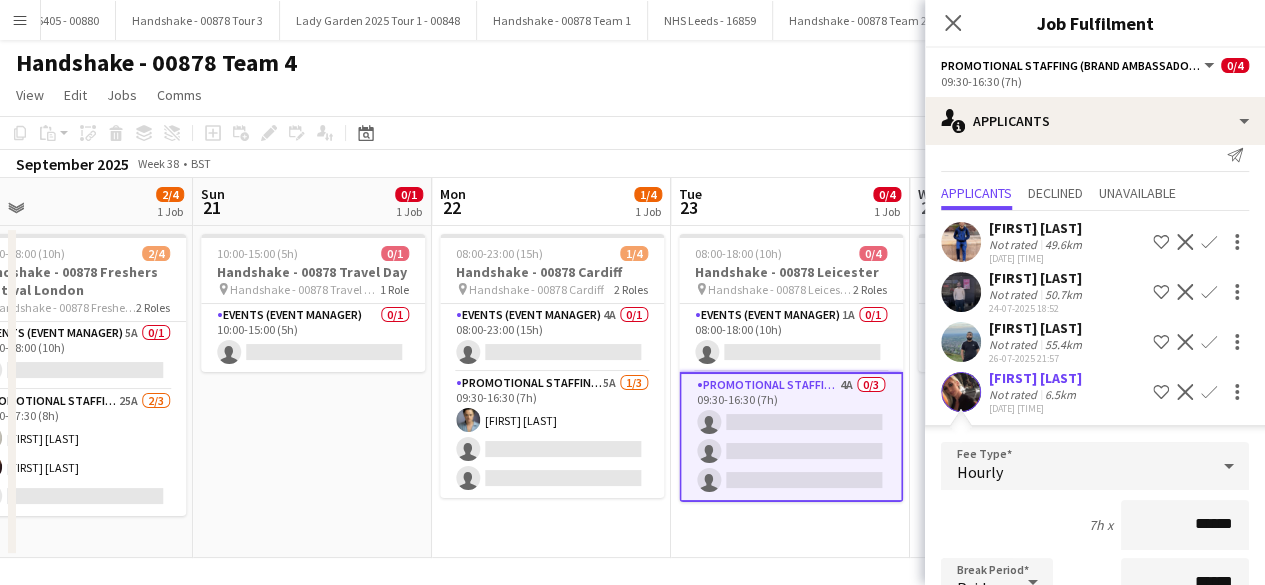 scroll, scrollTop: 360, scrollLeft: 0, axis: vertical 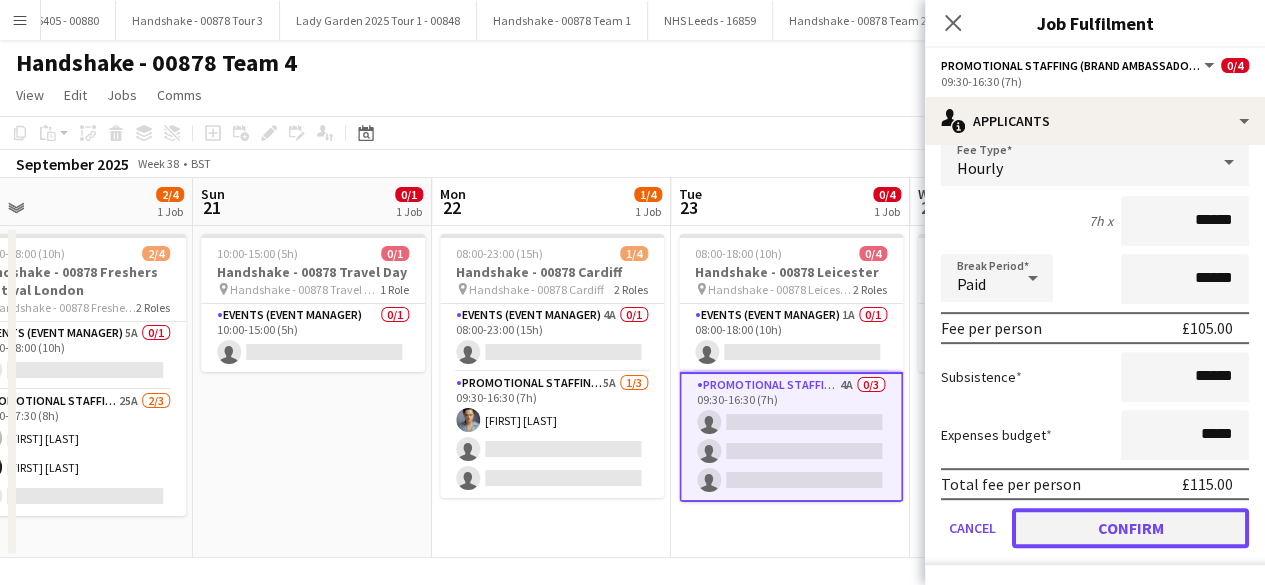 click on "Confirm" 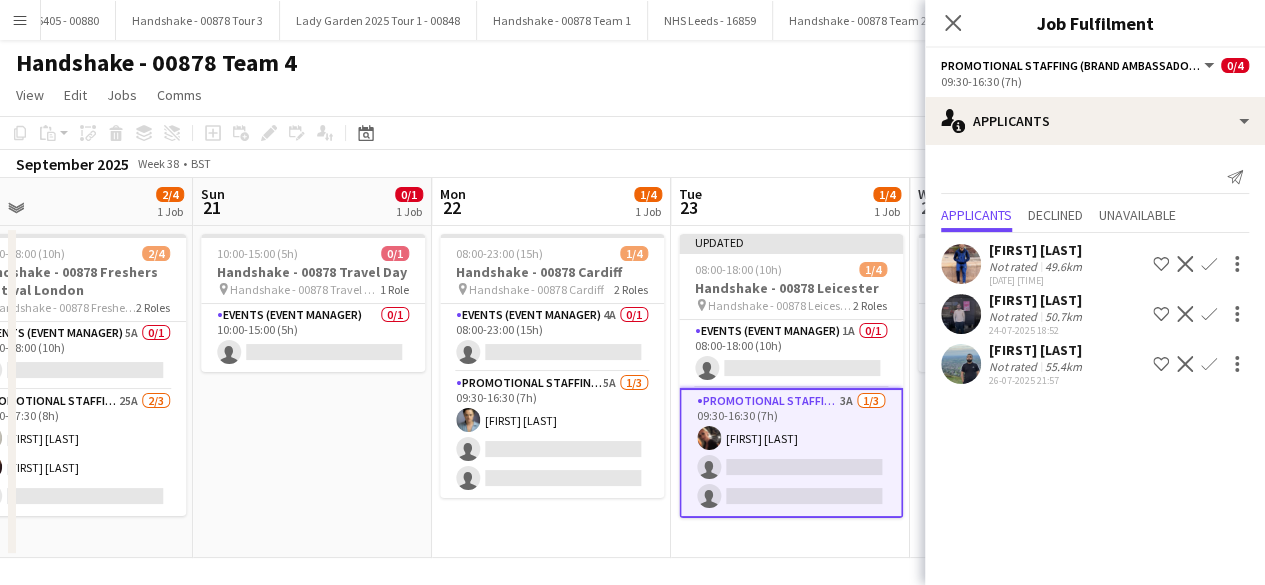 scroll, scrollTop: 0, scrollLeft: 0, axis: both 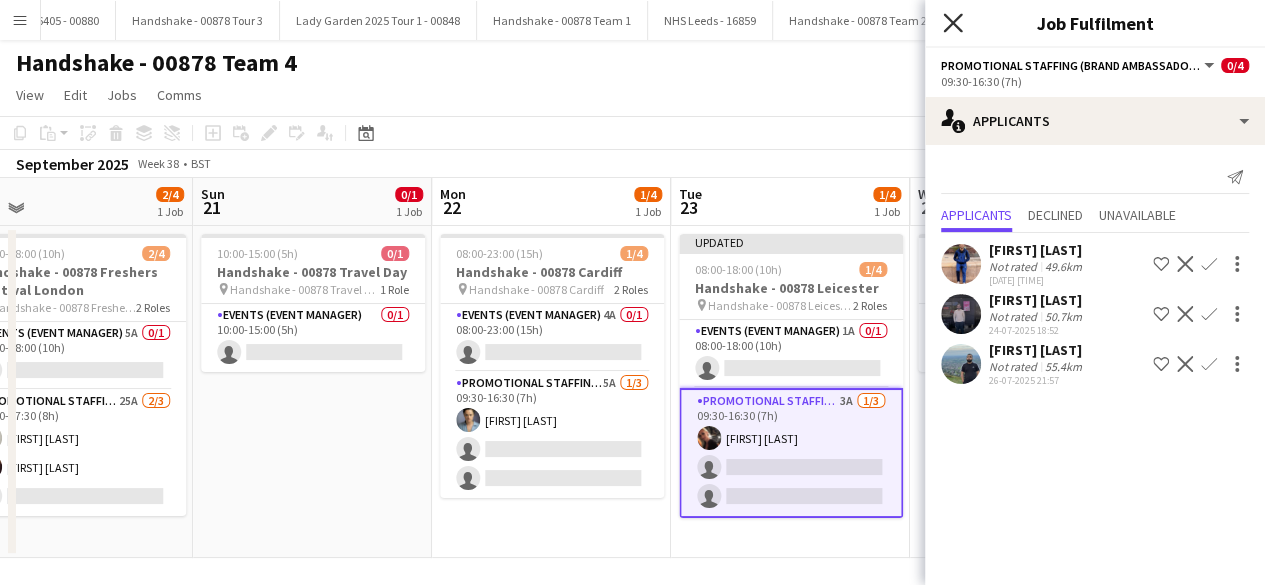 click on "Close pop-in" 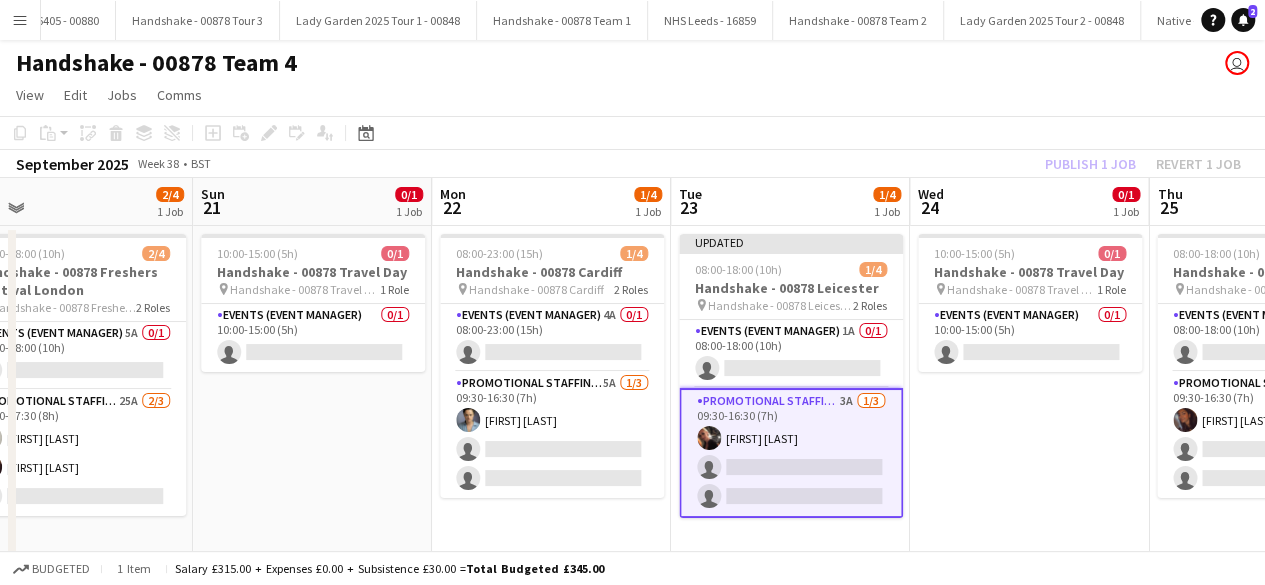 click on "10:00-15:00 (5h)    0/1   Handshake - 00878 Travel Day
pin
Handshake - 00878 Travel Day    1 Role   Events (Event Manager)   0/1   10:00-15:00 (5h)
single-neutral-actions" at bounding box center (1029, 392) 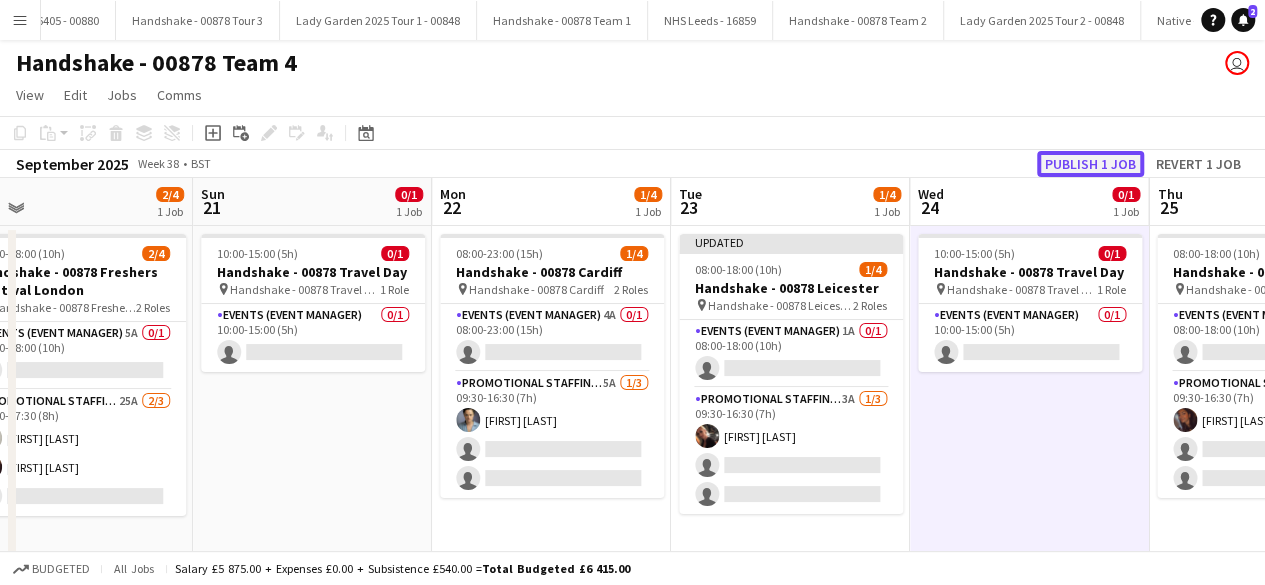 click on "Publish 1 job" 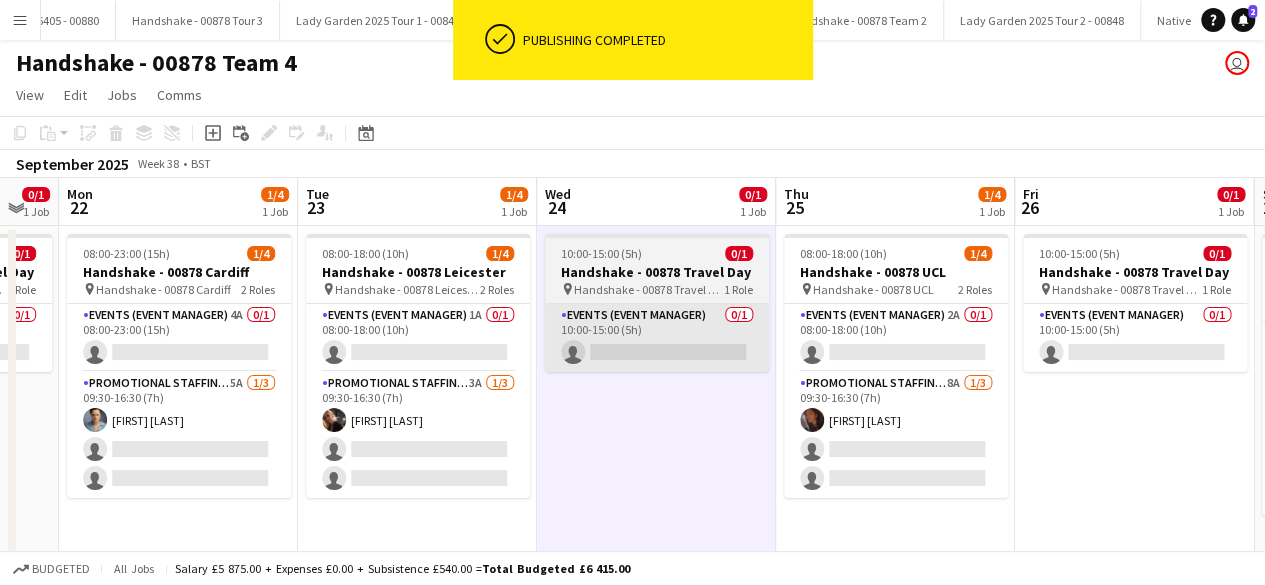 scroll, scrollTop: 0, scrollLeft: 670, axis: horizontal 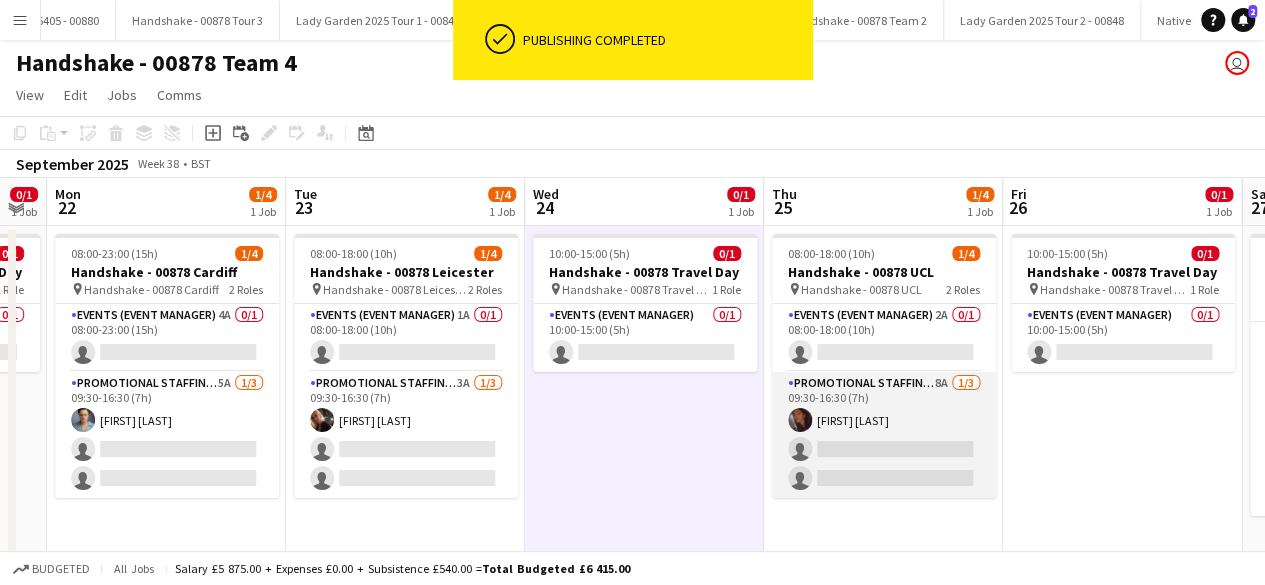 click on "Promotional Staffing (Brand Ambassadors)   8A   1/3   09:30-16:30 (7h)
Sanjana Ramlall
single-neutral-actions
single-neutral-actions" at bounding box center (884, 435) 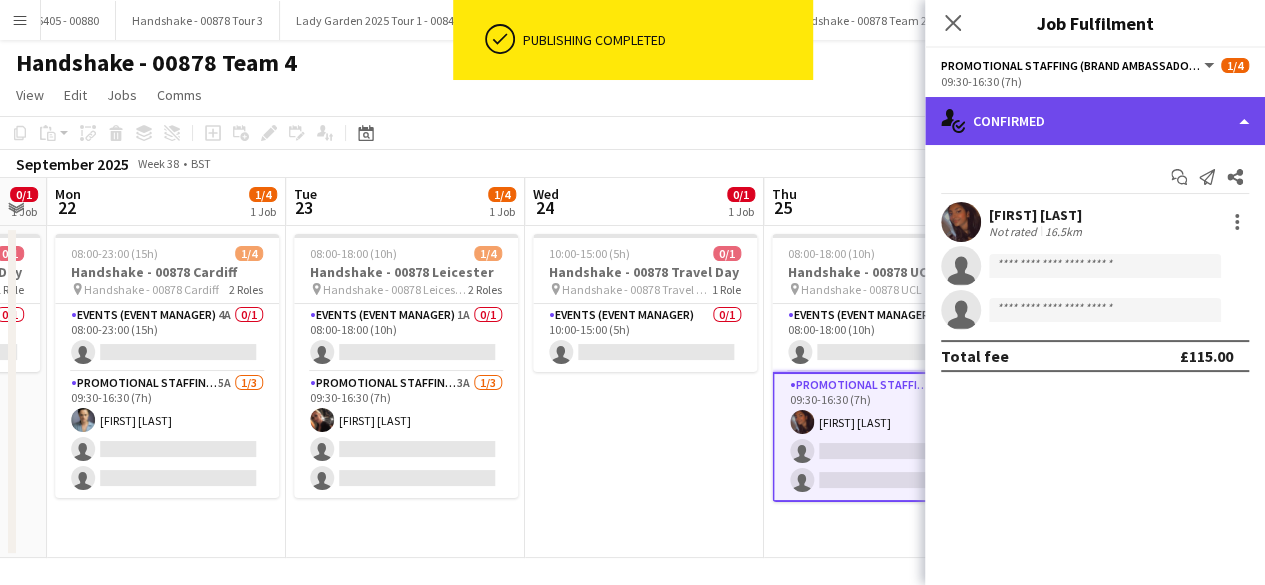 click on "single-neutral-actions-check-2
Confirmed" 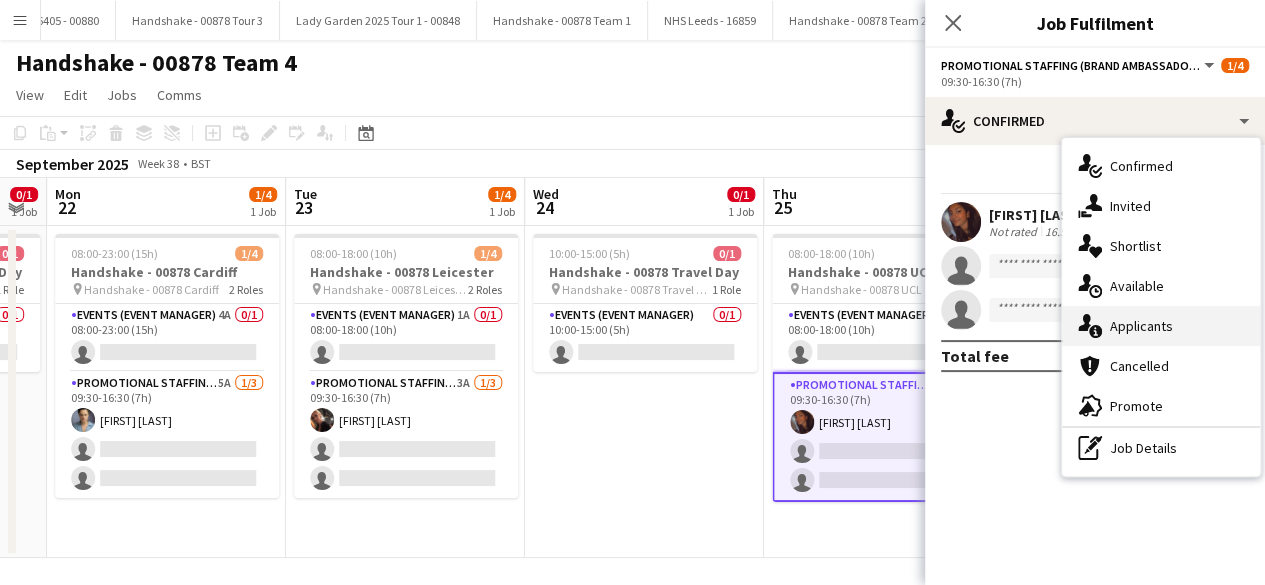 click on "single-neutral-actions-information
Applicants" at bounding box center [1161, 326] 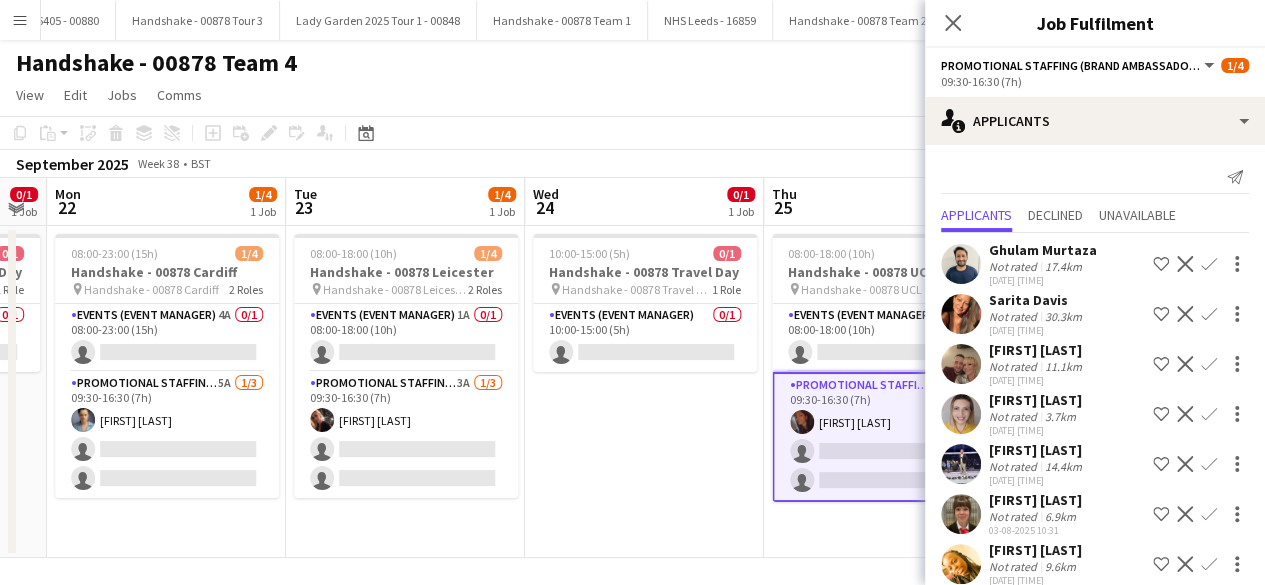 scroll, scrollTop: 21, scrollLeft: 0, axis: vertical 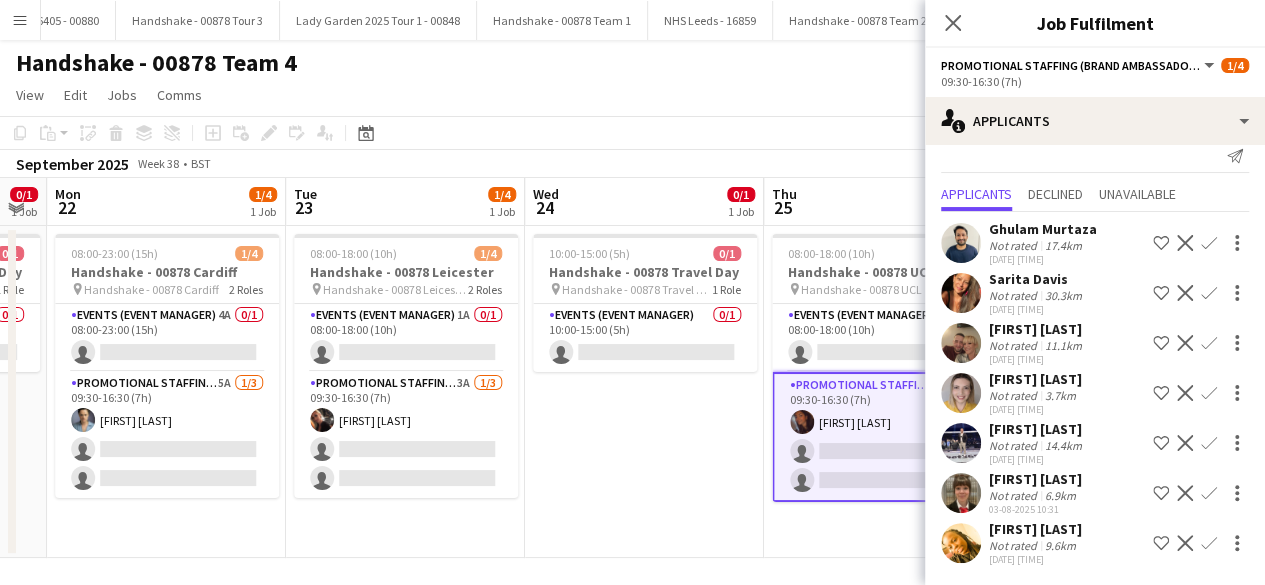 click at bounding box center (961, 493) 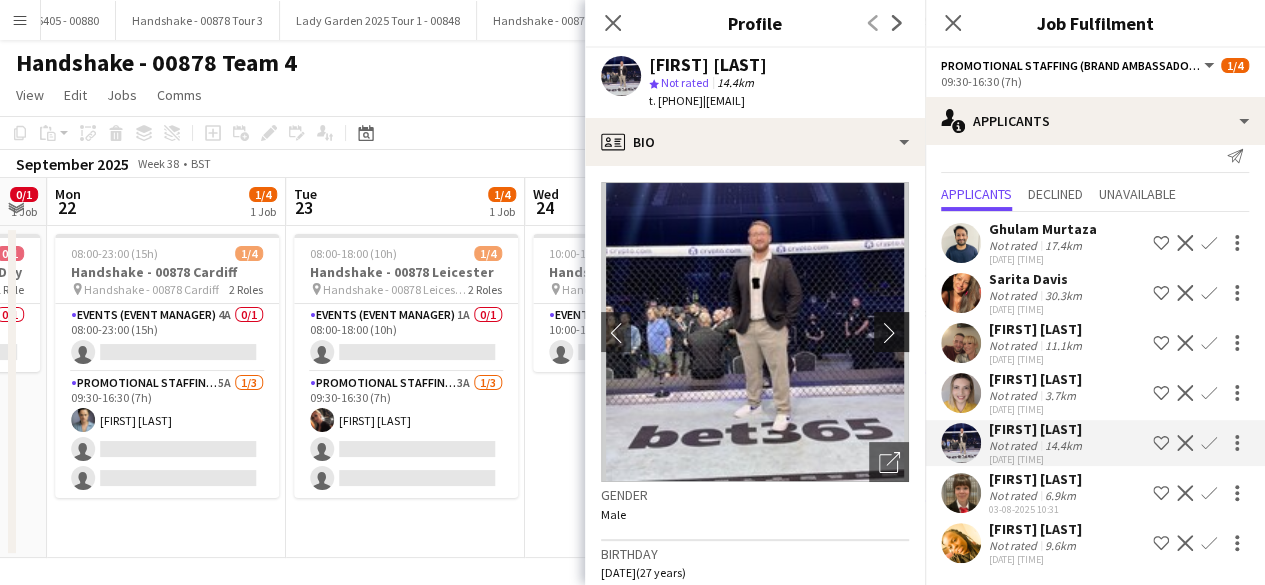 click on "chevron-right" 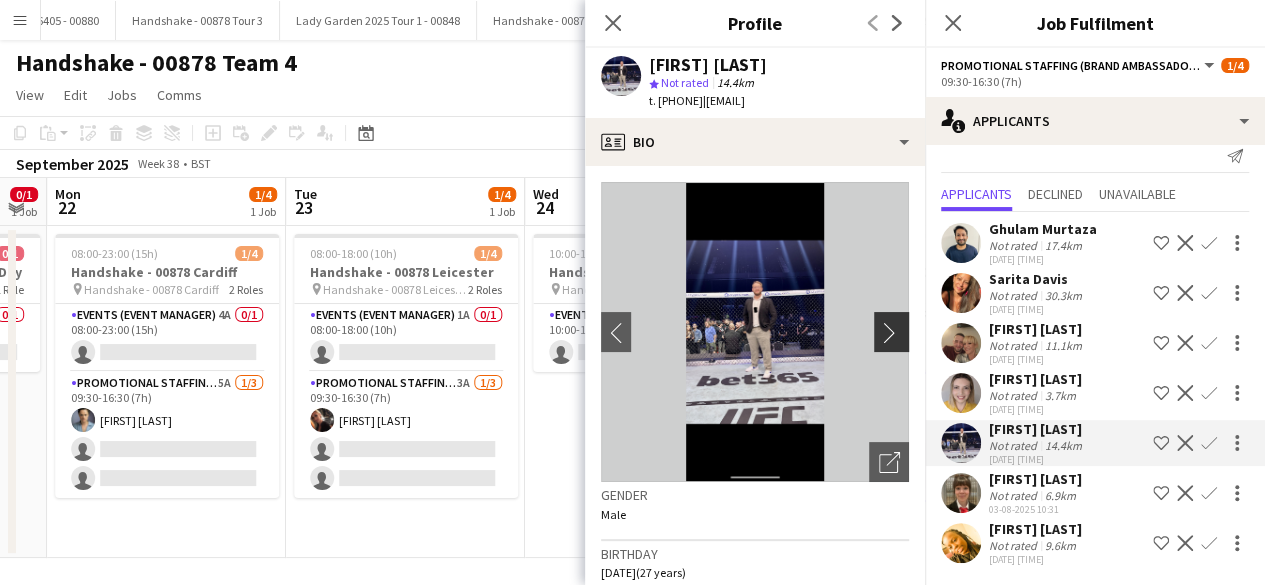 click on "chevron-right" 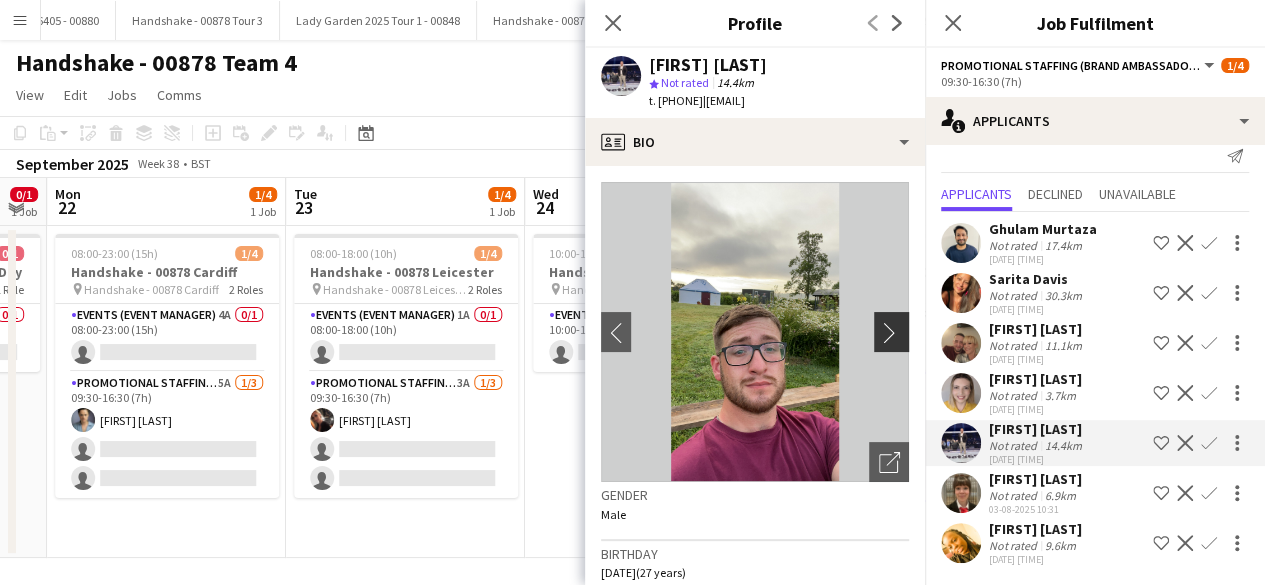 click on "chevron-right" 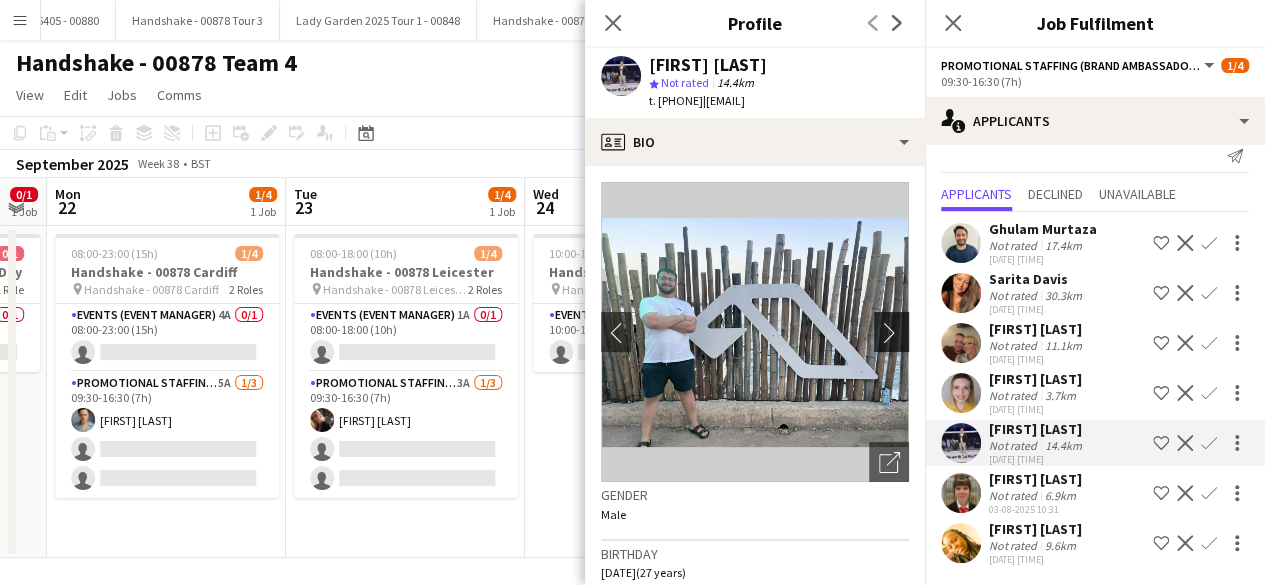 click on "chevron-right" 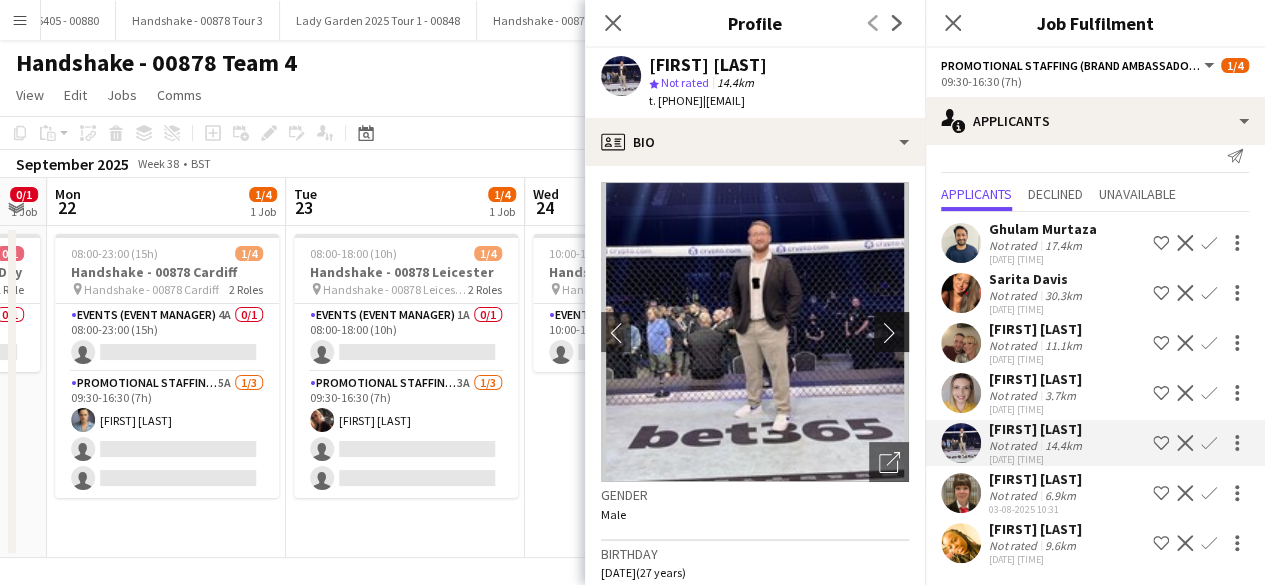 click on "chevron-right" 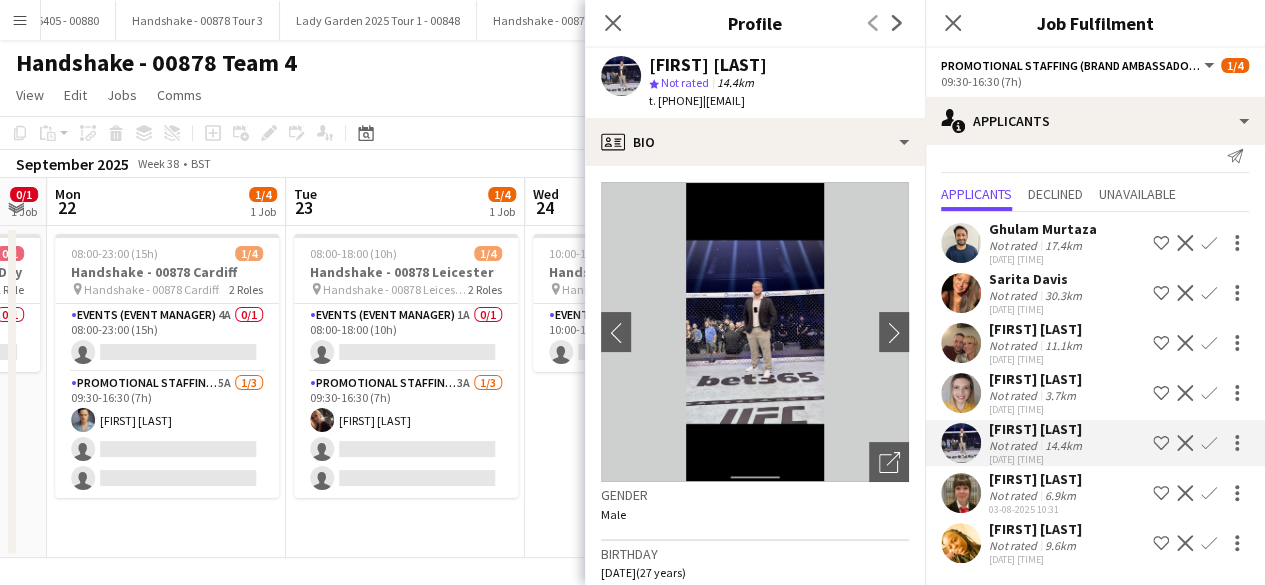 click on "Confirm" 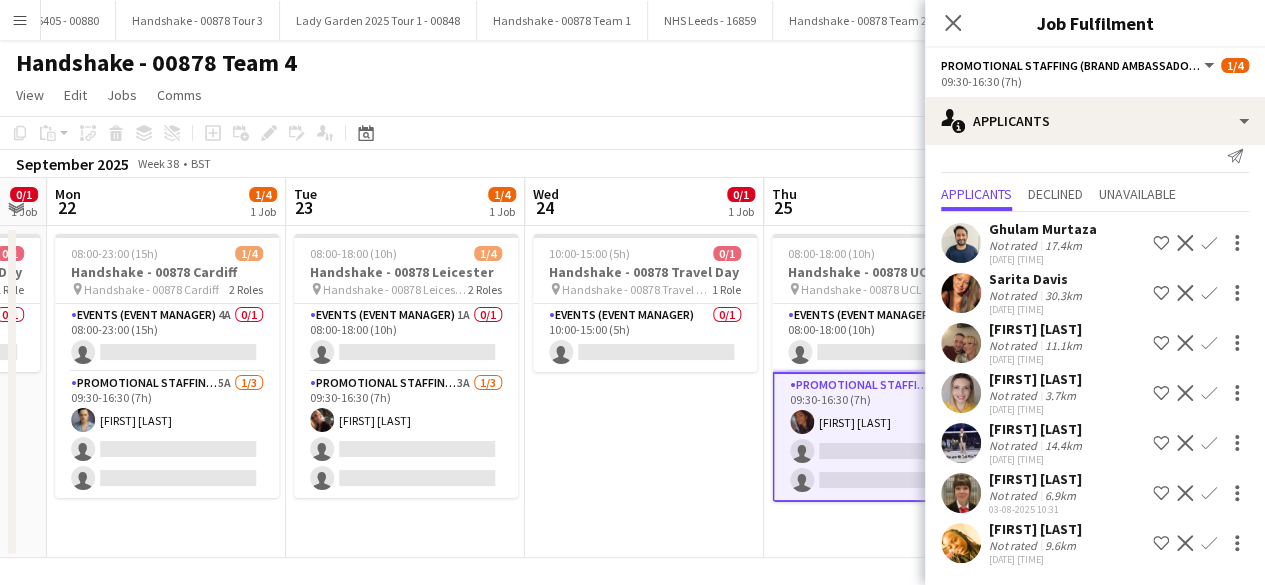click on "Confirm" at bounding box center (1209, 493) 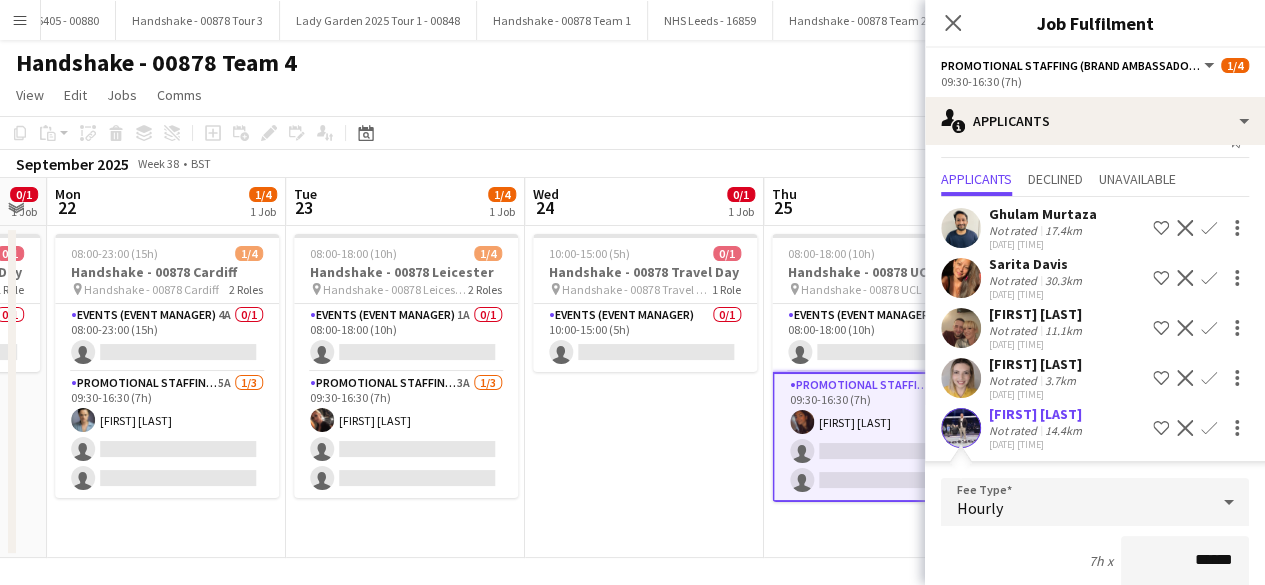 scroll, scrollTop: 474, scrollLeft: 0, axis: vertical 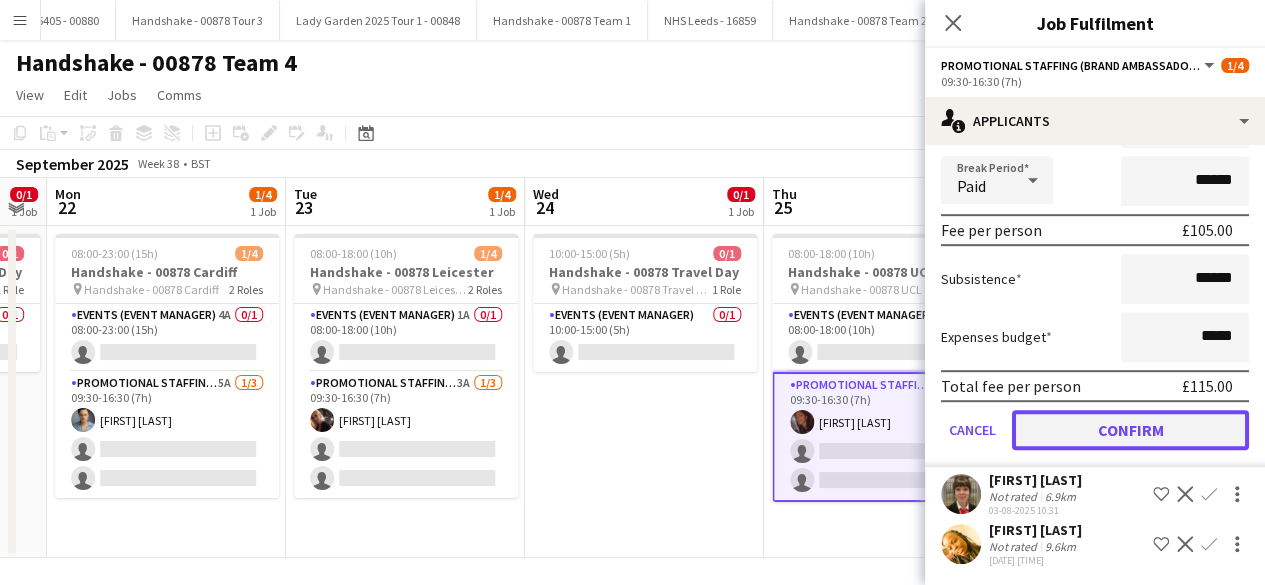 click on "Confirm" 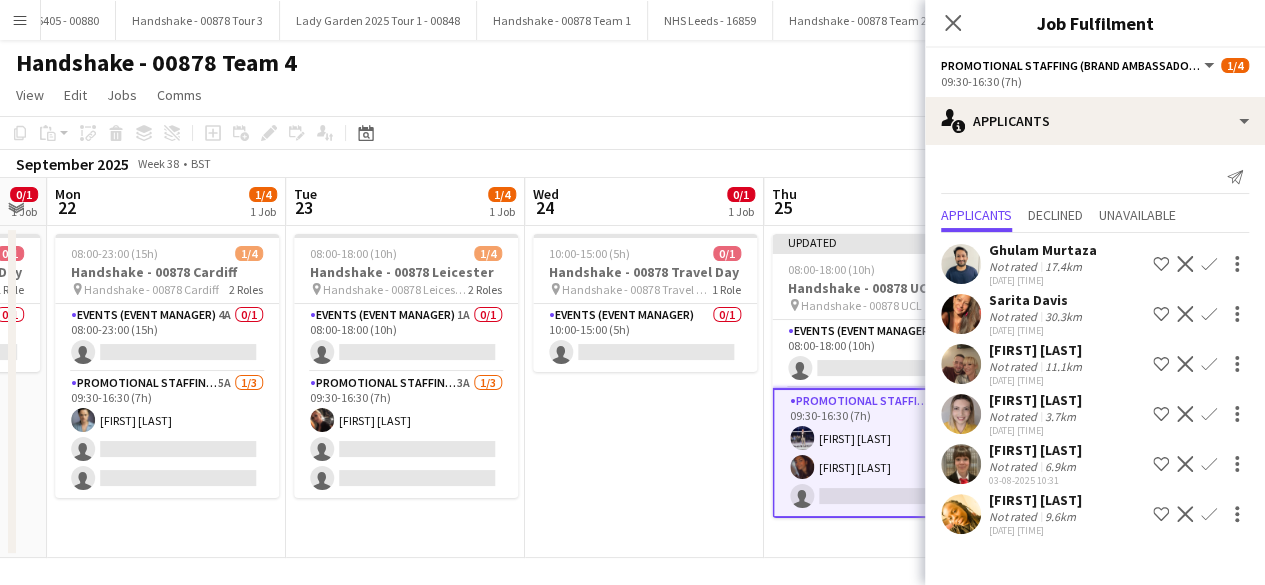 scroll, scrollTop: 0, scrollLeft: 0, axis: both 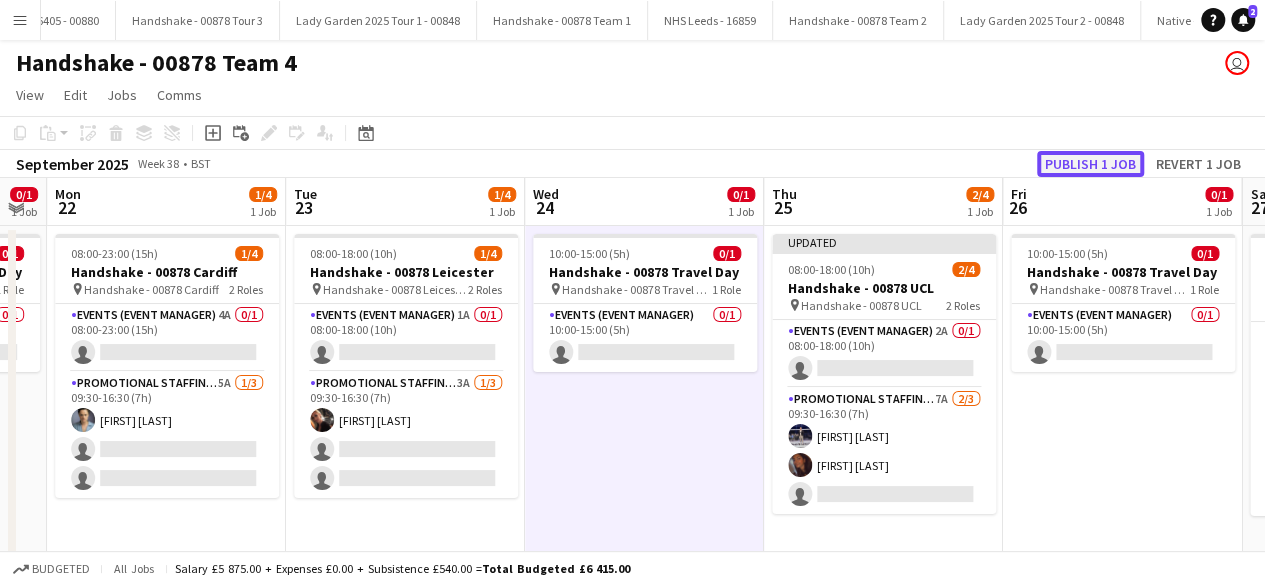 click on "Publish 1 job" 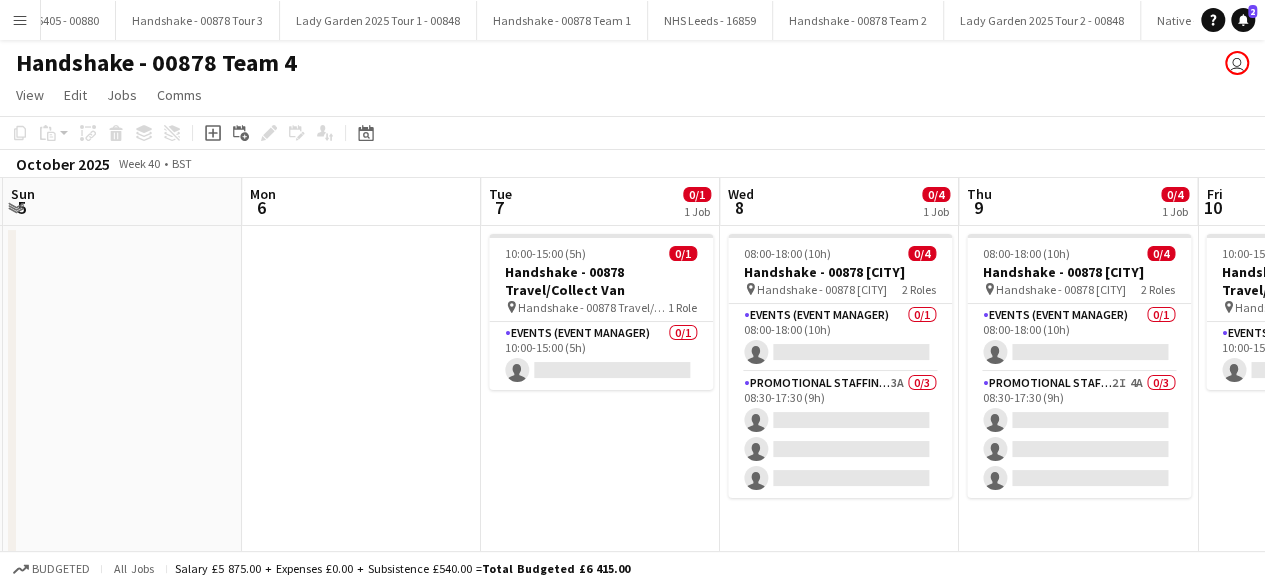 scroll, scrollTop: 0, scrollLeft: 888, axis: horizontal 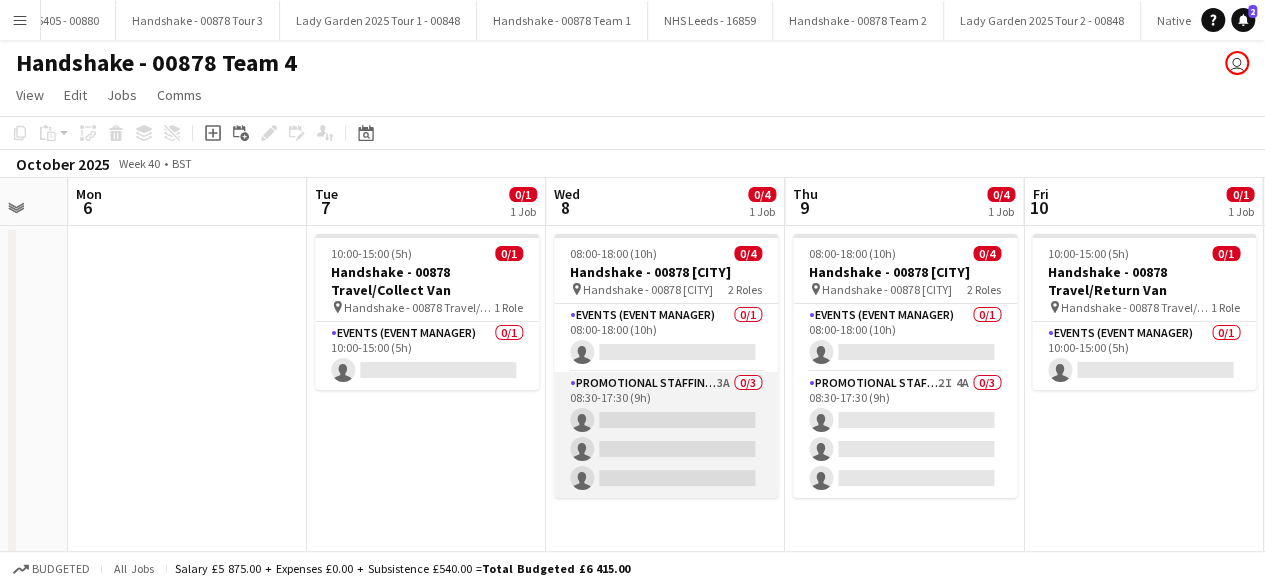 click on "Promotional Staffing (Brand Ambassadors)   3A   0/3   08:30-17:30 (9h)
single-neutral-actions
single-neutral-actions
single-neutral-actions" at bounding box center [666, 435] 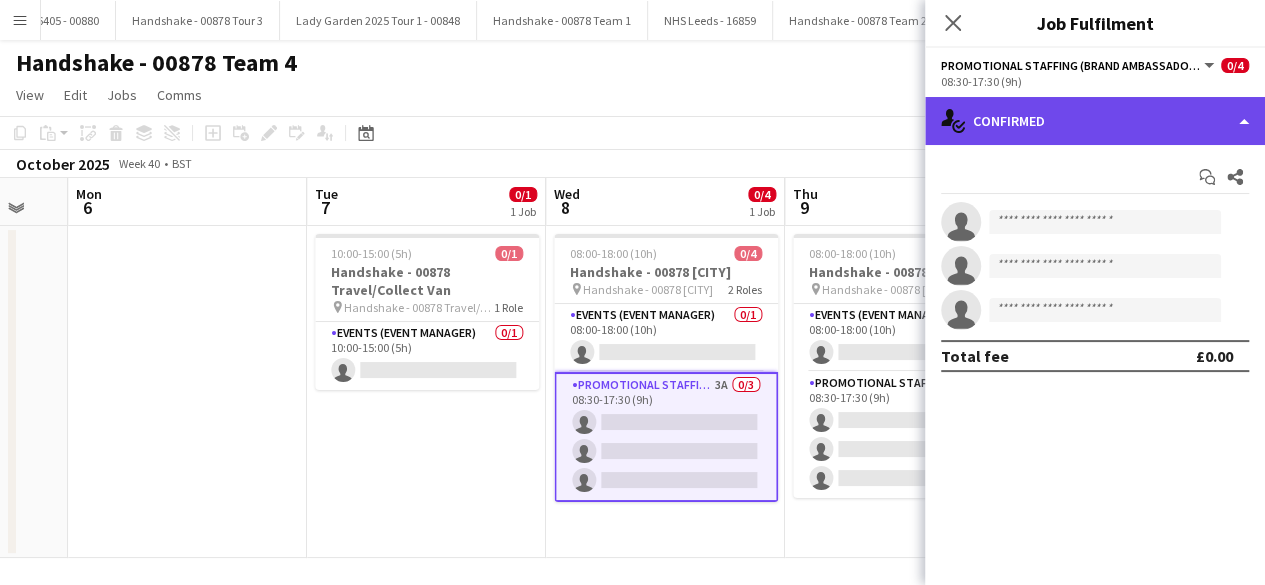 click on "single-neutral-actions-check-2
Confirmed" 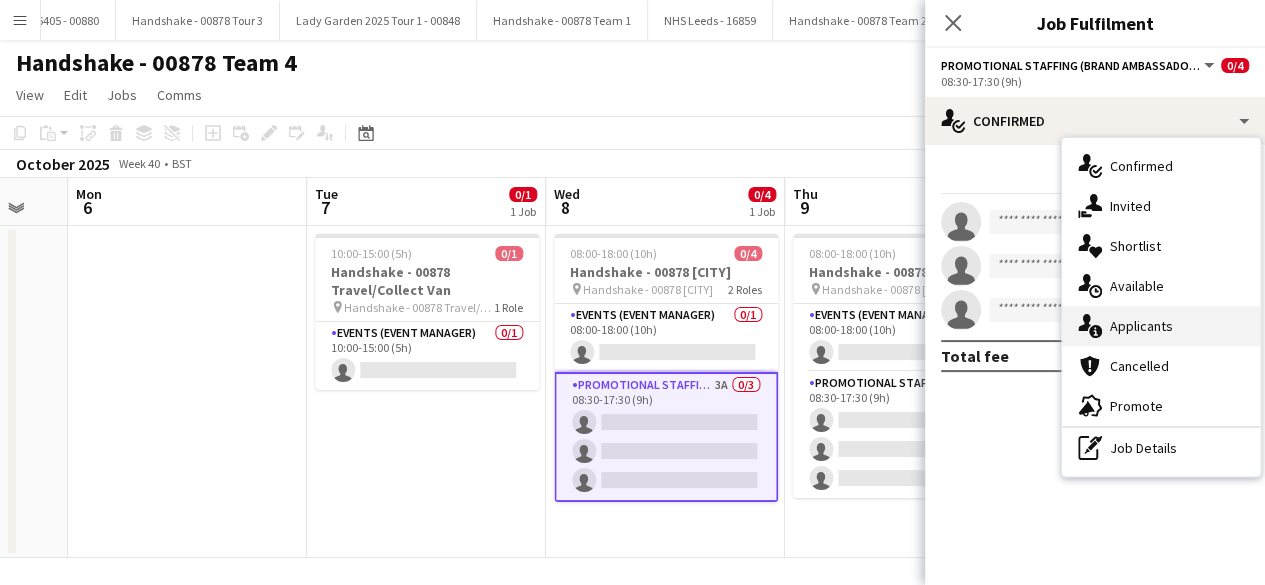 click on "single-neutral-actions-information
Applicants" at bounding box center (1161, 326) 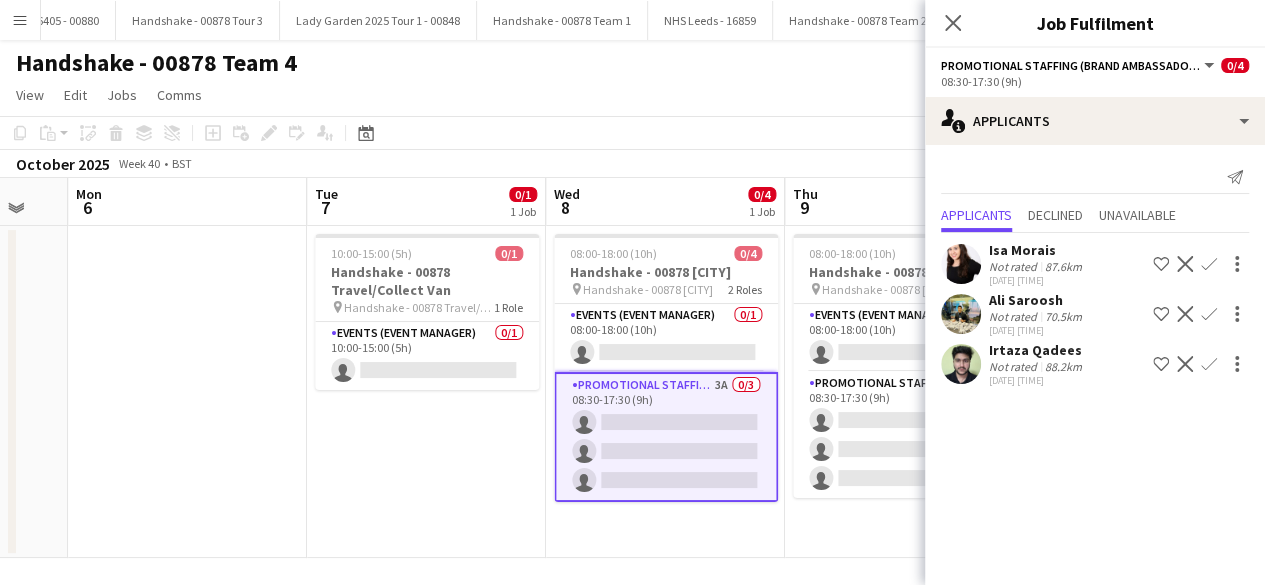 click at bounding box center [961, 364] 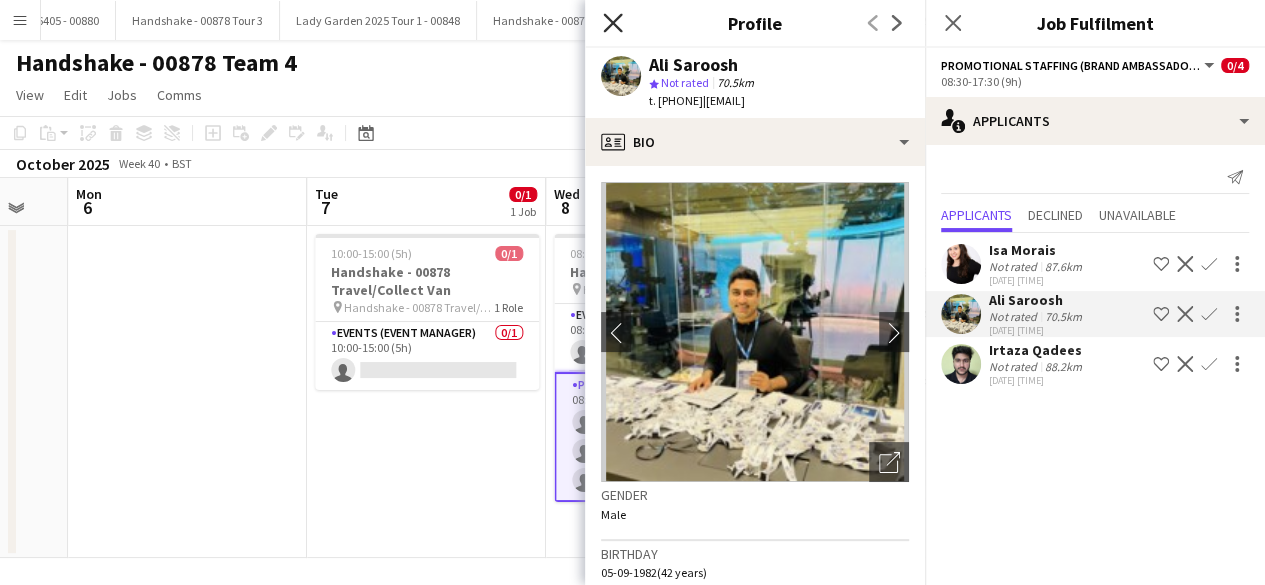 click 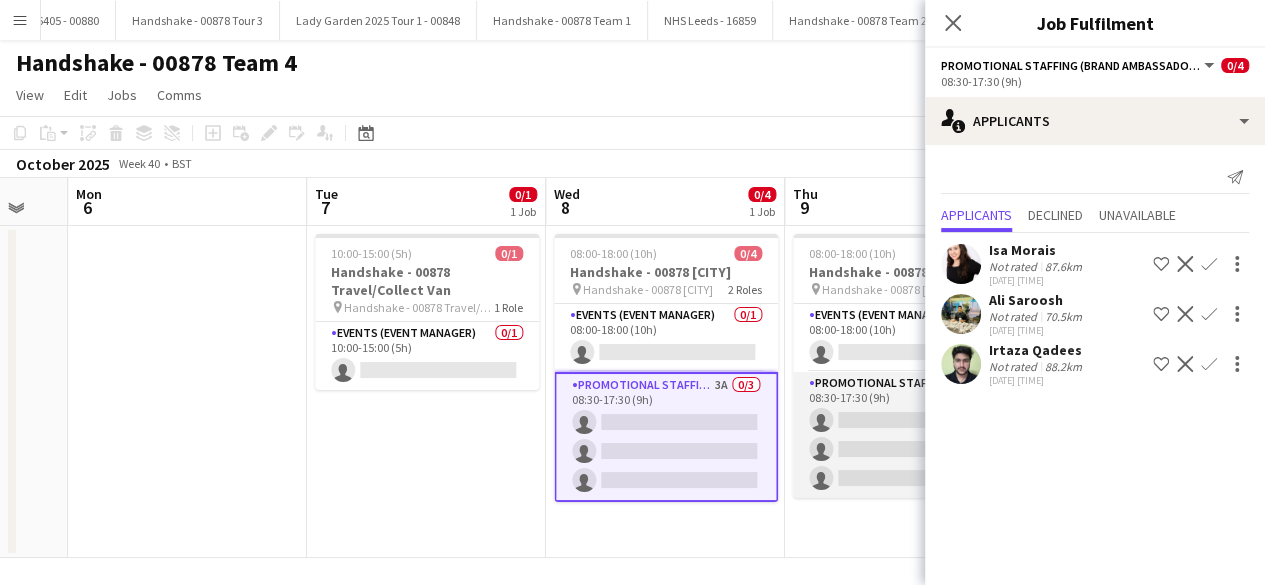 click on "Promotional Staffing (Brand Ambassadors)   2I   4A   0/3   08:30-17:30 (9h)
single-neutral-actions
single-neutral-actions
single-neutral-actions" at bounding box center (905, 435) 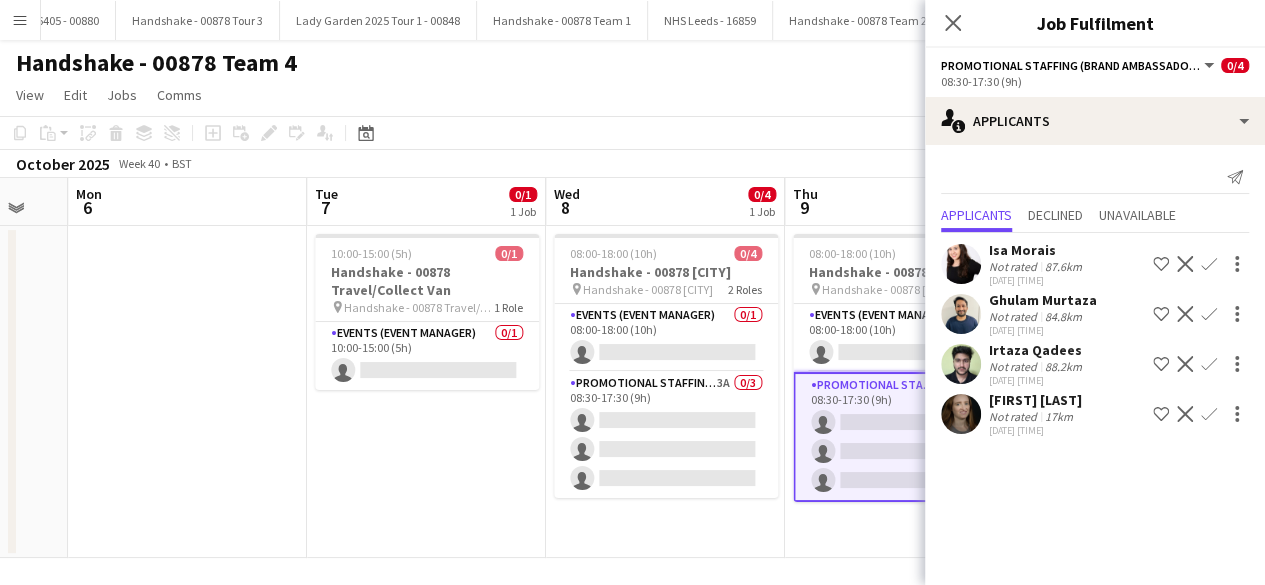 click on "Confirm" 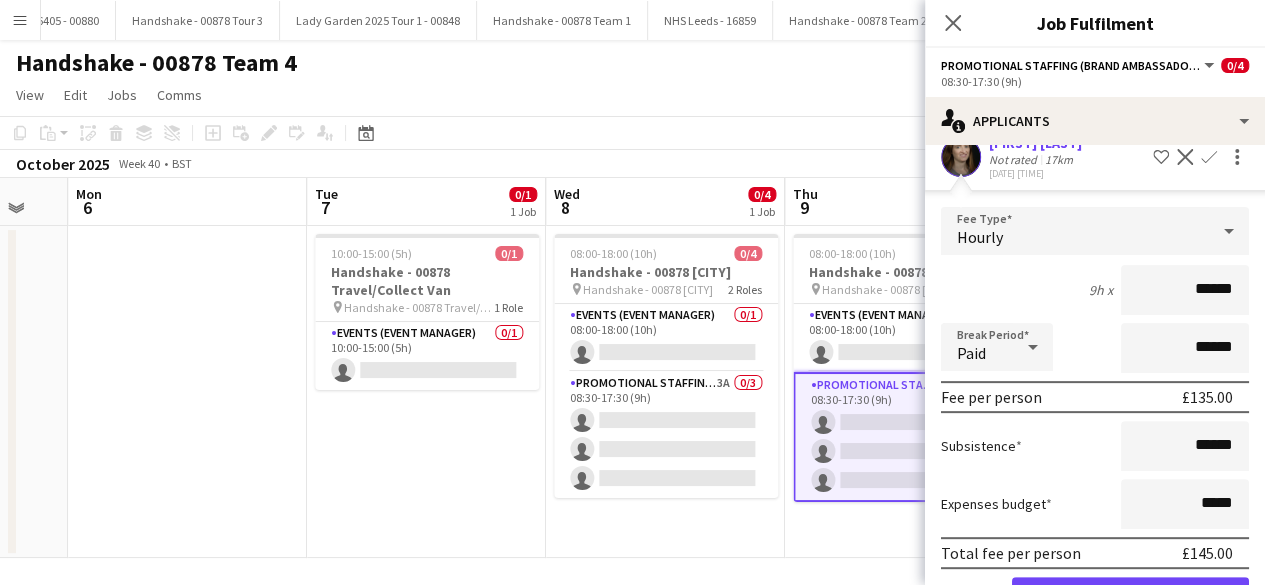 scroll, scrollTop: 324, scrollLeft: 0, axis: vertical 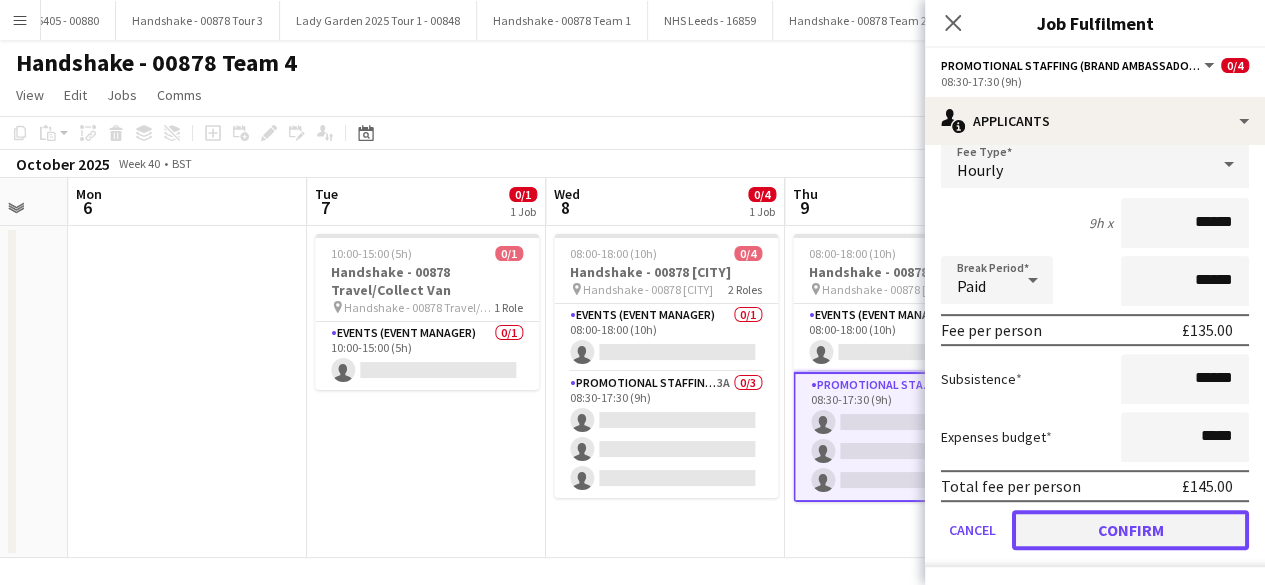 click on "Confirm" 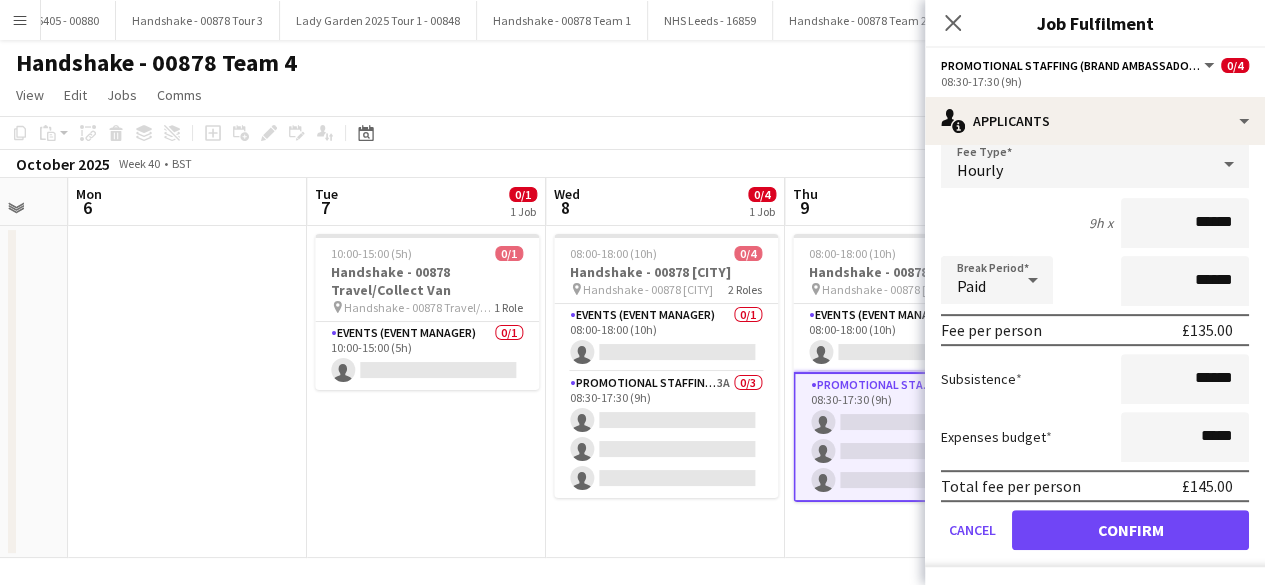 scroll, scrollTop: 0, scrollLeft: 0, axis: both 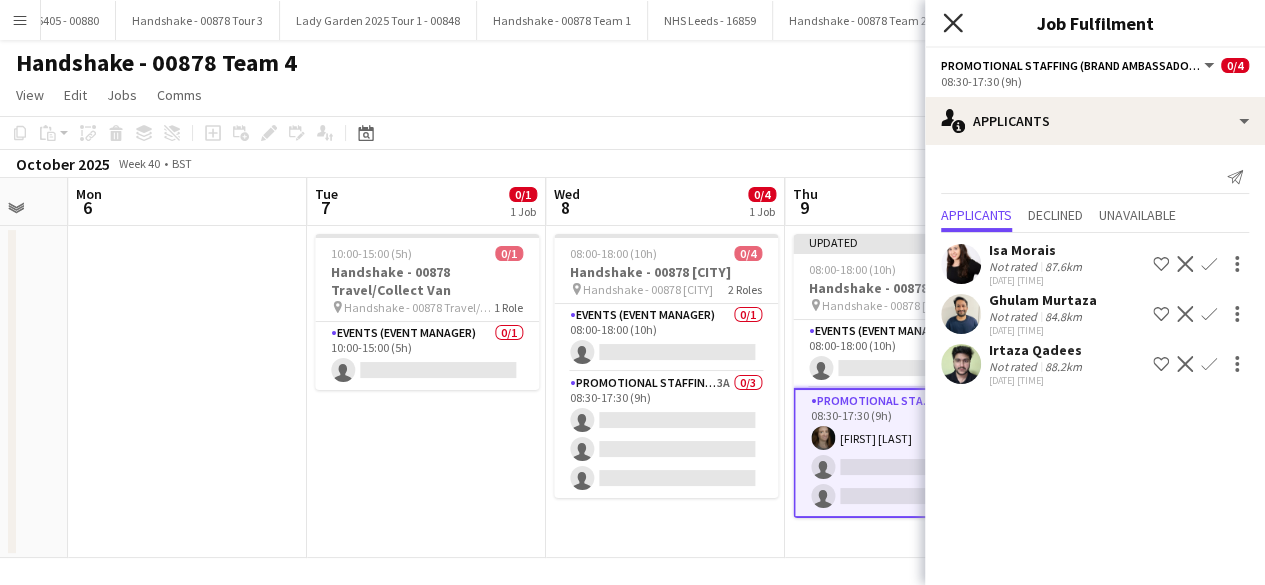 click on "Close pop-in" 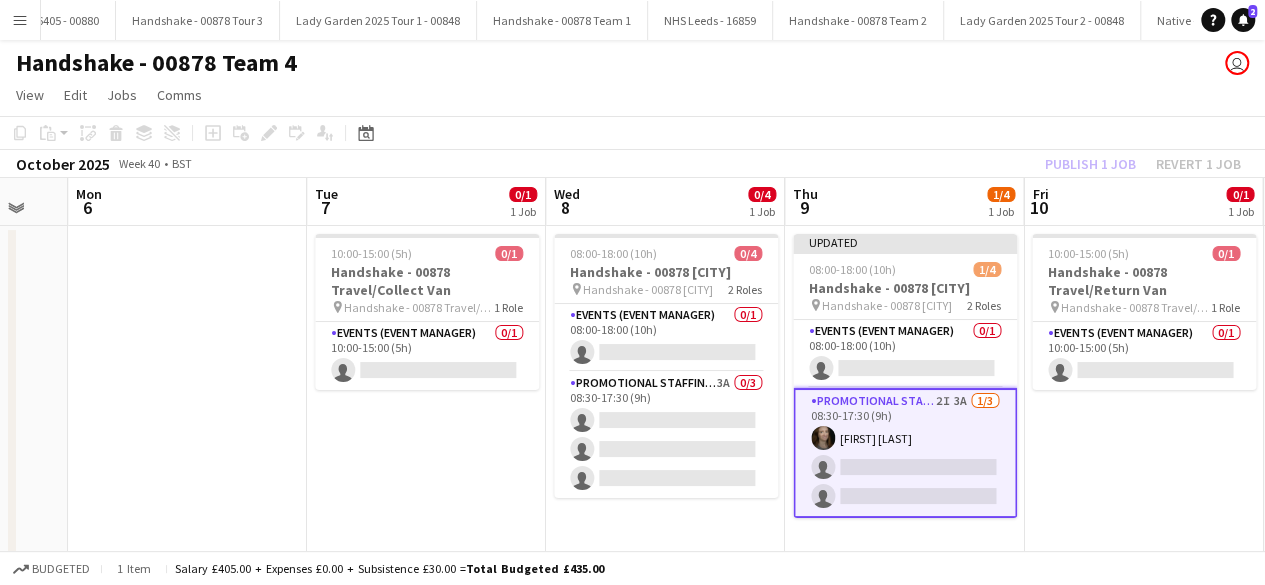 click on "10:00-15:00 (5h)    0/1   Handshake - 00878 Travel/Collect Van
pin
Handshake - 00878 Travel/Collect Van     1 Role   Events (Event Manager)   0/1   10:00-15:00 (5h)
single-neutral-actions" at bounding box center (426, 392) 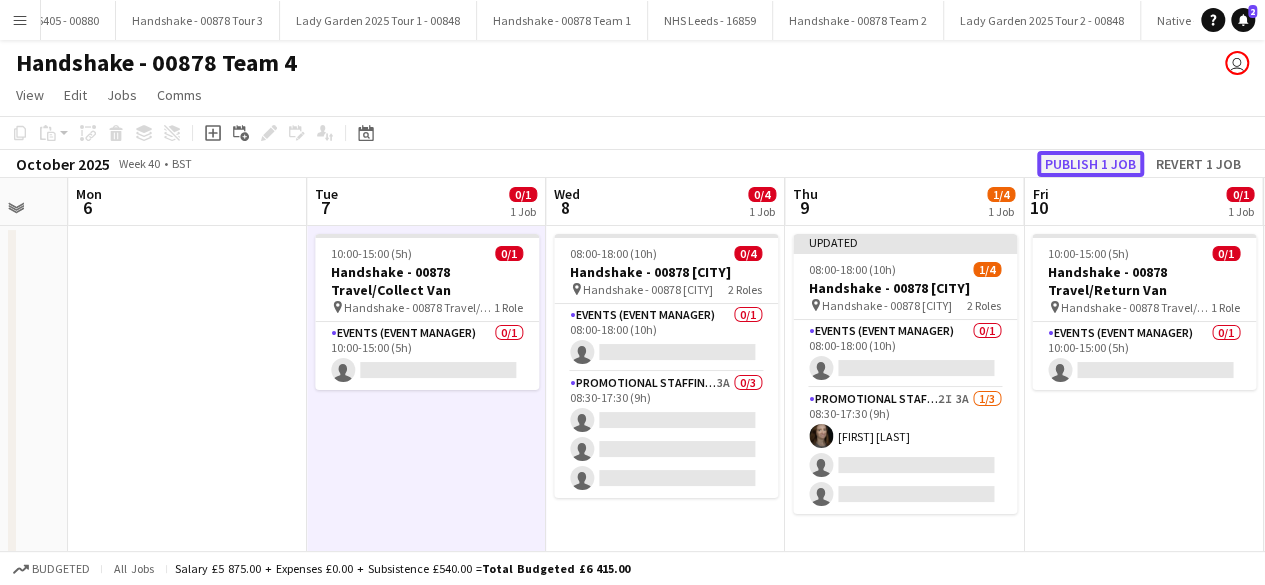 click on "Publish 1 job" 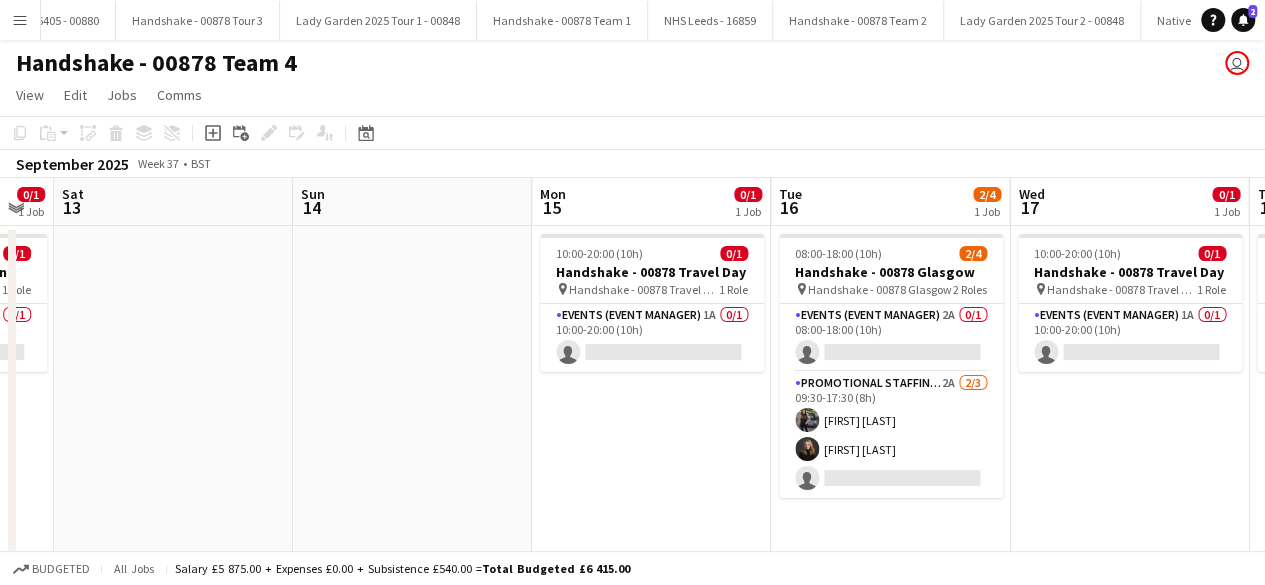 scroll, scrollTop: 0, scrollLeft: 900, axis: horizontal 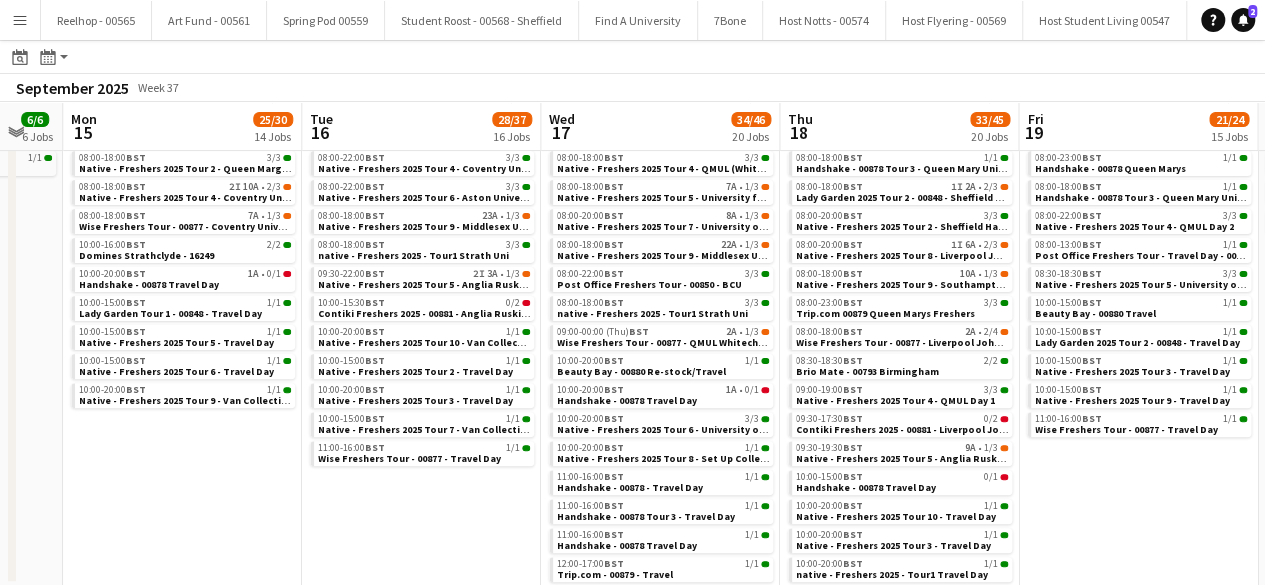 click on "Menu" at bounding box center [20, 20] 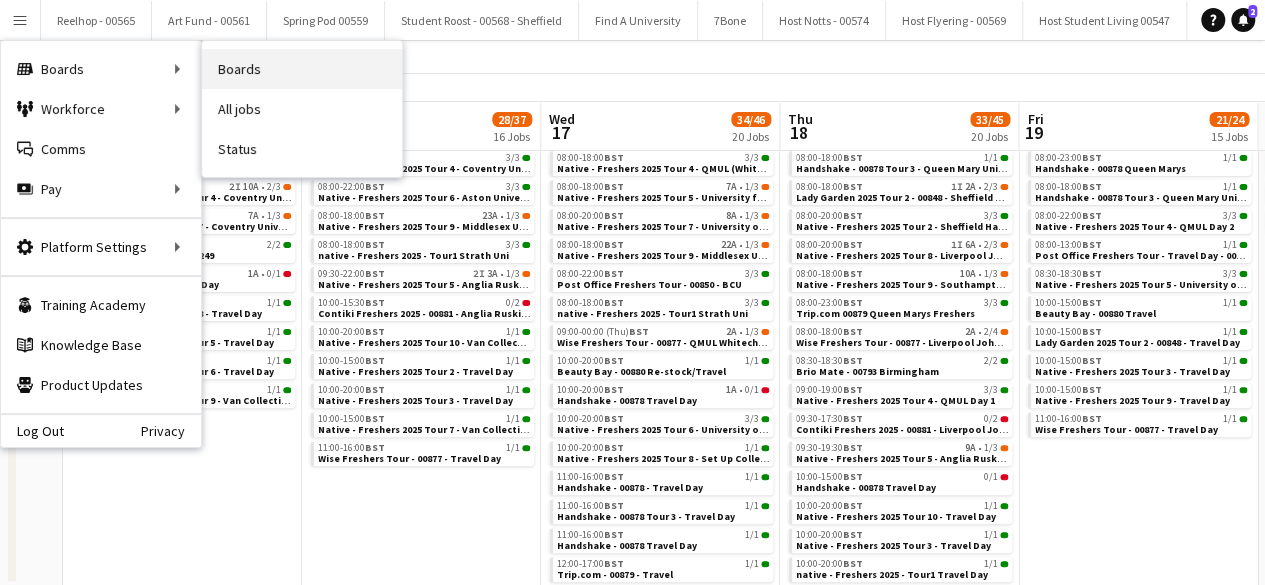 click on "Boards" at bounding box center [302, 69] 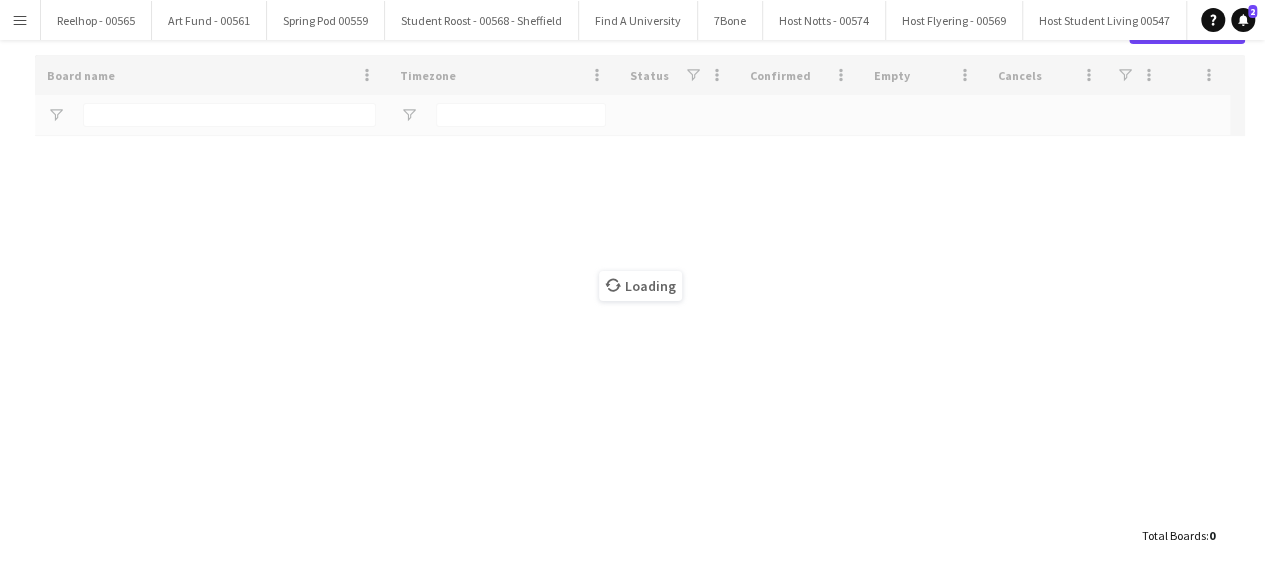 scroll, scrollTop: 0, scrollLeft: 0, axis: both 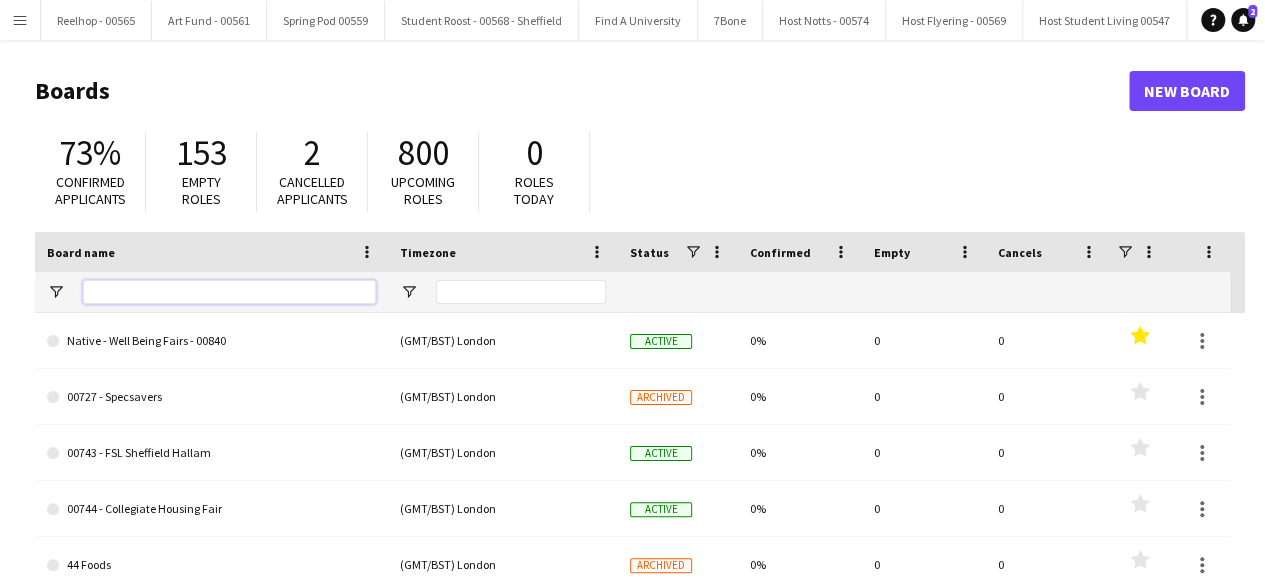 click at bounding box center [229, 292] 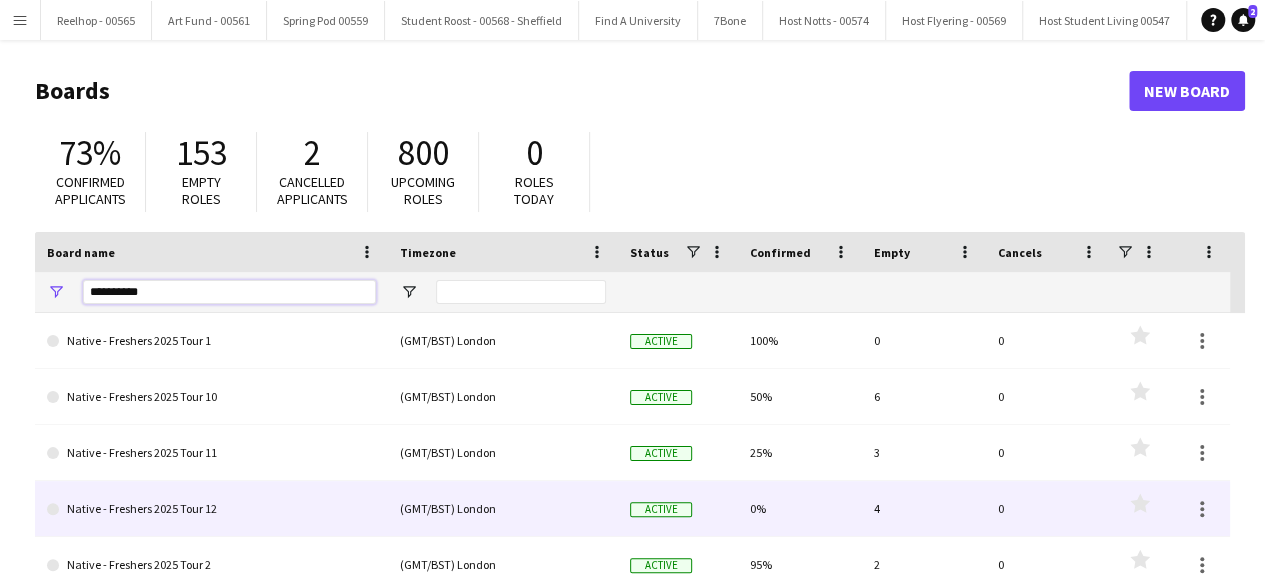 scroll, scrollTop: 125, scrollLeft: 0, axis: vertical 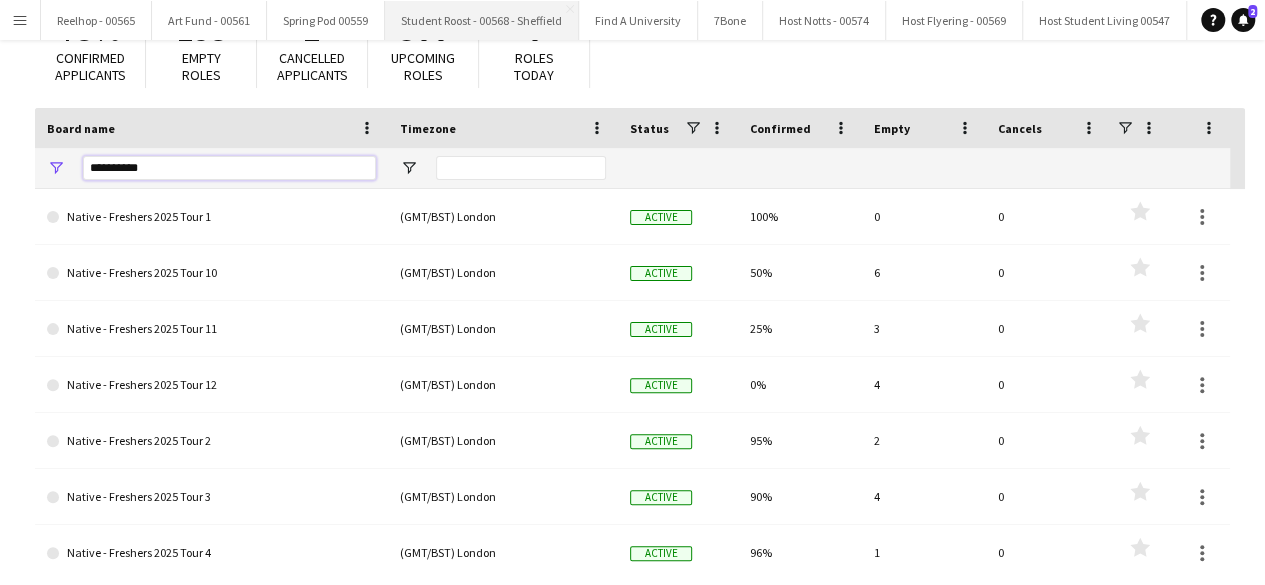 type on "**********" 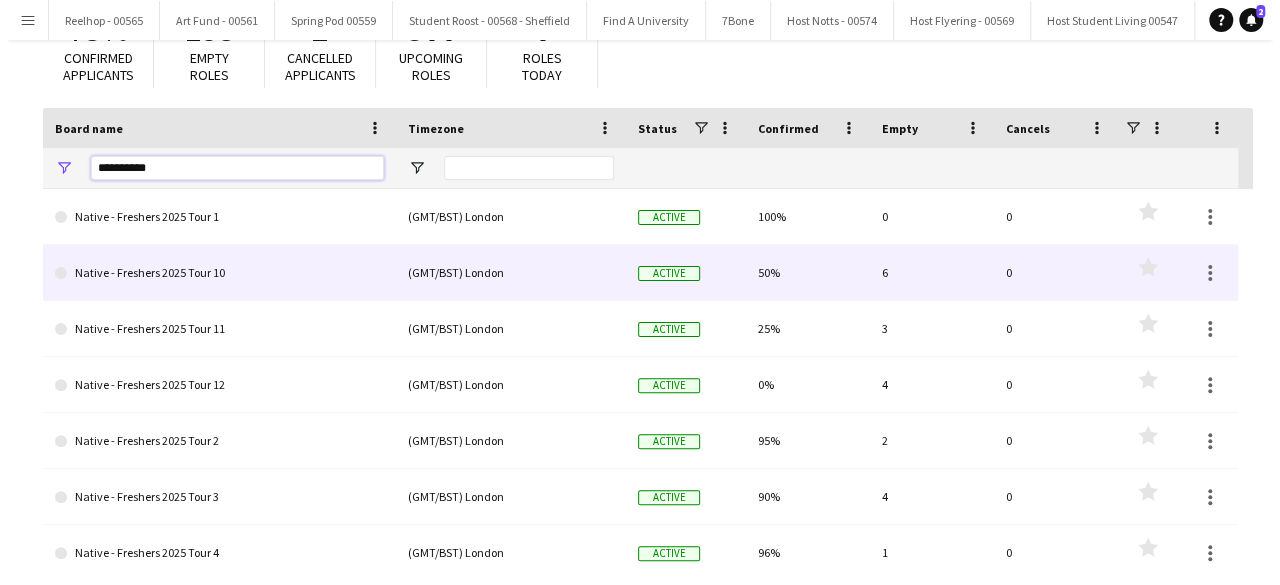 scroll, scrollTop: 0, scrollLeft: 0, axis: both 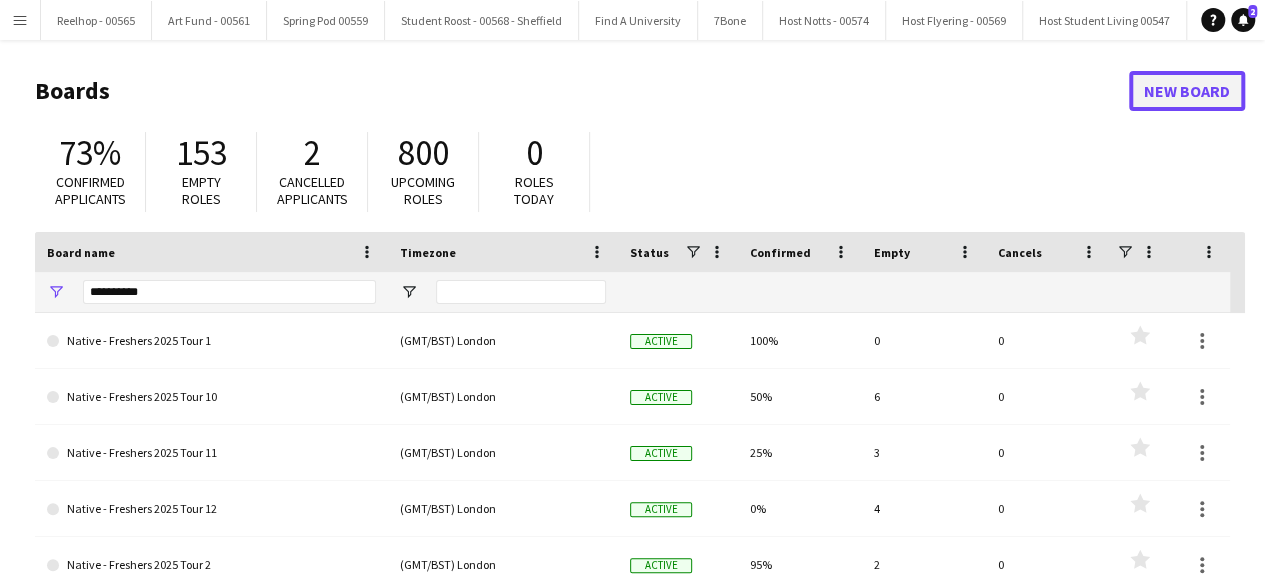 click on "New Board" 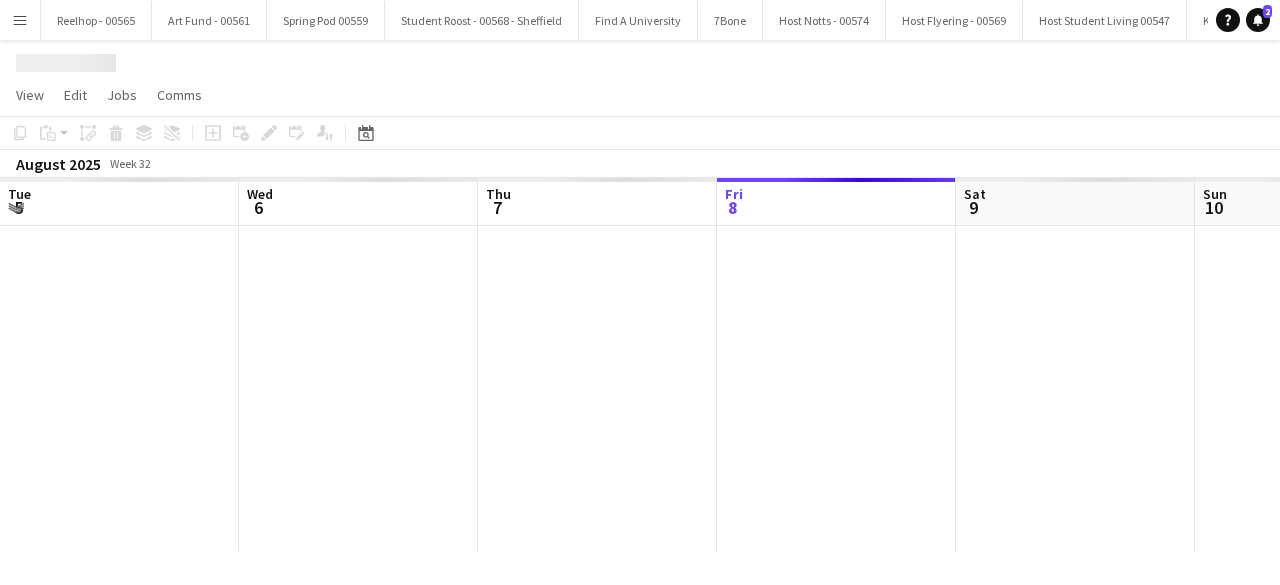 scroll, scrollTop: 0, scrollLeft: 478, axis: horizontal 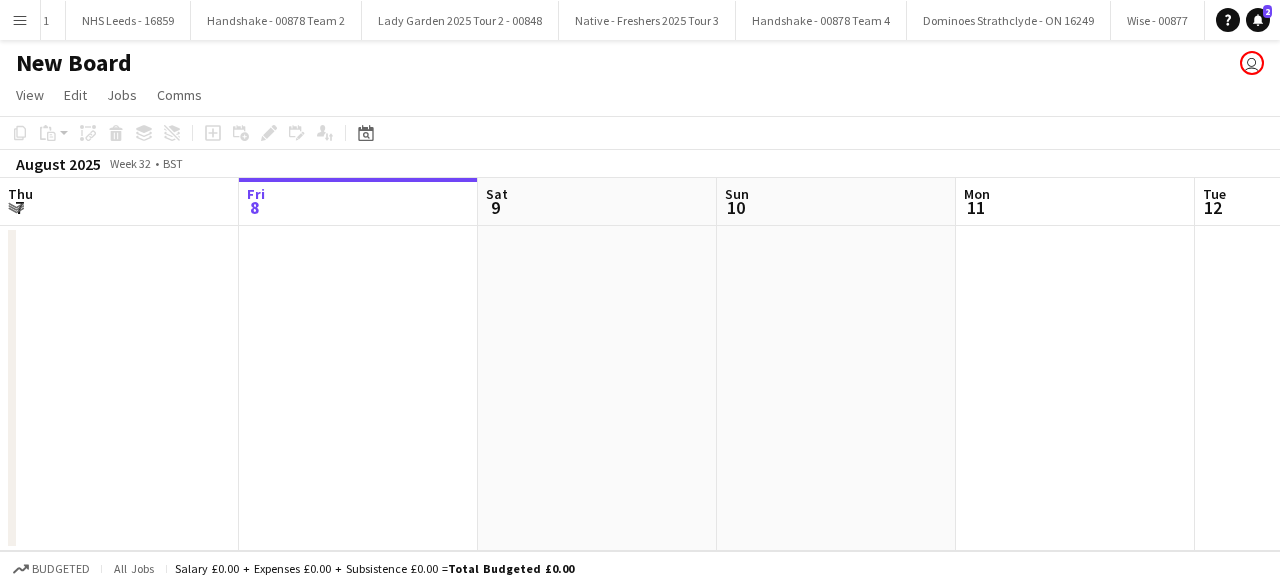click on "New Board" 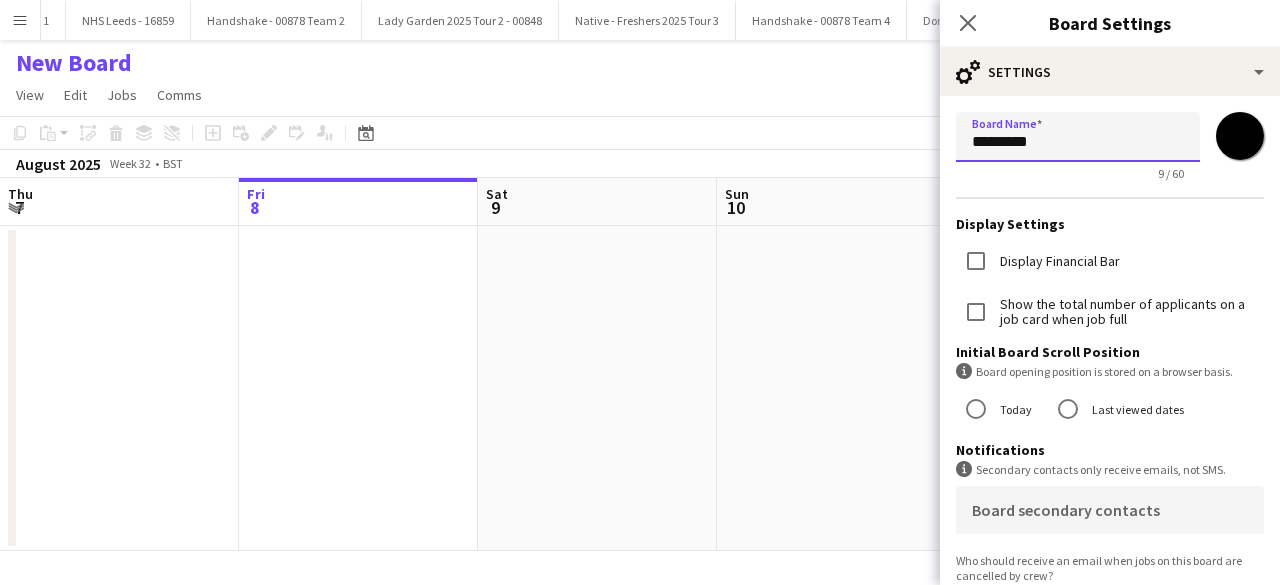 drag, startPoint x: 1080, startPoint y: 137, endPoint x: 906, endPoint y: 158, distance: 175.26266 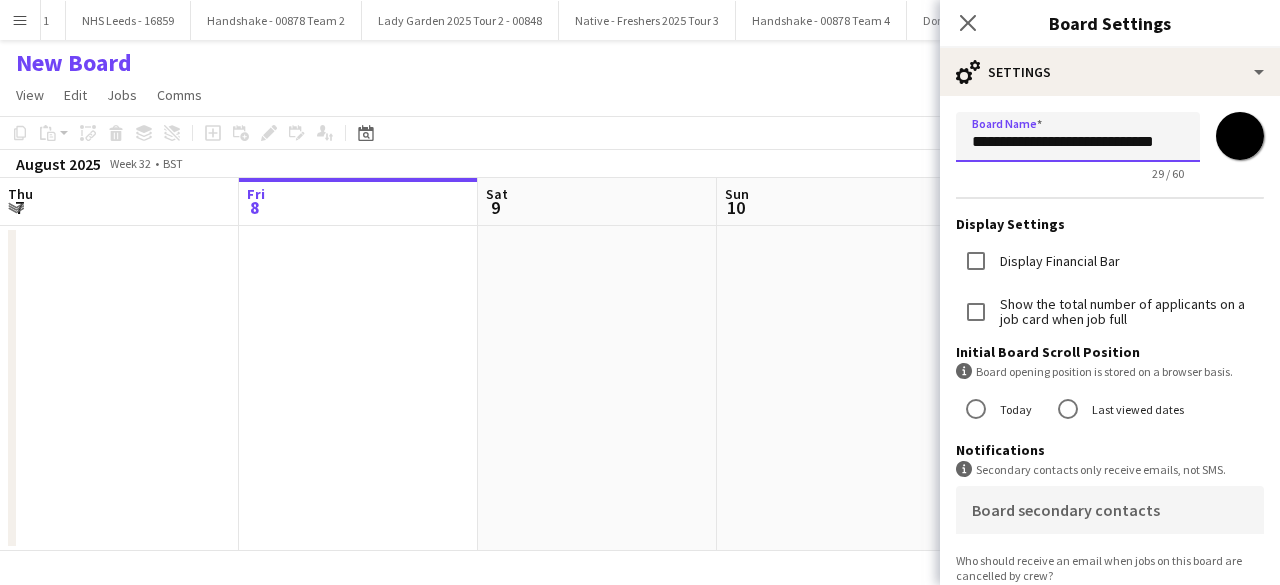 scroll, scrollTop: 0, scrollLeft: 2, axis: horizontal 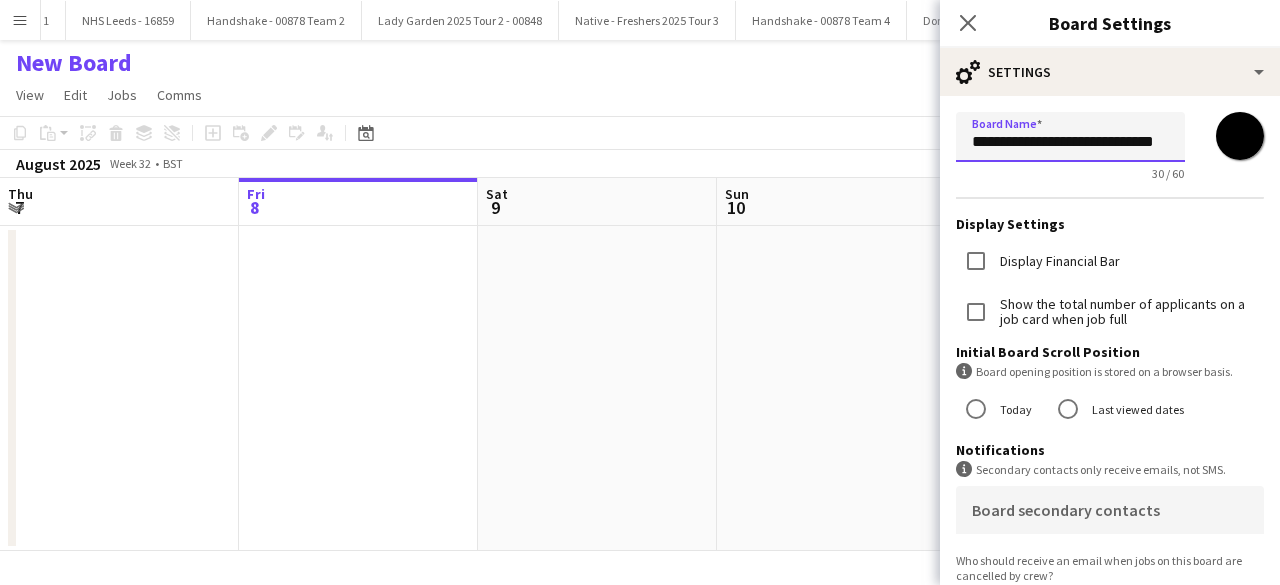 drag, startPoint x: 1170, startPoint y: 144, endPoint x: 944, endPoint y: 157, distance: 226.37358 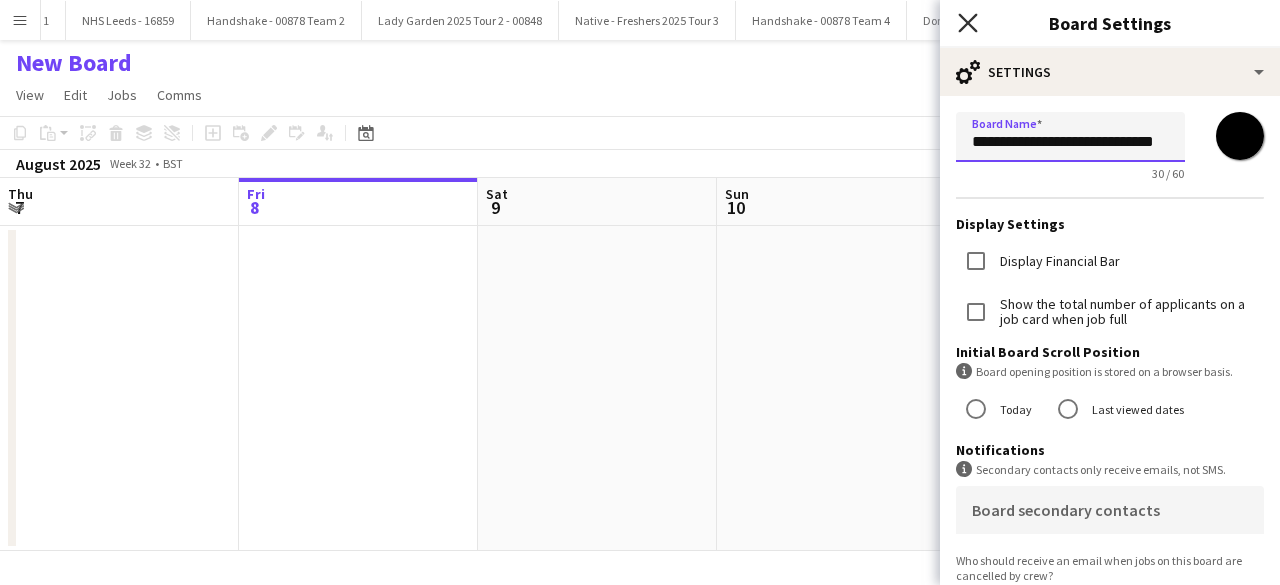 type on "**********" 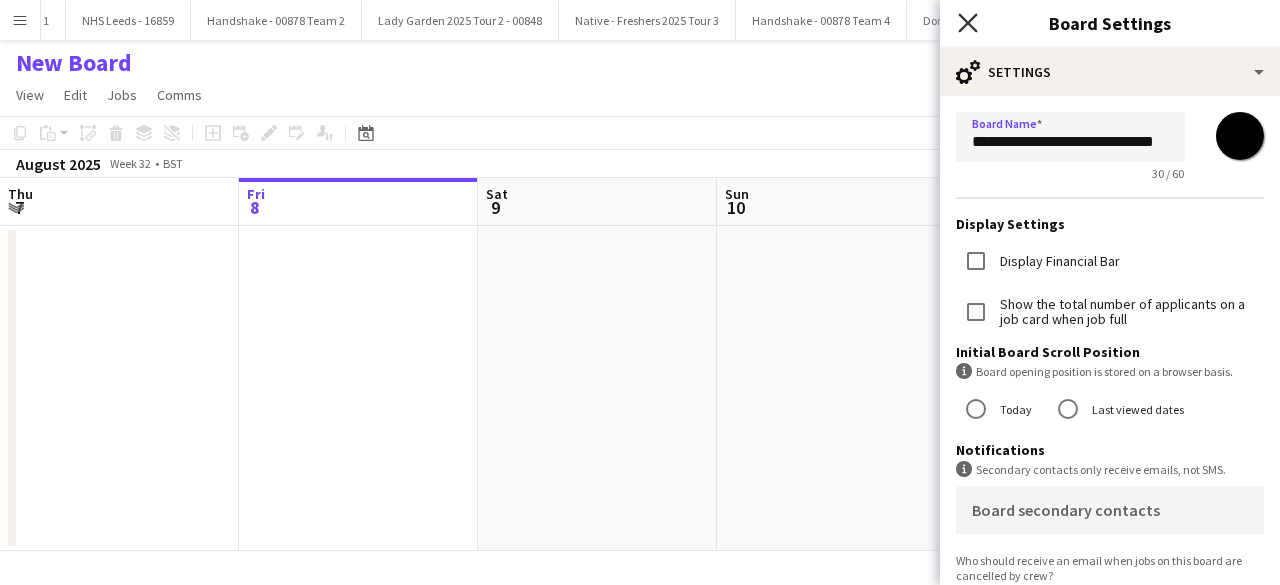 click 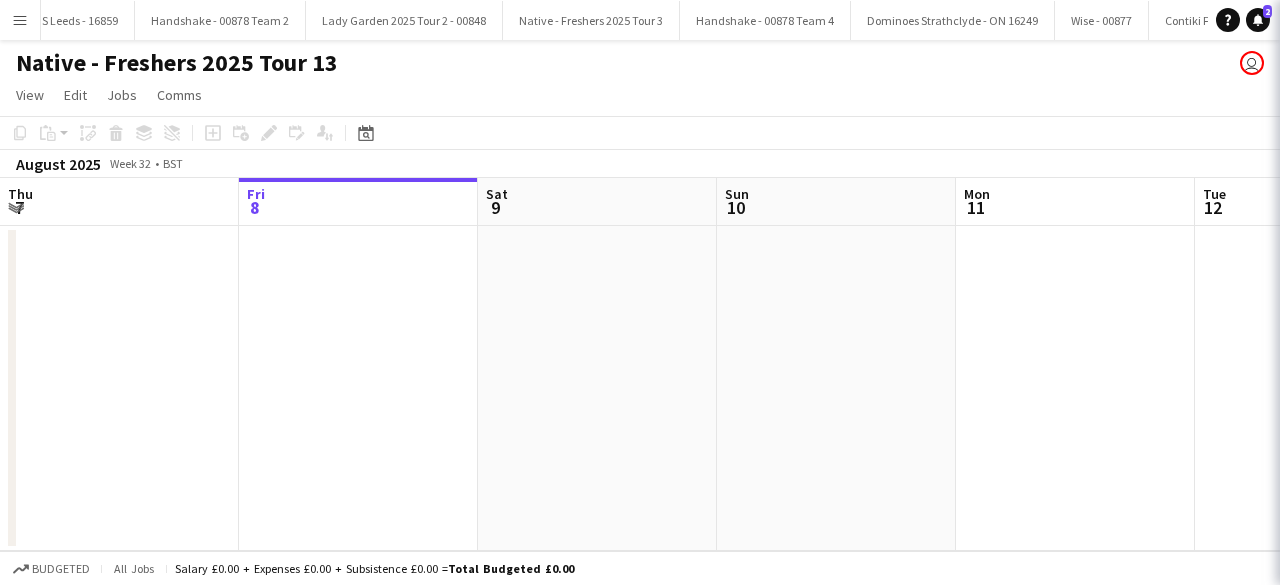 scroll, scrollTop: 0, scrollLeft: 29635, axis: horizontal 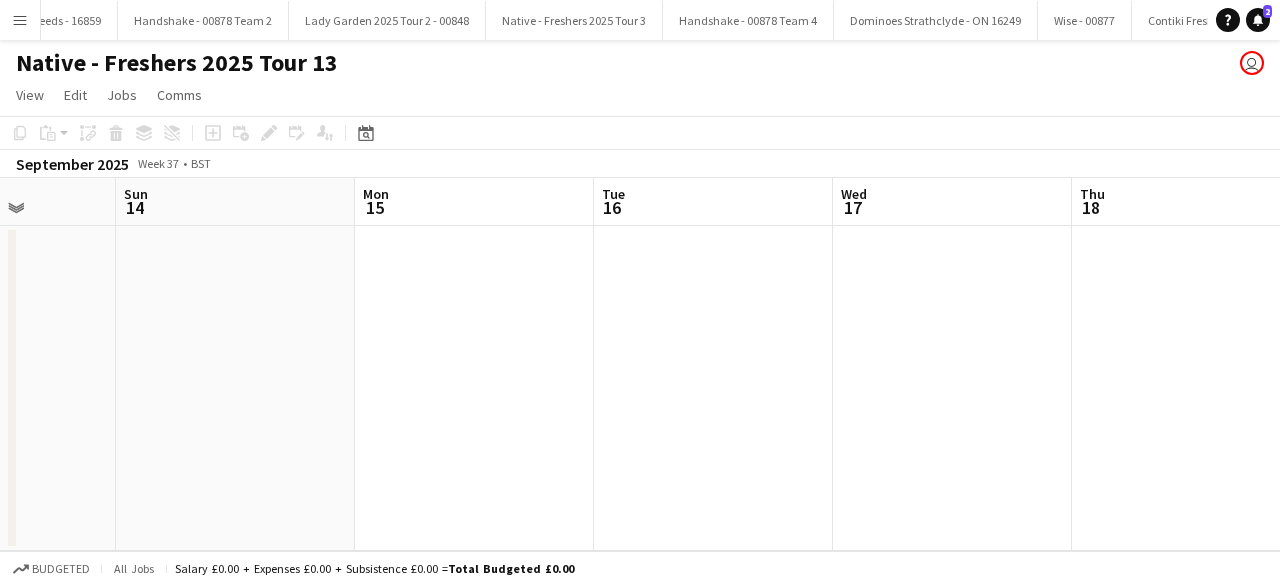 click at bounding box center (474, 388) 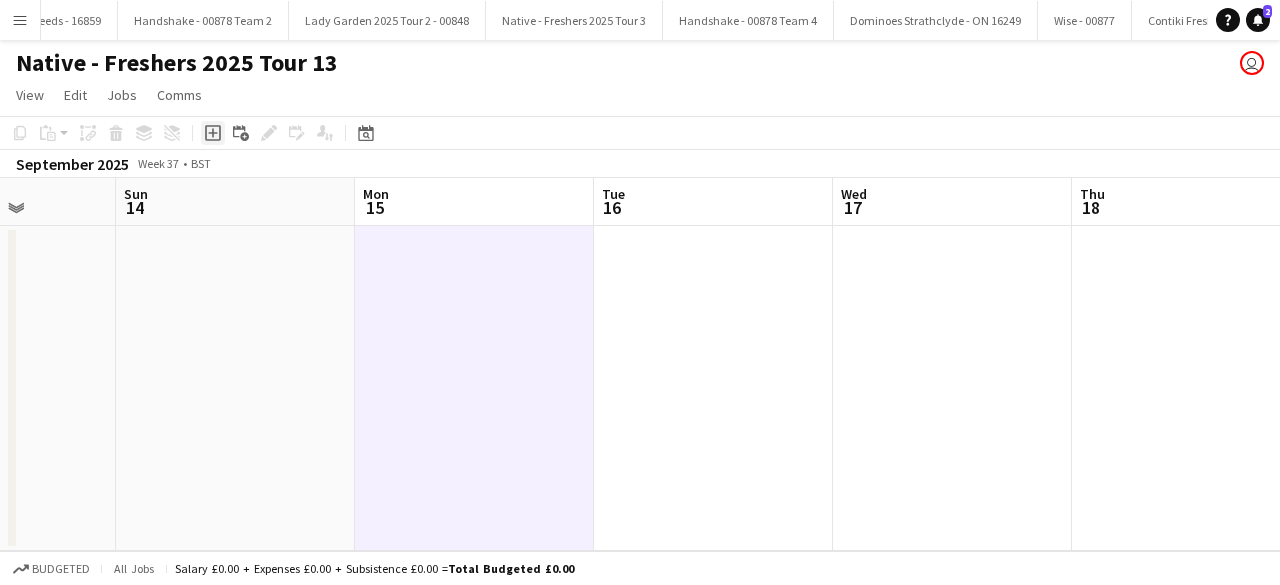 click 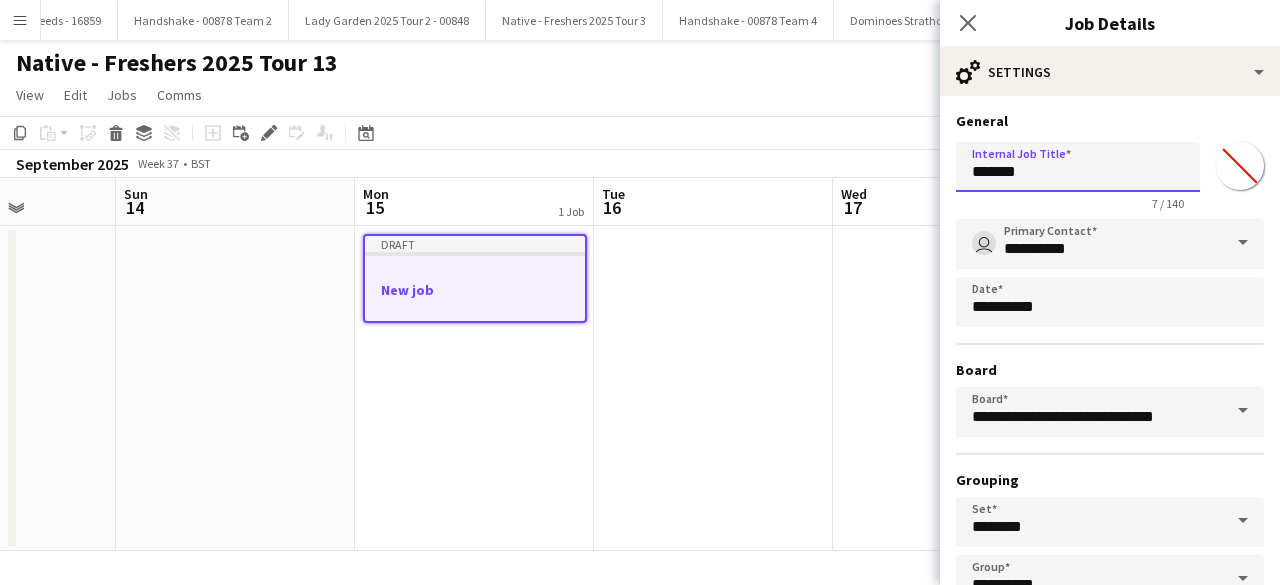 drag, startPoint x: 1058, startPoint y: 182, endPoint x: 896, endPoint y: 199, distance: 162.88953 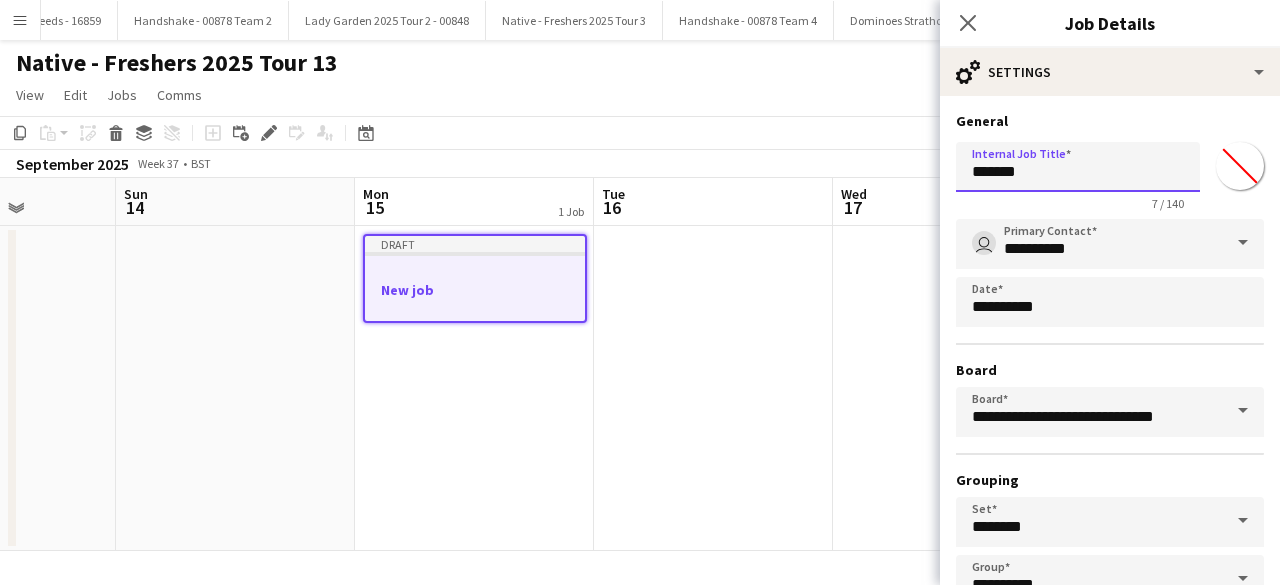 click on "Menu
Boards
Boards   Boards   All jobs   Status
Workforce
Workforce   My Workforce   Recruiting
Comms
Comms
Pay
Pay   Approvals   Payments   Reports
Platform Settings
Platform Settings   App settings   Your settings   Profiles
Training Academy
Training Academy
Knowledge Base
Knowledge Base
Product Updates
Product Updates   Log Out   Privacy   Reelhop - 00565
Close
Art Fund - 00561
Close
Spring Pod 00559
Close
Student Roost - 00568 - Sheffield
Close
Find A University
Close
7Bone
Close
Host Notts - 00574
Close
Host Flyering - 00569
Close" at bounding box center [640, 292] 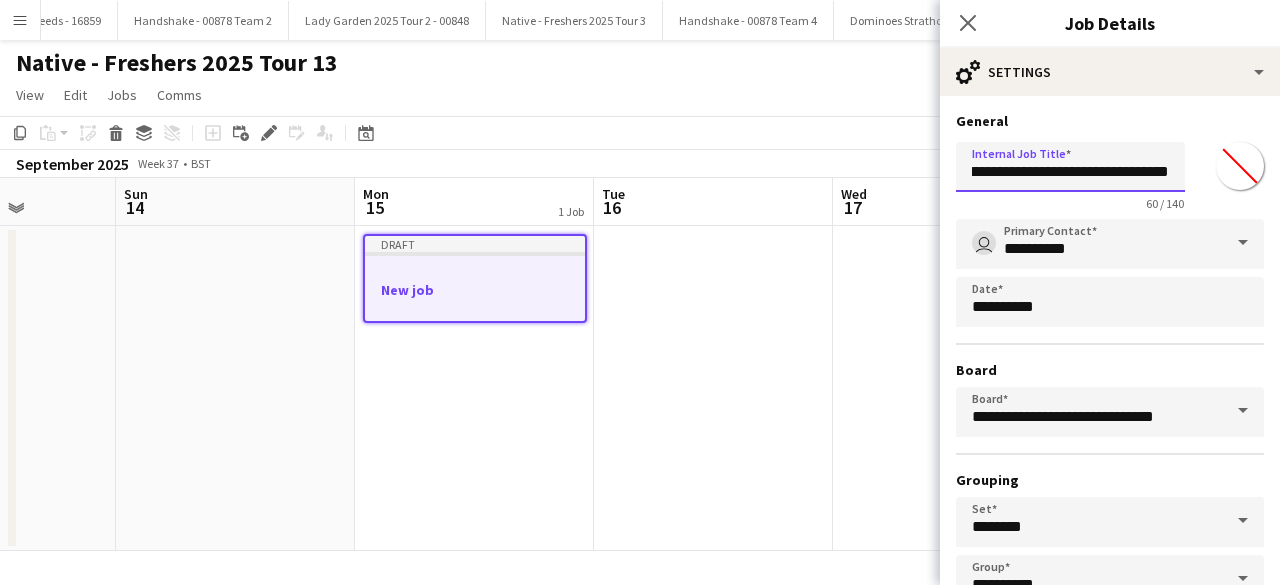scroll, scrollTop: 0, scrollLeft: 204, axis: horizontal 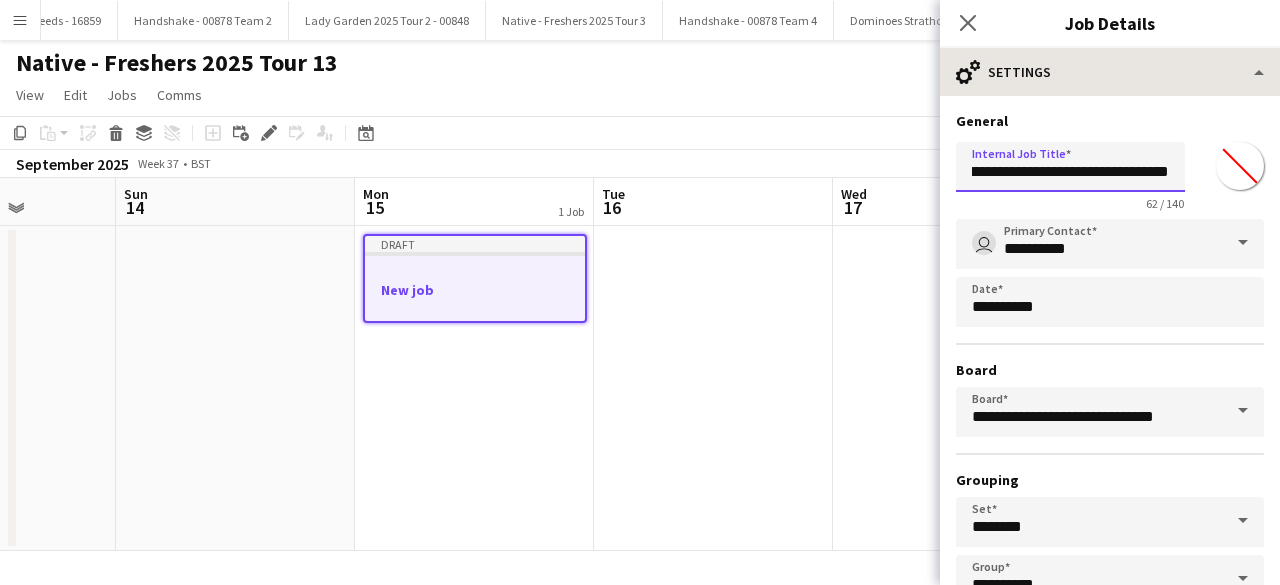 type on "**********" 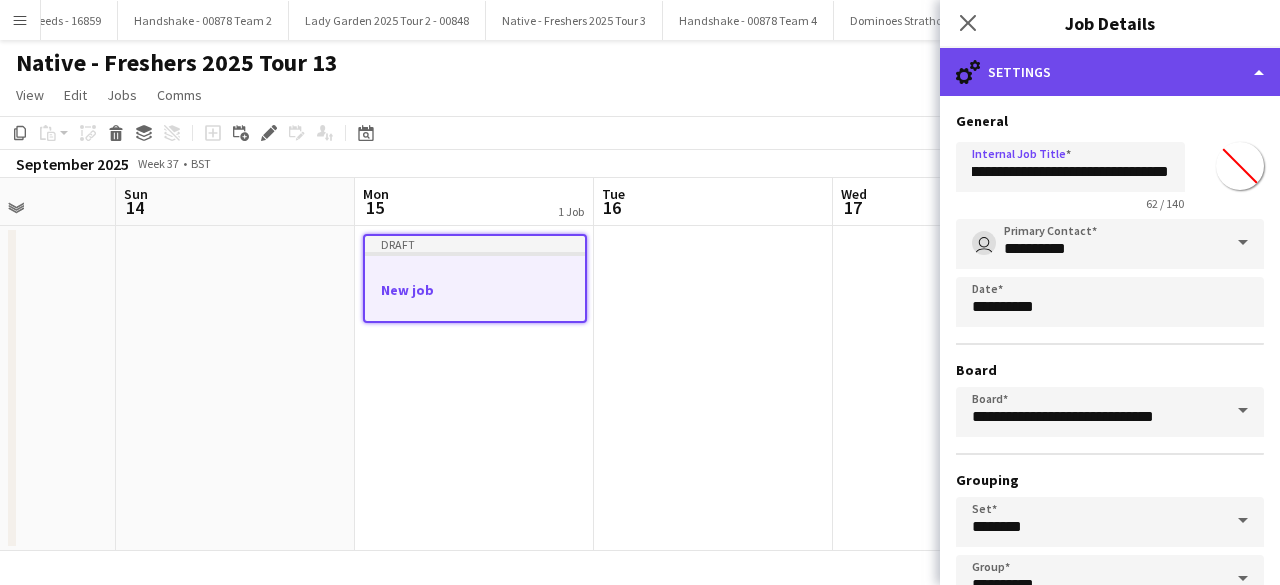click on "cog-double-3
Settings" 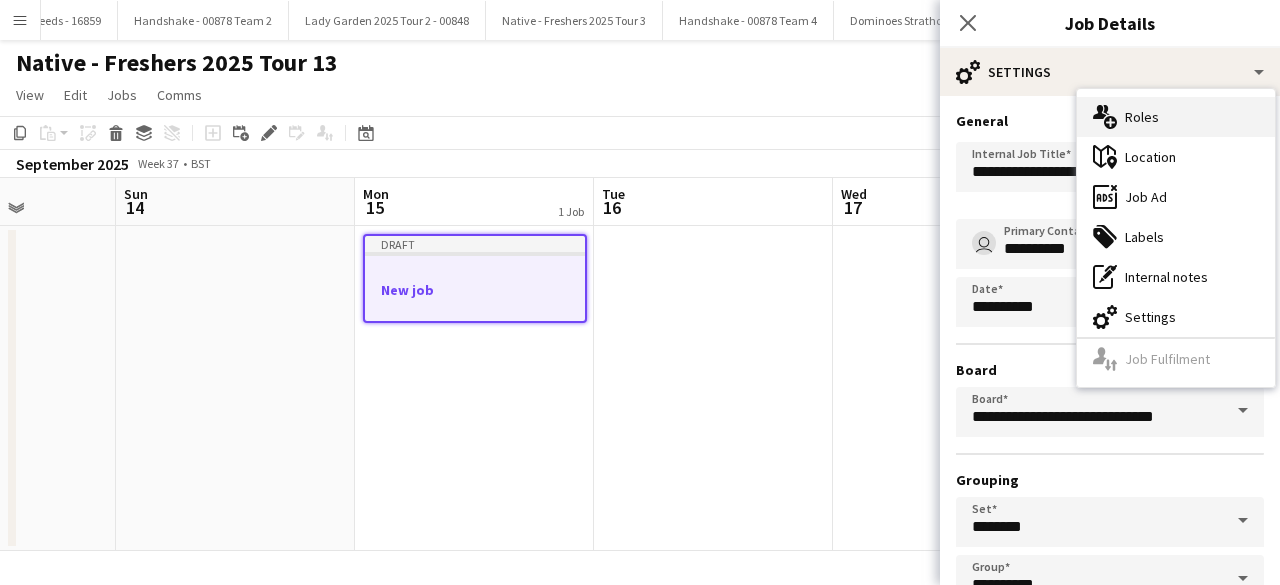 click on "multiple-users-add
Roles" at bounding box center (1176, 117) 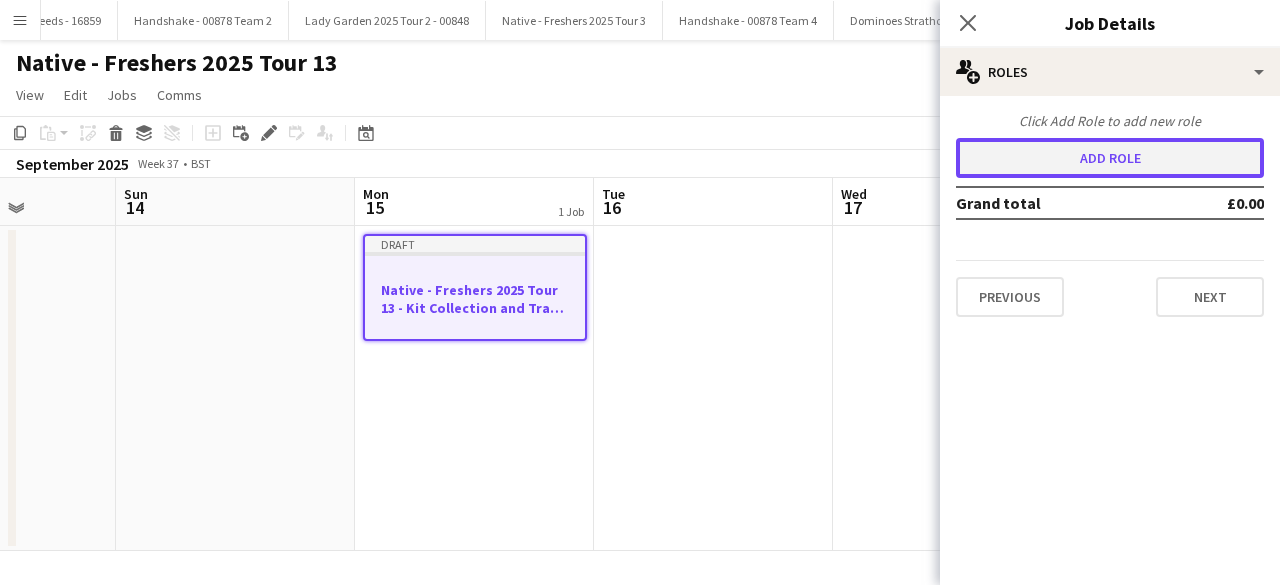 click on "Add role" at bounding box center (1110, 158) 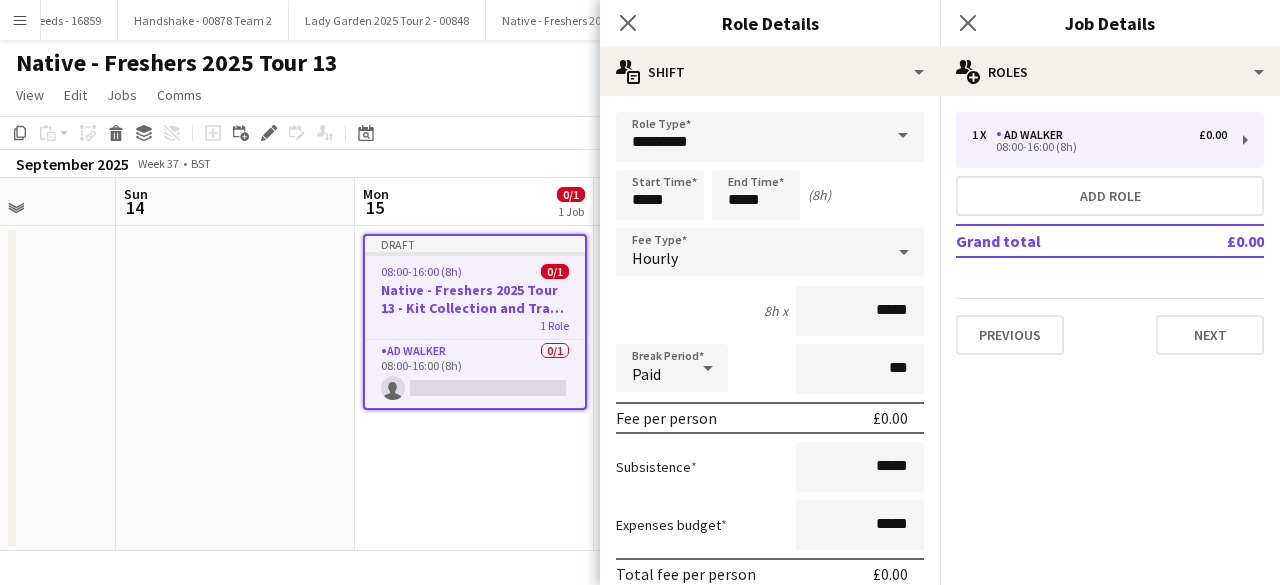 click at bounding box center (903, 136) 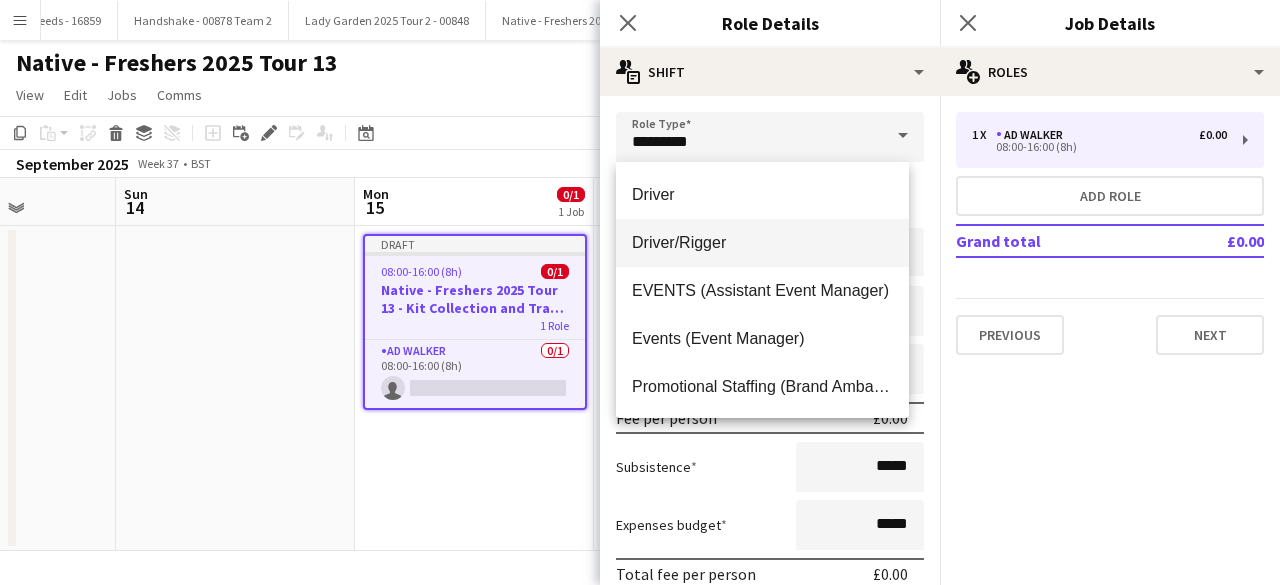 scroll, scrollTop: 48, scrollLeft: 0, axis: vertical 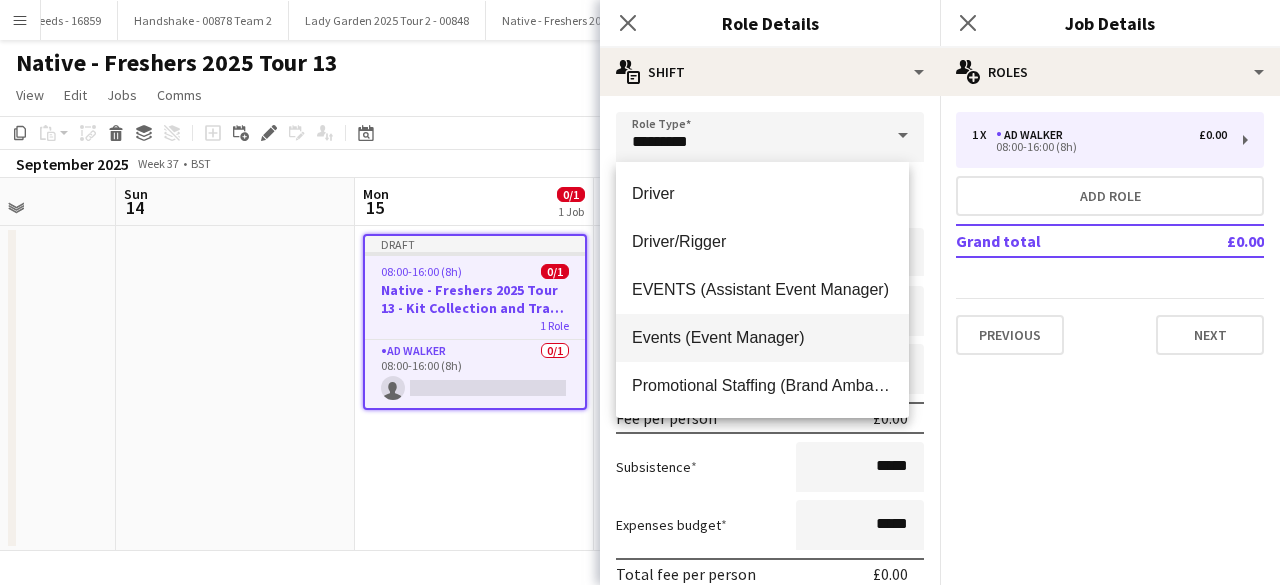click on "Events (Event Manager)" at bounding box center (762, 338) 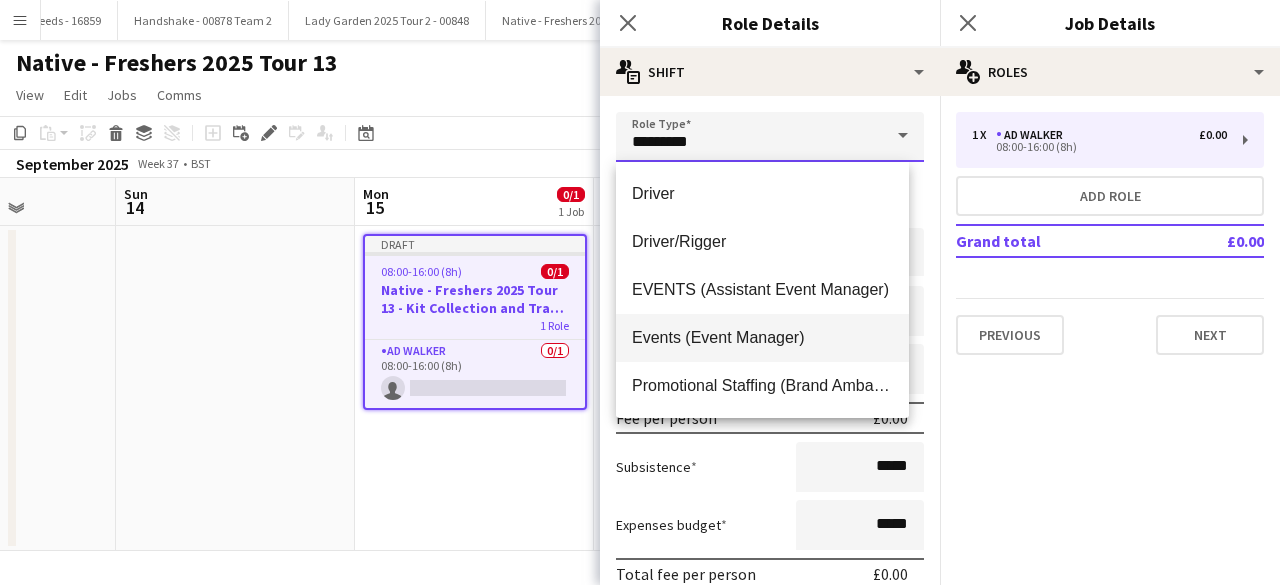 type on "**********" 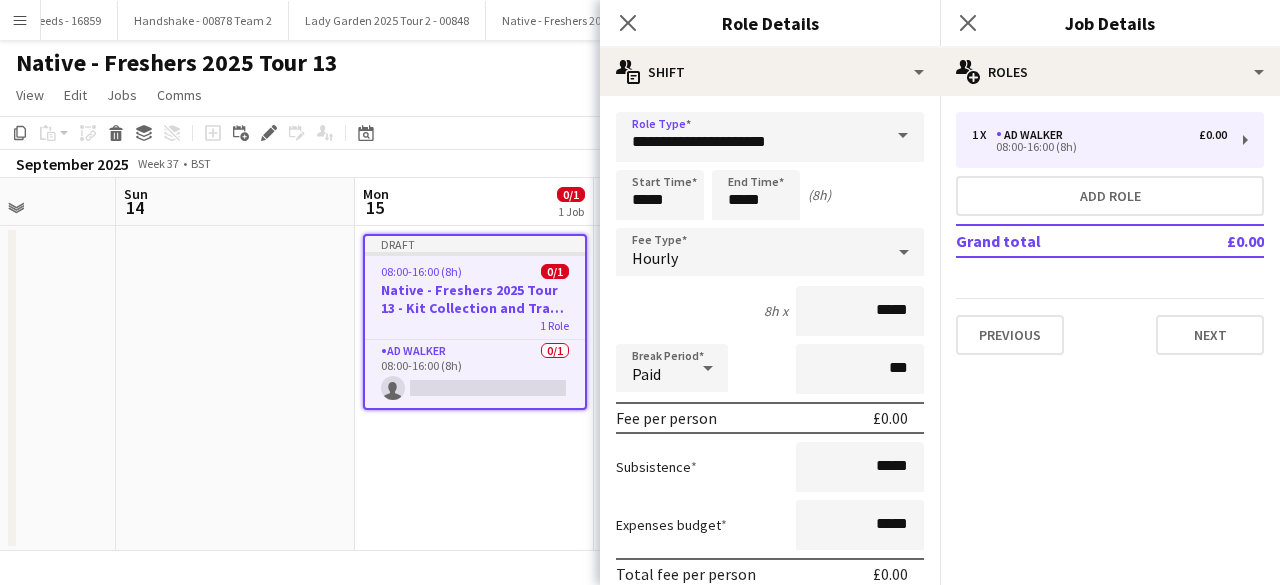 click on "Start Time  *****  End Time  *****  (8h)" at bounding box center [770, 195] 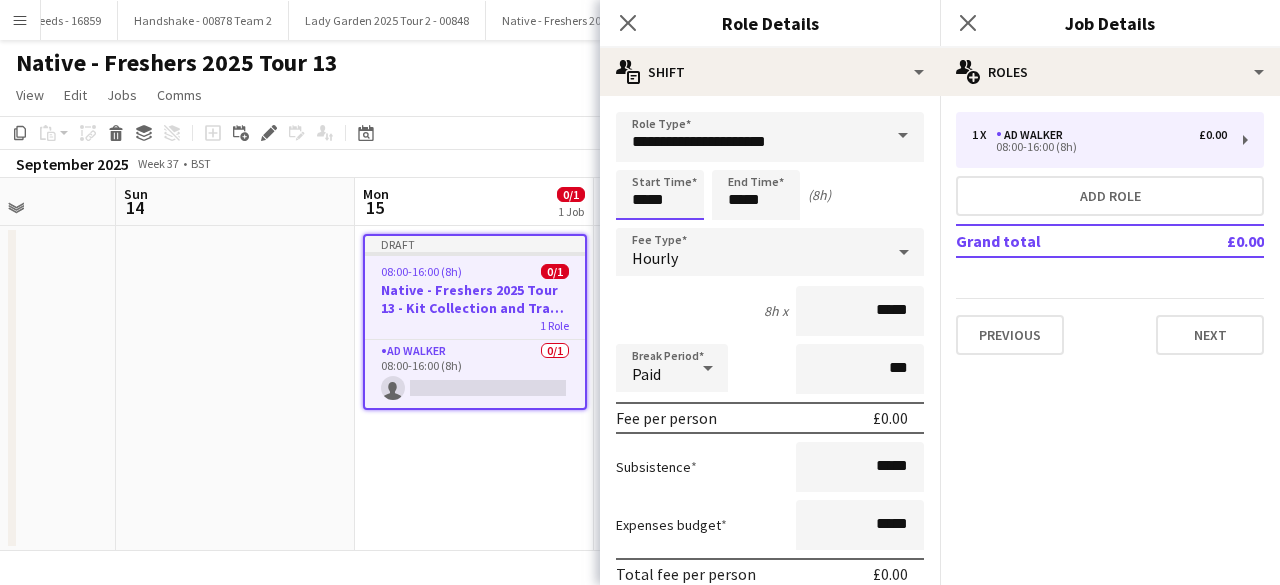 click on "*****" at bounding box center [660, 195] 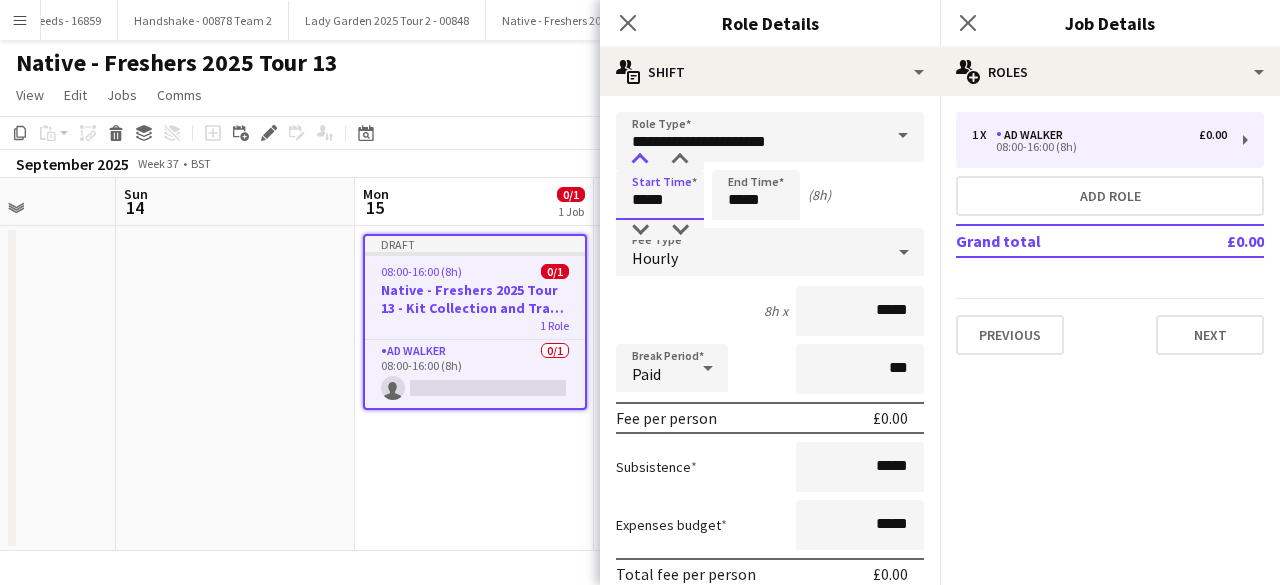 click at bounding box center [640, 160] 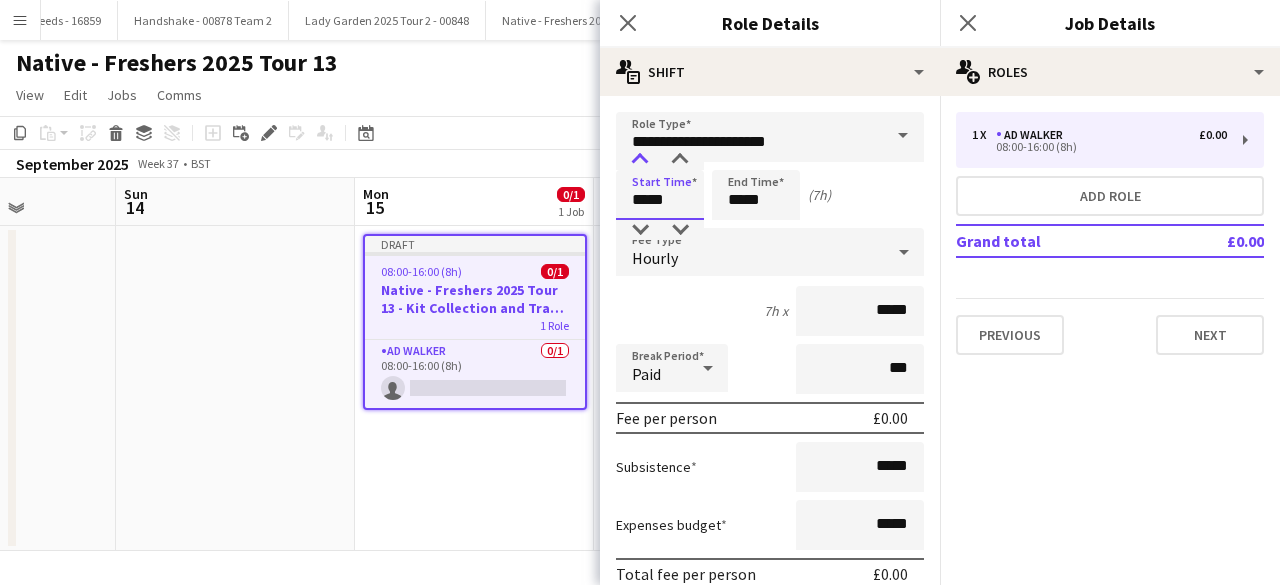 click at bounding box center [640, 160] 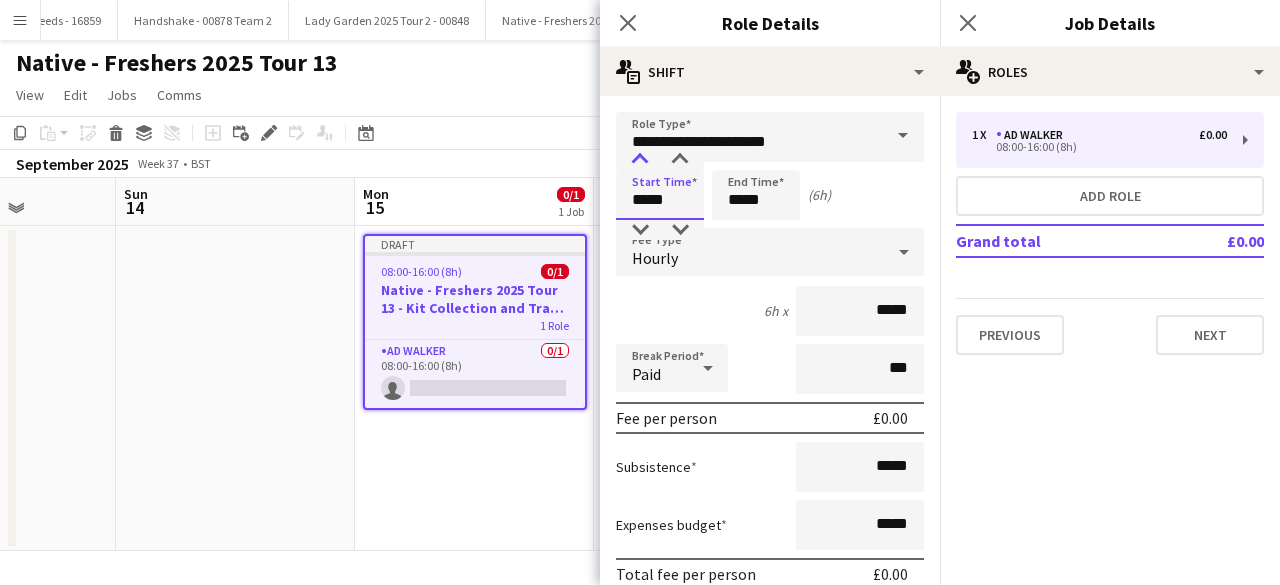 type on "*****" 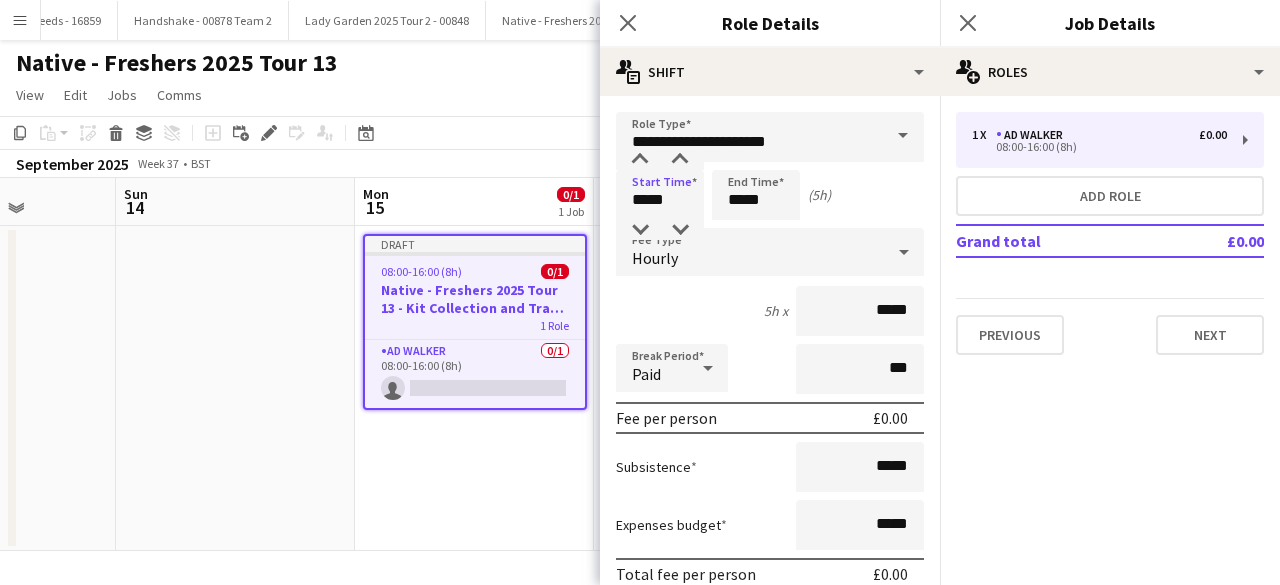 click on "Hourly" at bounding box center (750, 252) 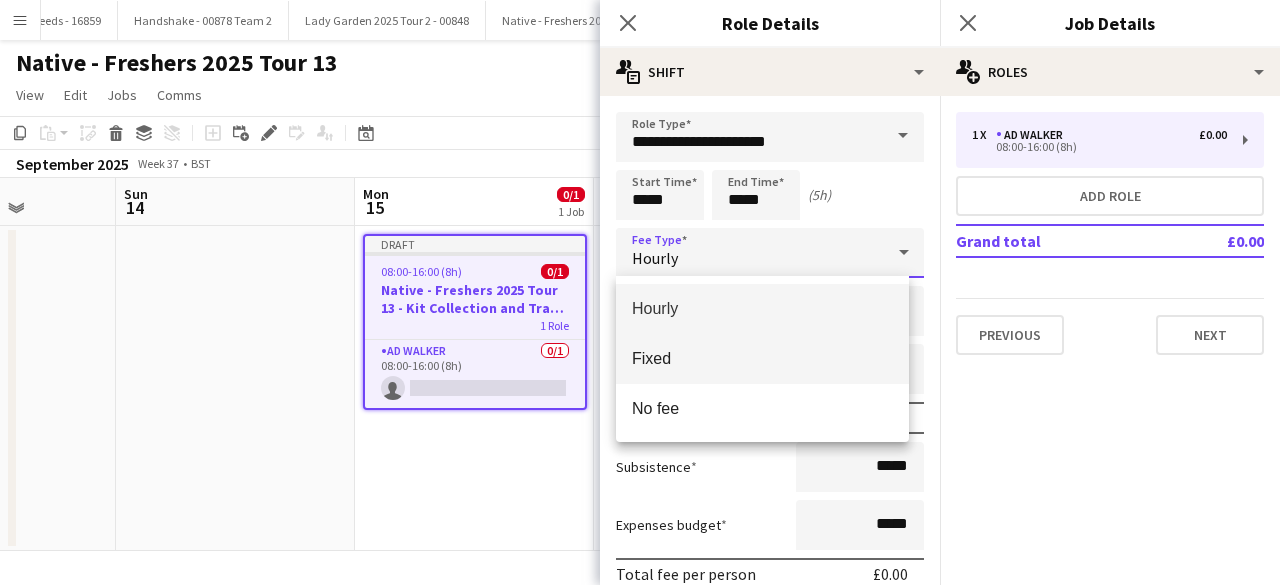 click on "Fixed" at bounding box center [762, 358] 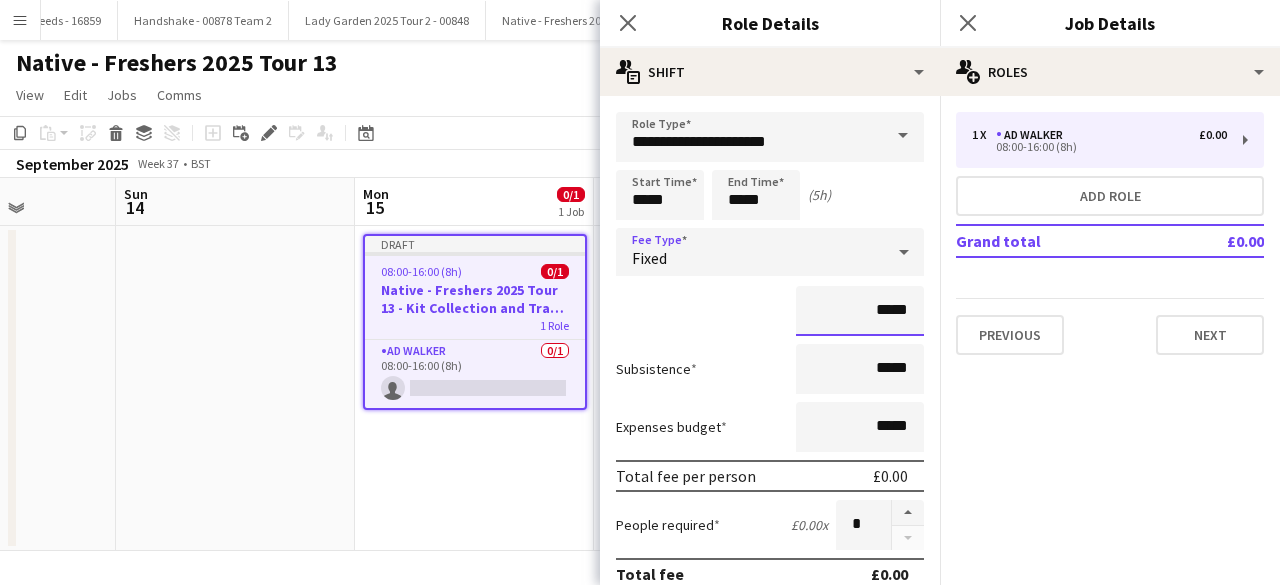 click on "*****" at bounding box center [860, 311] 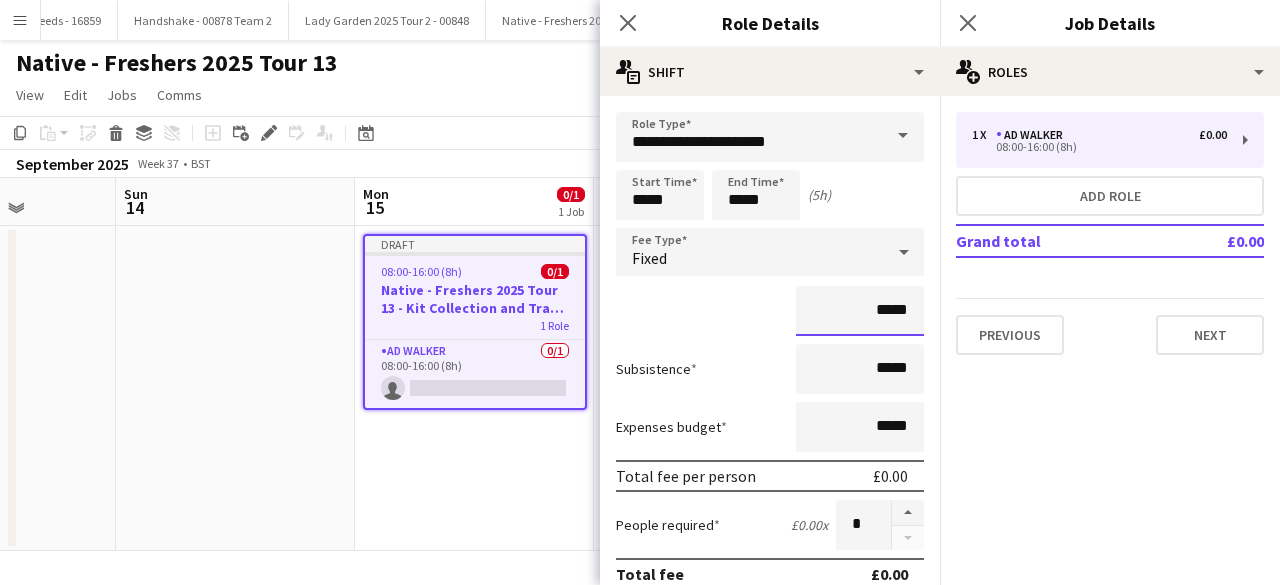 scroll, scrollTop: 75, scrollLeft: 0, axis: vertical 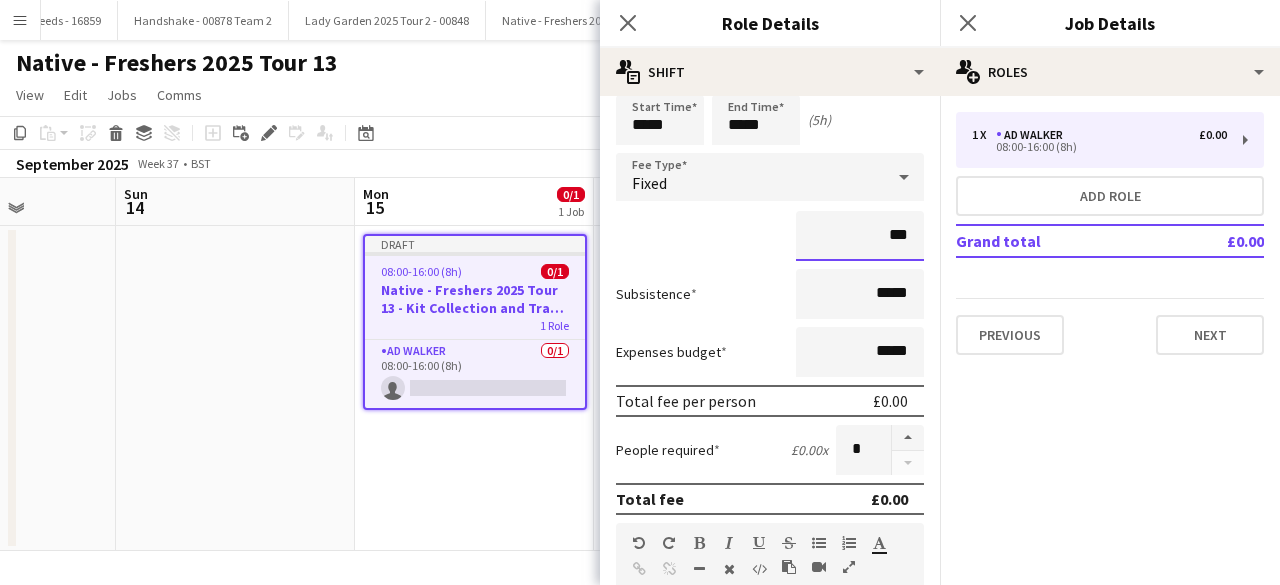 type on "**" 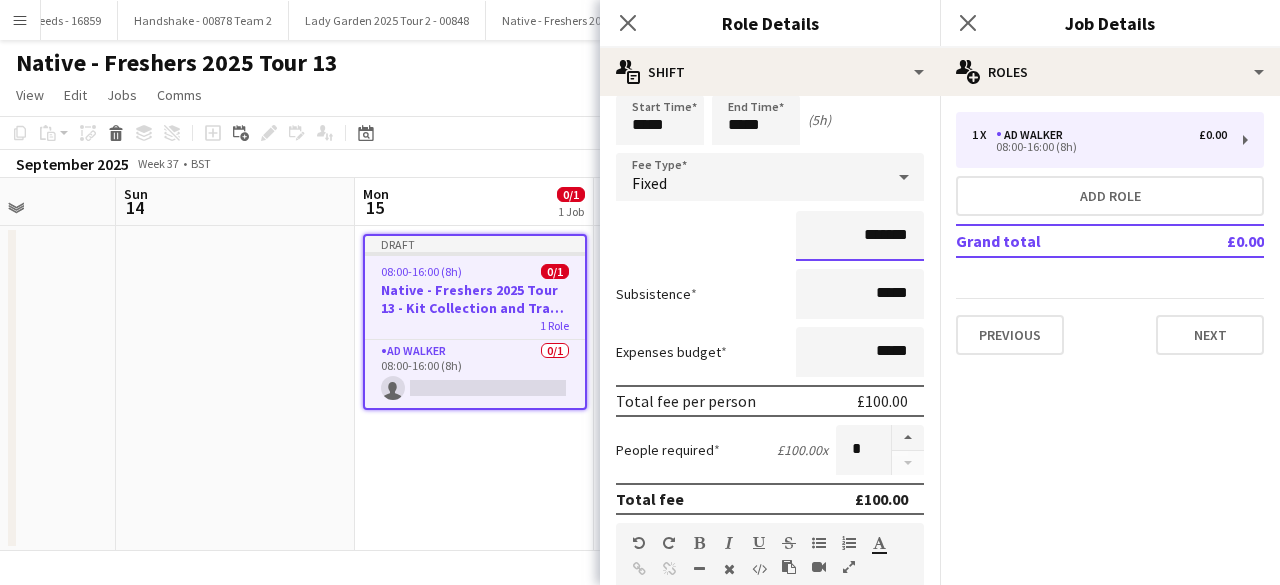 type on "*******" 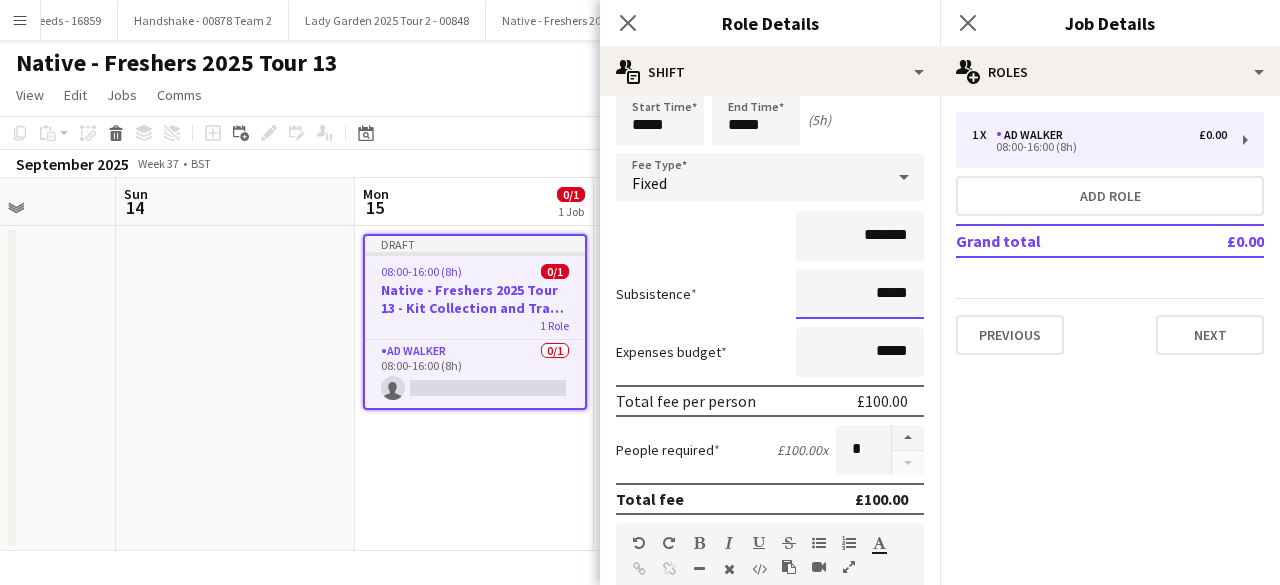 click on "*****" at bounding box center [860, 294] 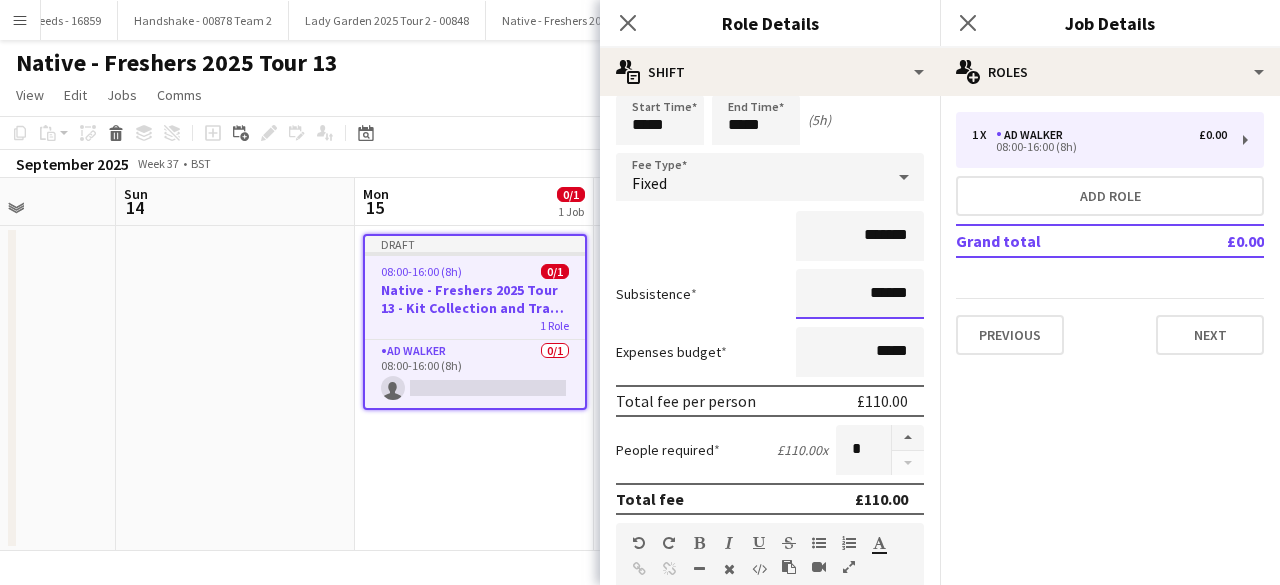 type on "*****" 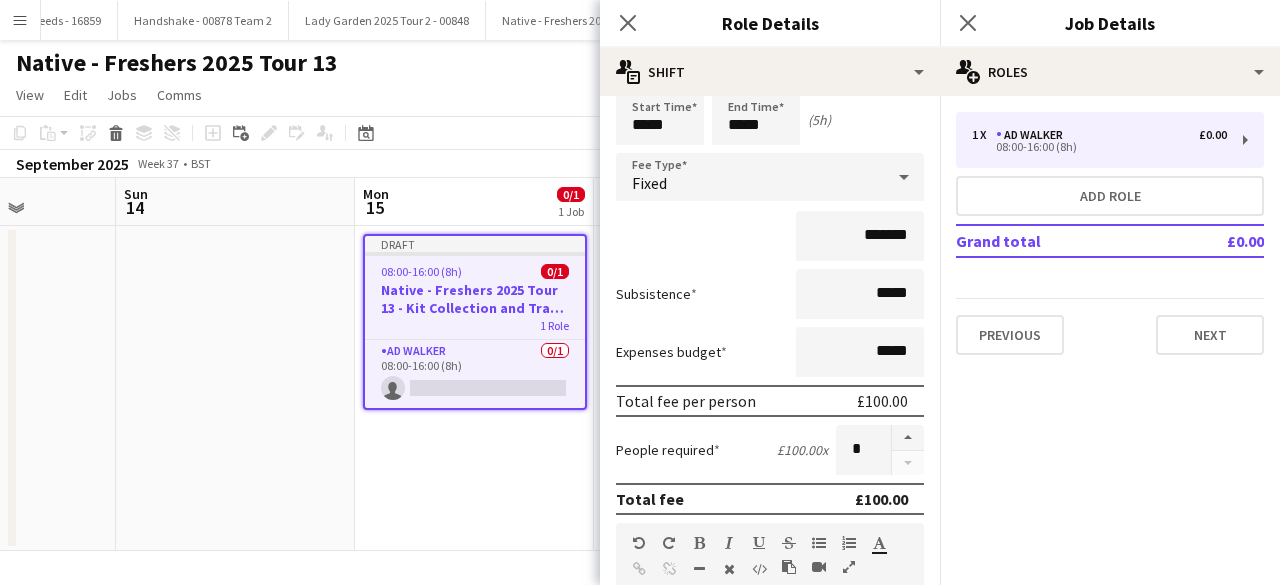 click on "Subsistence  *****" at bounding box center [770, 294] 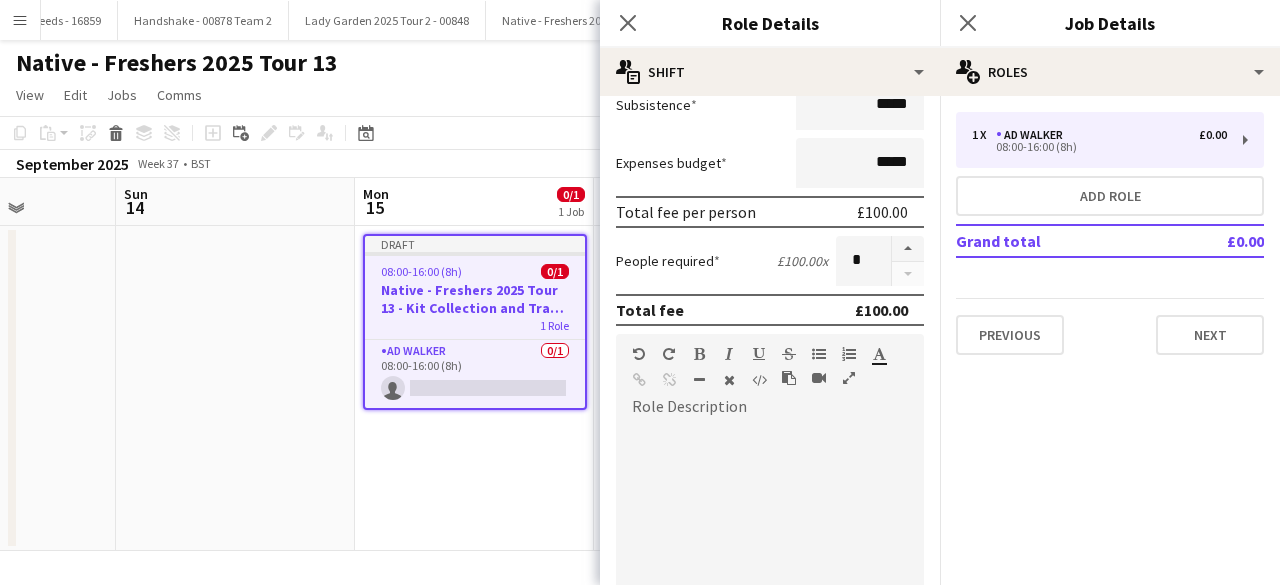 scroll, scrollTop: 313, scrollLeft: 0, axis: vertical 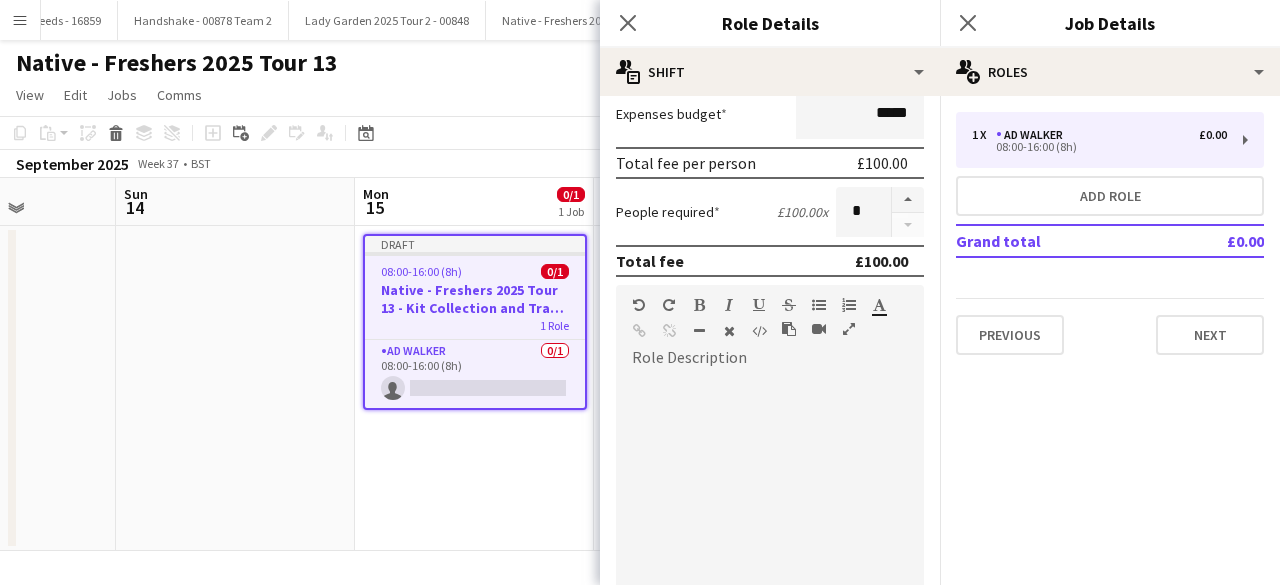 click at bounding box center (770, 494) 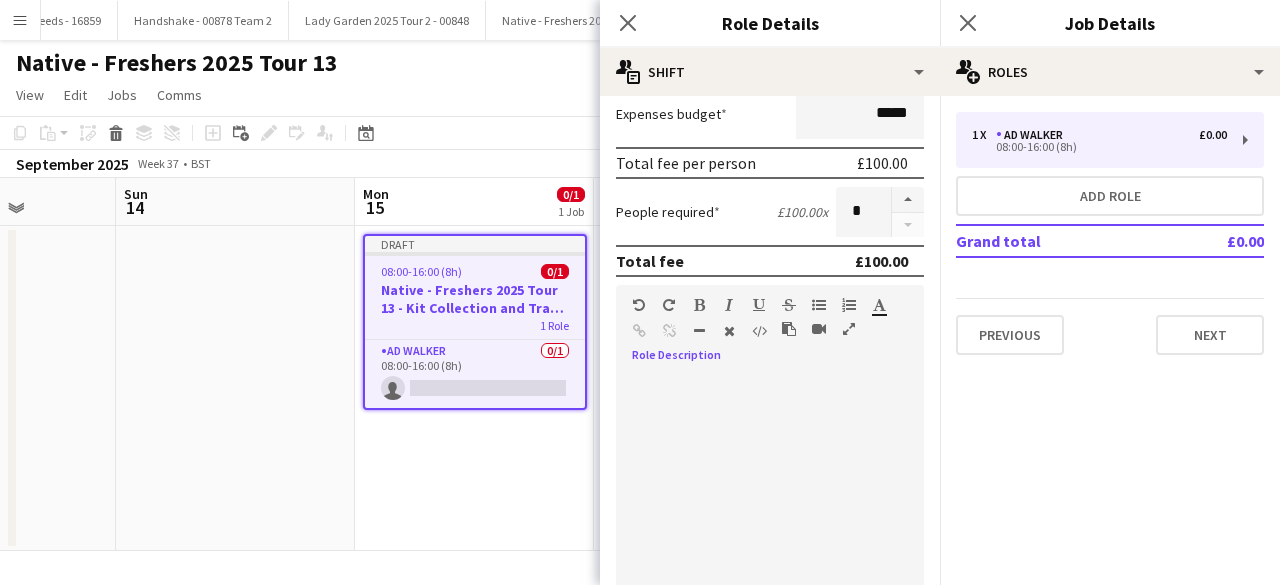 paste 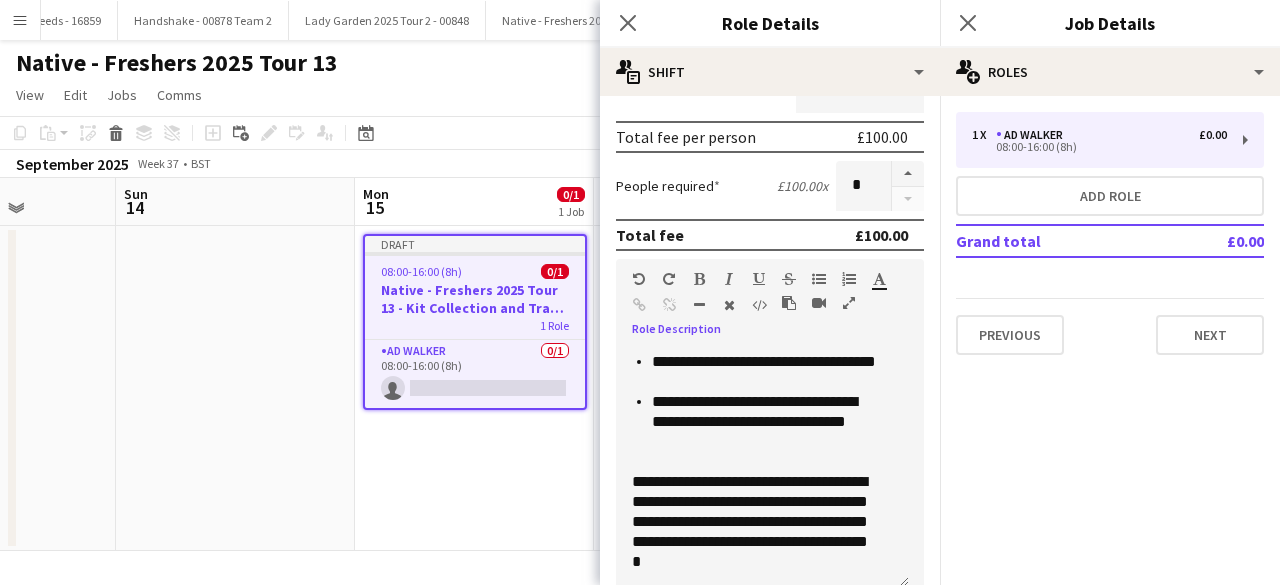 scroll, scrollTop: 0, scrollLeft: 0, axis: both 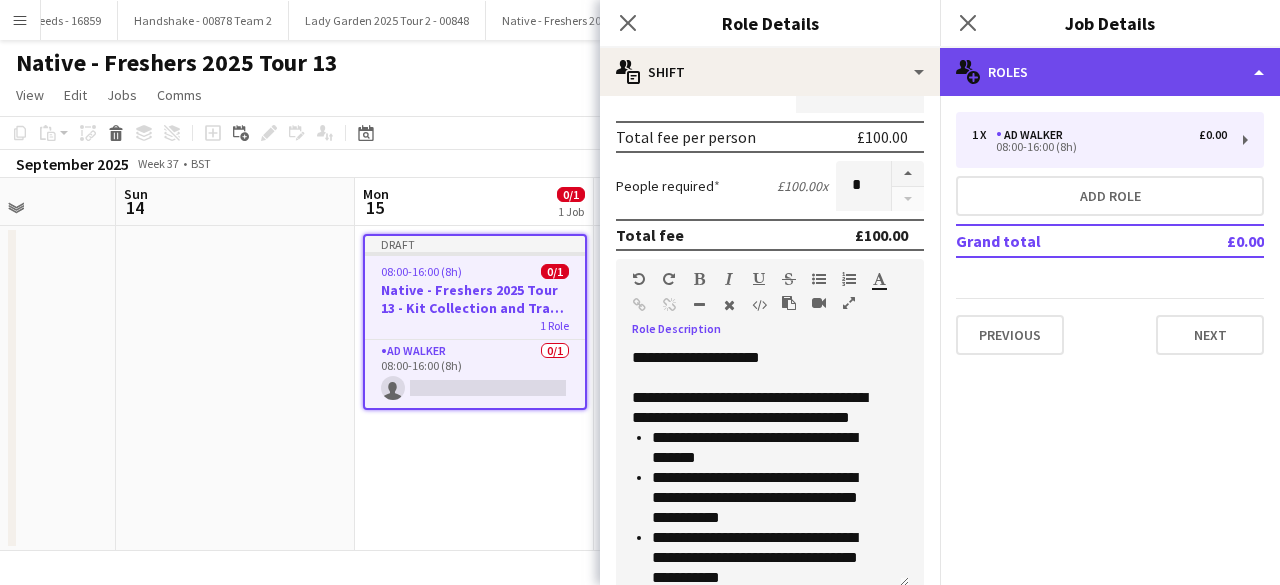 click on "multiple-users-add
Roles" 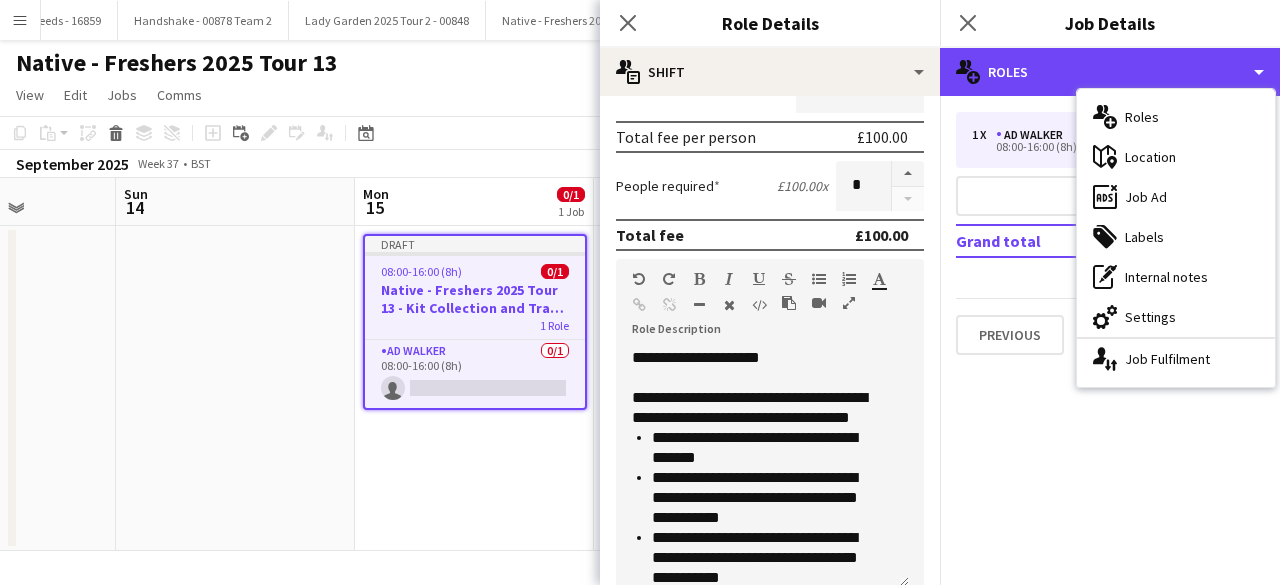 scroll, scrollTop: 356, scrollLeft: 0, axis: vertical 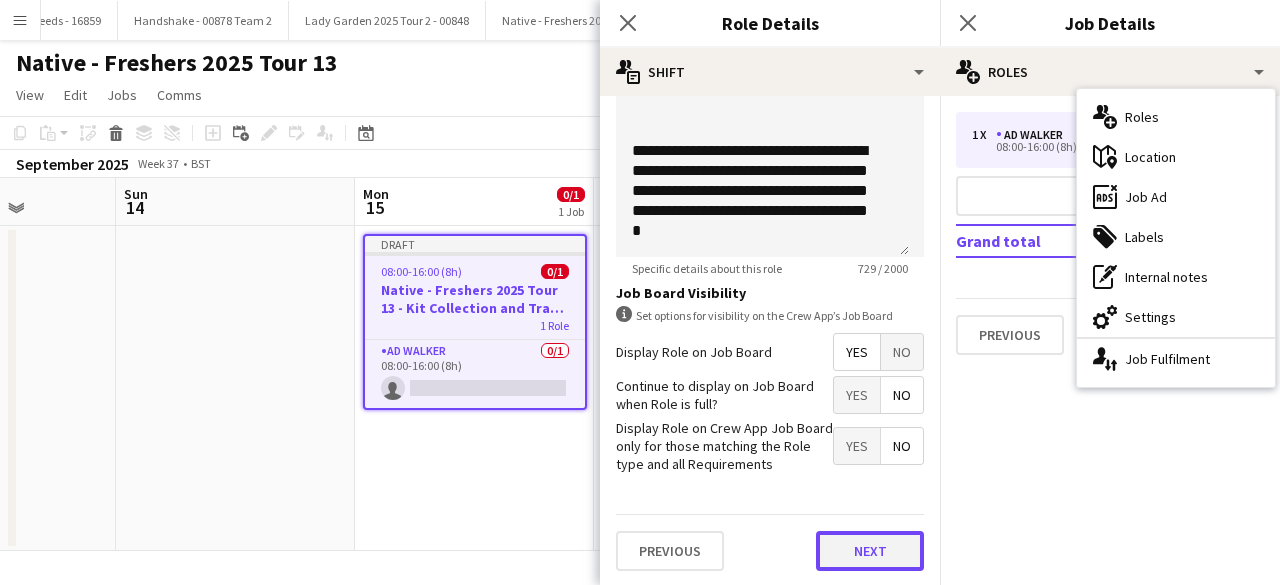 click on "Next" at bounding box center [870, 551] 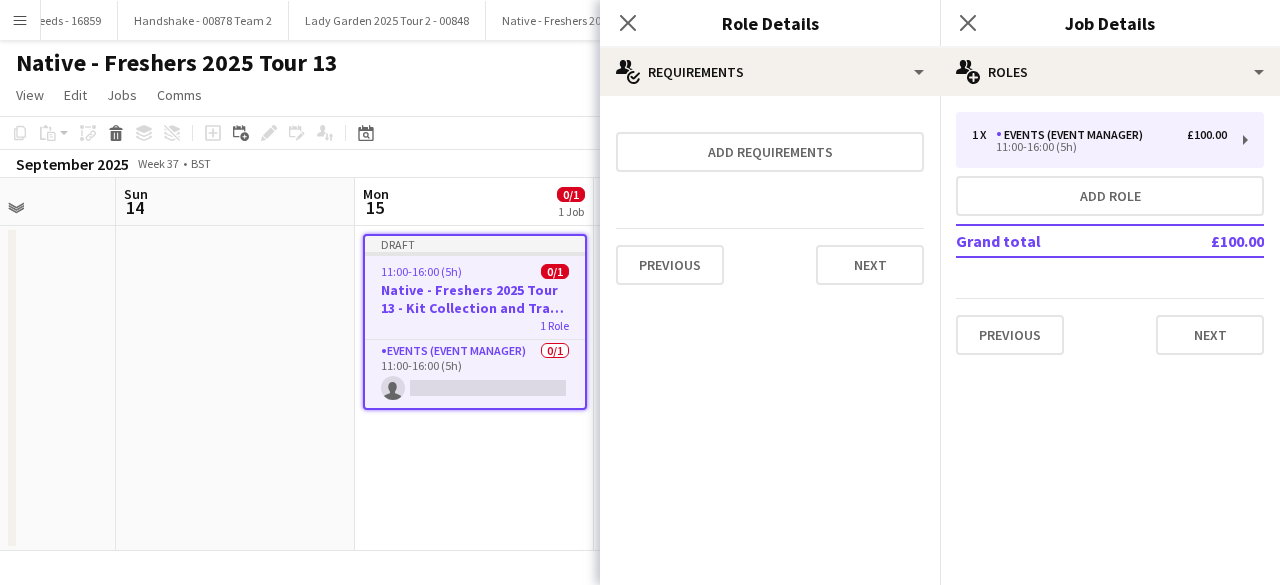 scroll, scrollTop: 0, scrollLeft: 0, axis: both 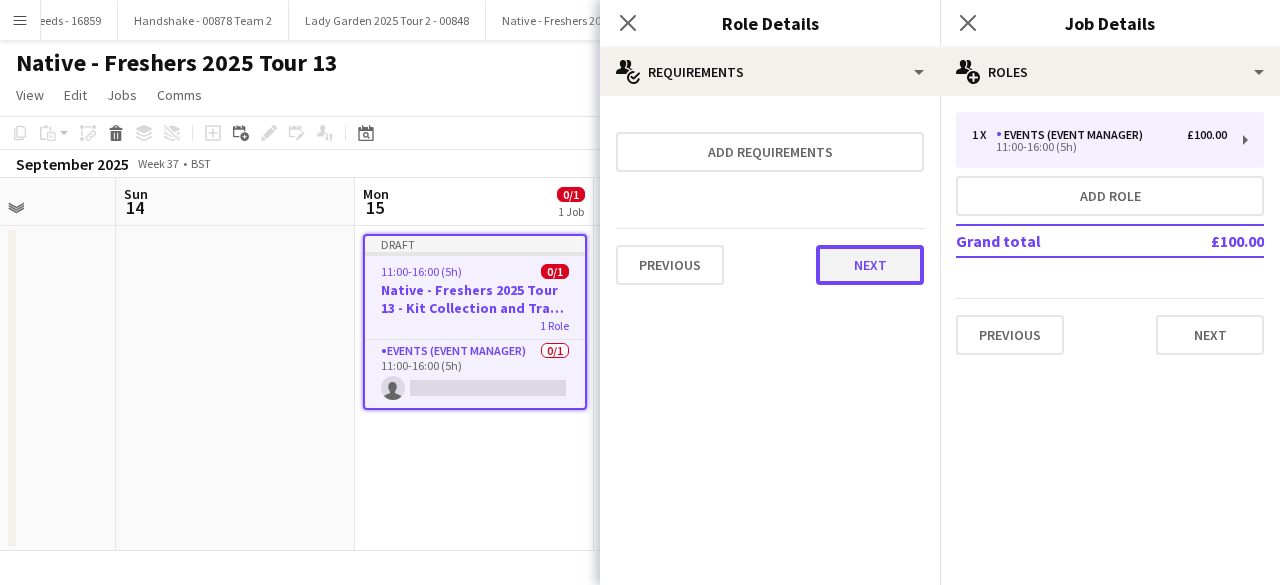 click on "Next" at bounding box center (870, 265) 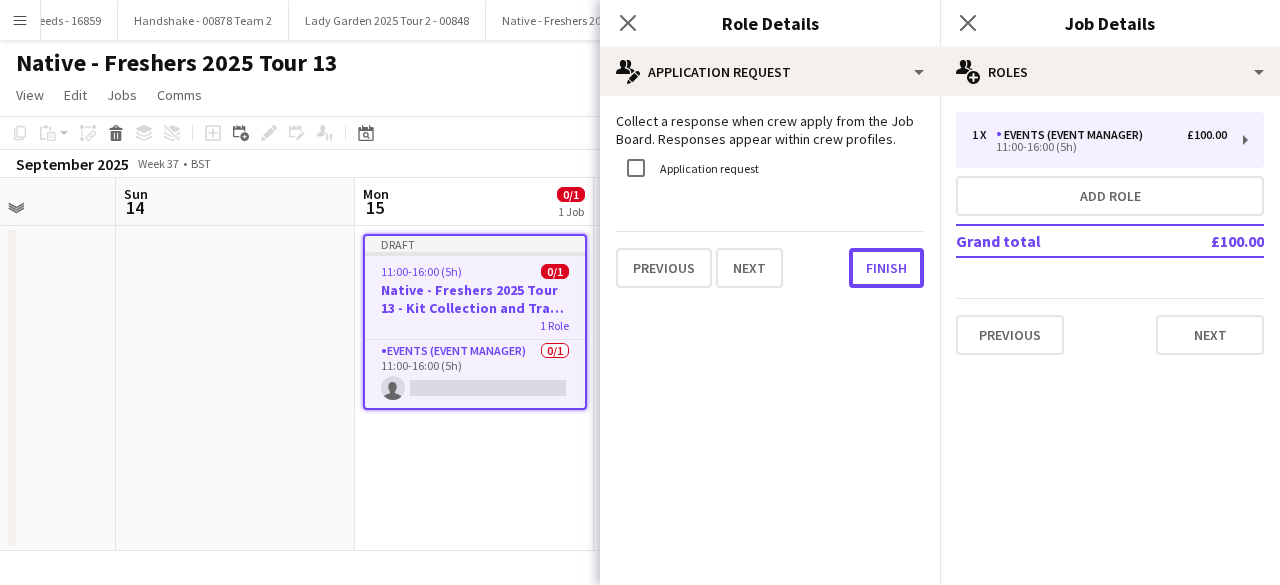 click on "Finish" at bounding box center [886, 268] 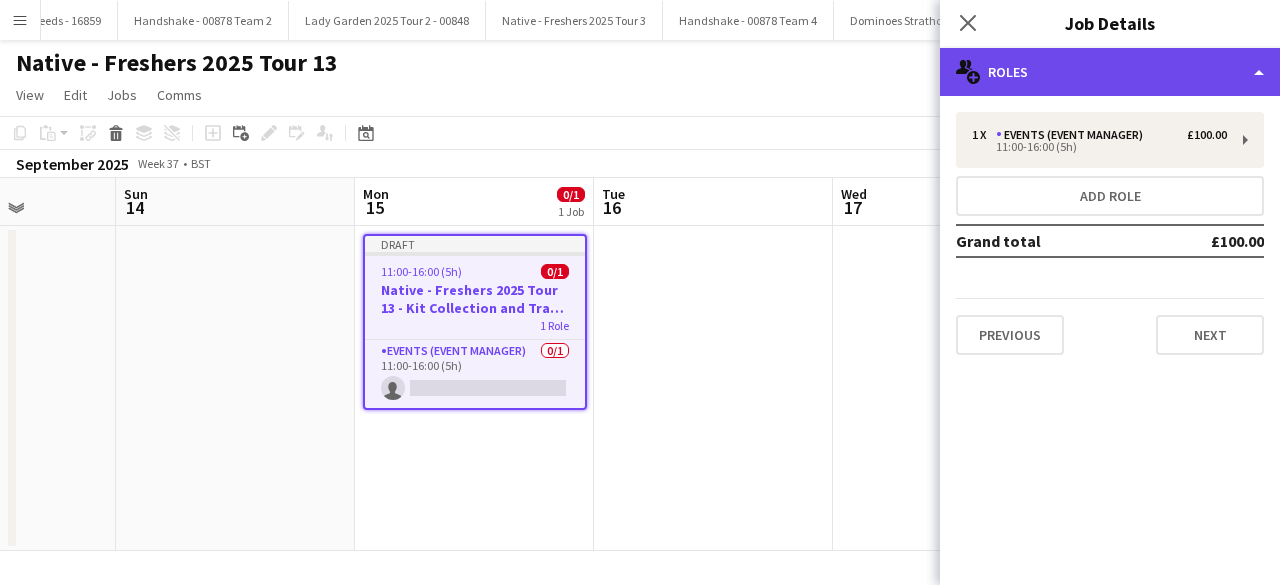 click on "multiple-users-add
Roles" 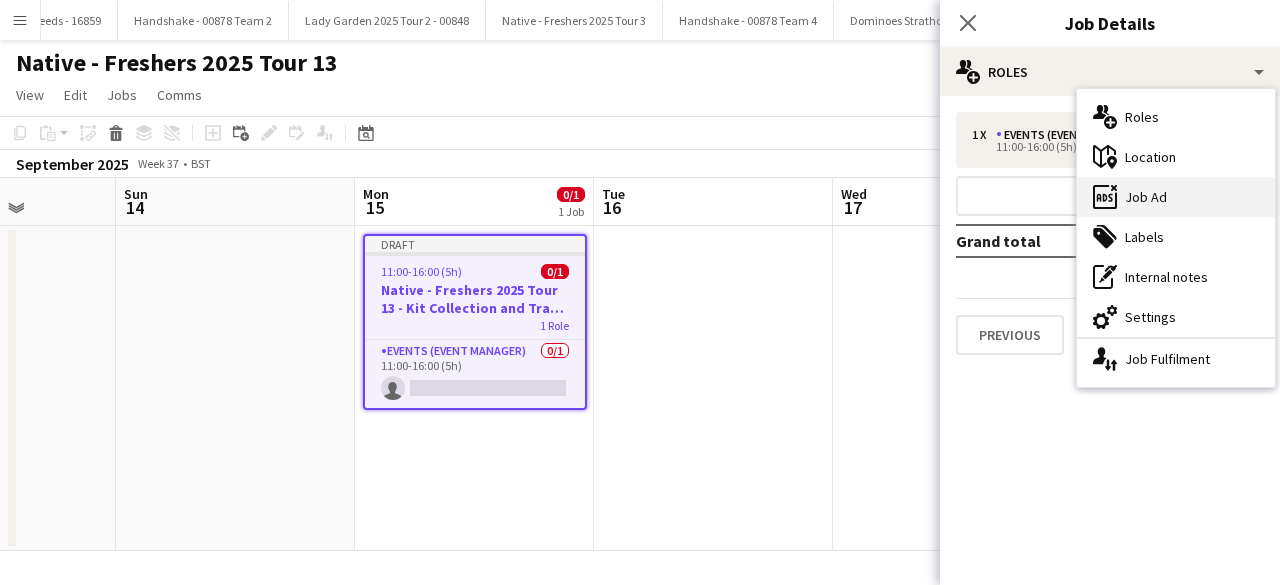 click on "ads-window
Job Ad" at bounding box center [1176, 197] 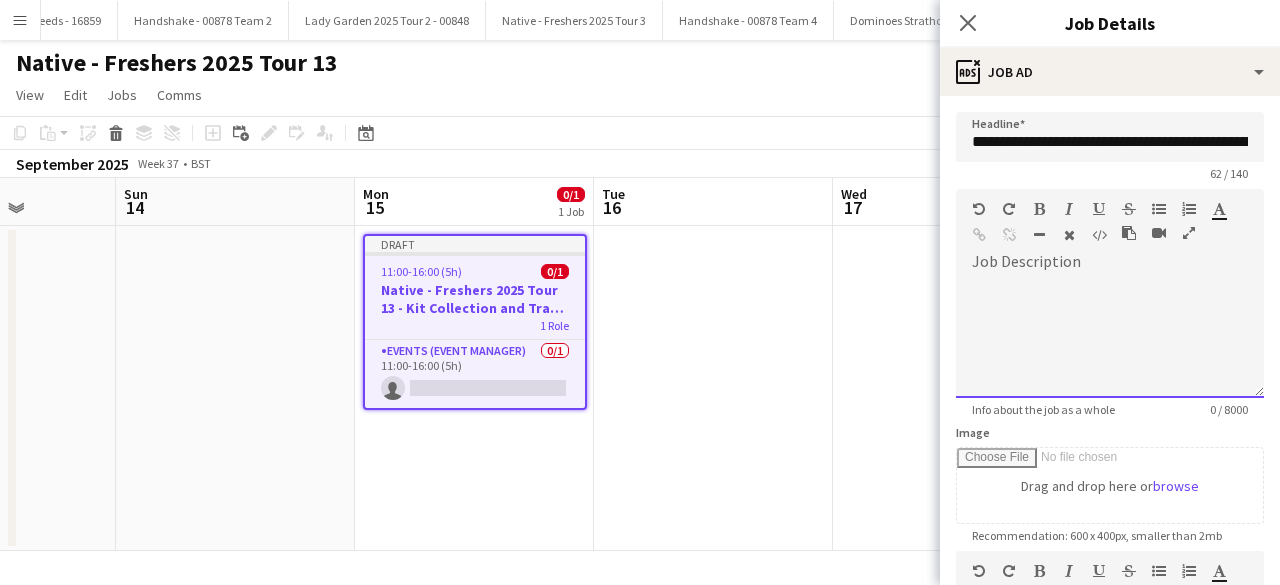 click at bounding box center (1110, 338) 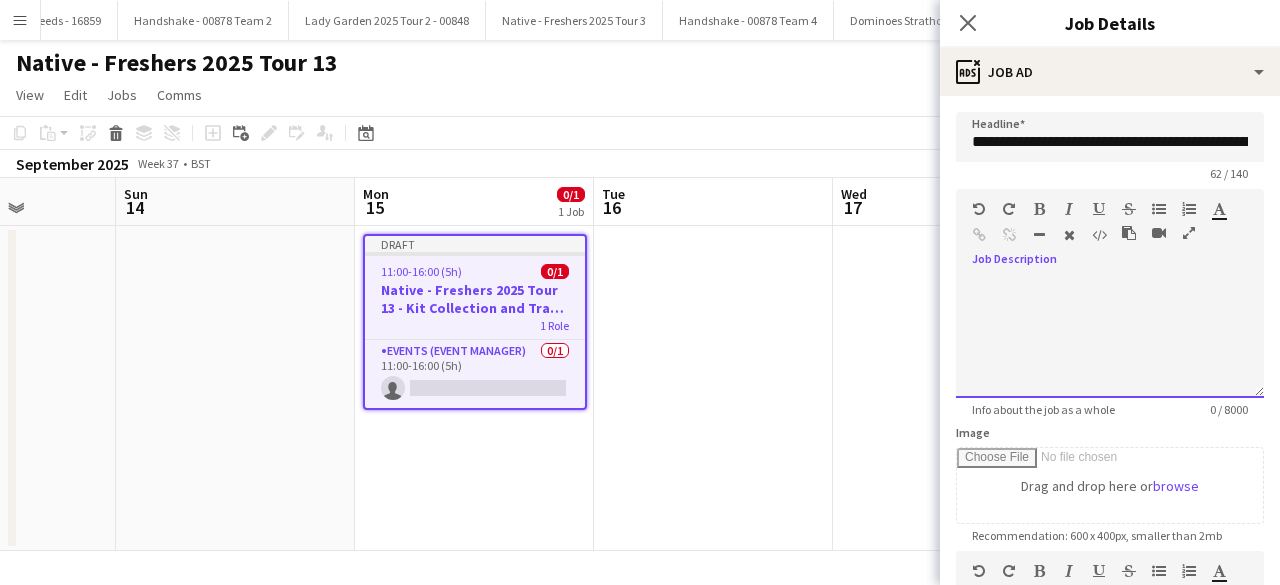 paste 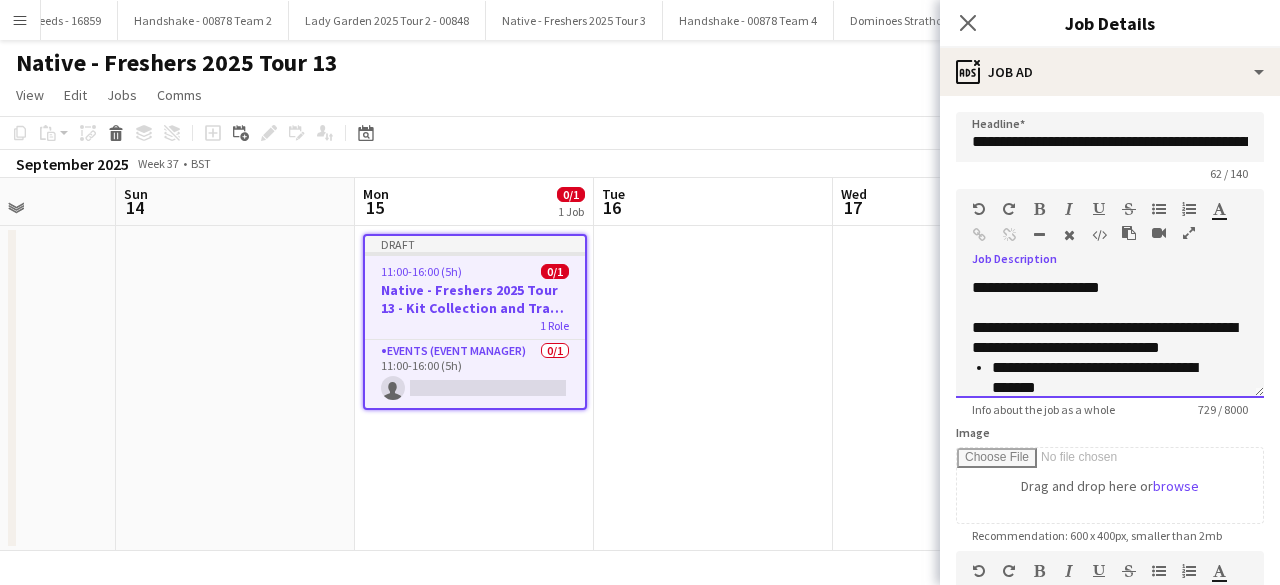 scroll, scrollTop: 462, scrollLeft: 0, axis: vertical 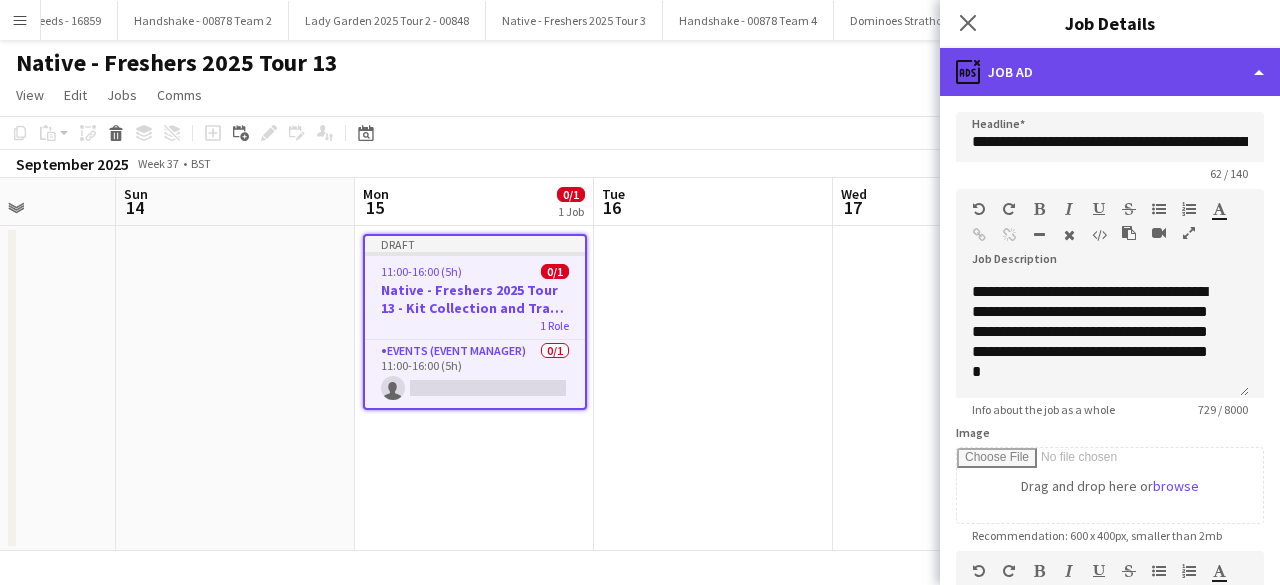 click on "ads-window
Job Ad" 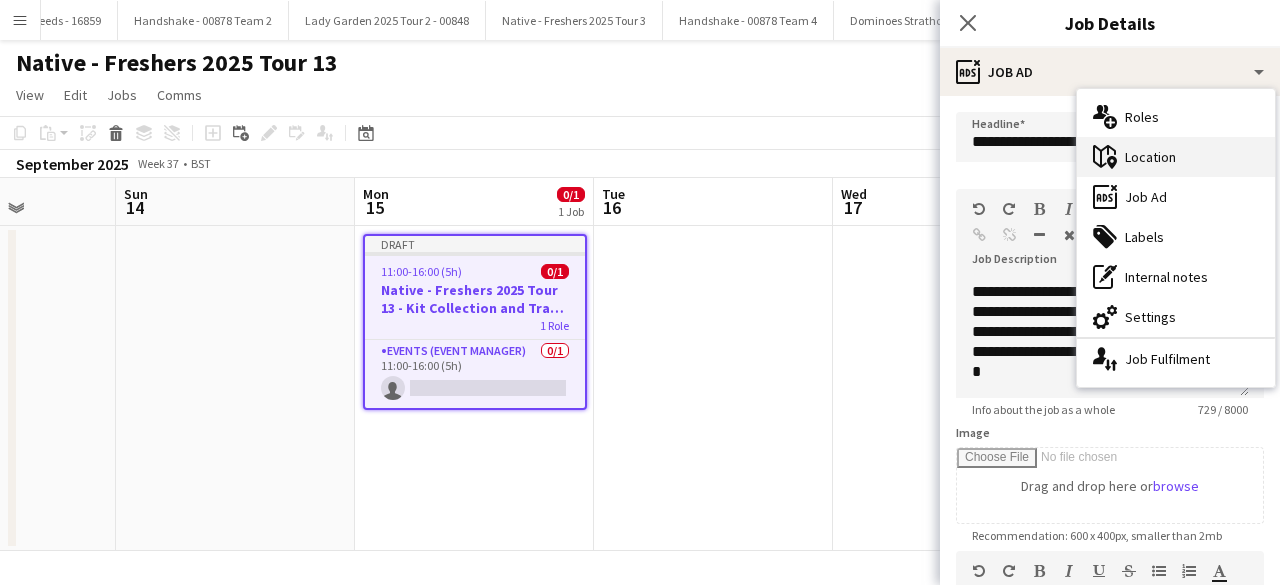 click on "maps-pin-1
Location" at bounding box center (1176, 157) 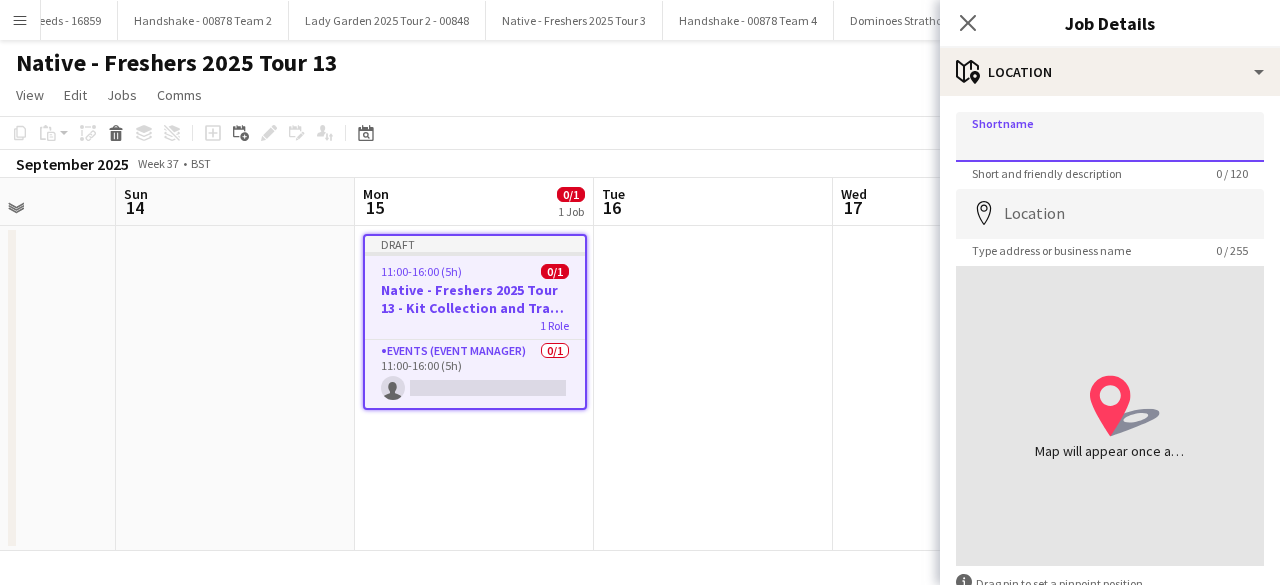 click on "Shortname" at bounding box center (1110, 137) 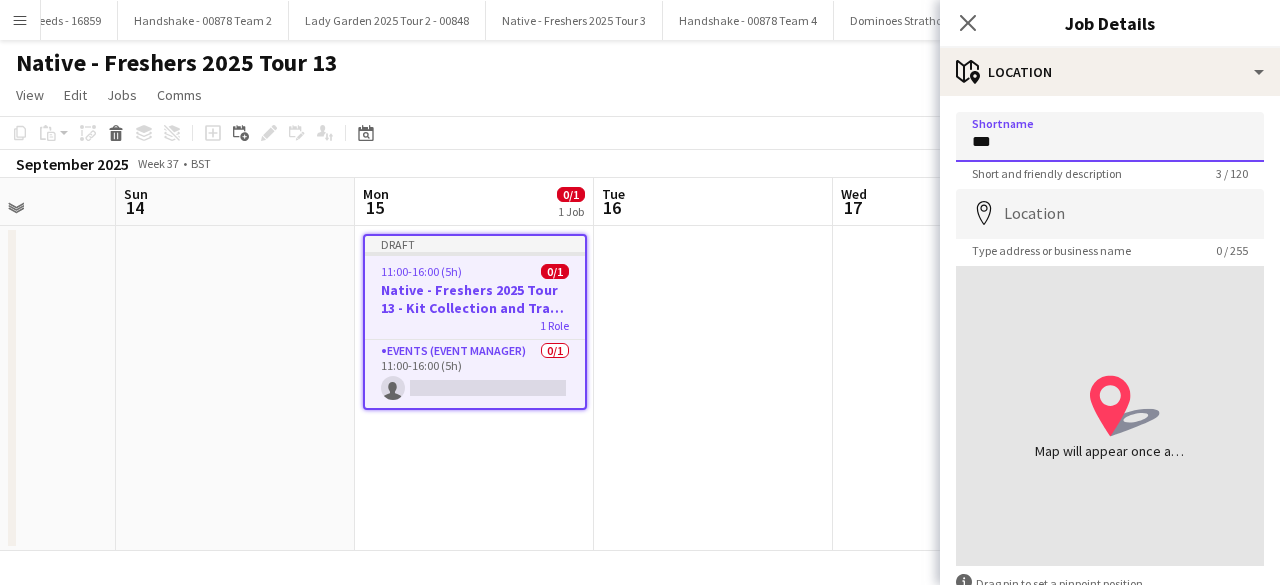 type on "**********" 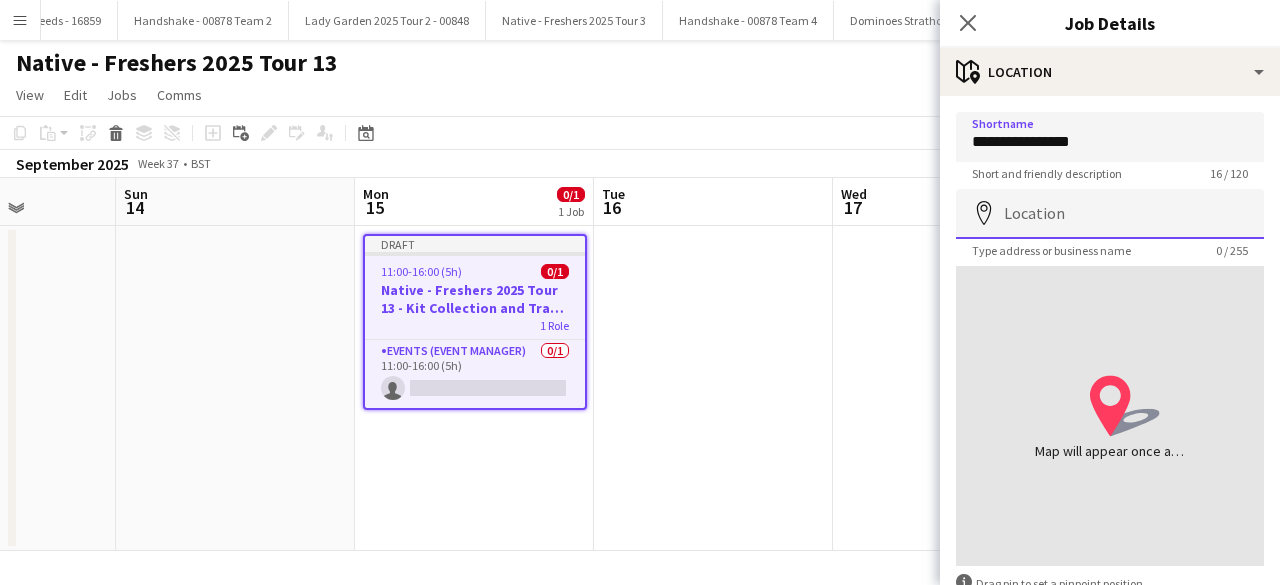 click on "Location" at bounding box center [1110, 214] 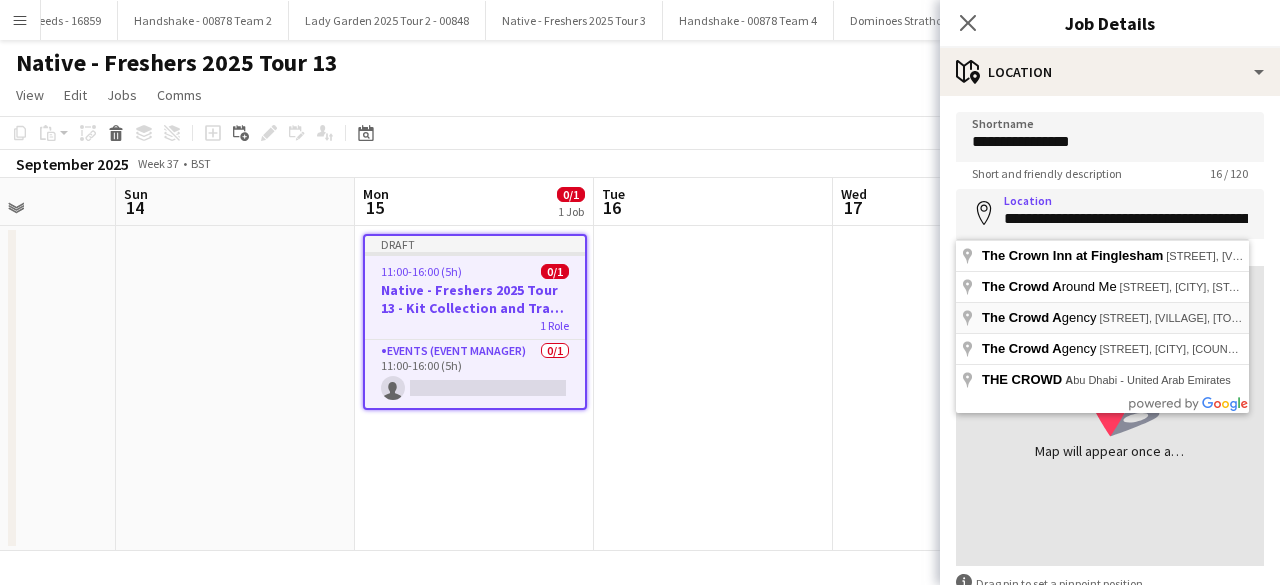 type on "**********" 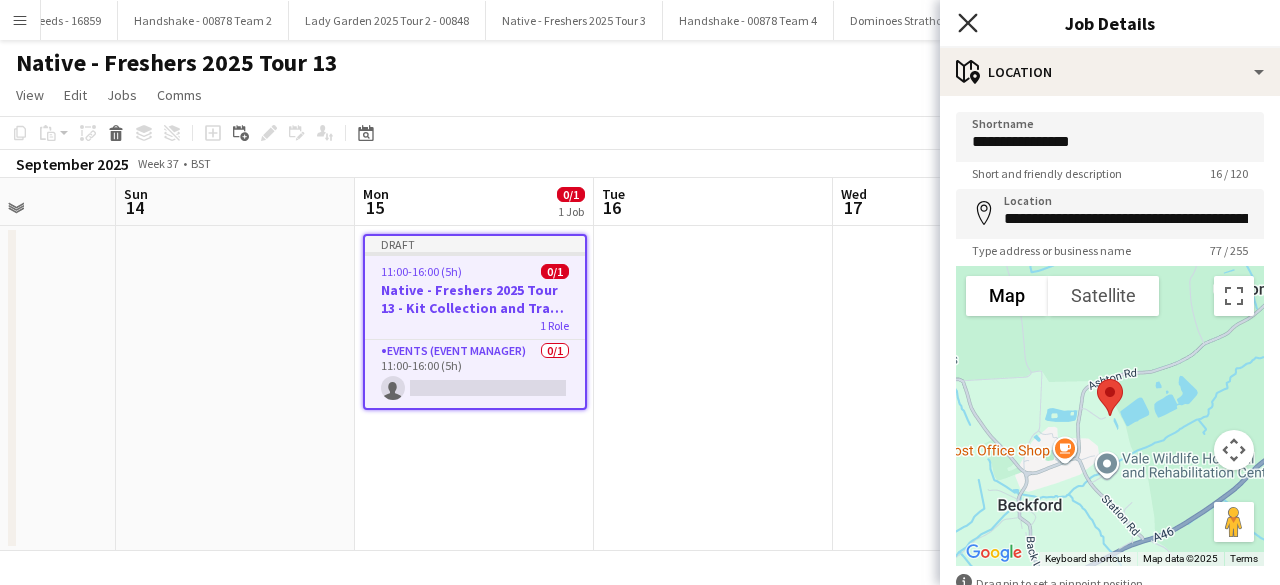 click 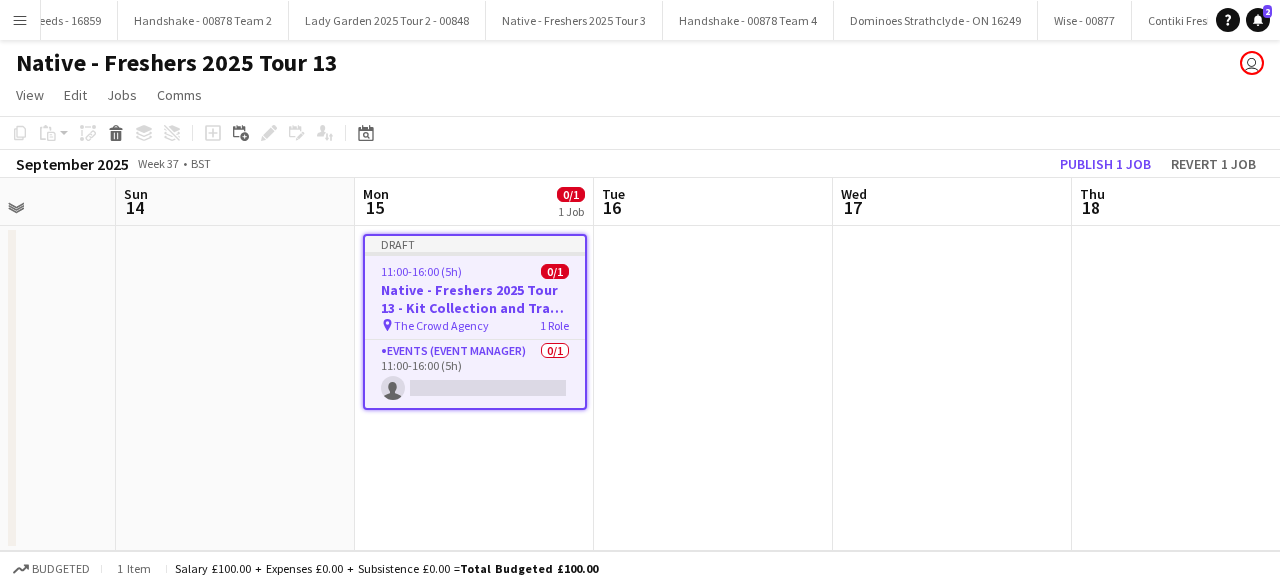 click at bounding box center (713, 388) 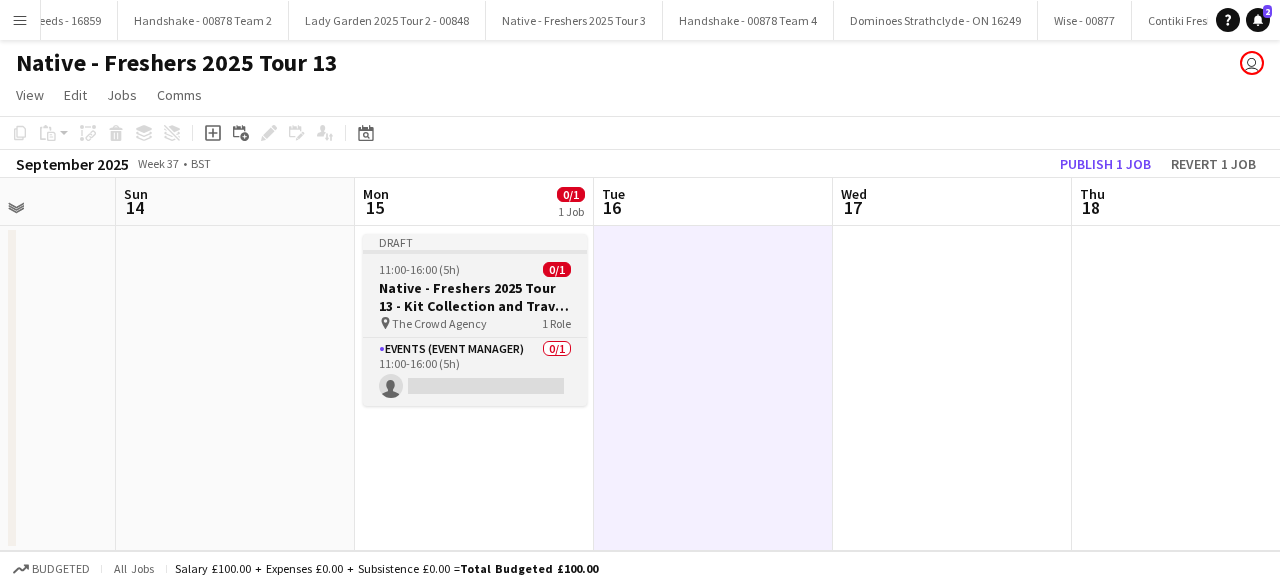 click on "11:00-16:00 (5h)    0/1" at bounding box center (475, 269) 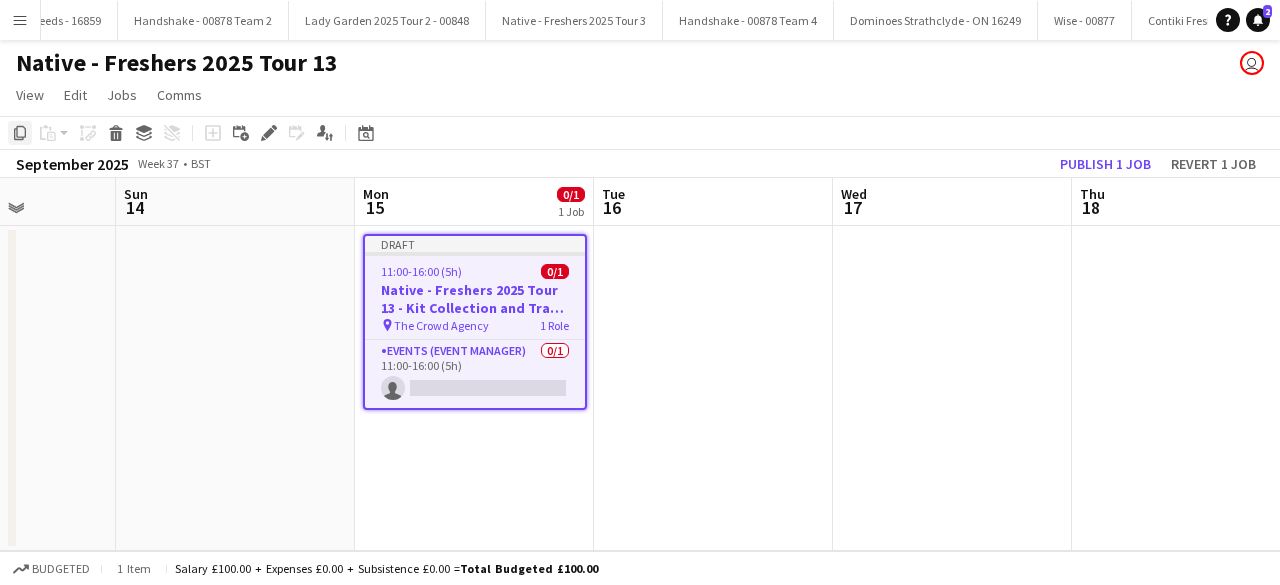 click on "Copy" 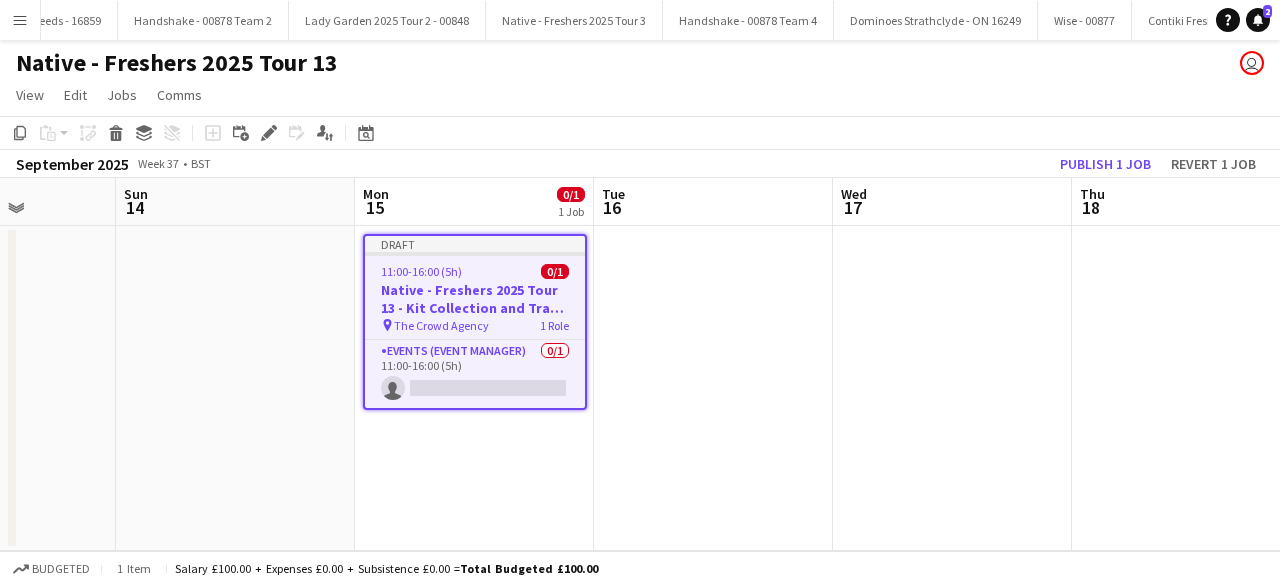 click at bounding box center (713, 388) 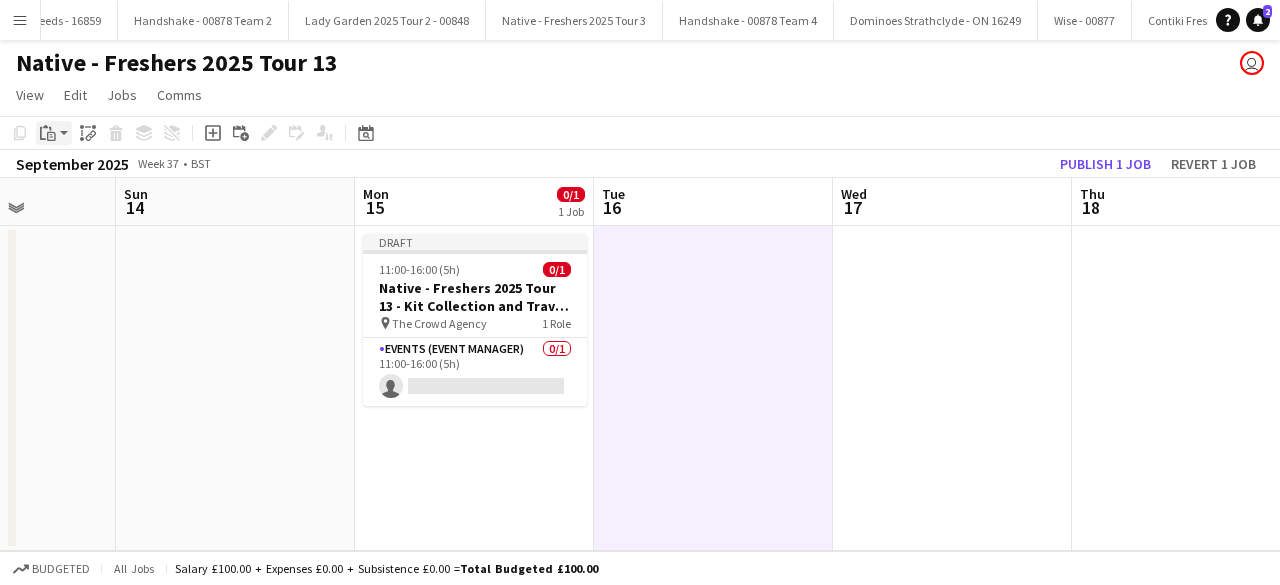 click on "Paste" at bounding box center (54, 133) 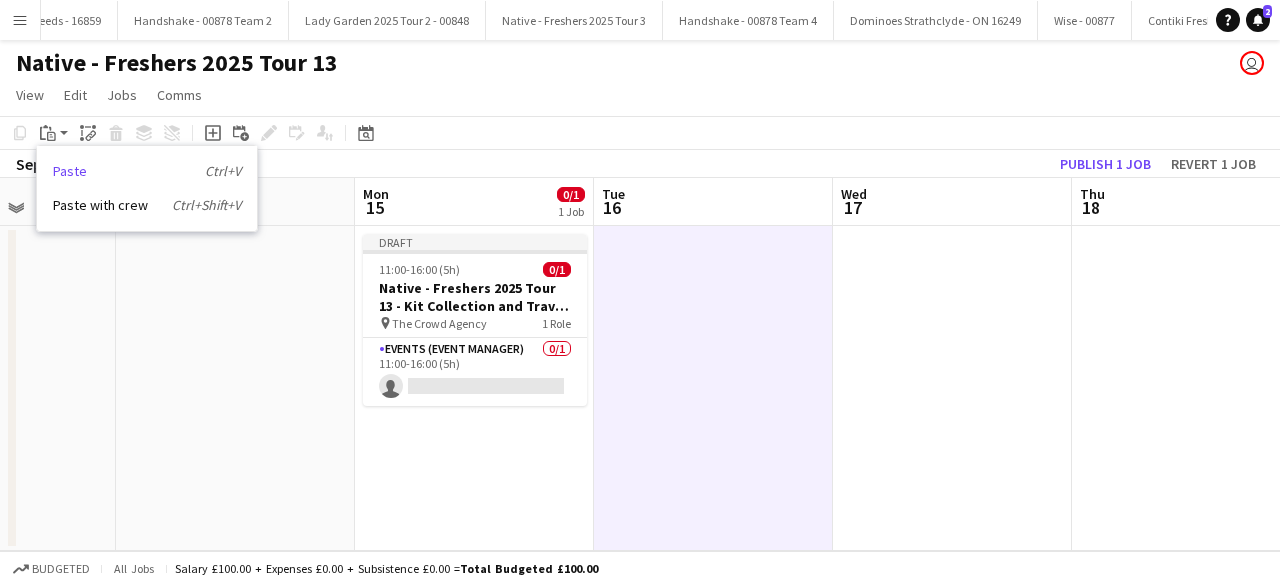 click on "Paste   Ctrl+V" at bounding box center (147, 171) 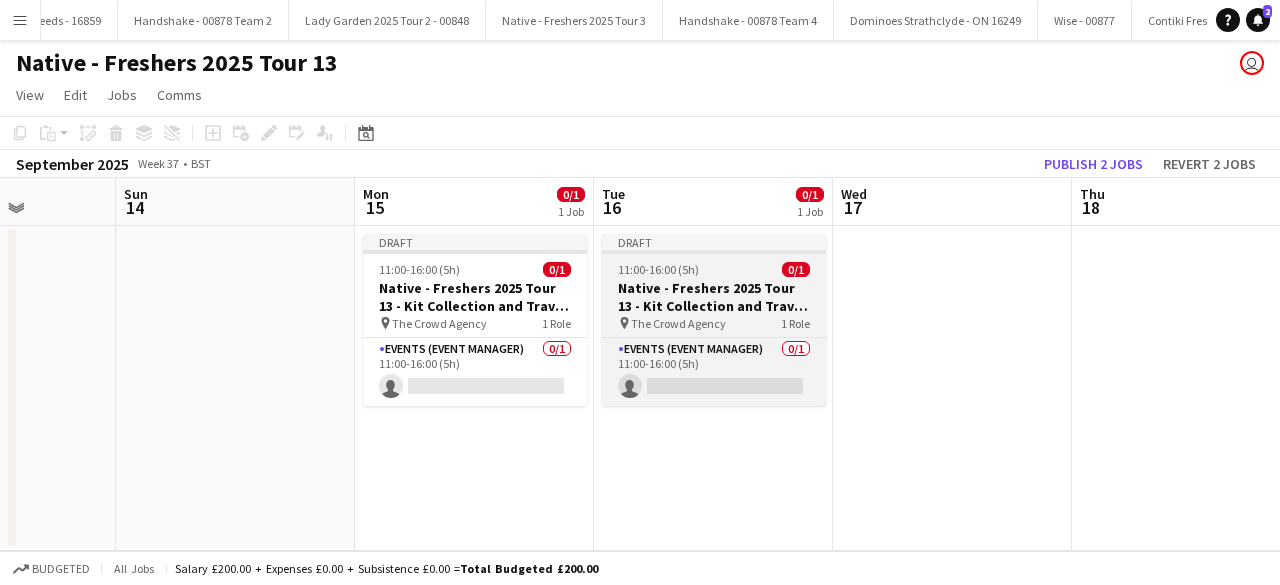 click on "Draft   11:00-16:00 (5h)    0/1   Native - Freshers 2025 Tour 13 - Kit Collection and Travel Day
pin
The Crowd Agency   1 Role   Events (Event Manager)   0/1   11:00-16:00 (5h)
single-neutral-actions" at bounding box center [714, 320] 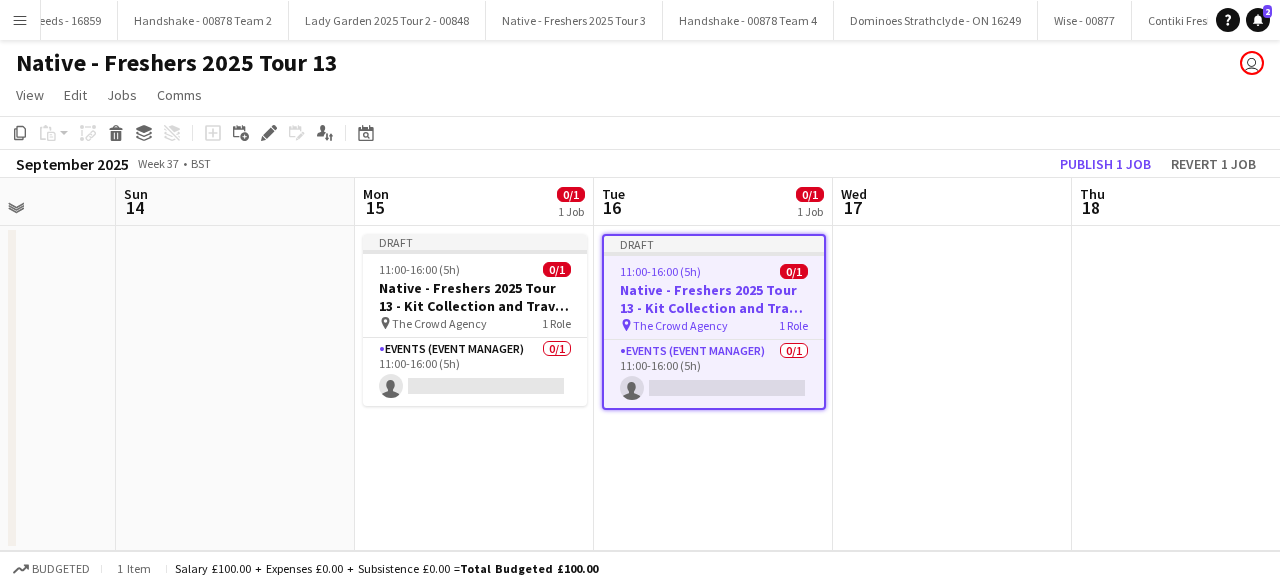 click on "Draft   11:00-16:00 (5h)    0/1   Native - Freshers 2025 Tour 13 - Kit Collection and Travel Day
pin
The Crowd Agency   1 Role   Events (Event Manager)   0/1   11:00-16:00 (5h)
single-neutral-actions" at bounding box center (714, 322) 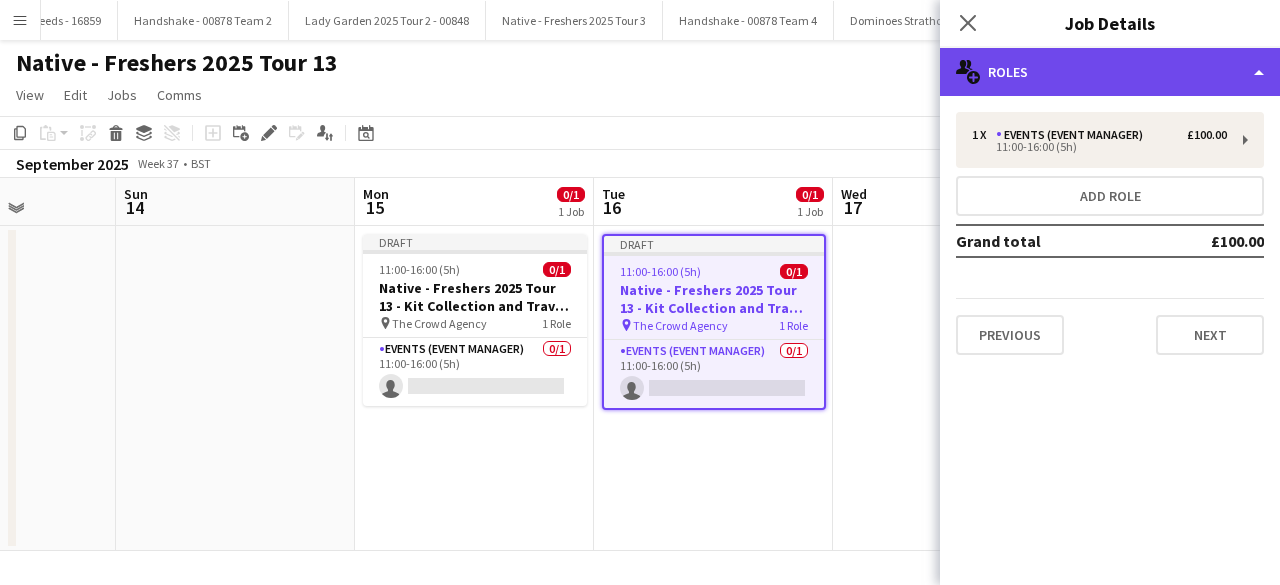 click on "multiple-users-add
Roles" 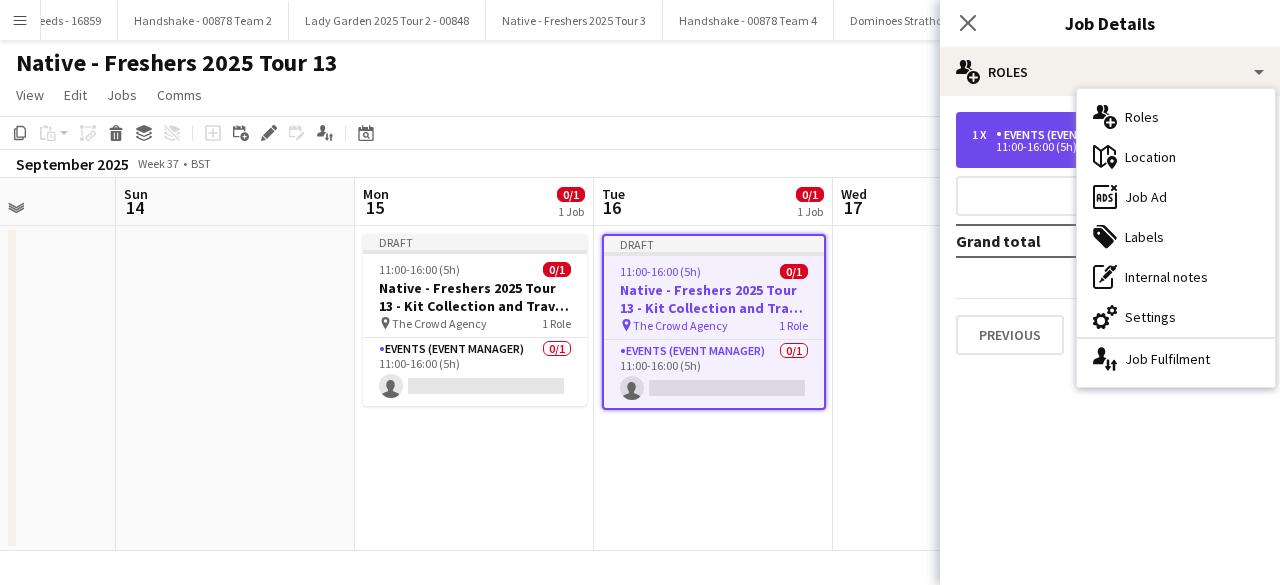 click on "11:00-16:00 (5h)" at bounding box center (1099, 147) 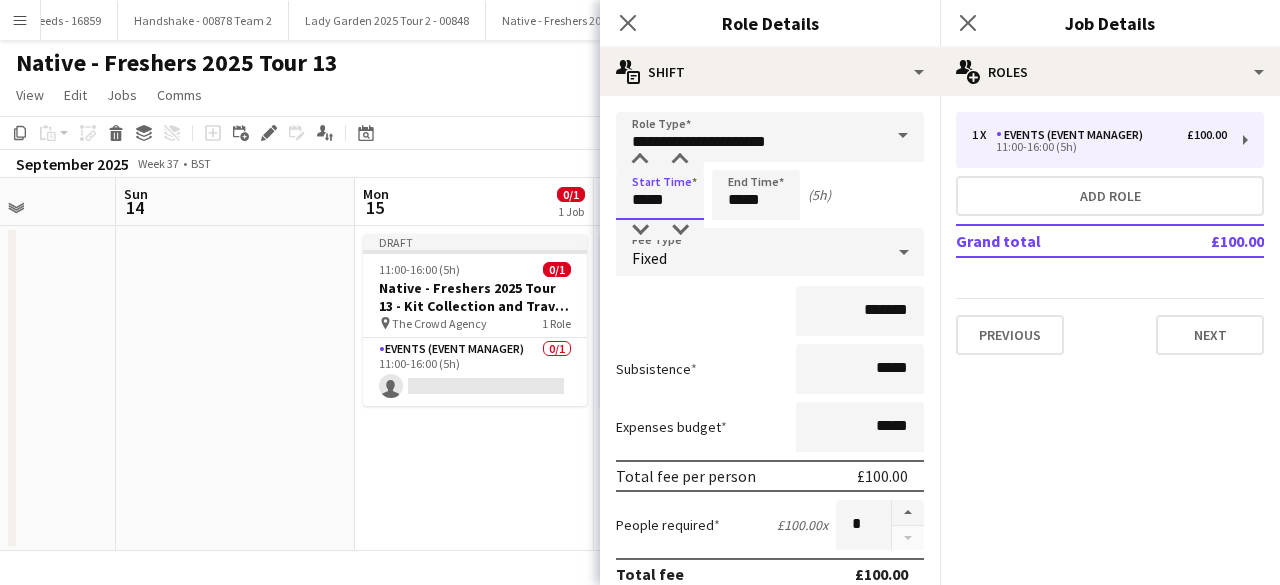 click on "*****" at bounding box center (660, 195) 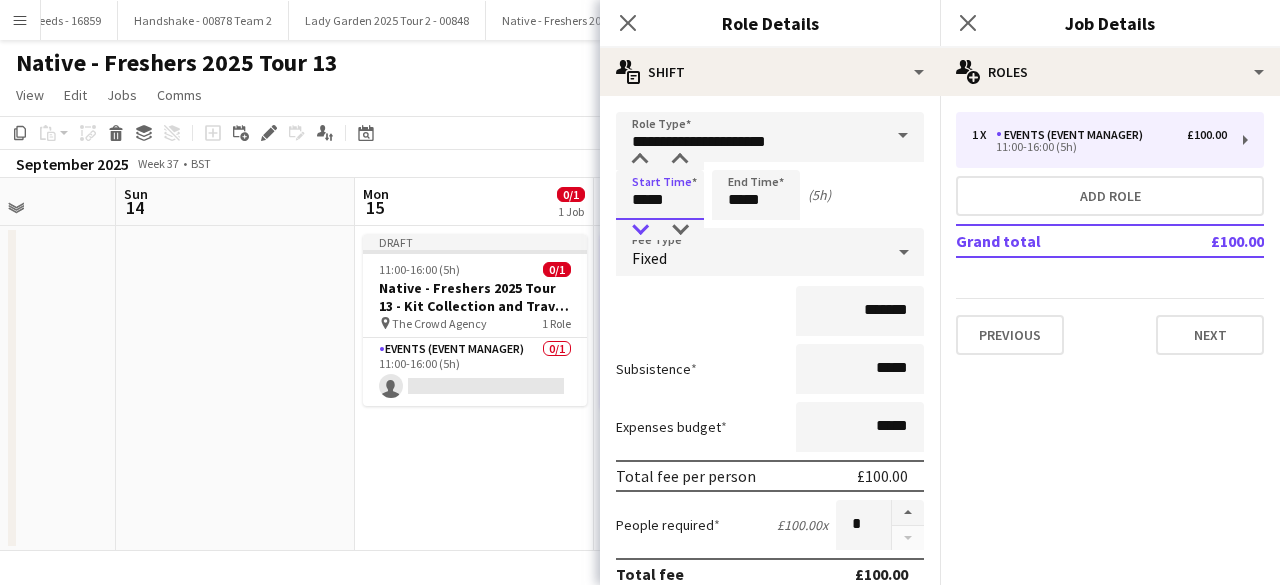 click at bounding box center (640, 230) 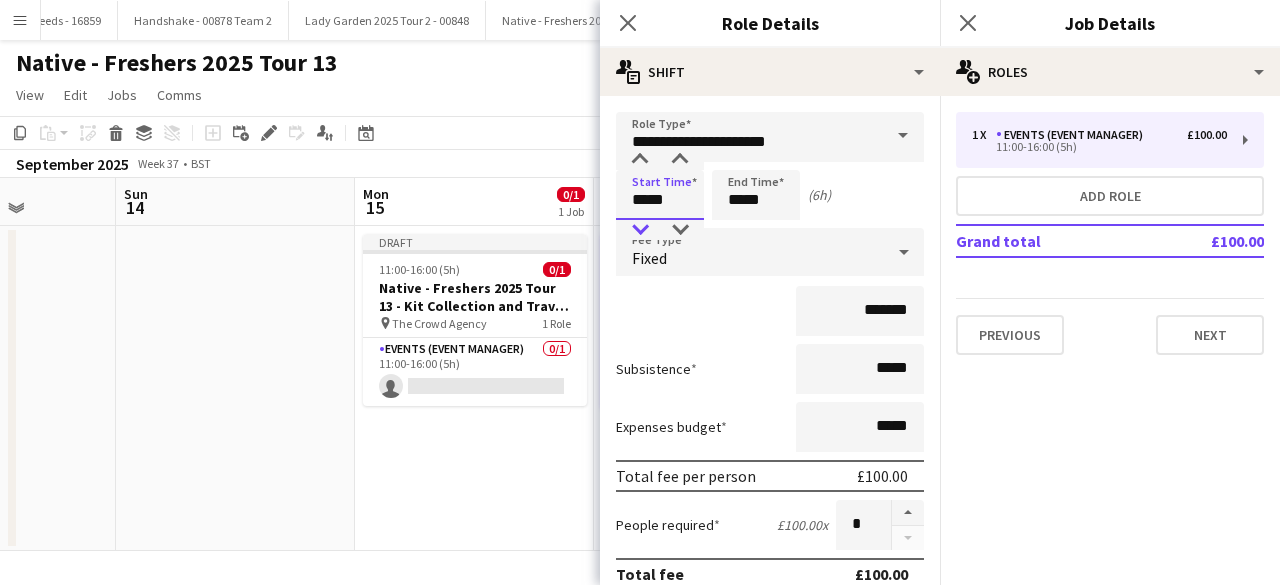 click at bounding box center [640, 230] 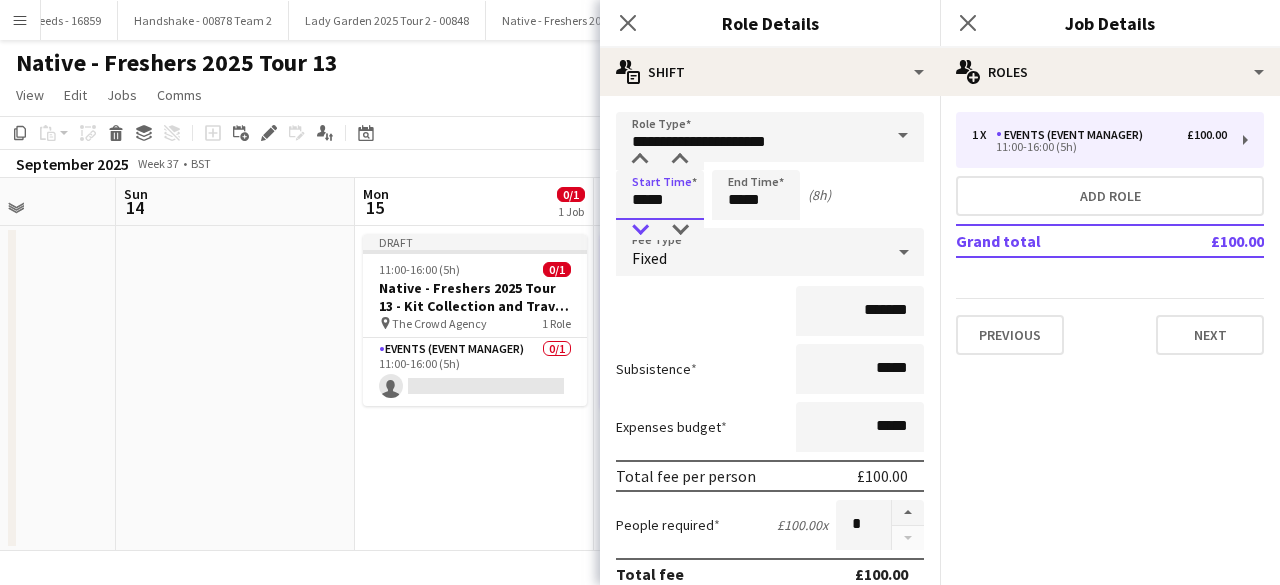 click at bounding box center [640, 230] 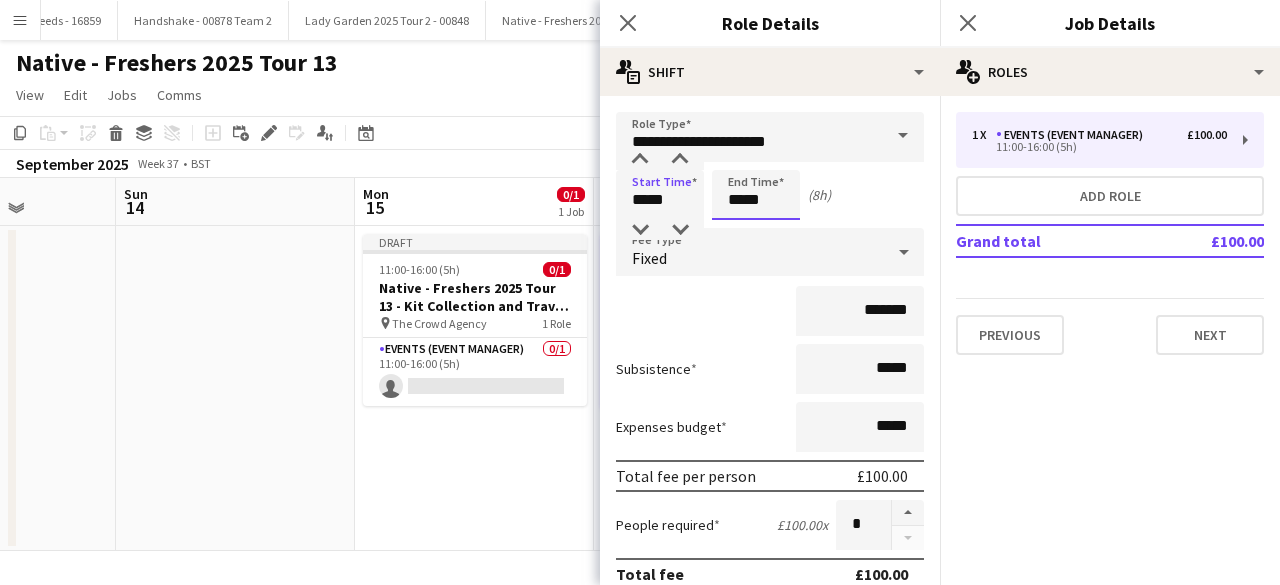 click on "*****" at bounding box center [756, 195] 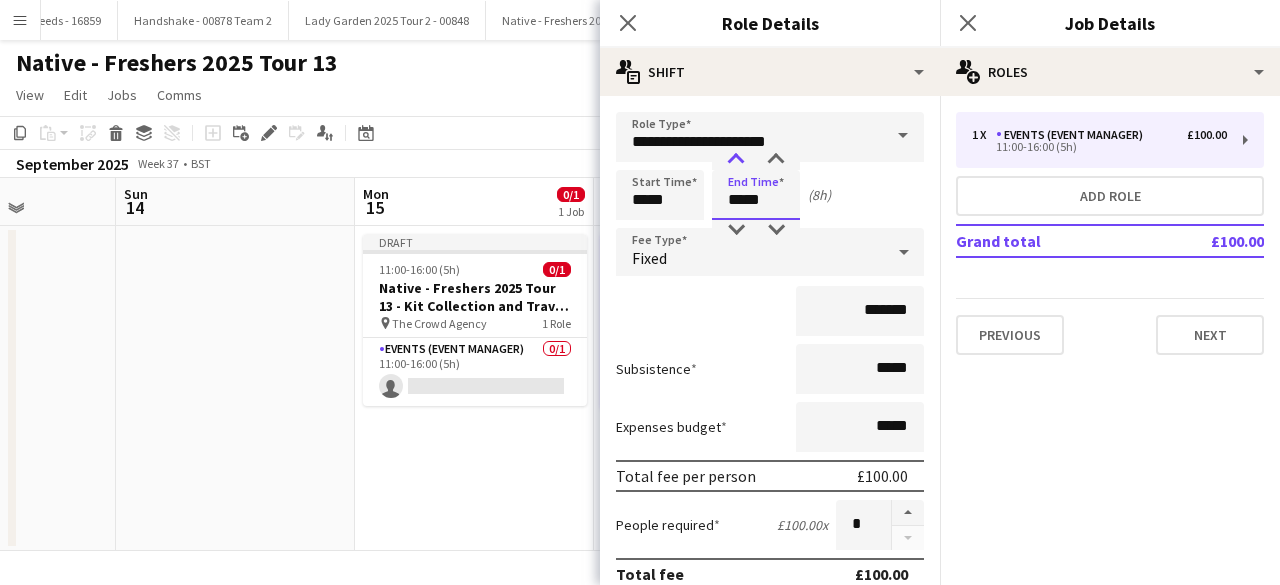 click at bounding box center (736, 160) 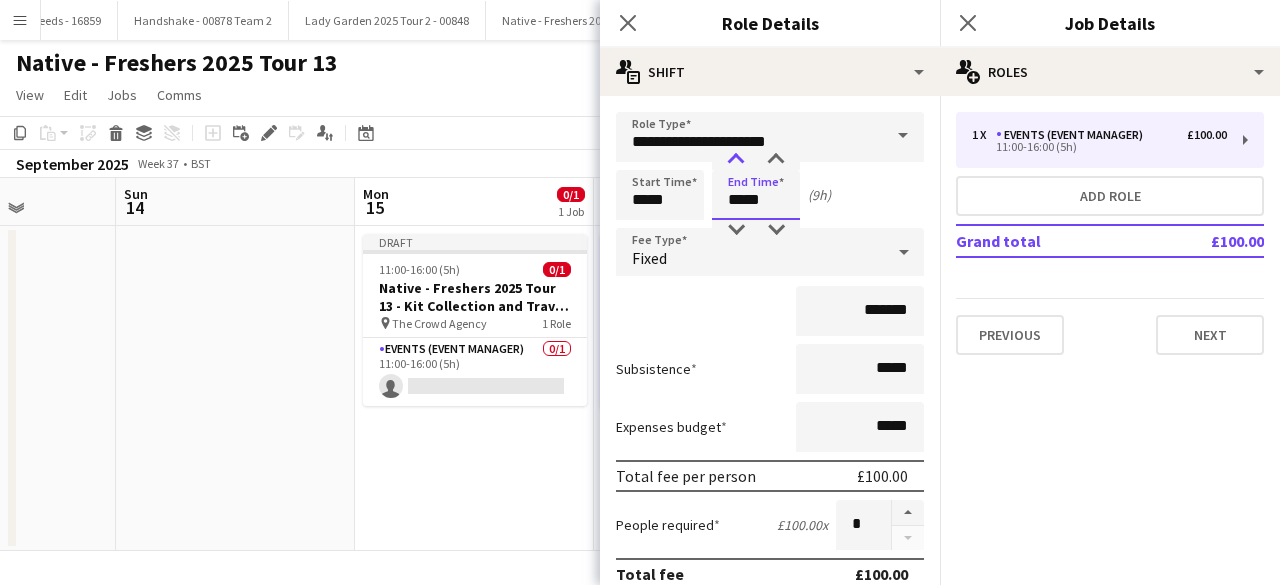 type on "*****" 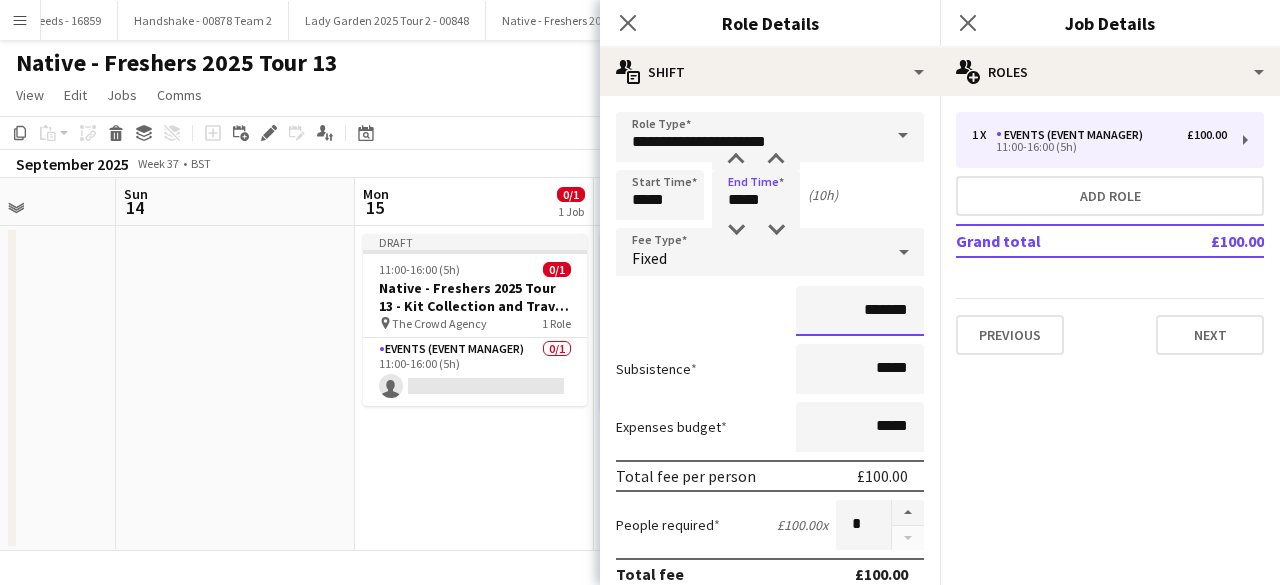 click on "*******" at bounding box center [860, 311] 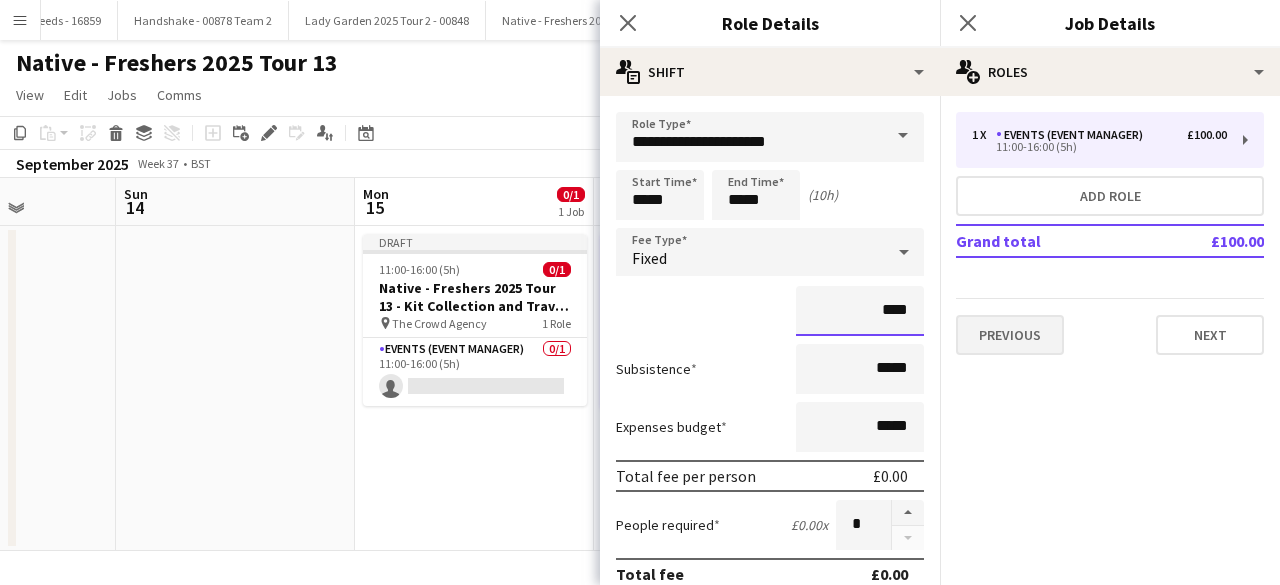type on "**" 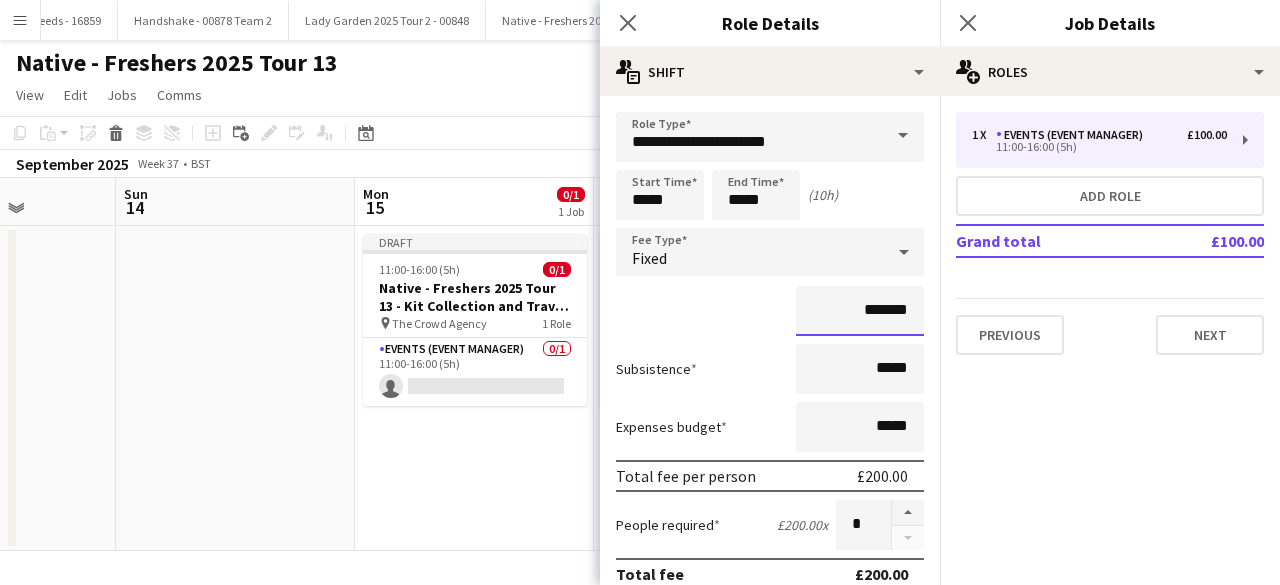type on "*******" 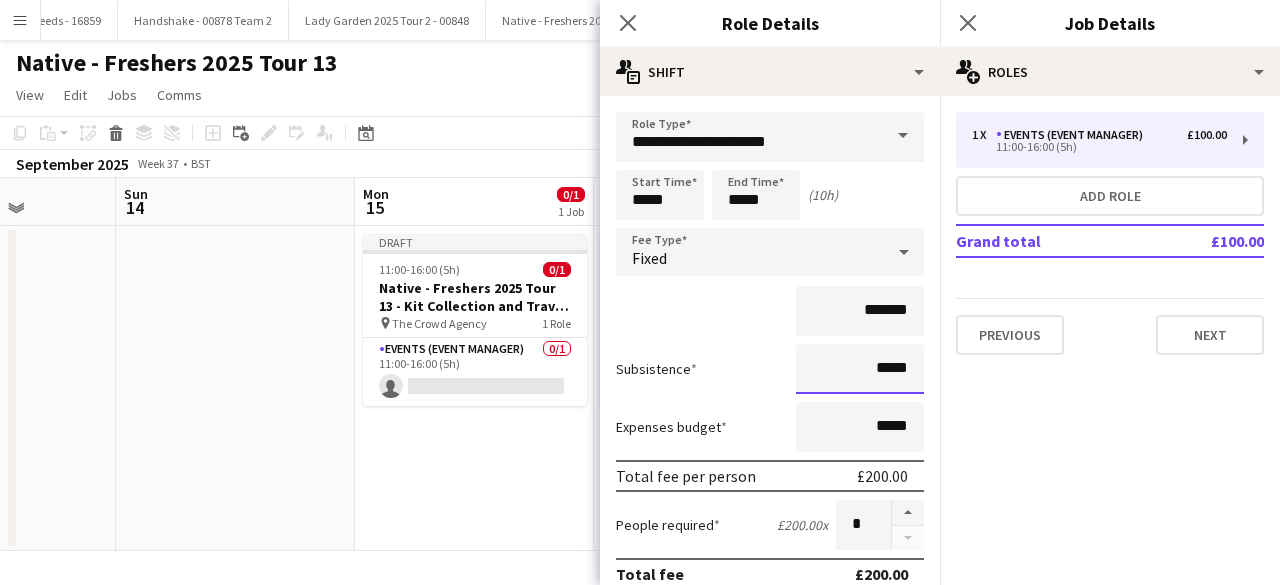 click on "*****" at bounding box center (860, 369) 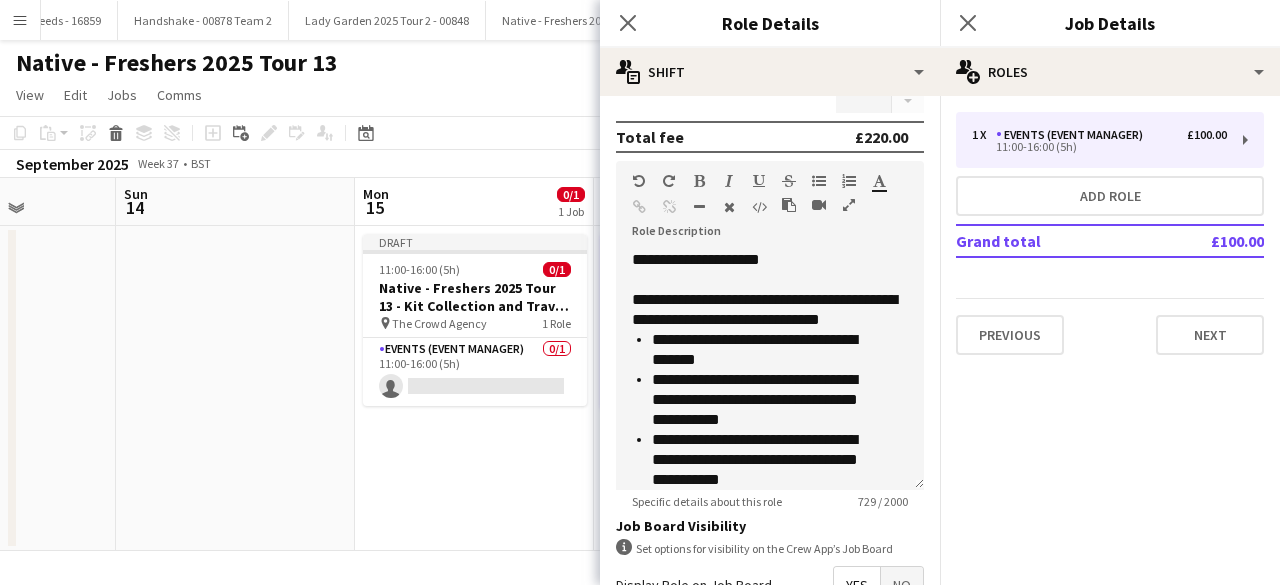 scroll, scrollTop: 456, scrollLeft: 0, axis: vertical 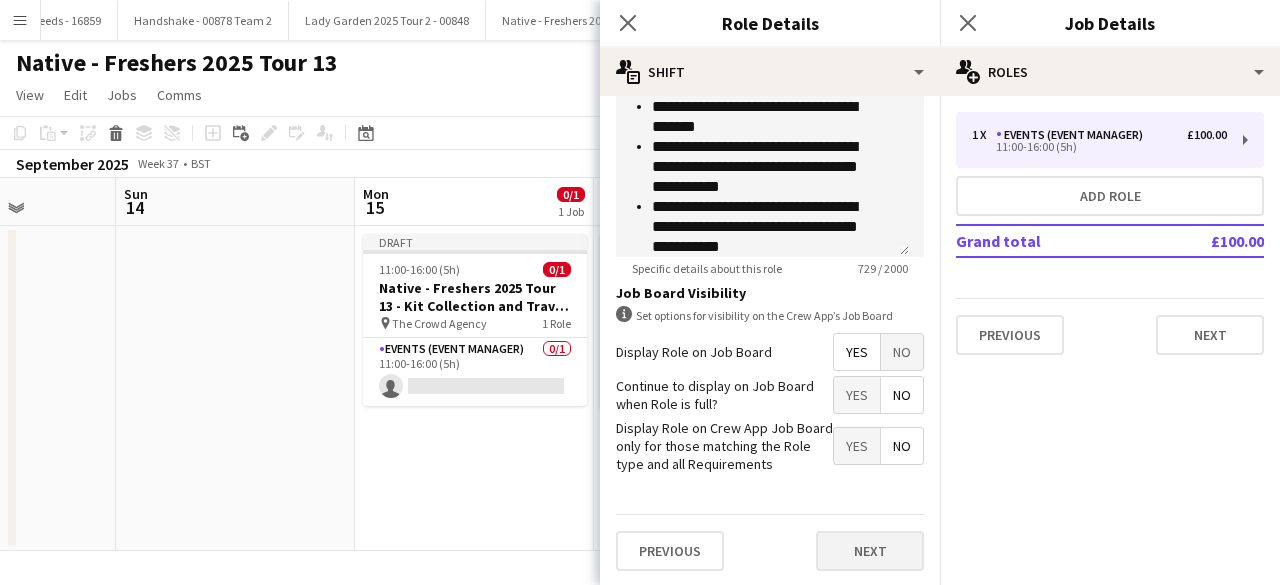 type on "******" 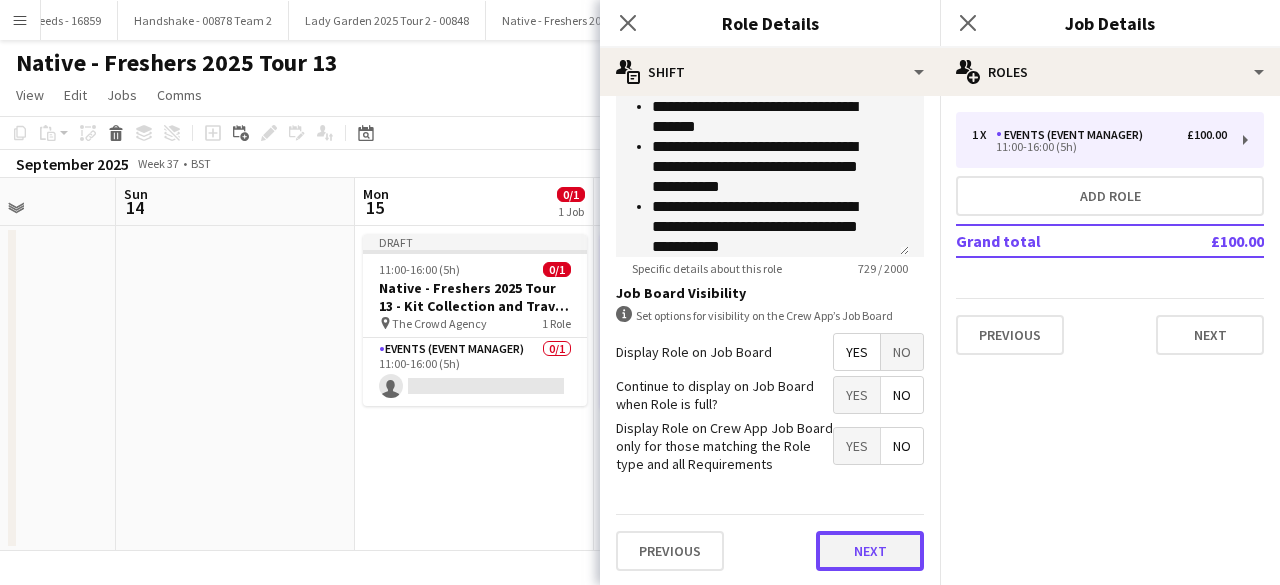 click on "Next" at bounding box center (870, 551) 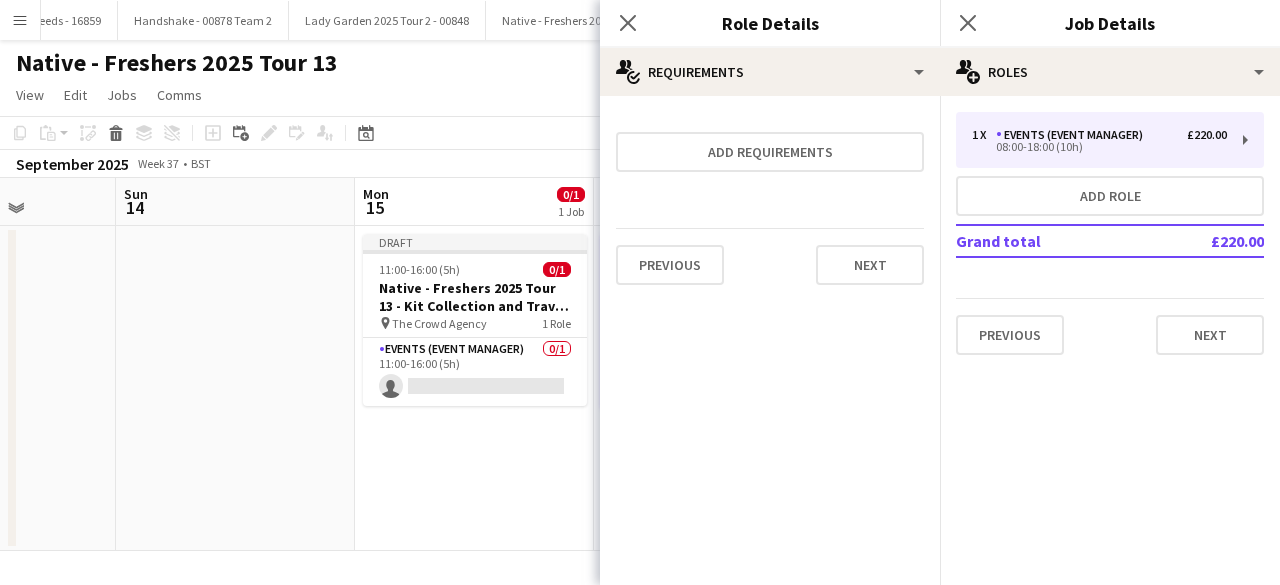 scroll, scrollTop: 0, scrollLeft: 0, axis: both 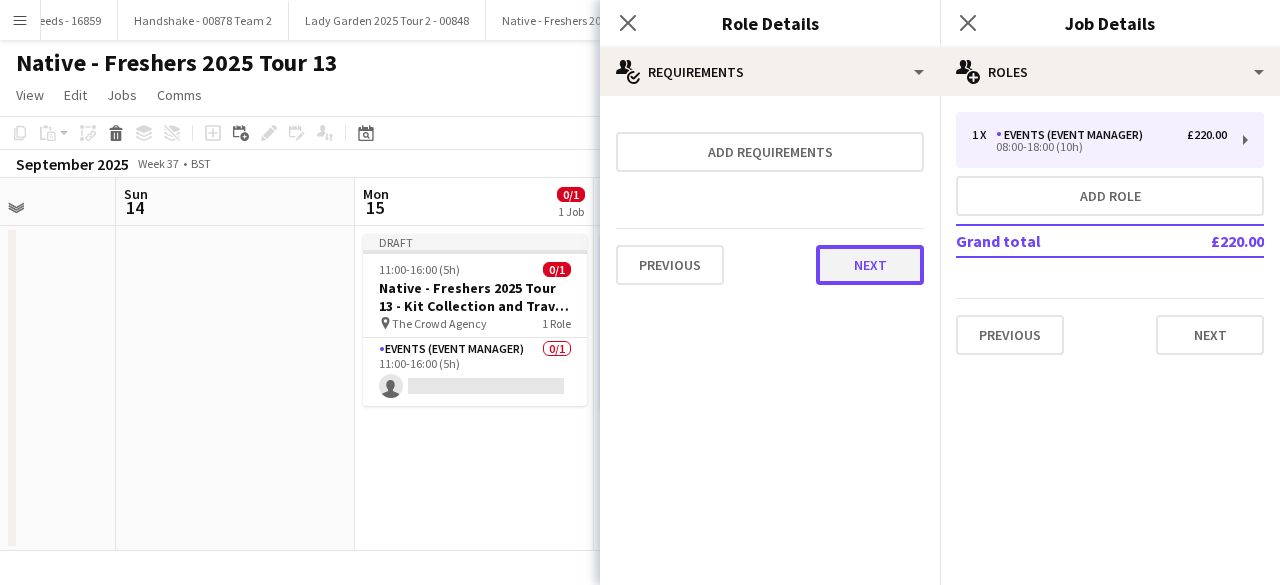 click on "Next" at bounding box center (870, 265) 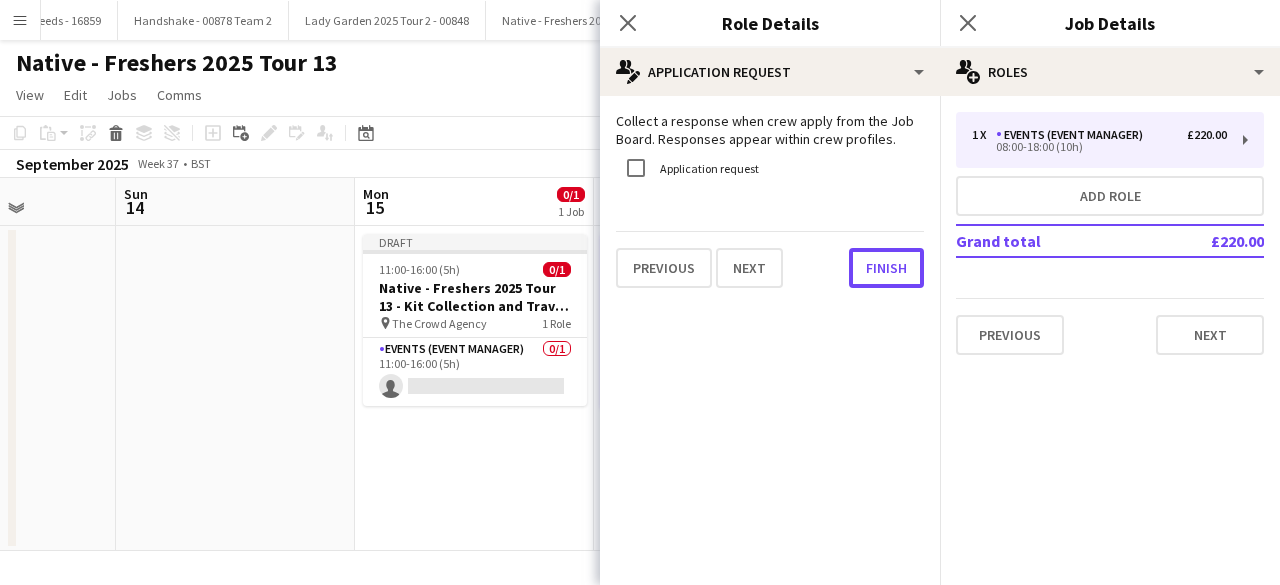 click on "Finish" at bounding box center (886, 268) 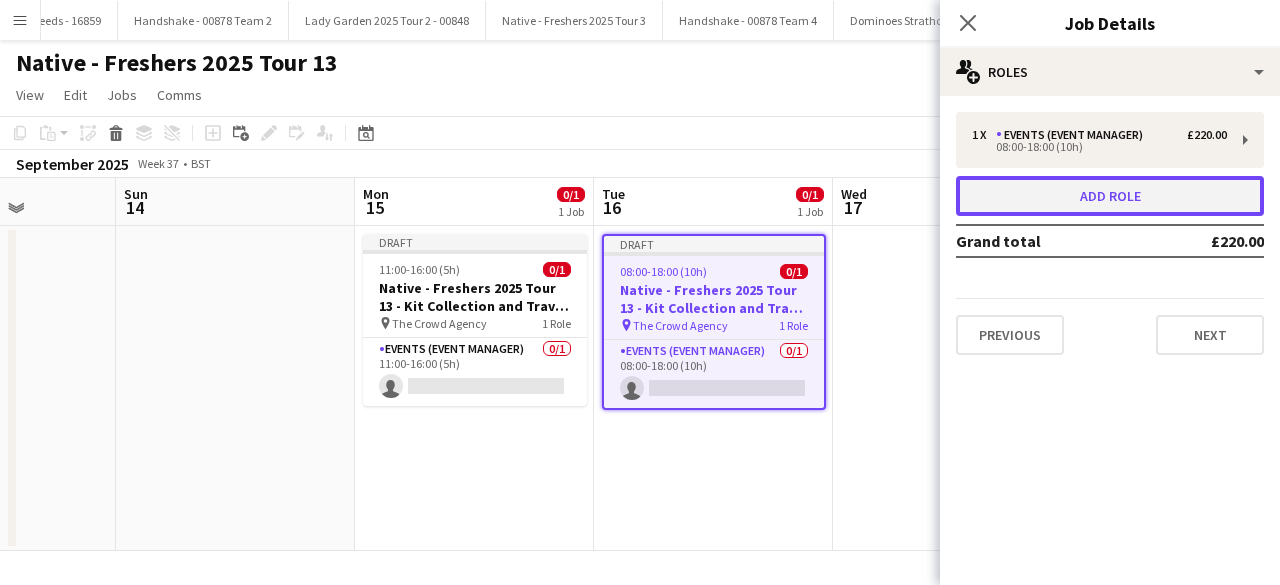 click on "Add role" at bounding box center [1110, 196] 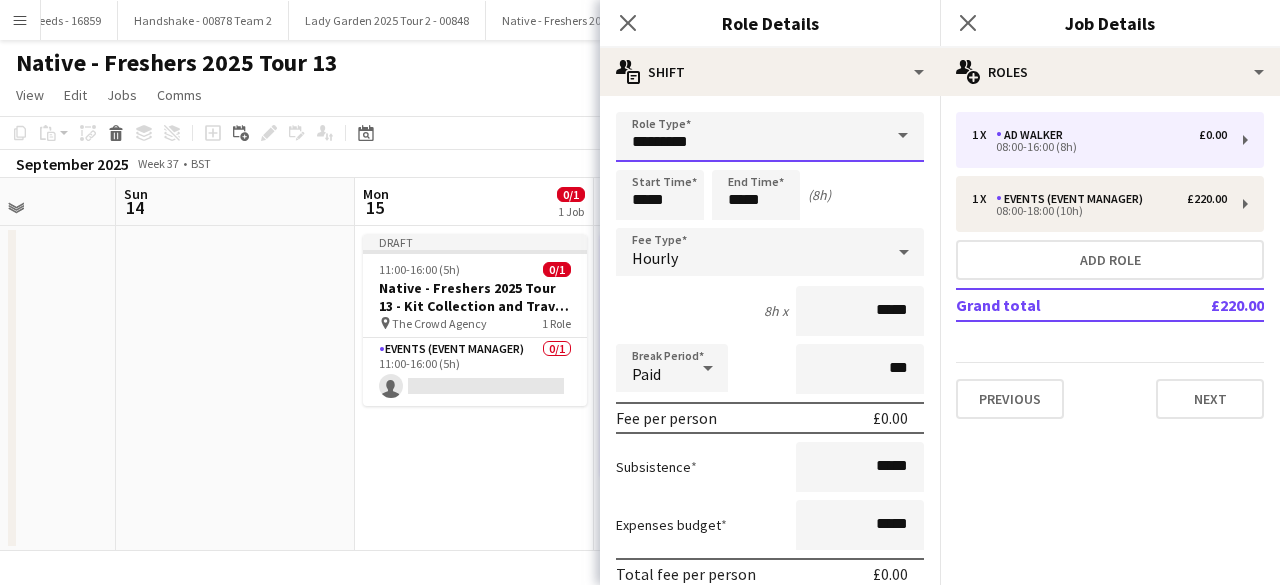 click on "*********" at bounding box center [770, 137] 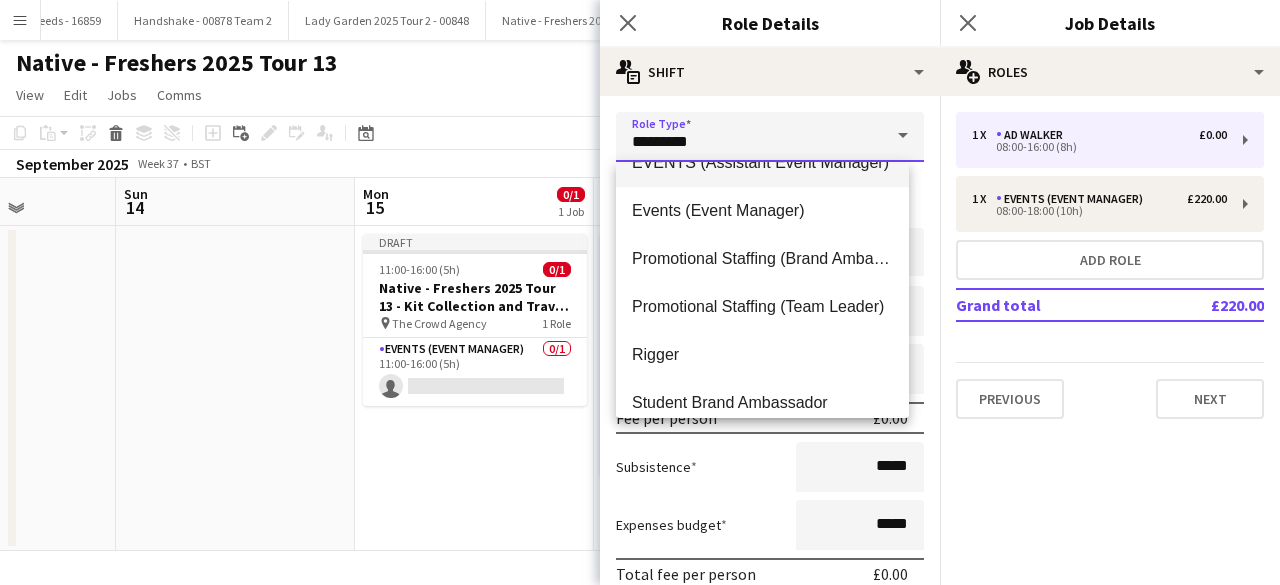 scroll, scrollTop: 176, scrollLeft: 0, axis: vertical 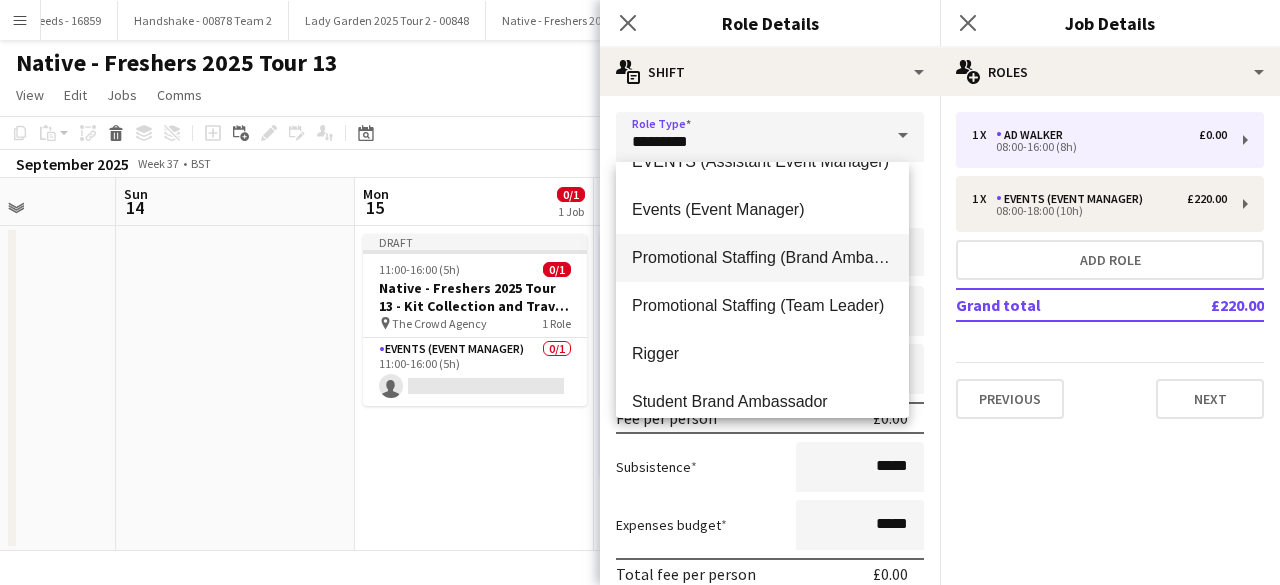 click on "Promotional Staffing (Brand Ambassadors)" at bounding box center (762, 257) 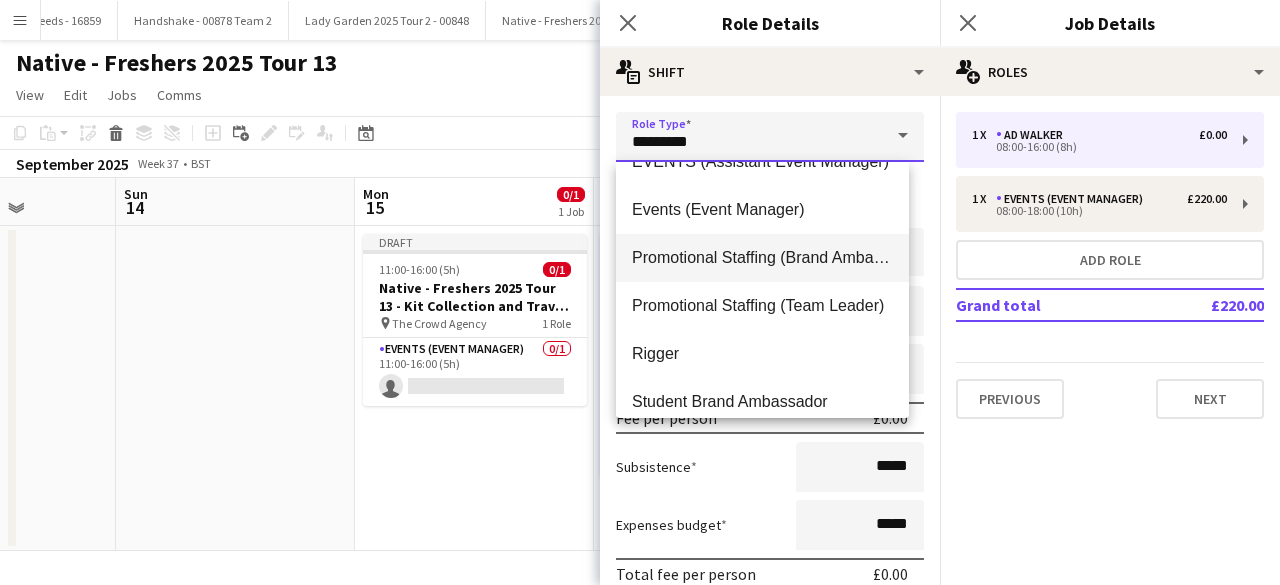 type on "**********" 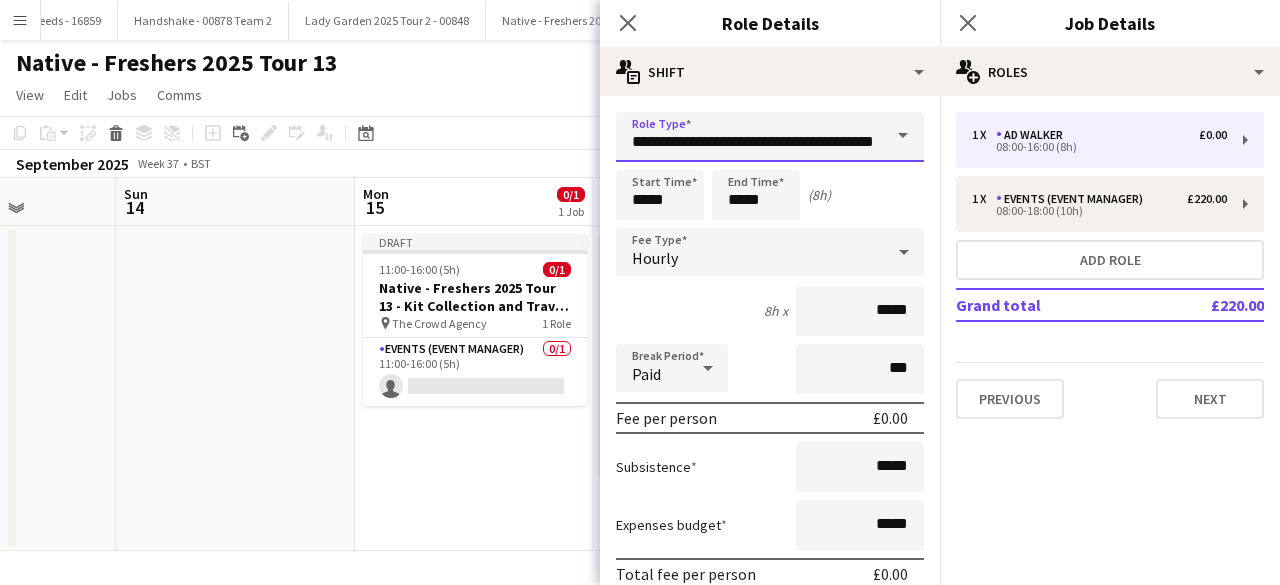 scroll, scrollTop: 0, scrollLeft: 50, axis: horizontal 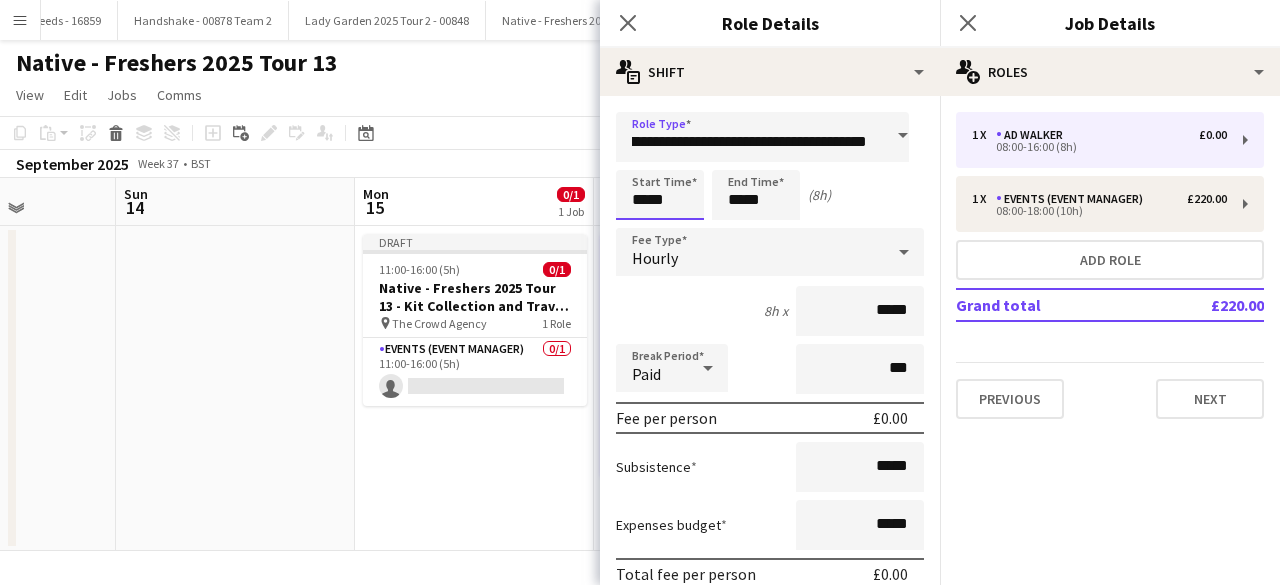 click on "*****" at bounding box center [660, 195] 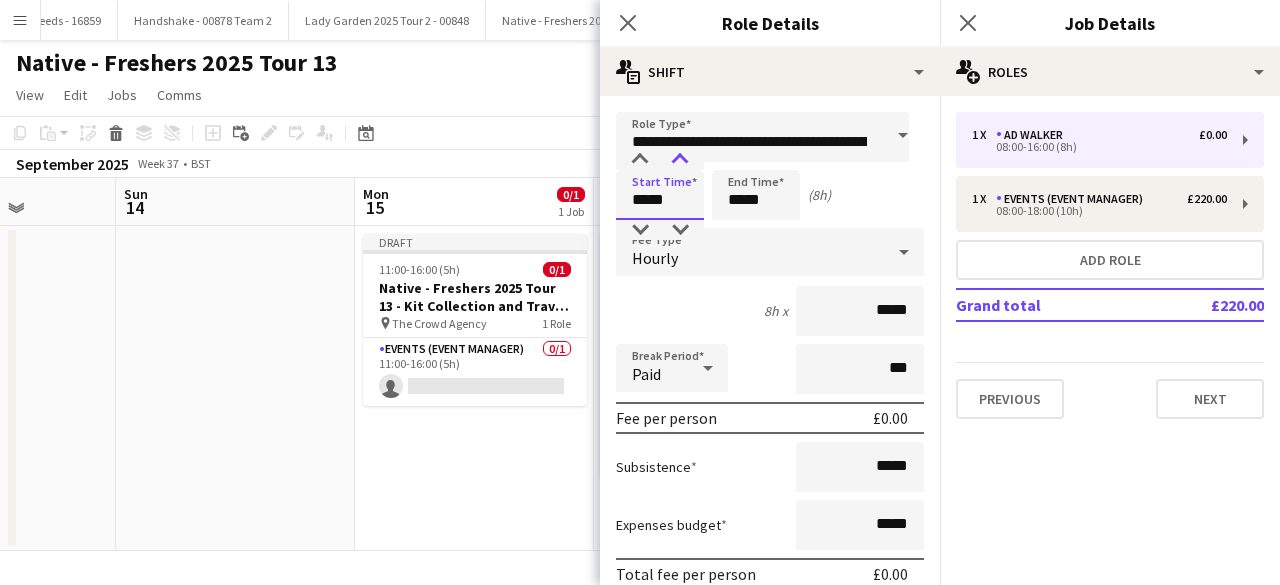 click at bounding box center [680, 160] 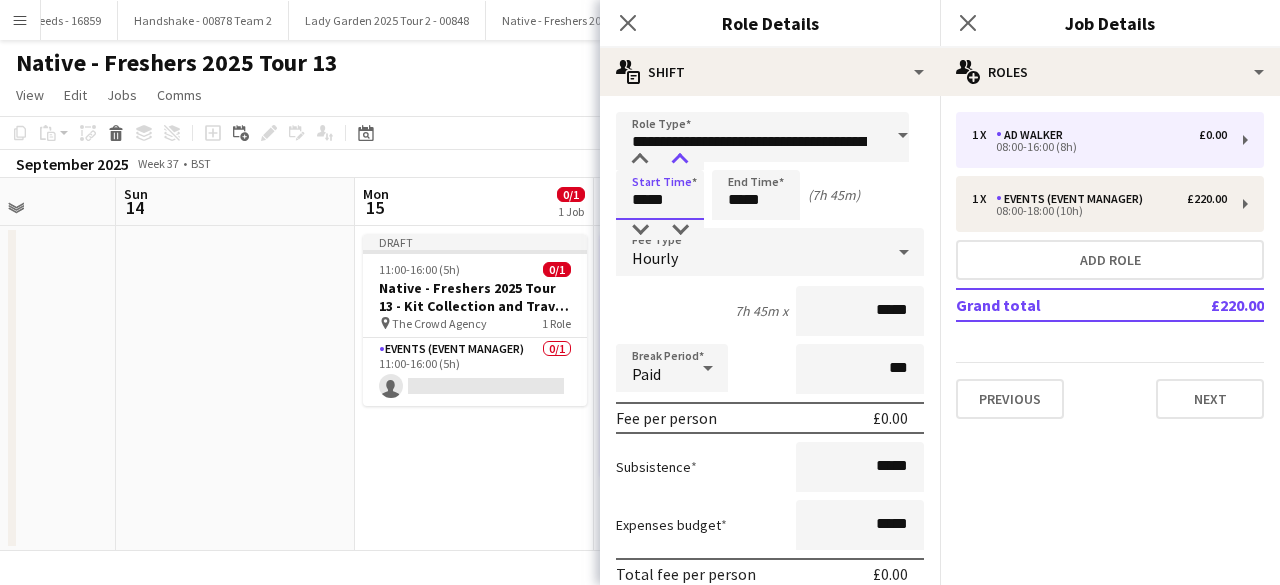 type on "*****" 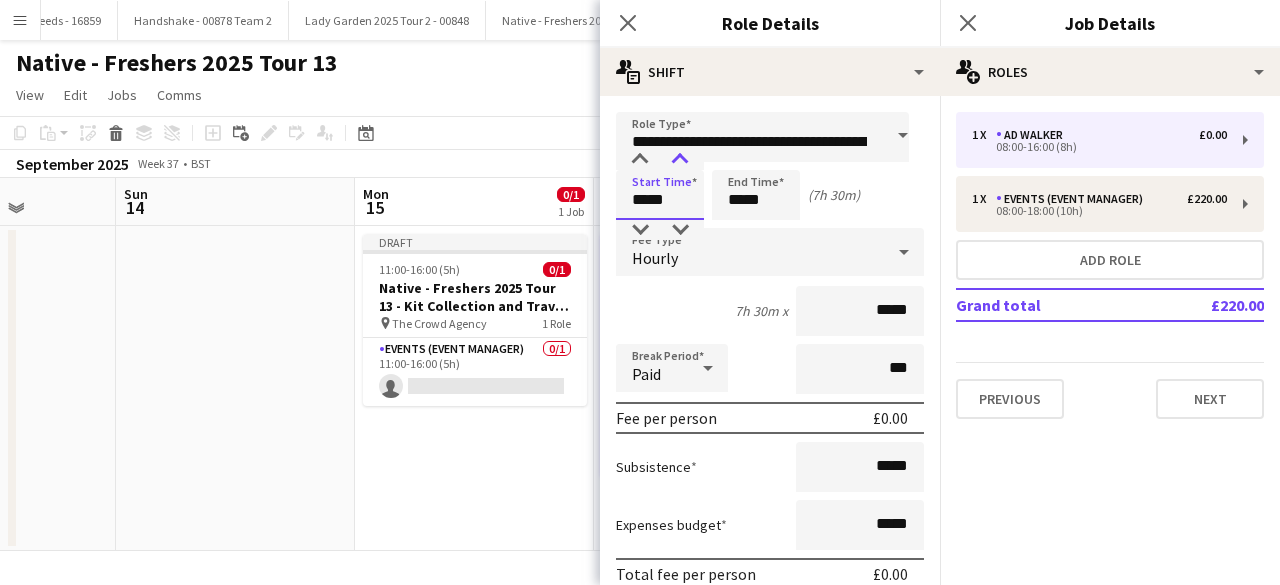 click at bounding box center (680, 160) 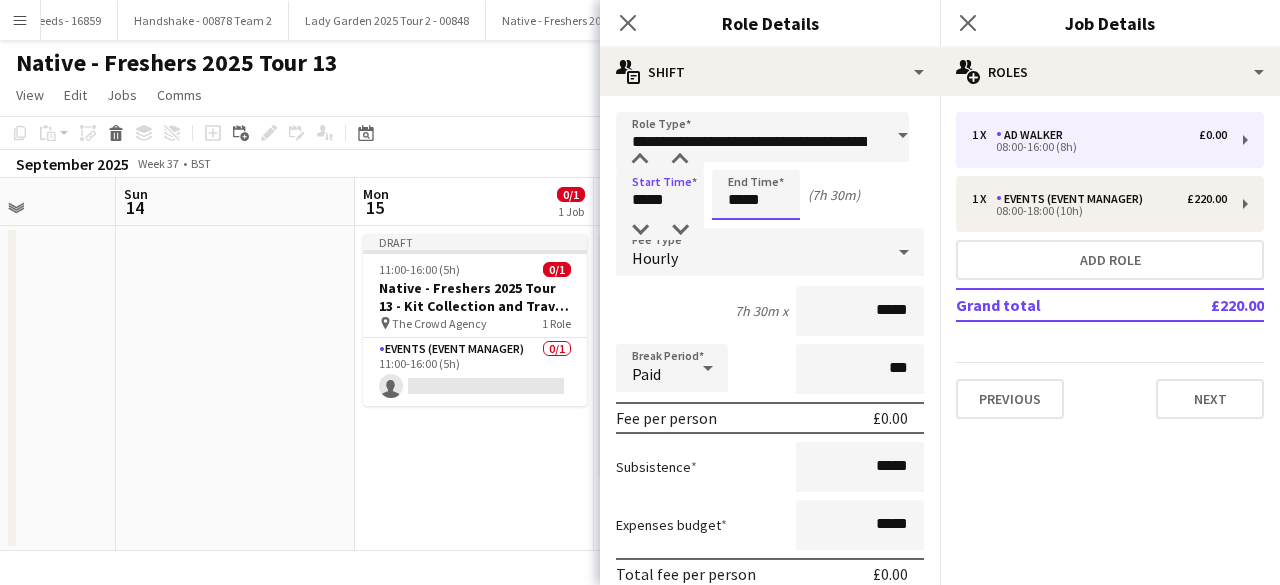 click on "*****" at bounding box center (756, 195) 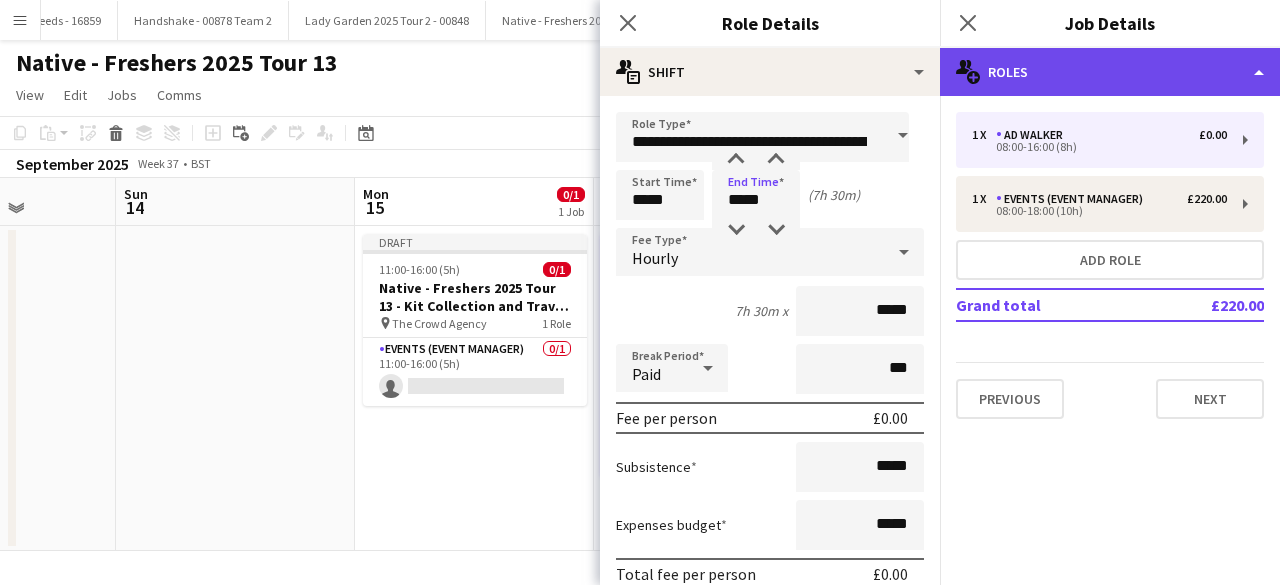 click on "multiple-users-add
Roles" 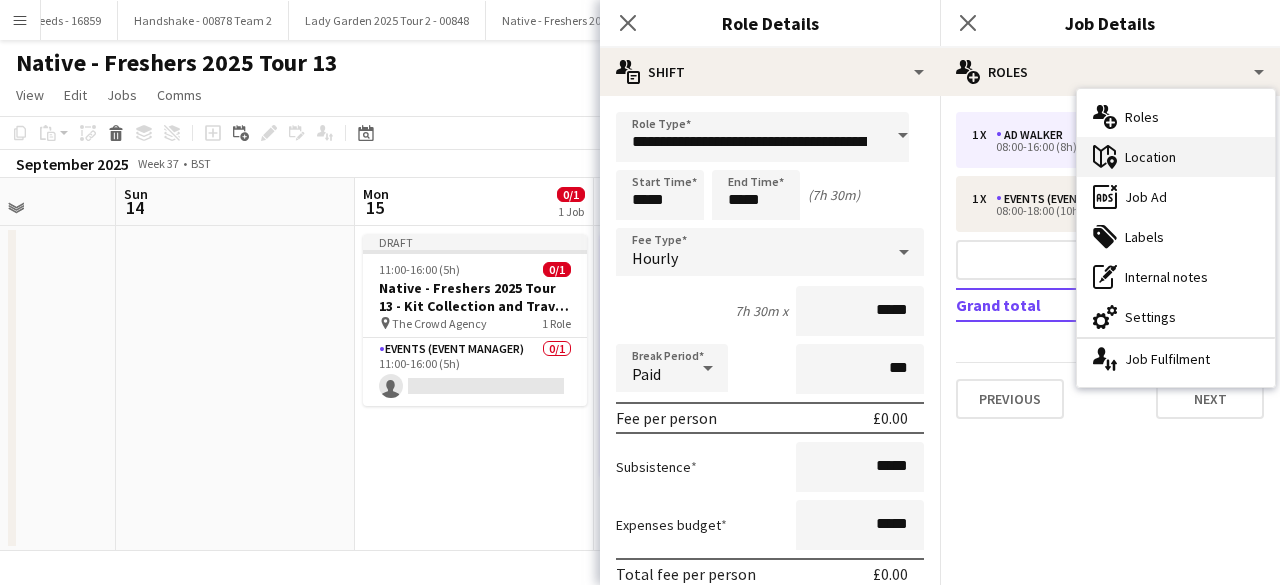 click on "maps-pin-1
Location" at bounding box center [1176, 157] 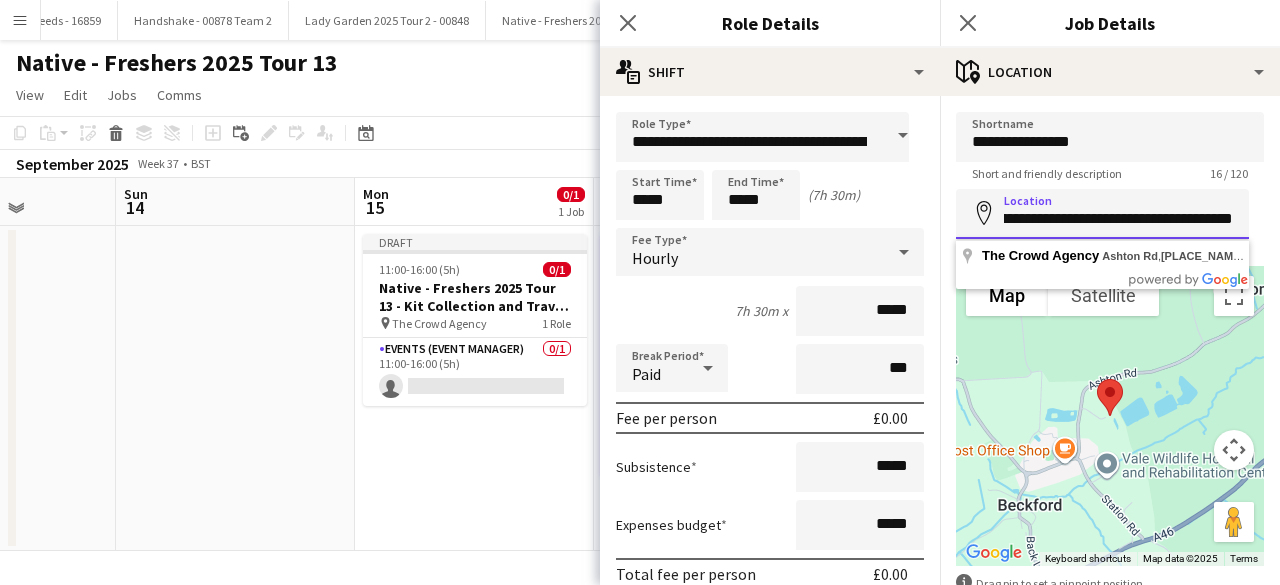 drag, startPoint x: 997, startPoint y: 217, endPoint x: 1279, endPoint y: 208, distance: 282.1436 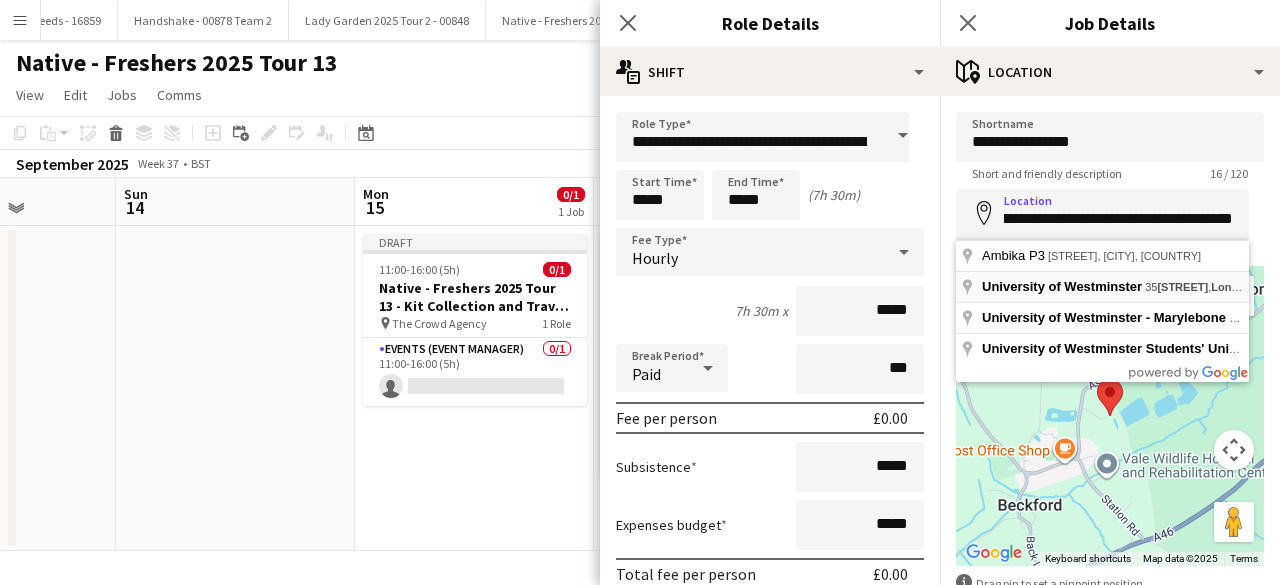 type on "**********" 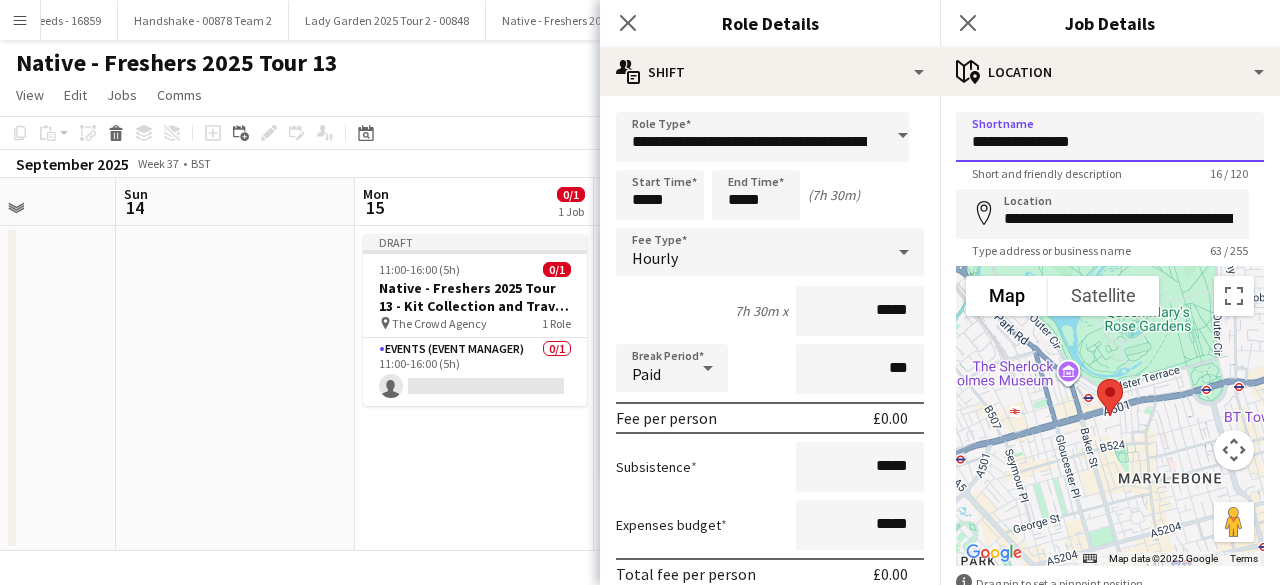 drag, startPoint x: 1138, startPoint y: 147, endPoint x: 914, endPoint y: 143, distance: 224.0357 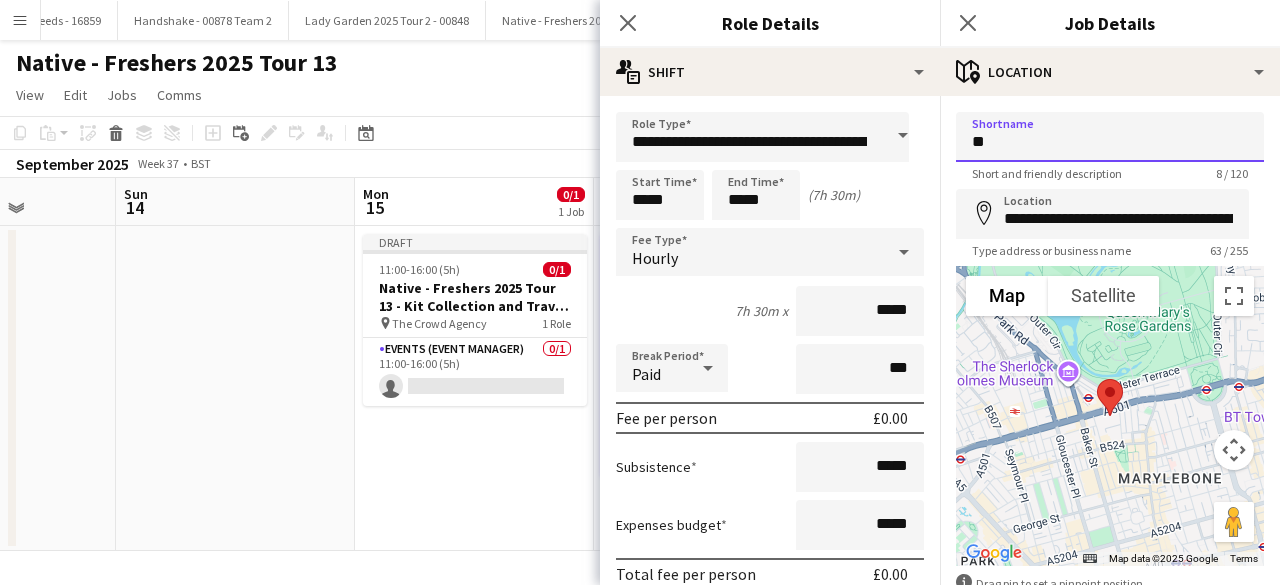 type on "*" 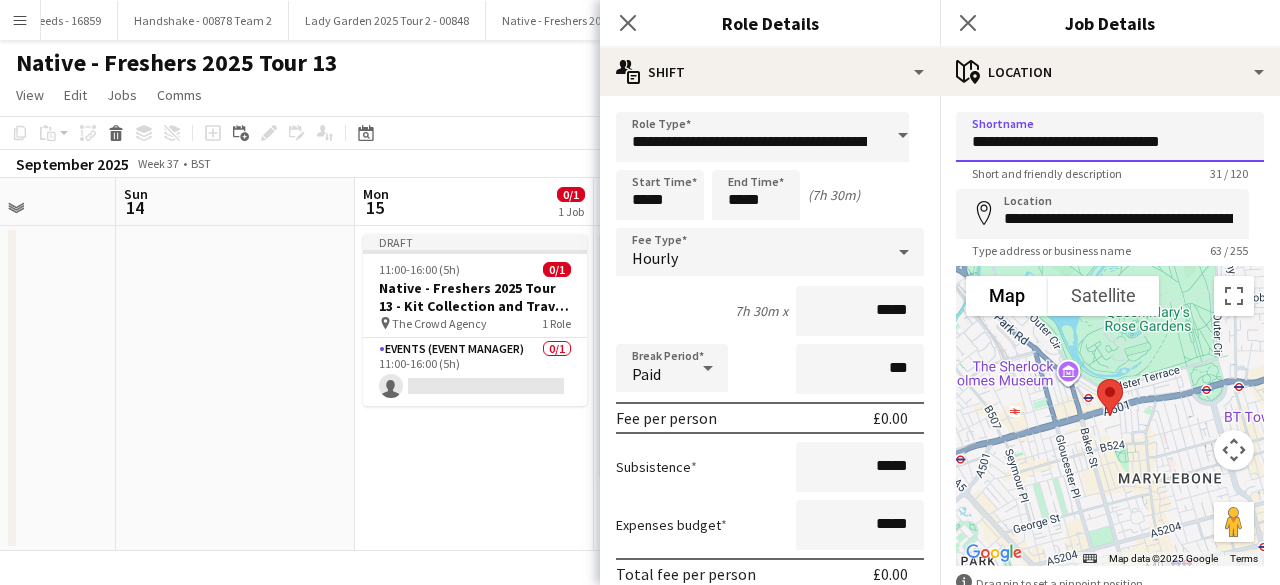drag, startPoint x: 1198, startPoint y: 143, endPoint x: 885, endPoint y: 175, distance: 314.63153 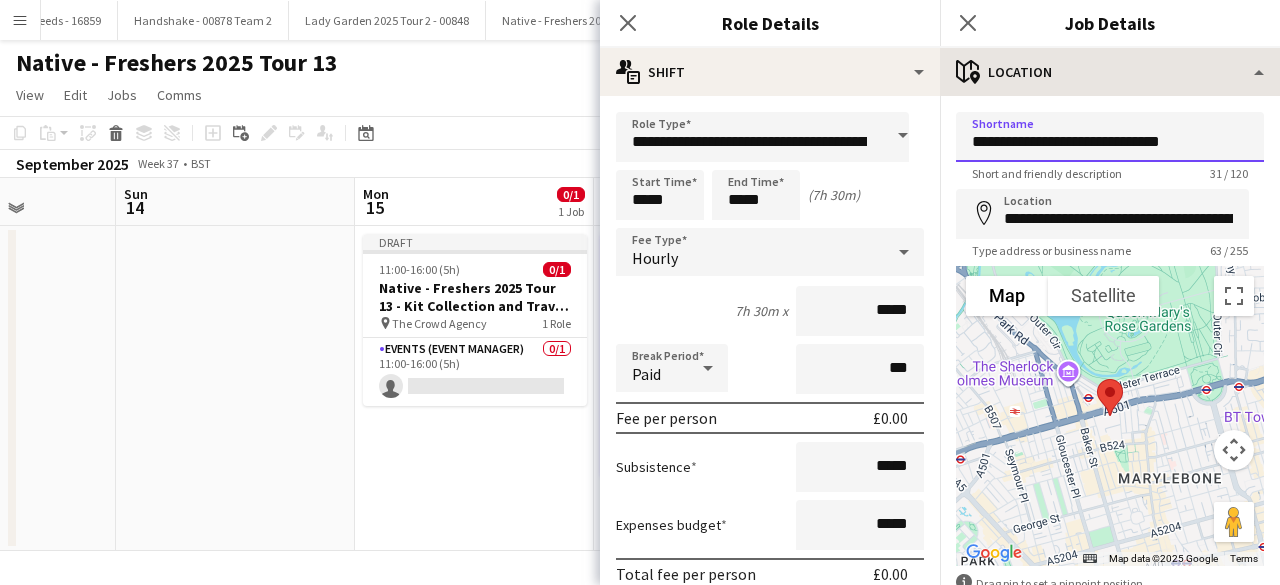 type on "**********" 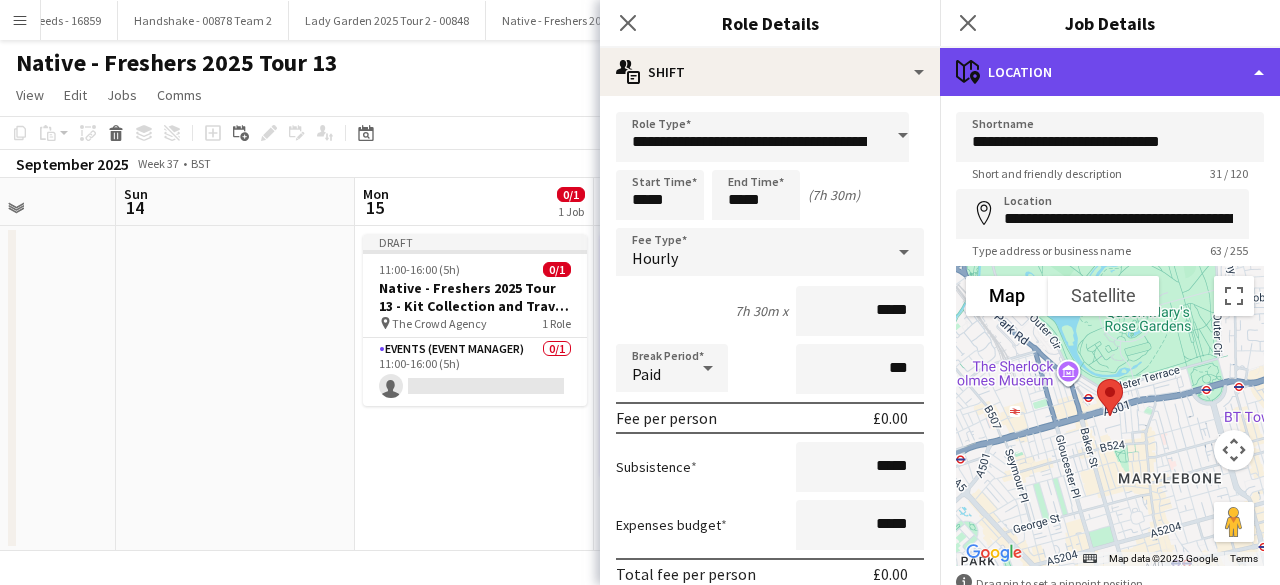 click on "maps-pin-1
Location" 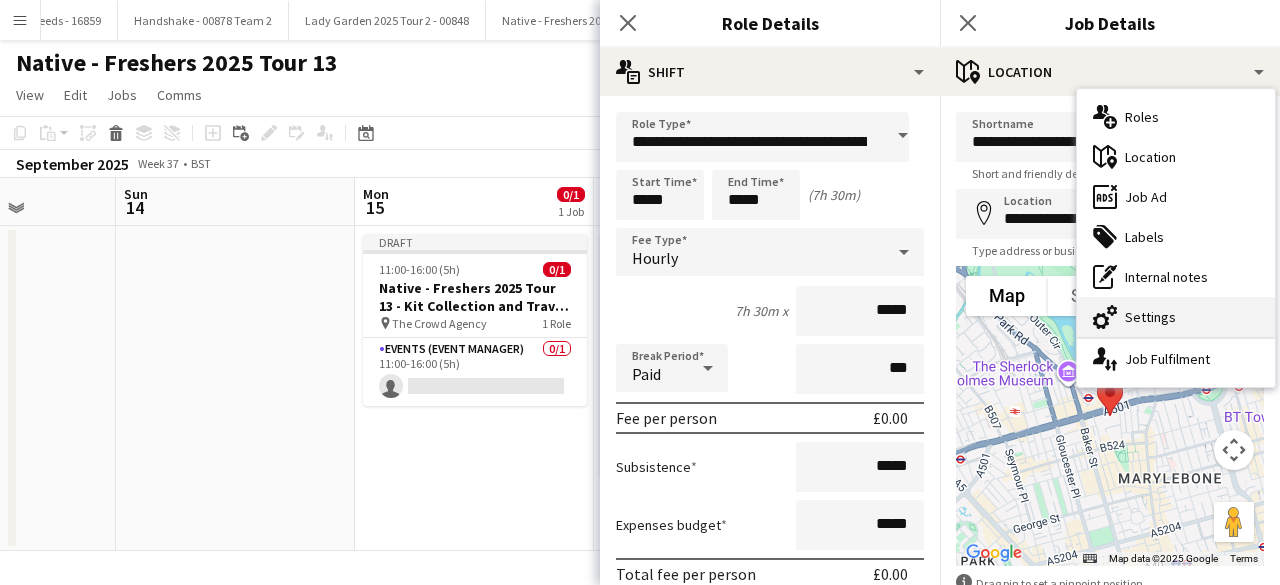 click on "cog-double-3
Settings" at bounding box center [1176, 317] 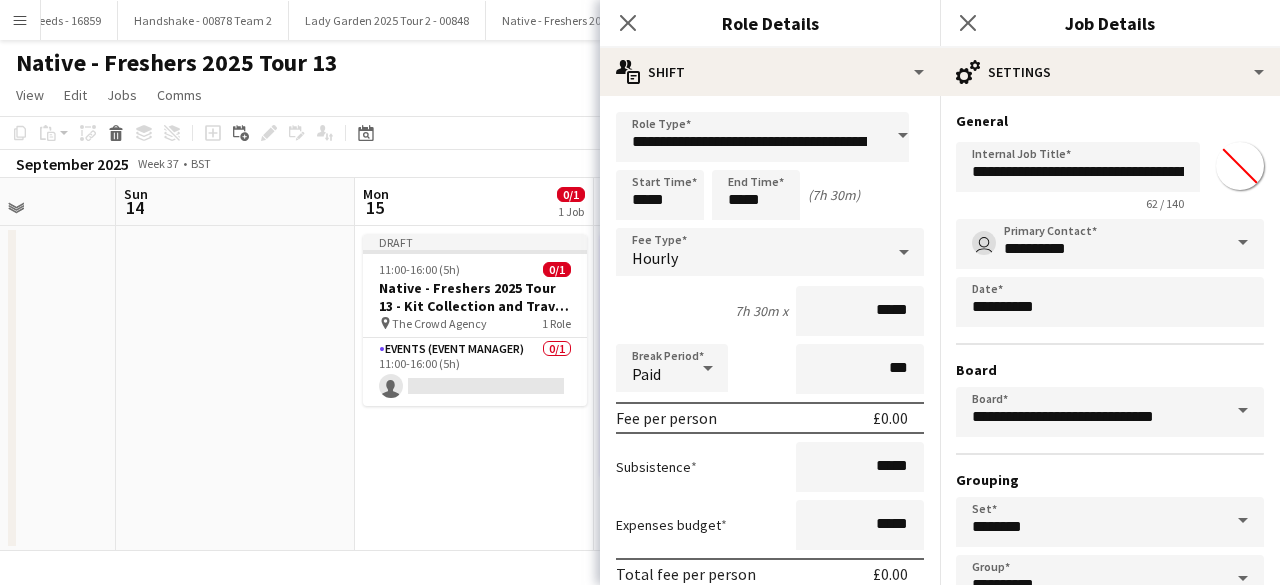 type on "*******" 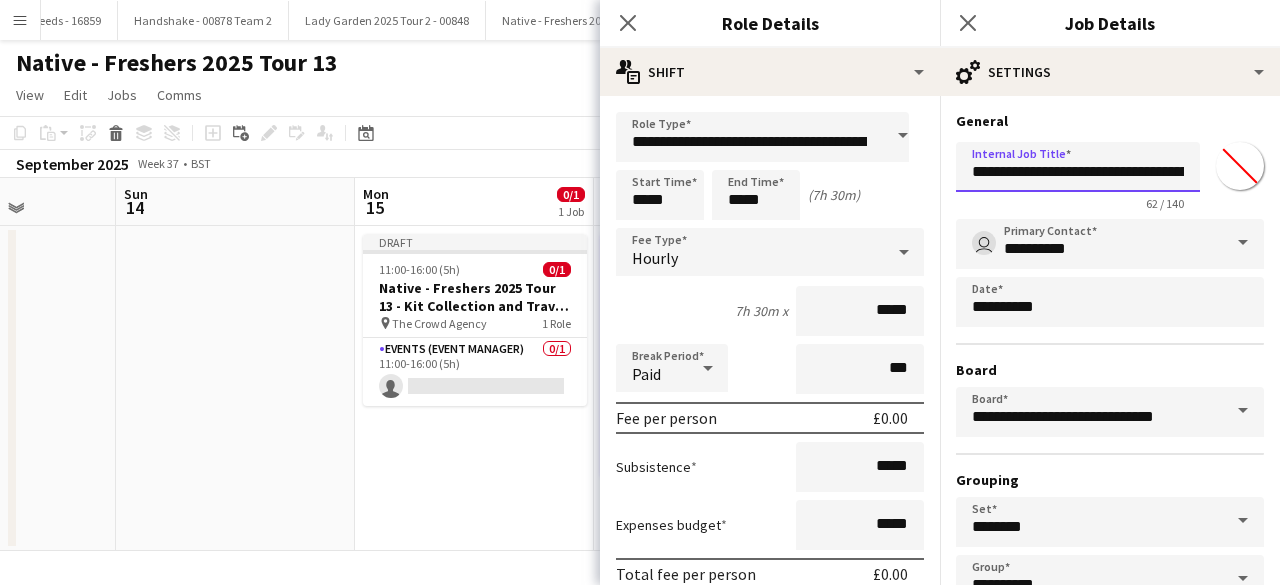 scroll, scrollTop: 0, scrollLeft: 204, axis: horizontal 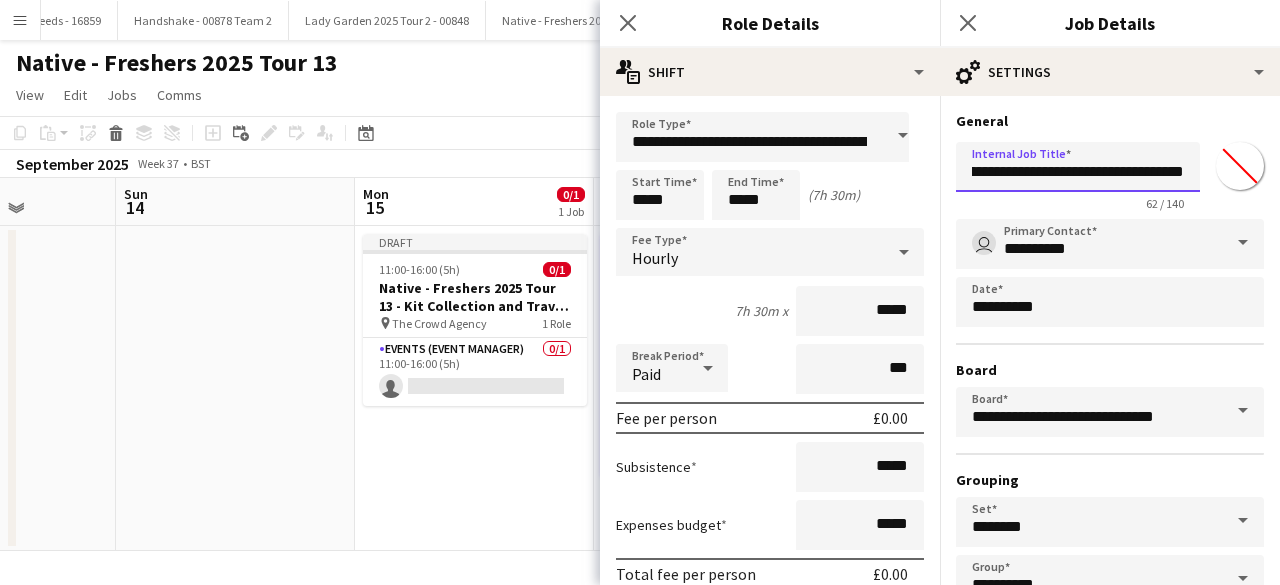 drag, startPoint x: 1053, startPoint y: 173, endPoint x: 1214, endPoint y: 163, distance: 161.31026 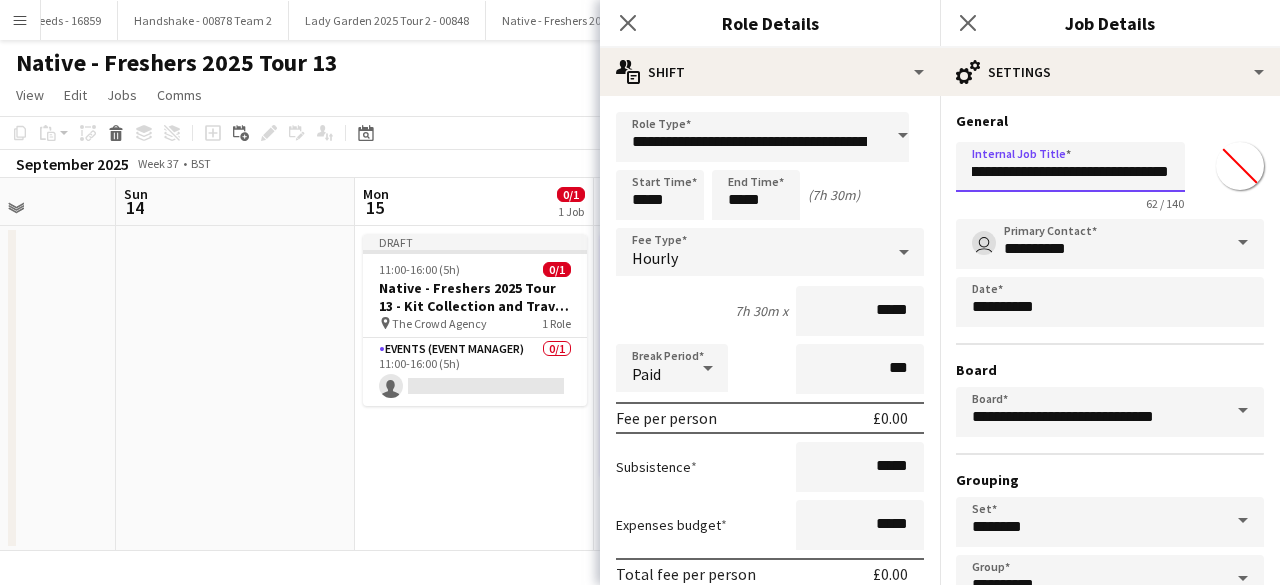 click on "**********" at bounding box center (1070, 167) 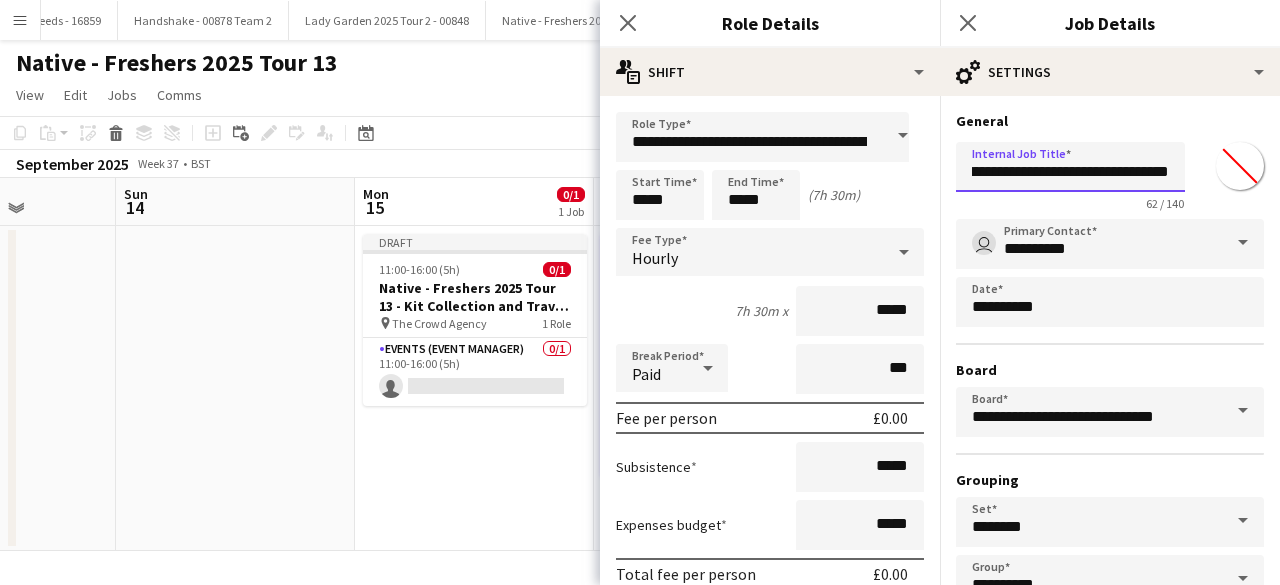drag, startPoint x: 976, startPoint y: 172, endPoint x: 1206, endPoint y: 167, distance: 230.05434 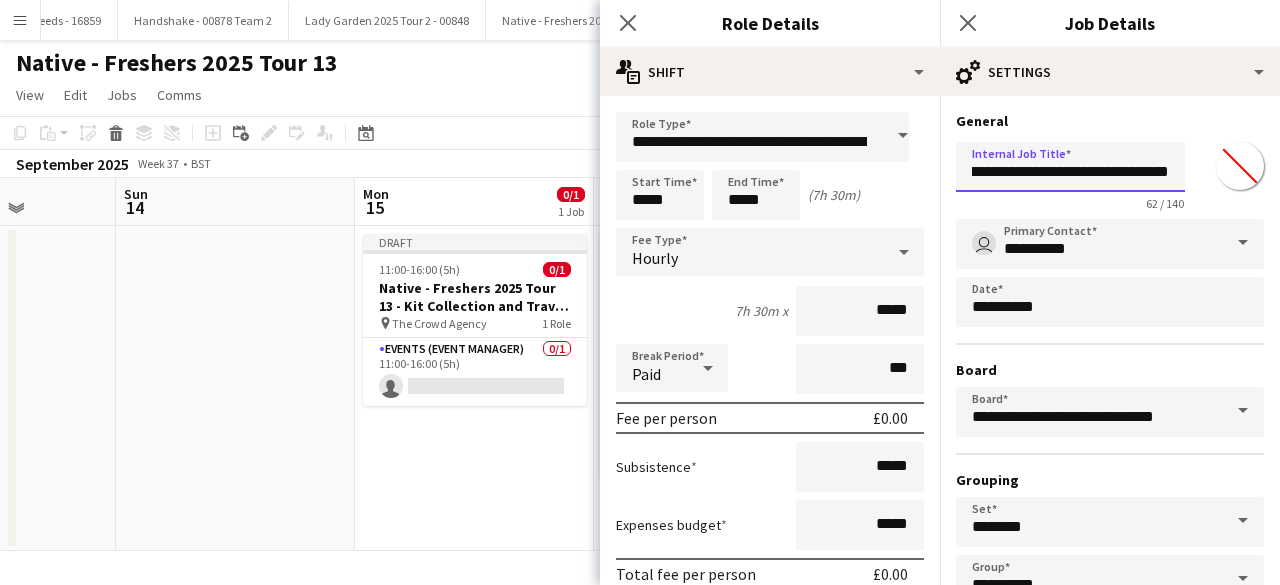 click on "**********" at bounding box center [1110, 172] 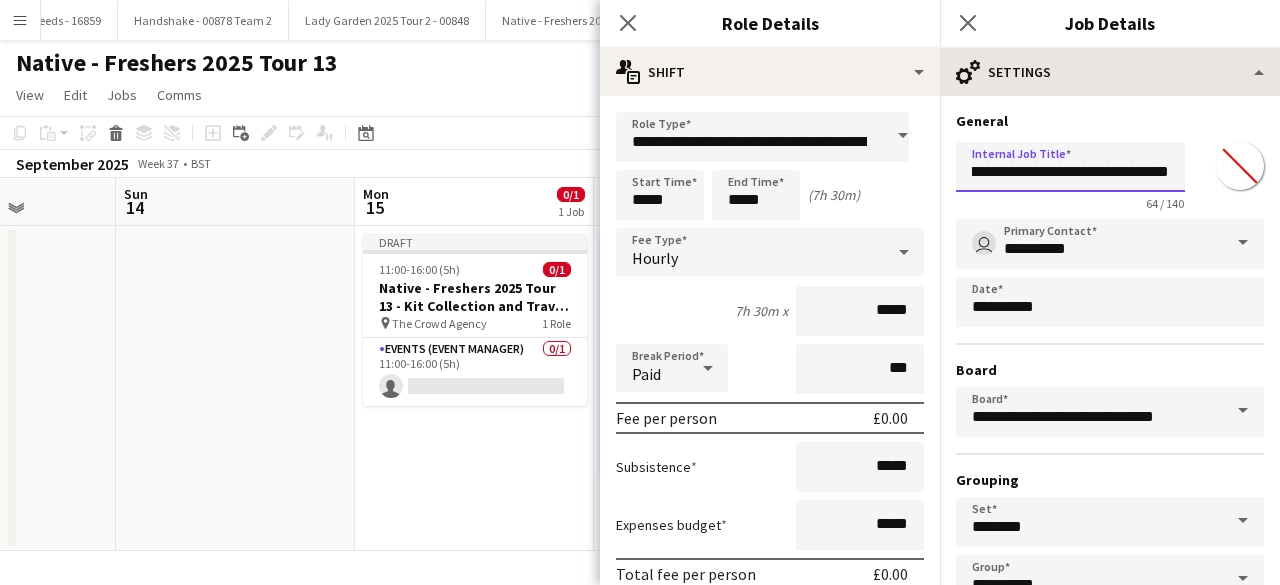 type on "**********" 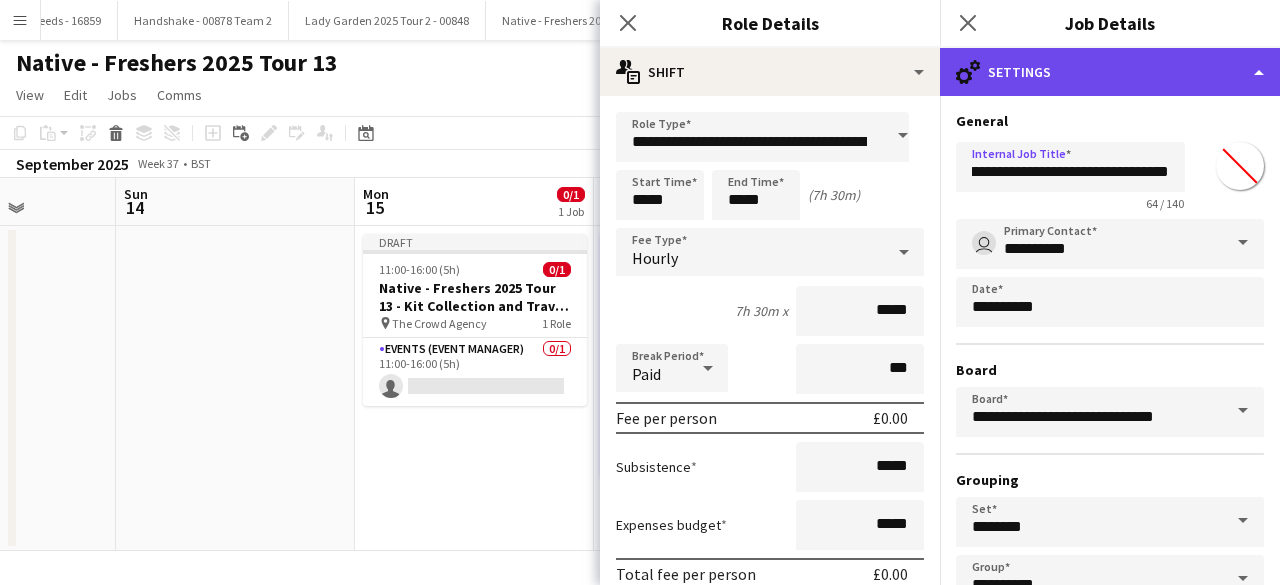 click on "cog-double-3
Settings" 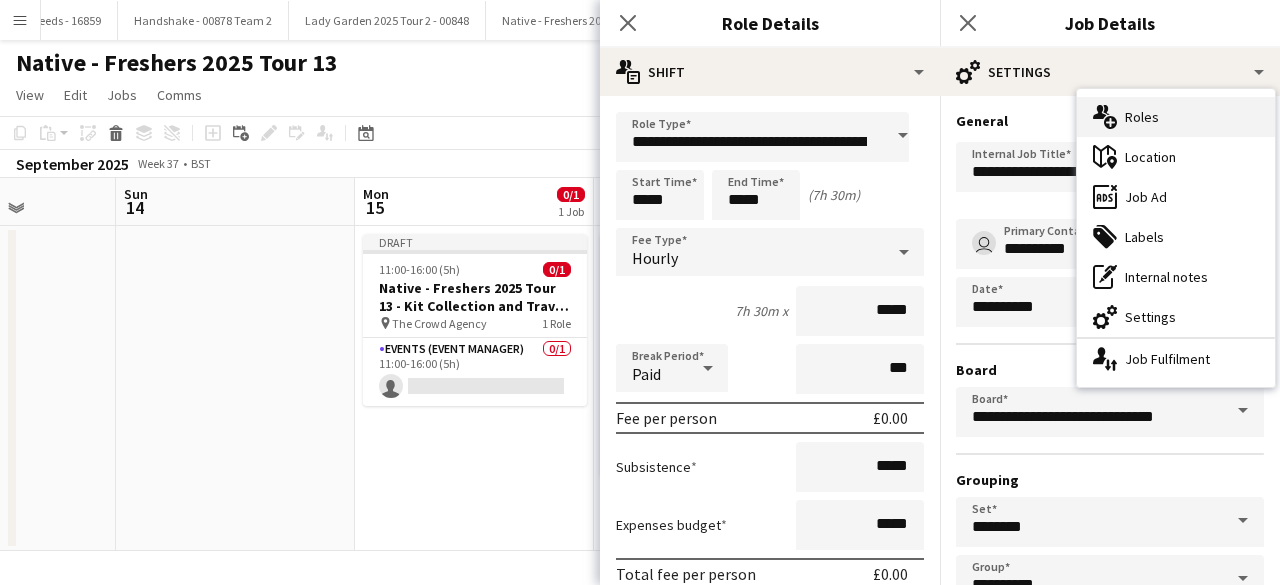 click on "multiple-users-add
Roles" at bounding box center [1176, 117] 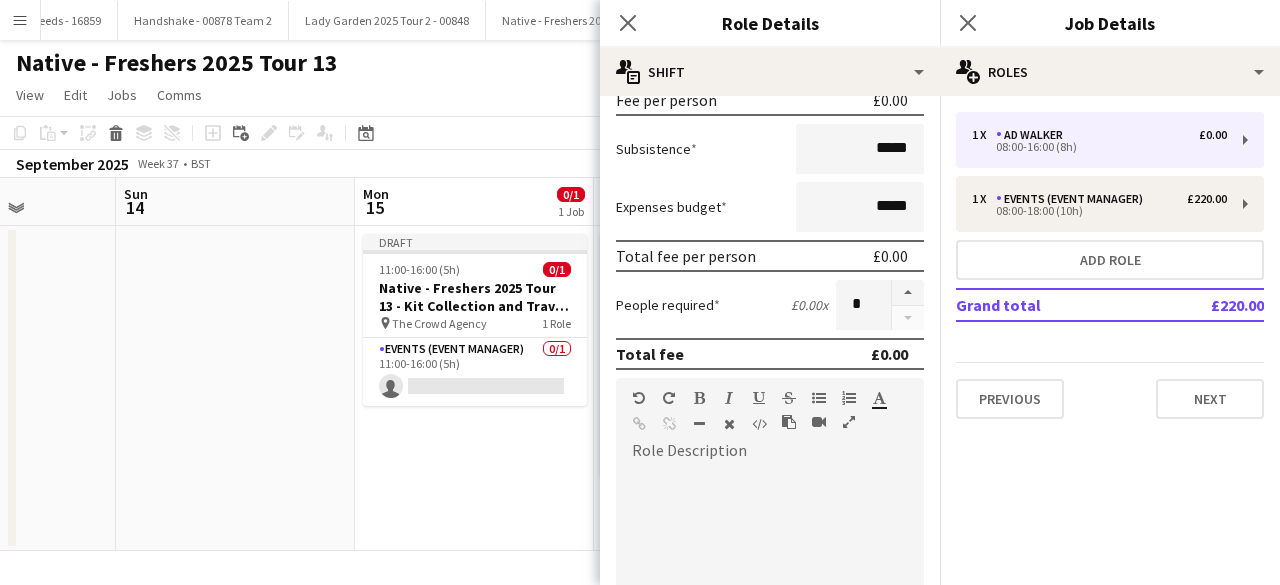 scroll, scrollTop: 323, scrollLeft: 0, axis: vertical 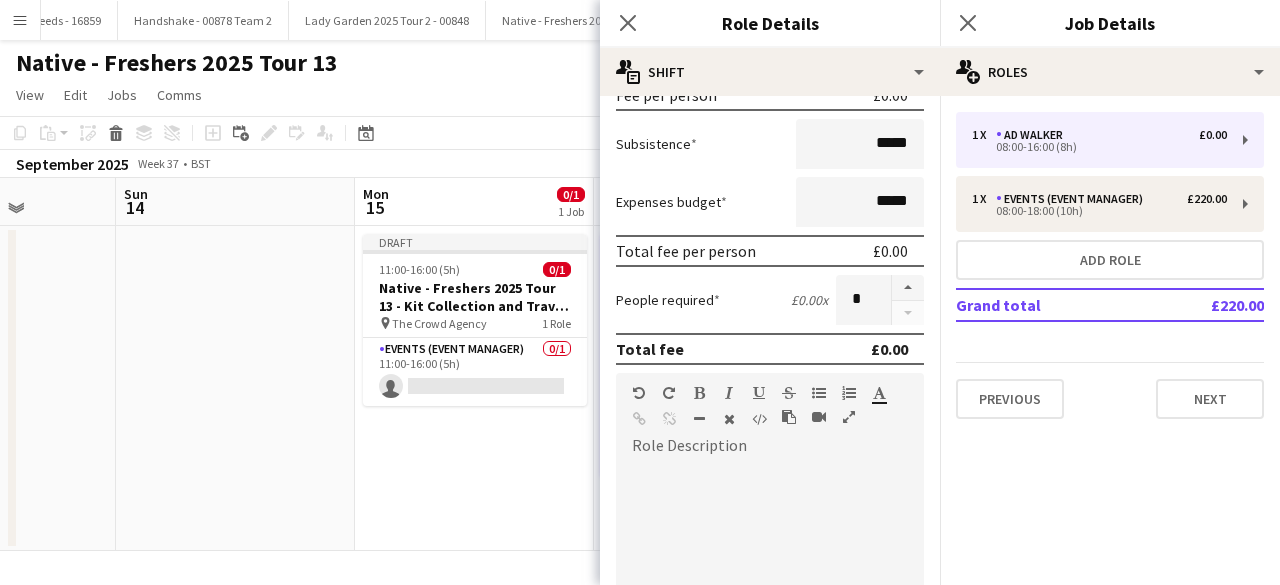 click at bounding box center [770, 582] 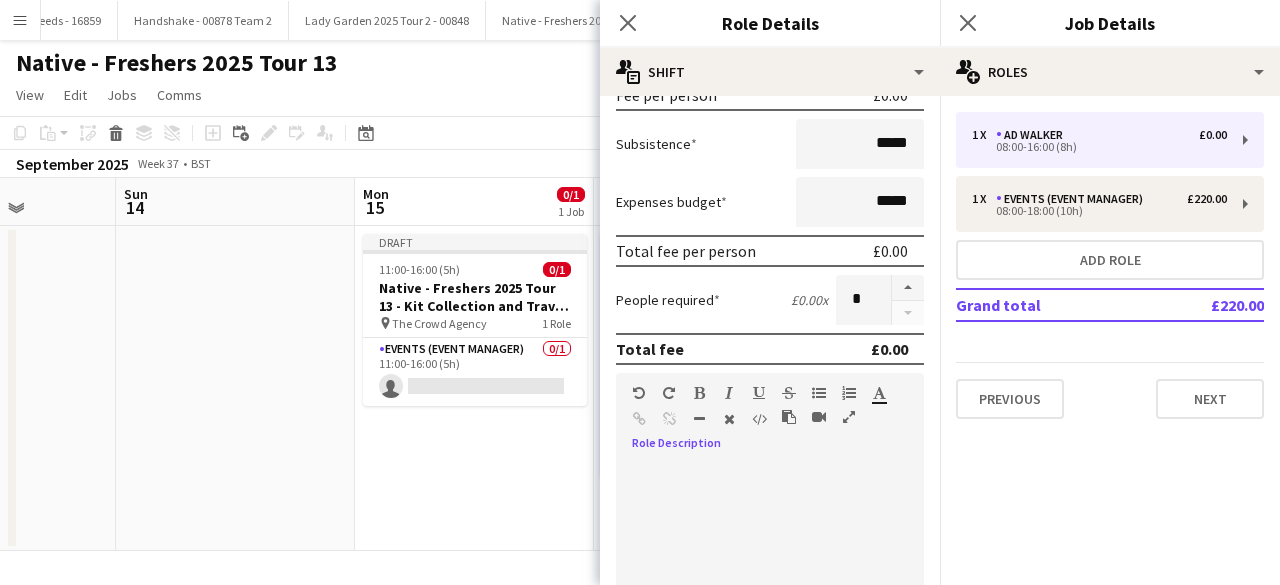 paste 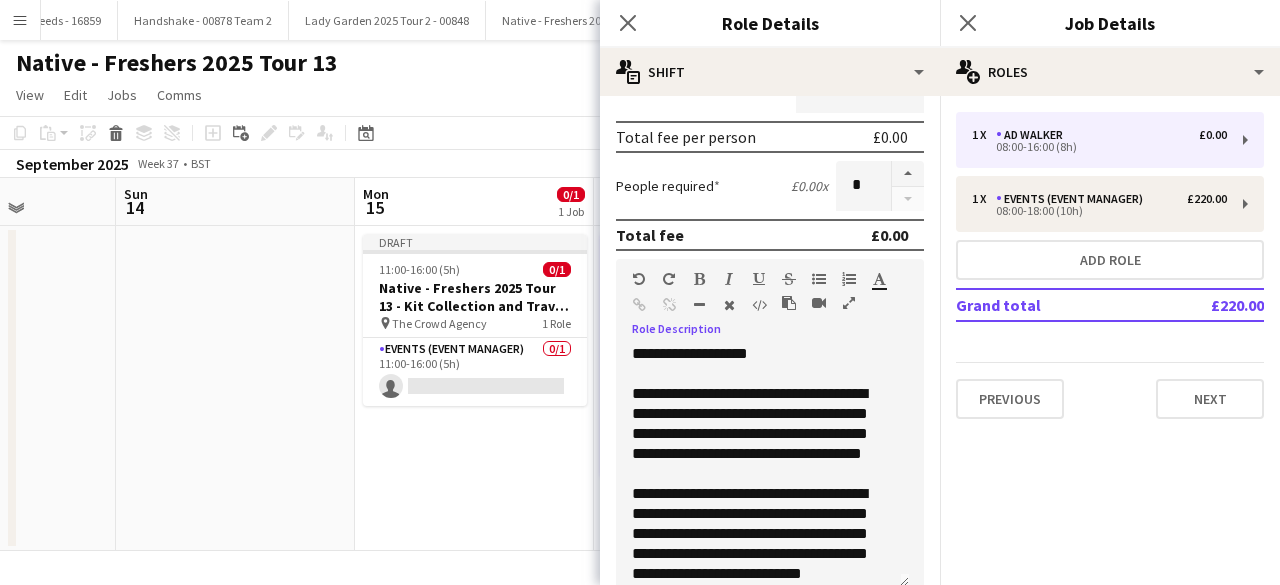 scroll, scrollTop: 0, scrollLeft: 0, axis: both 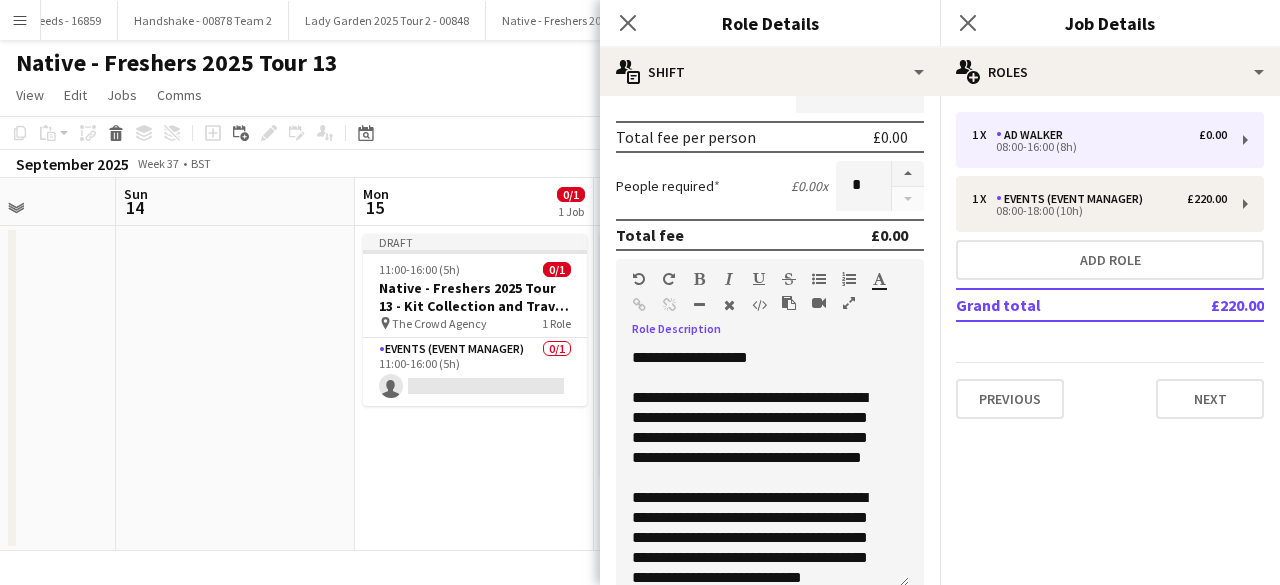 click on "**********" at bounding box center (750, 427) 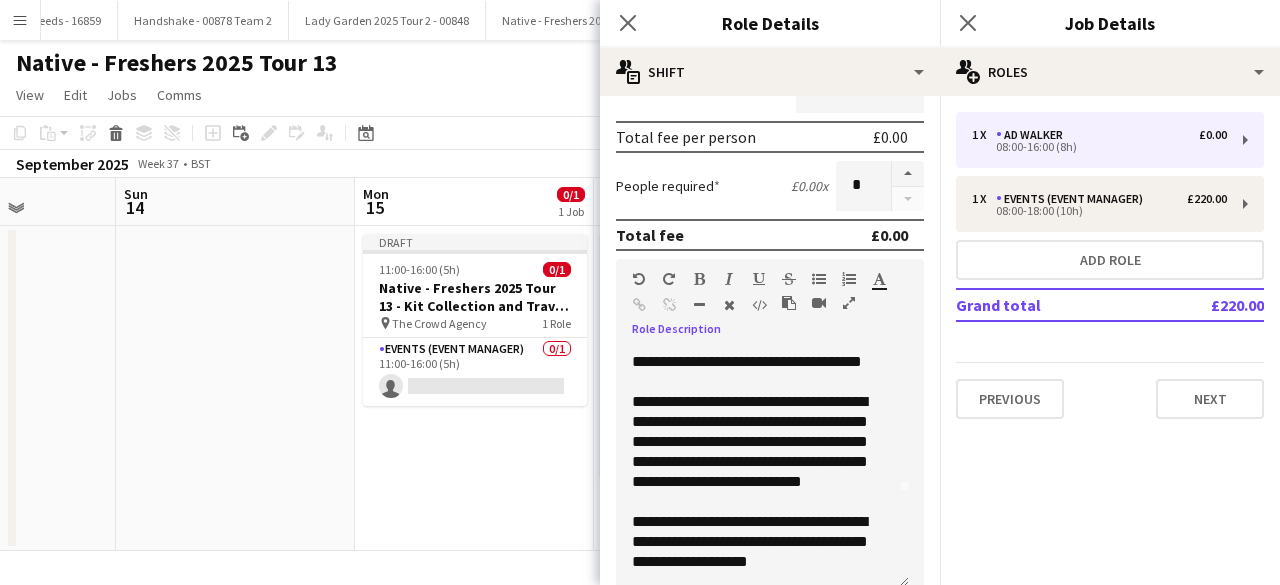 scroll, scrollTop: 0, scrollLeft: 0, axis: both 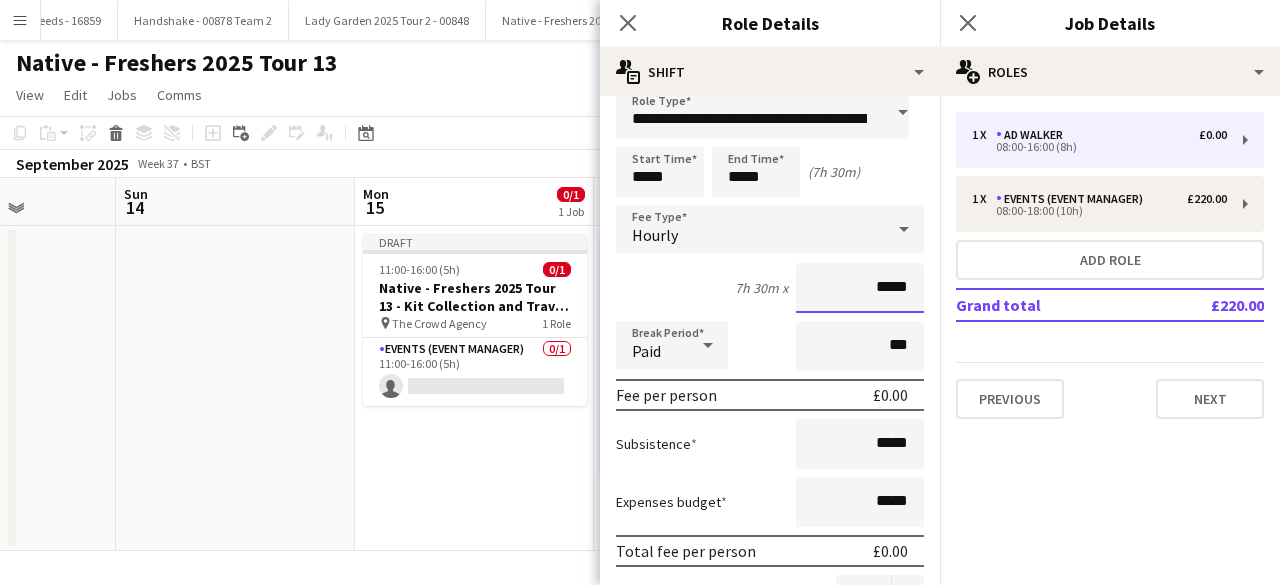 click on "*****" at bounding box center (860, 288) 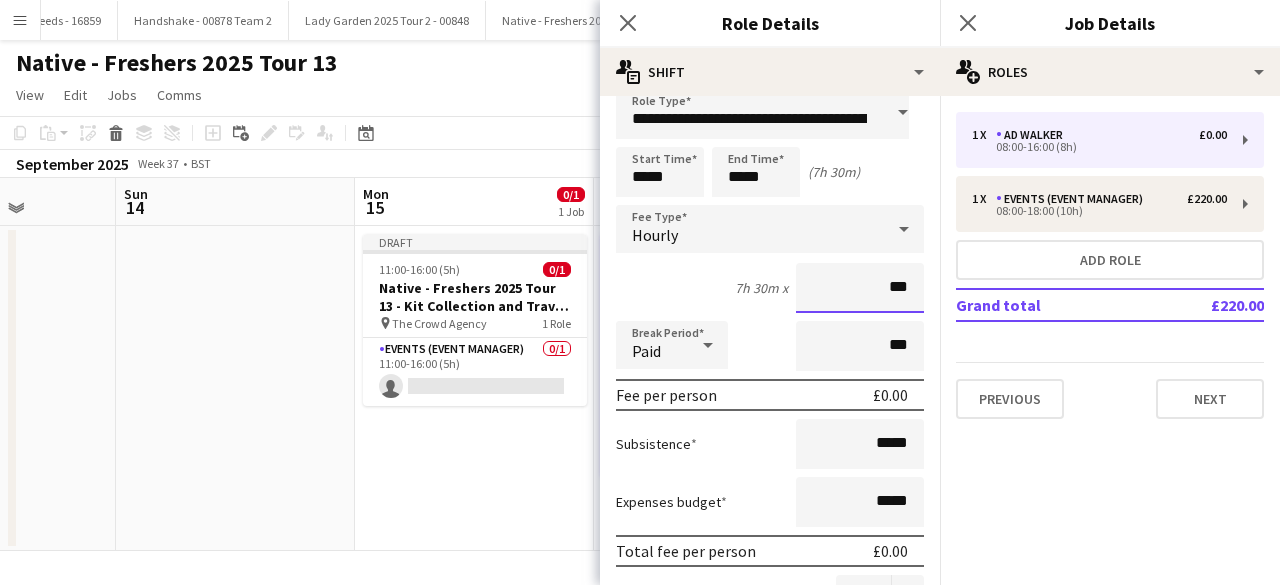 type on "**" 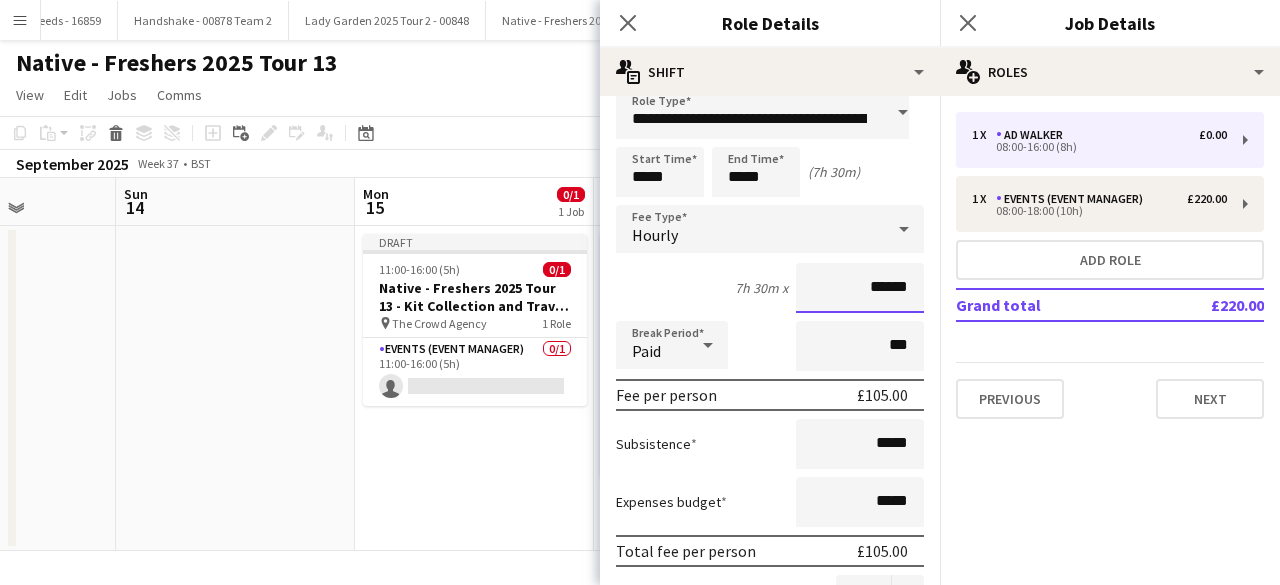 type on "******" 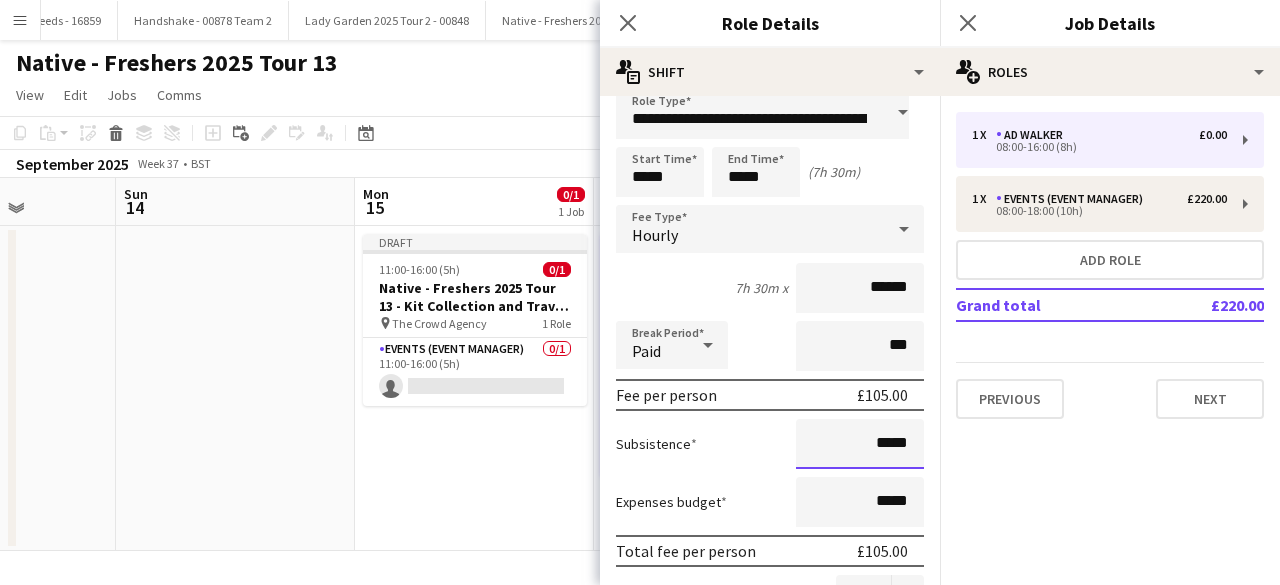 click on "*****" at bounding box center (860, 444) 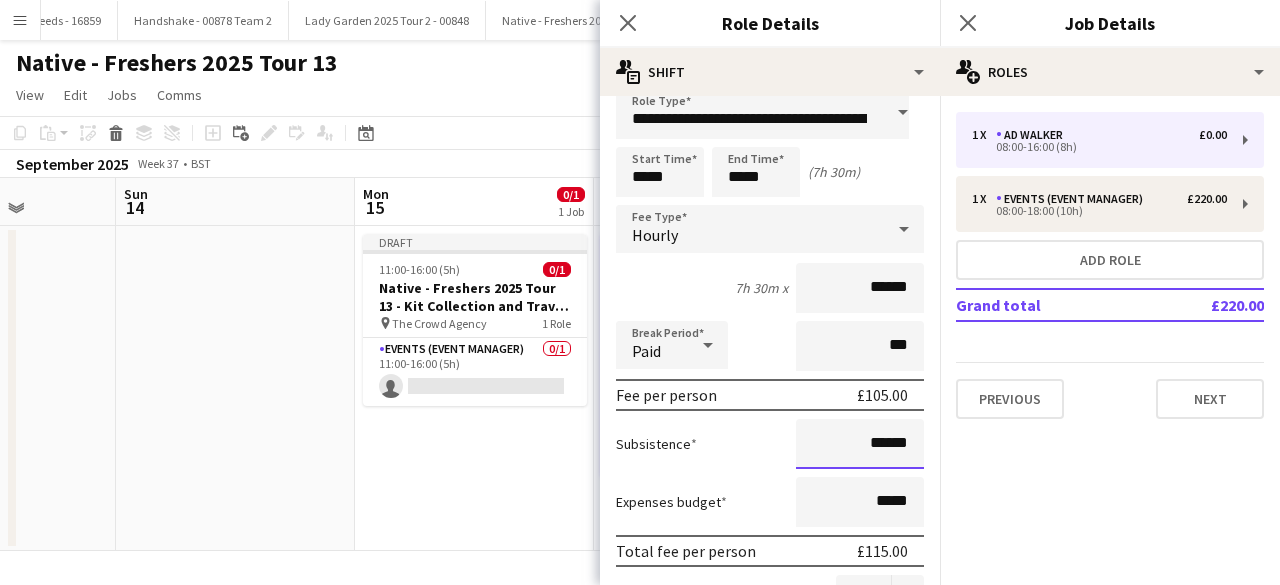 click on "******" at bounding box center (860, 444) 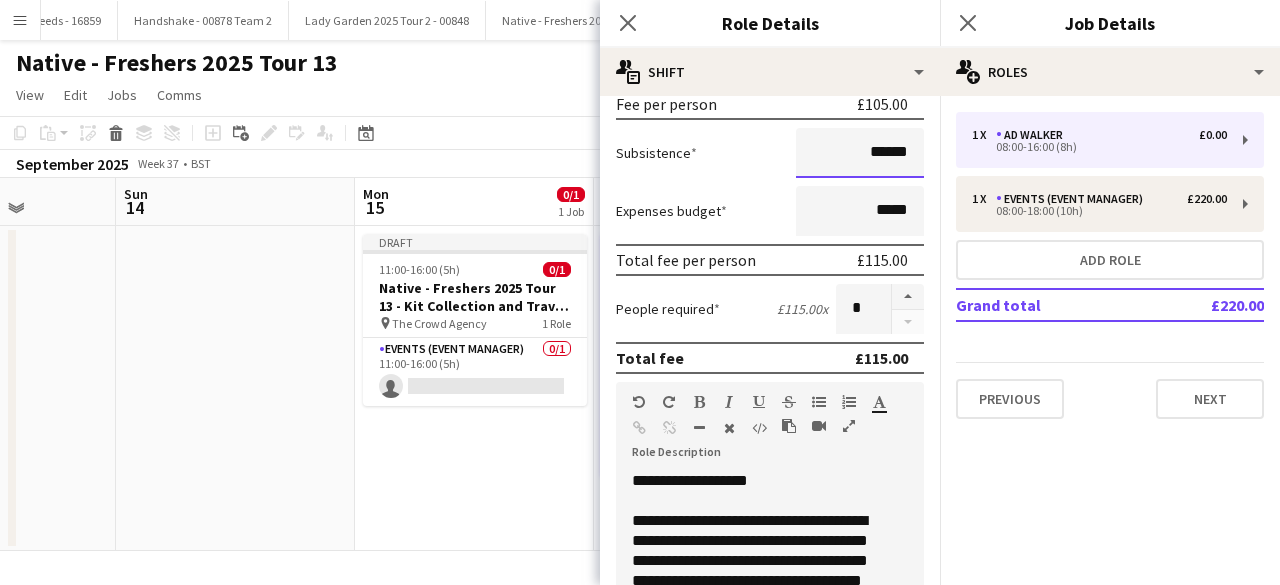 scroll, scrollTop: 339, scrollLeft: 0, axis: vertical 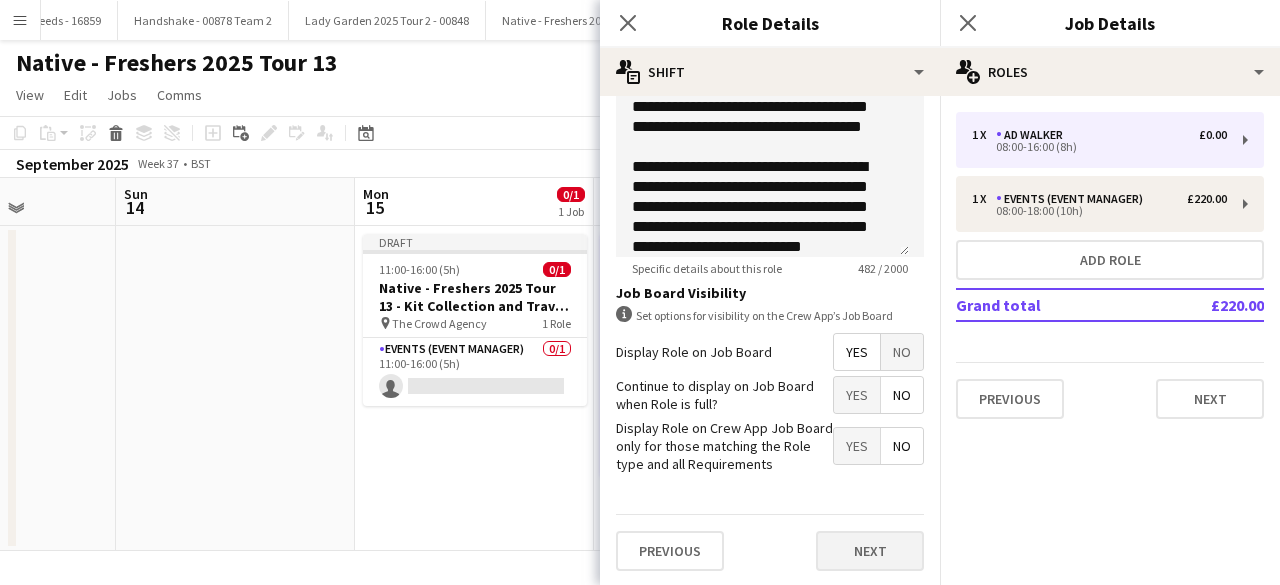 type on "******" 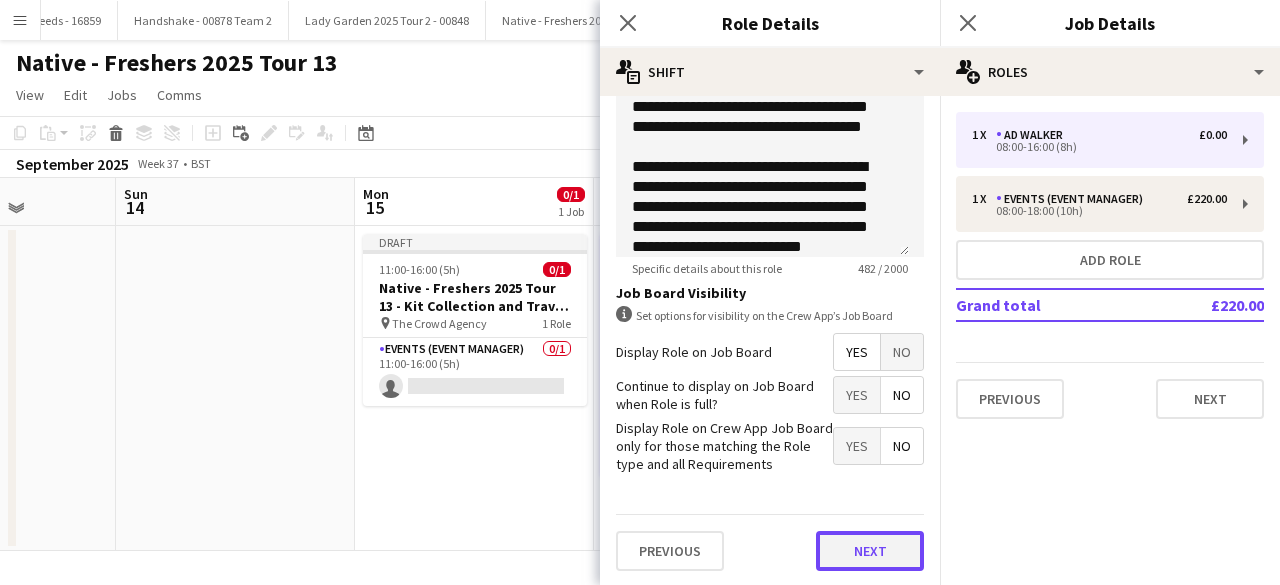 click on "Next" at bounding box center [870, 551] 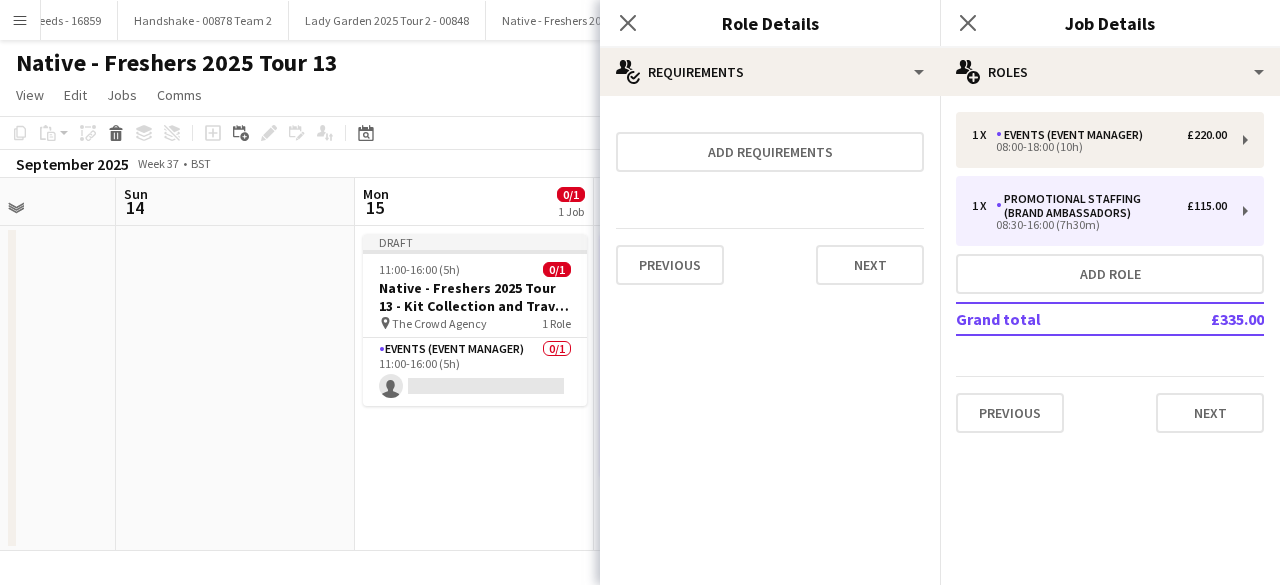 scroll, scrollTop: 0, scrollLeft: 0, axis: both 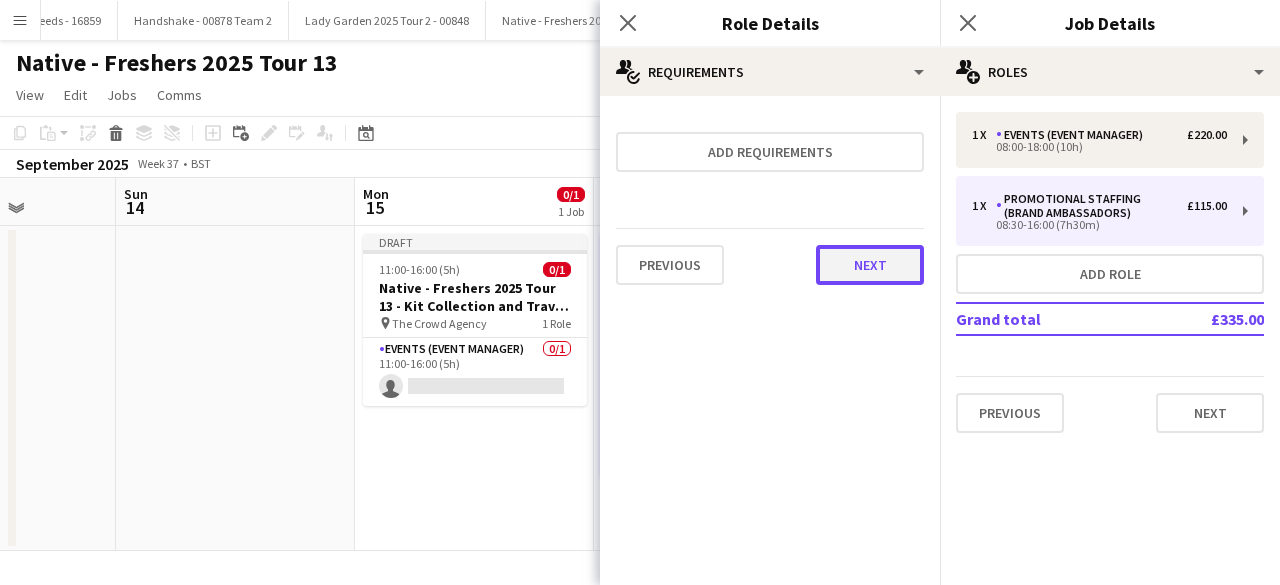 click on "Next" at bounding box center (870, 265) 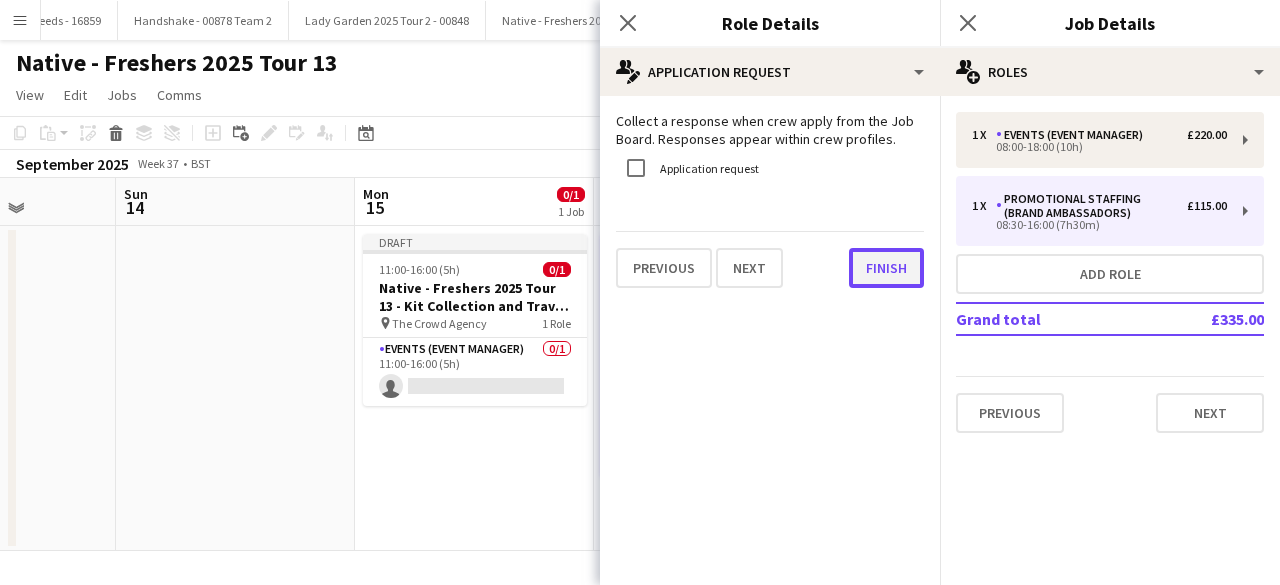 click on "Finish" at bounding box center [886, 268] 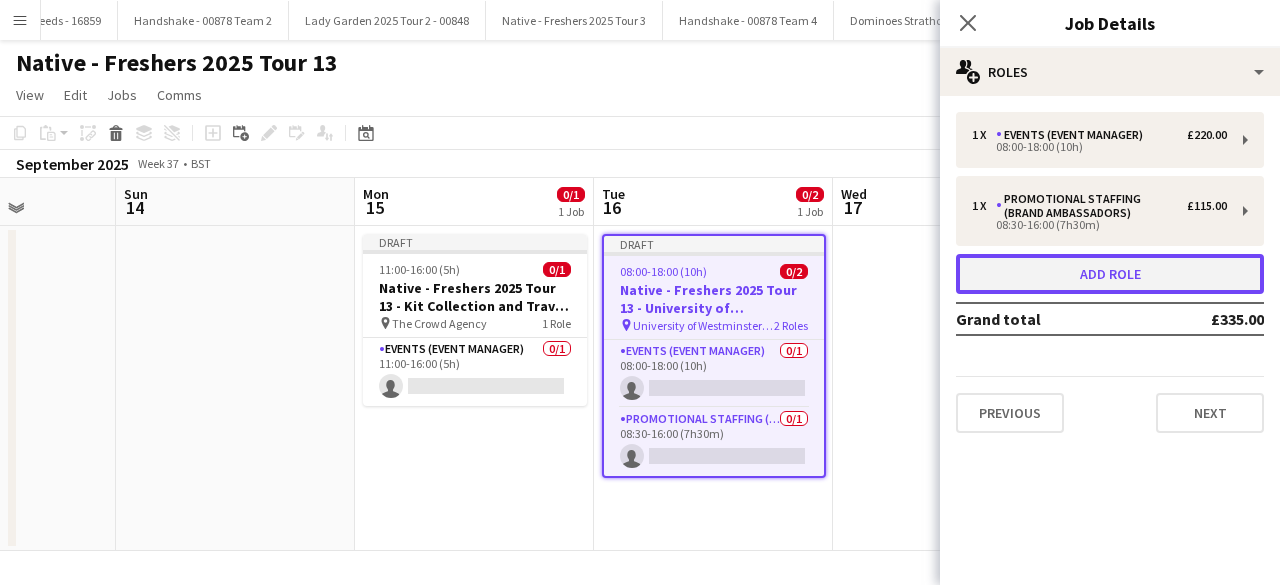 click on "Add role" at bounding box center [1110, 274] 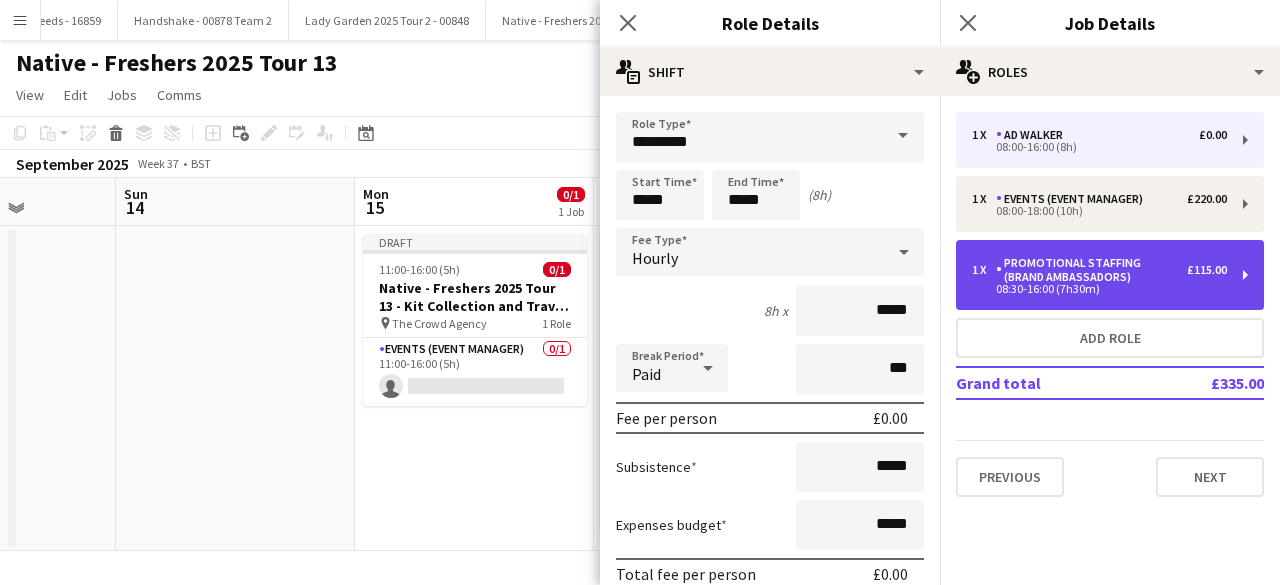 click on "Promotional Staffing (Brand Ambassadors)" at bounding box center [1091, 270] 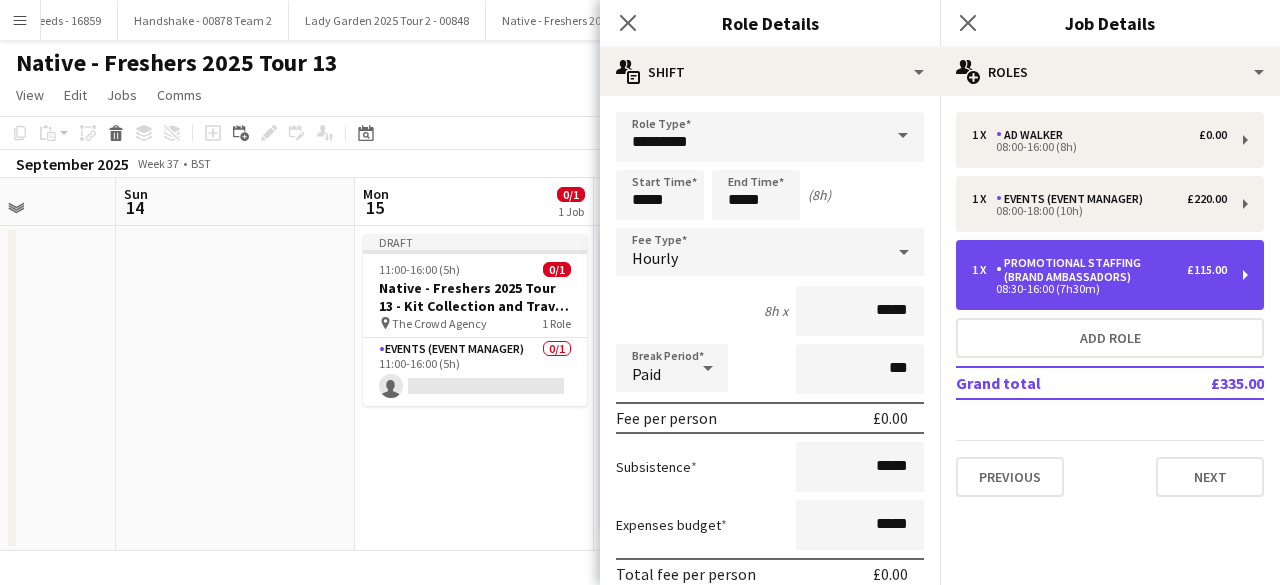 type on "**********" 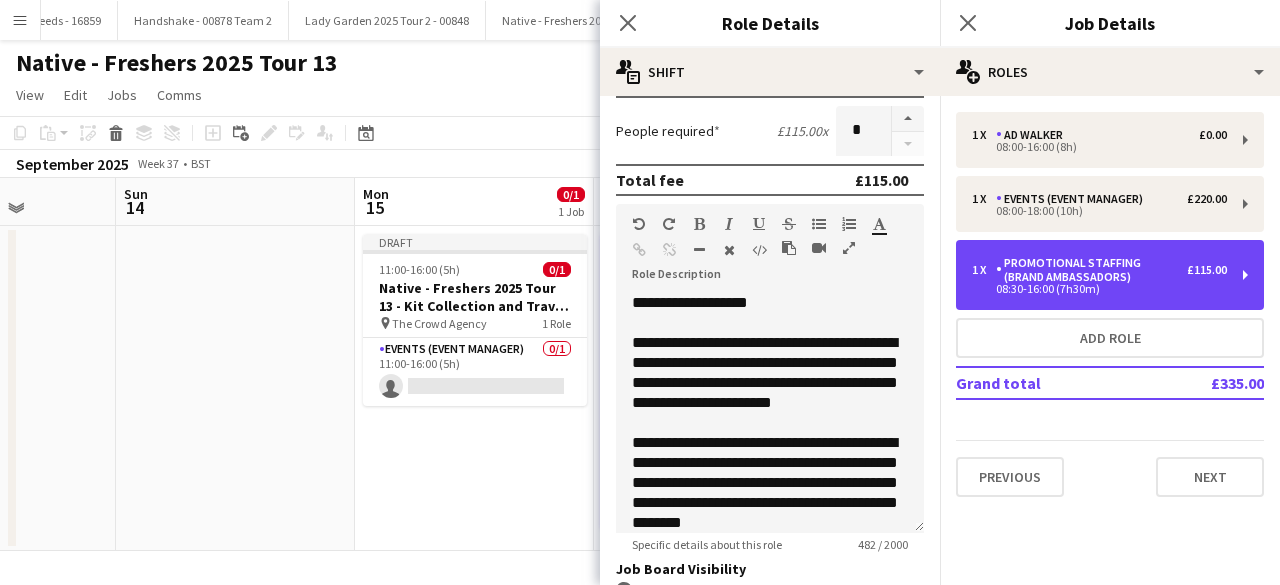 scroll, scrollTop: 494, scrollLeft: 0, axis: vertical 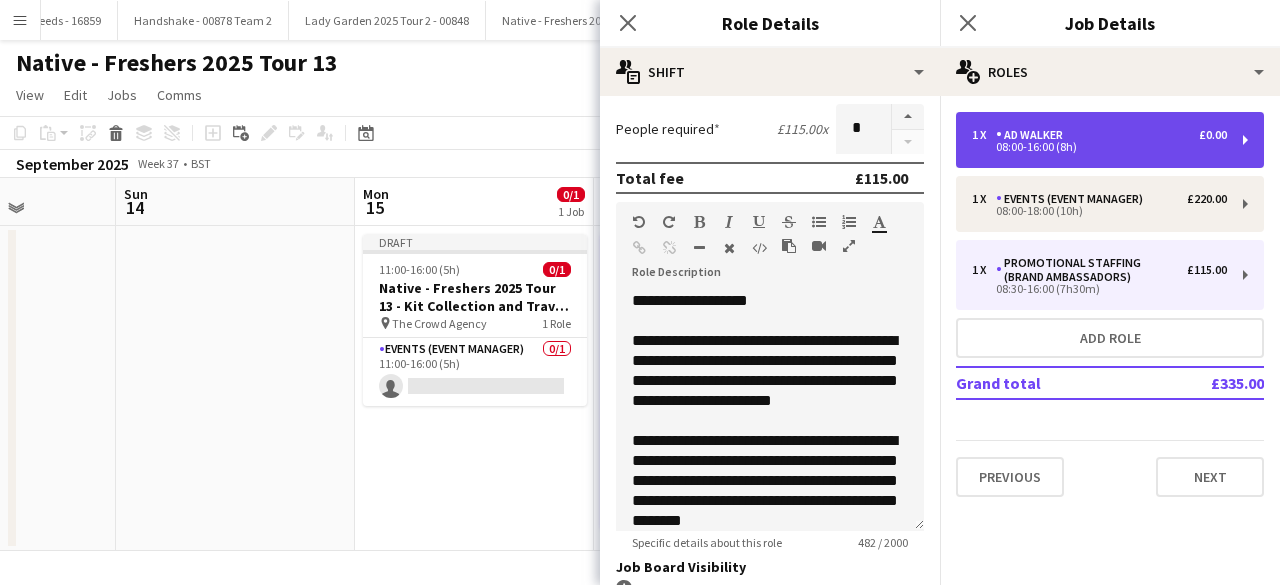 click on "08:00-16:00 (8h)" at bounding box center [1099, 147] 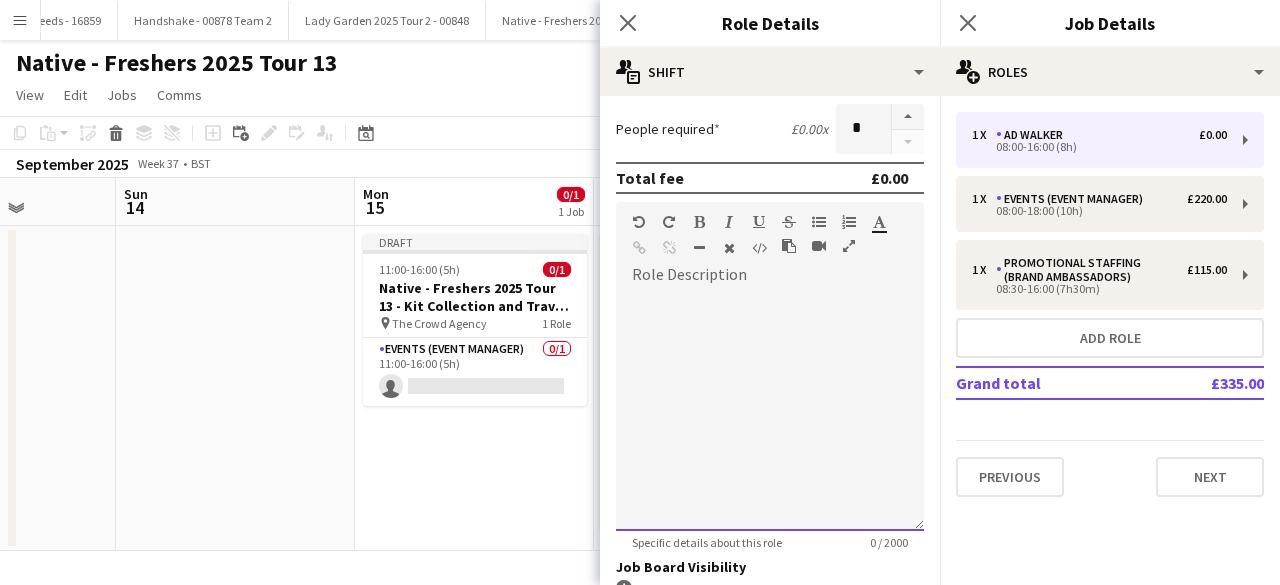 click at bounding box center [770, 411] 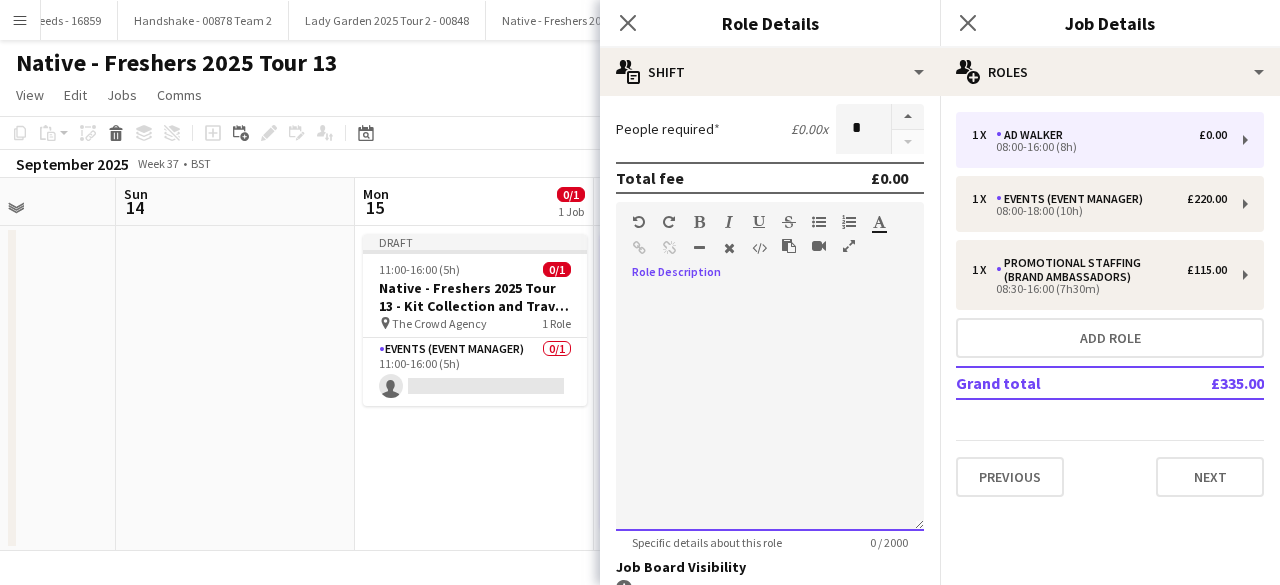 paste 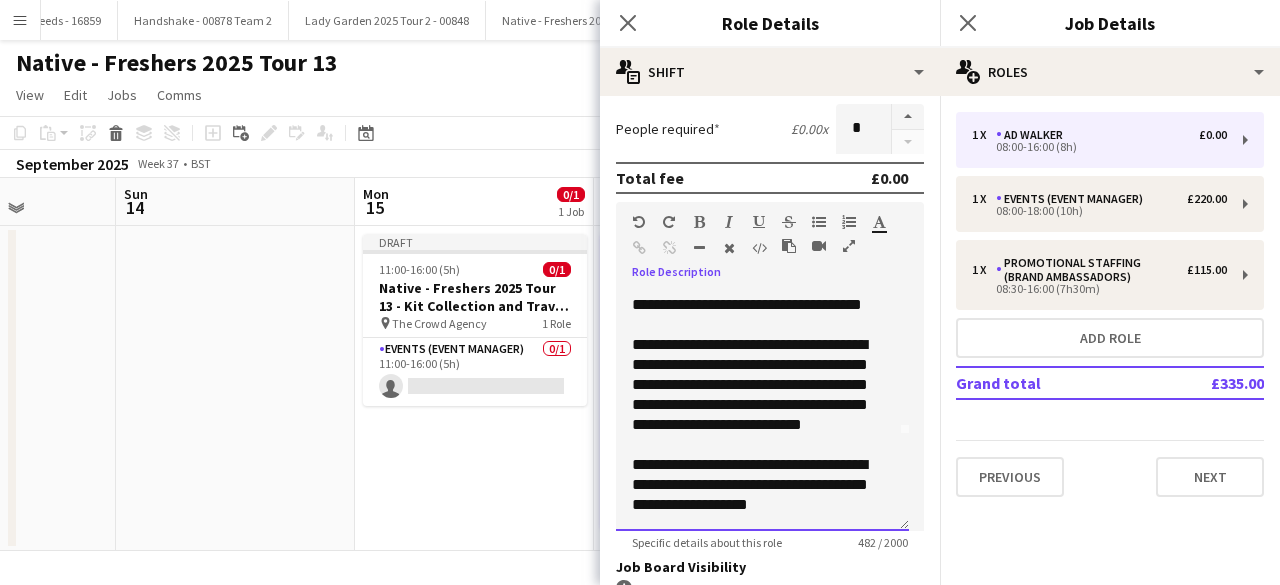 scroll, scrollTop: 0, scrollLeft: 0, axis: both 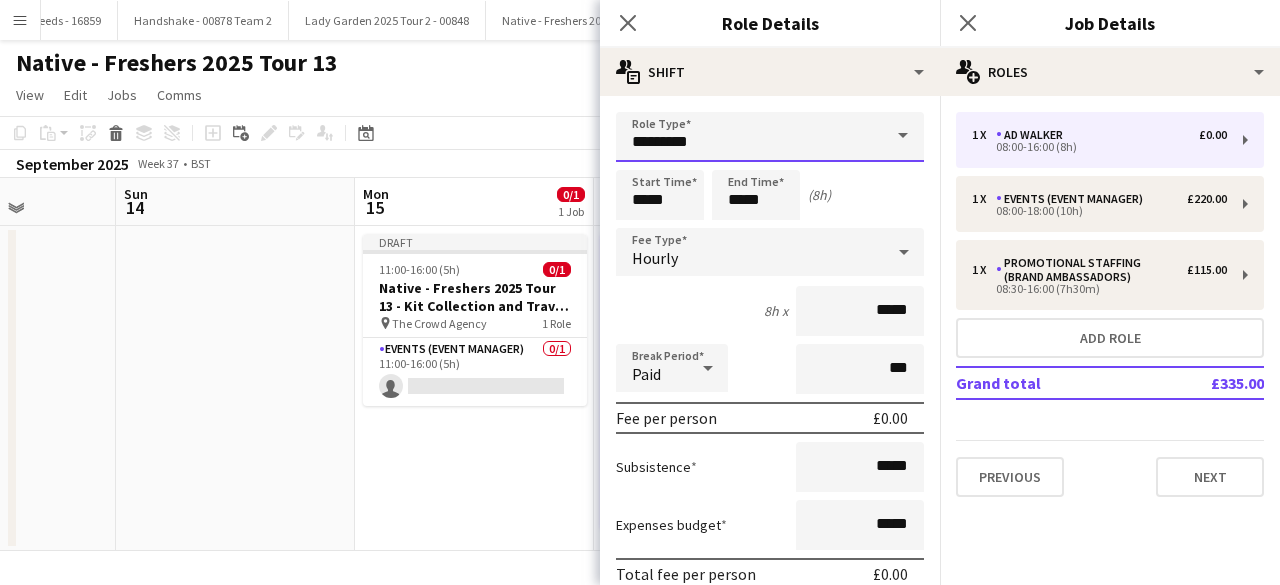 click on "*********" at bounding box center [770, 137] 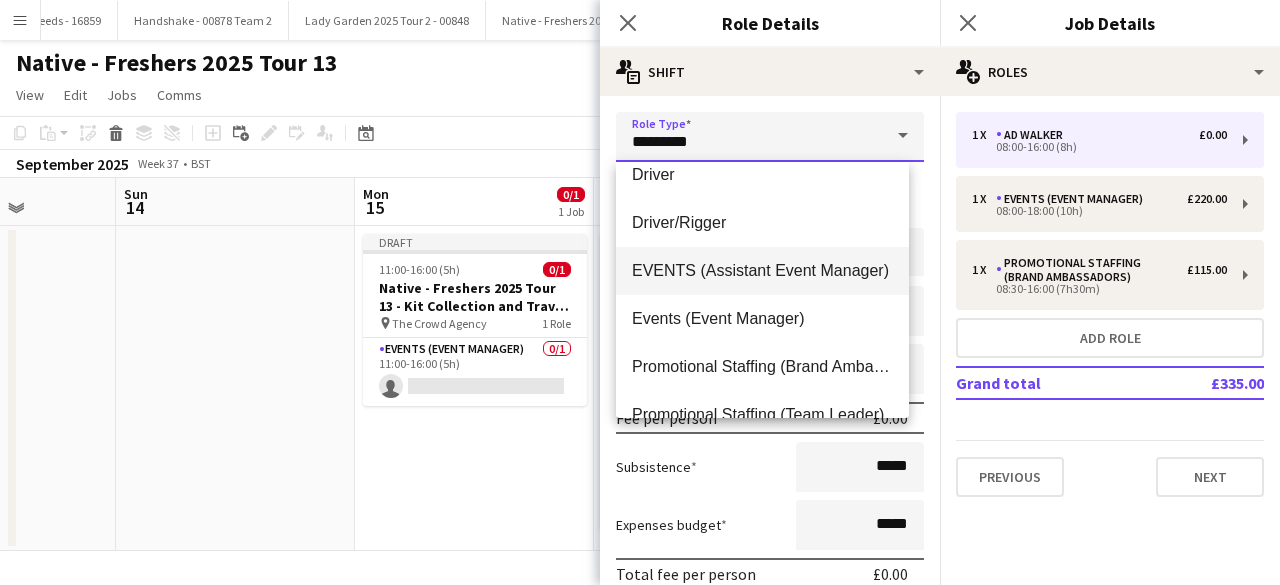 scroll, scrollTop: 68, scrollLeft: 0, axis: vertical 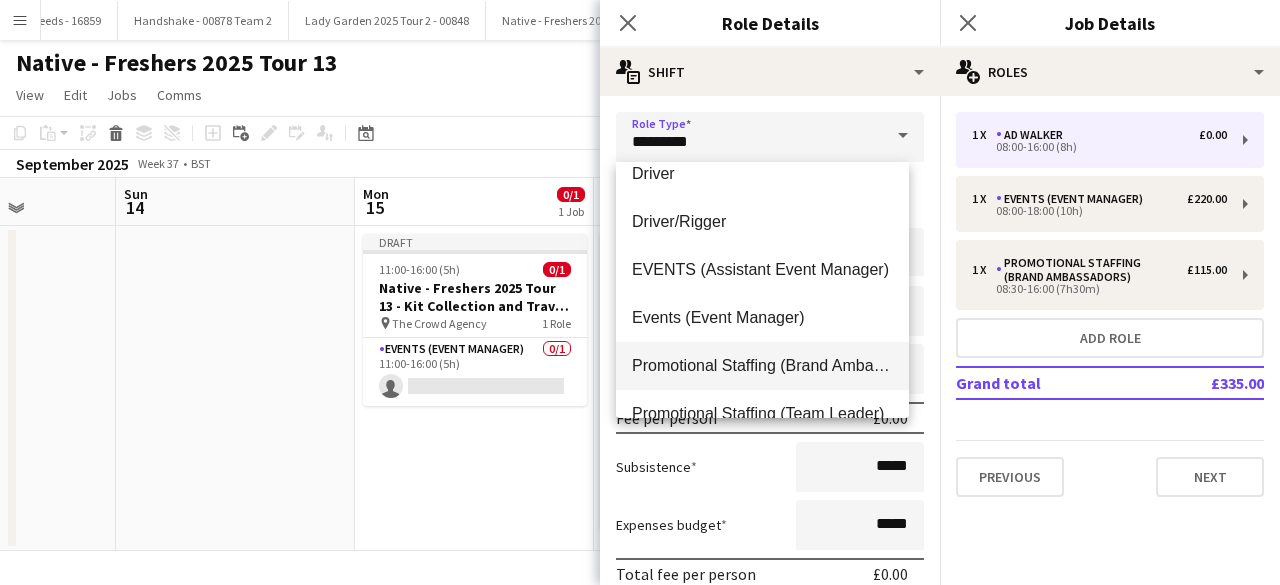 click on "Promotional Staffing (Brand Ambassadors)" at bounding box center [762, 365] 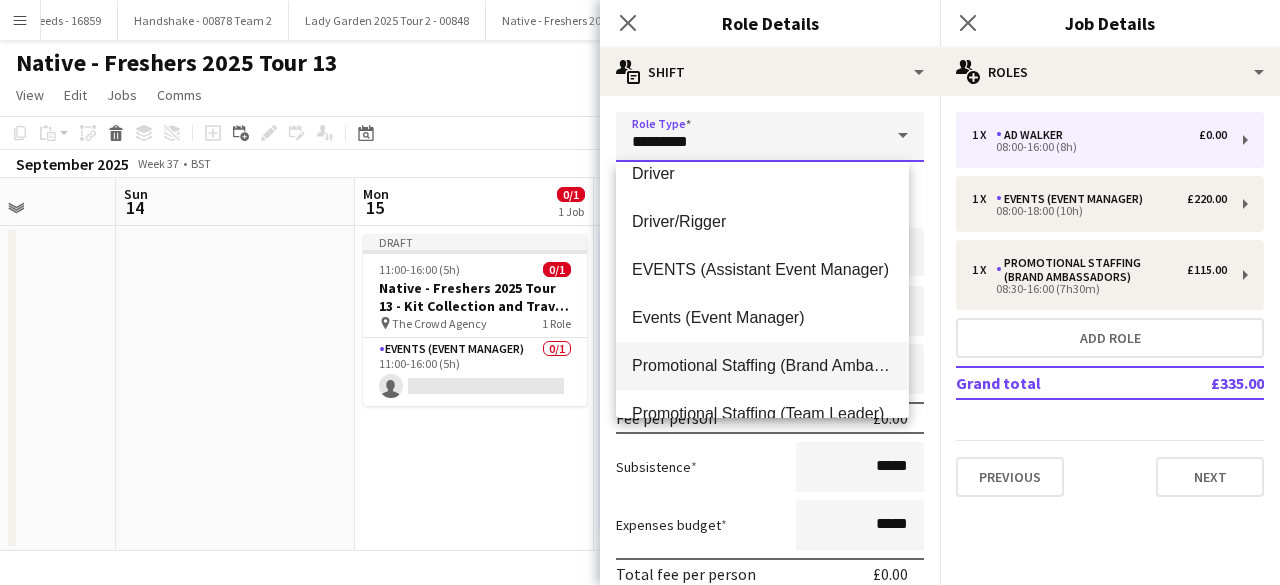 type on "**********" 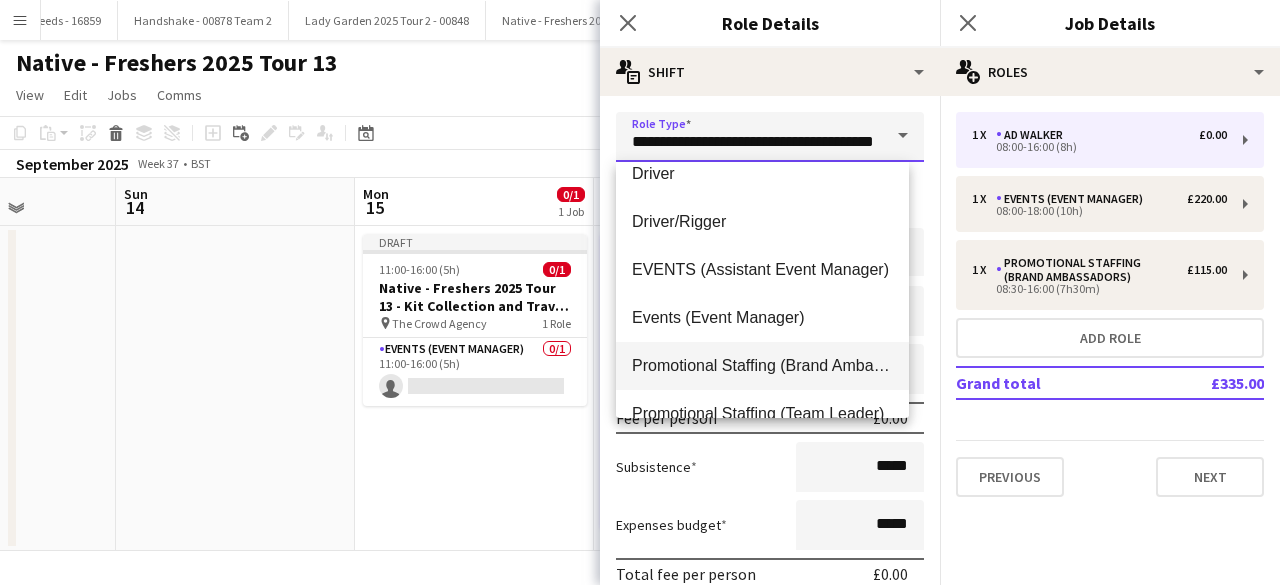 scroll, scrollTop: 0, scrollLeft: 50, axis: horizontal 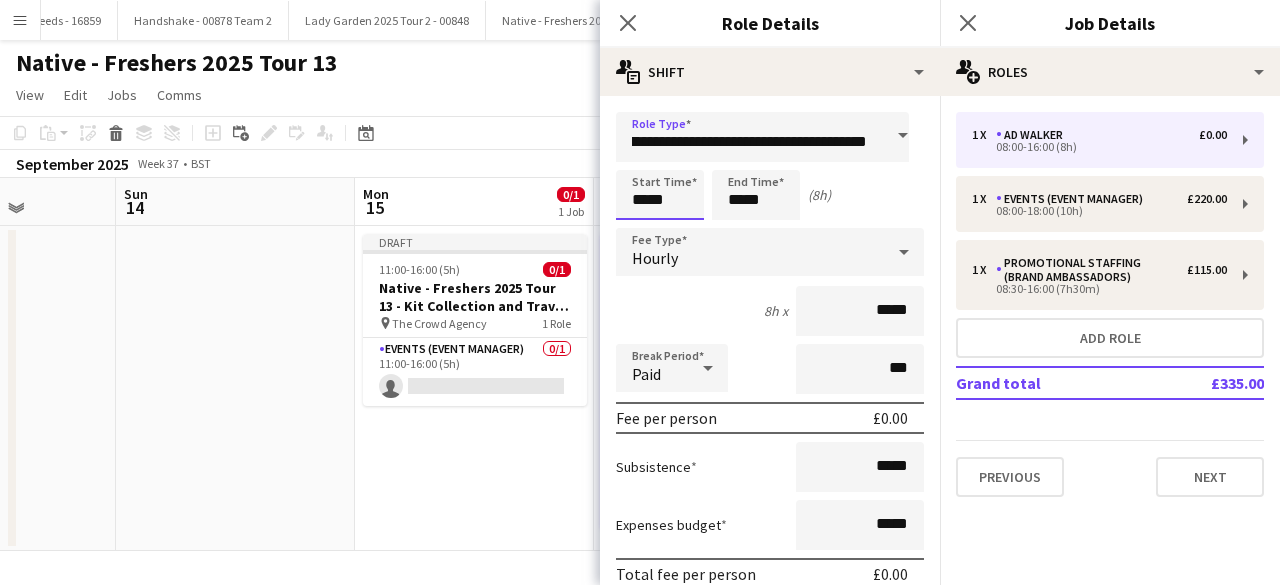 click on "*****" at bounding box center (660, 195) 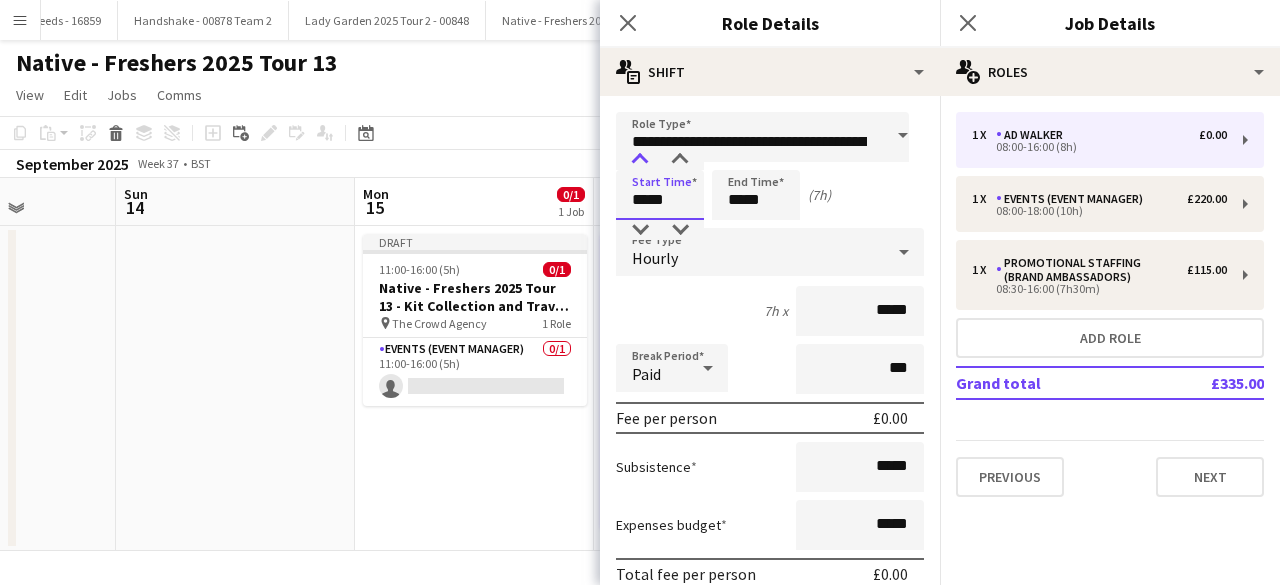 click at bounding box center [640, 160] 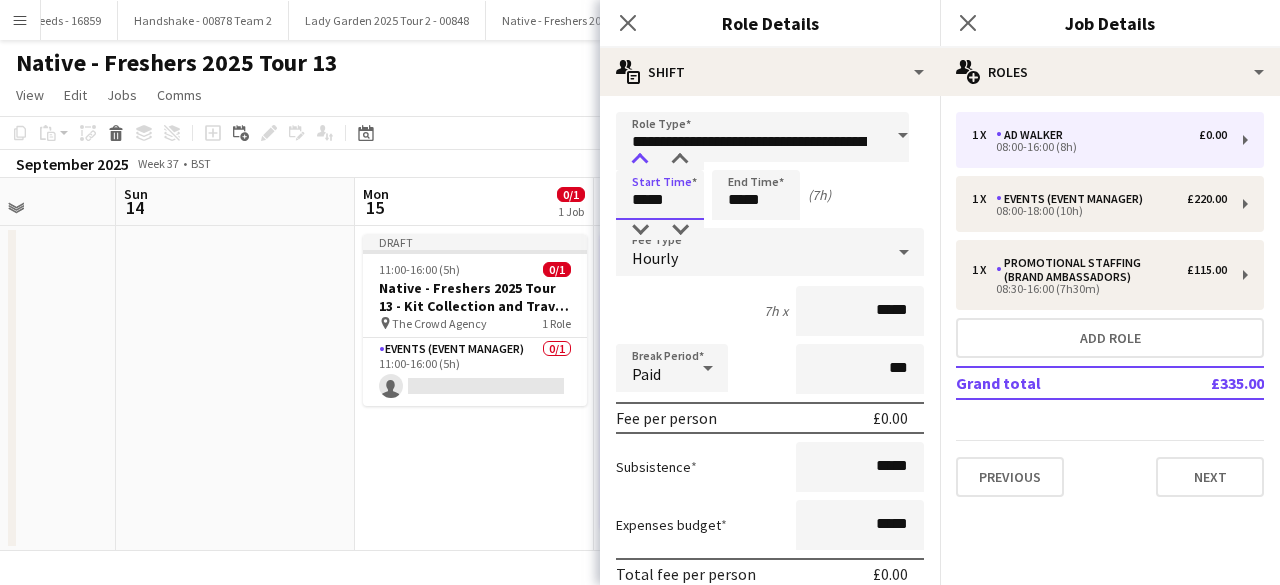 type on "*****" 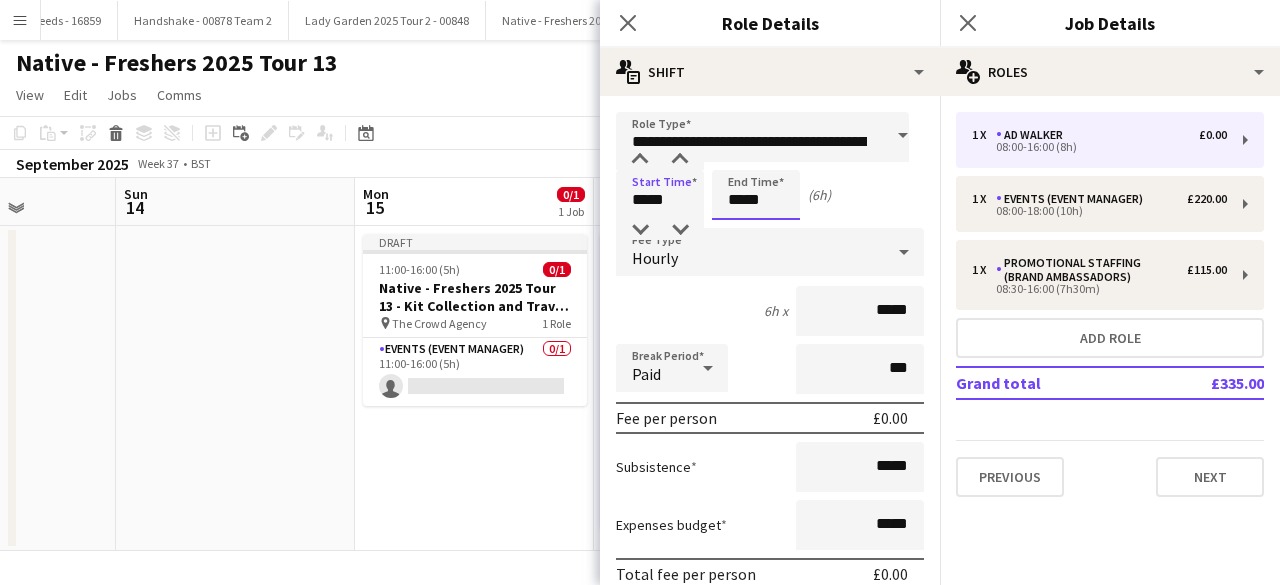 click on "*****" at bounding box center [756, 195] 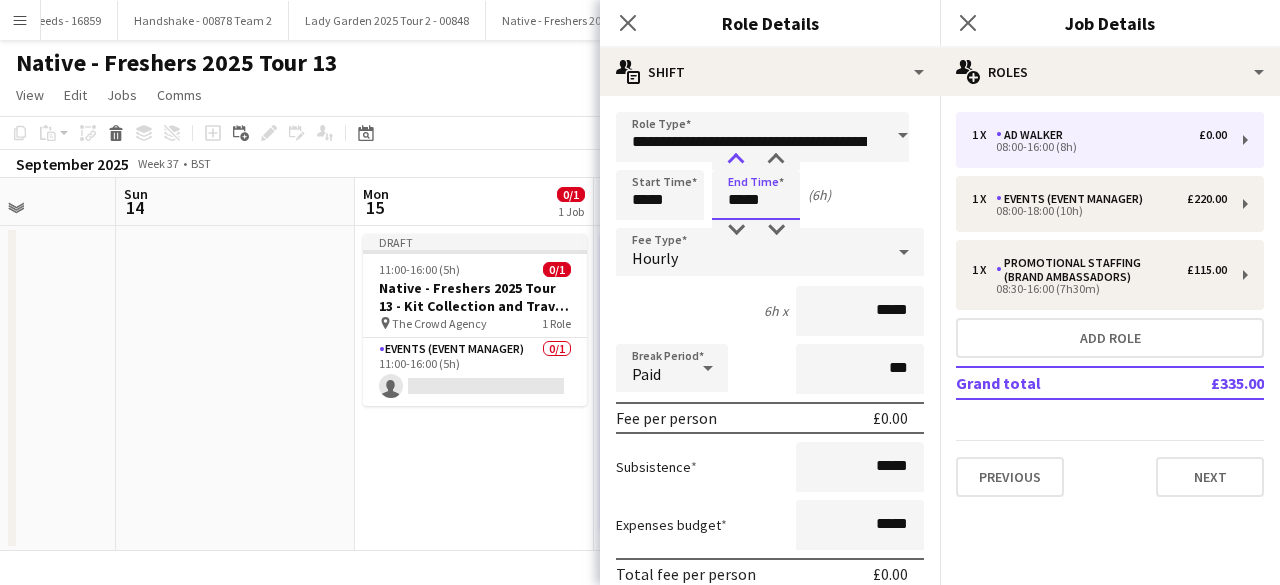 type on "*****" 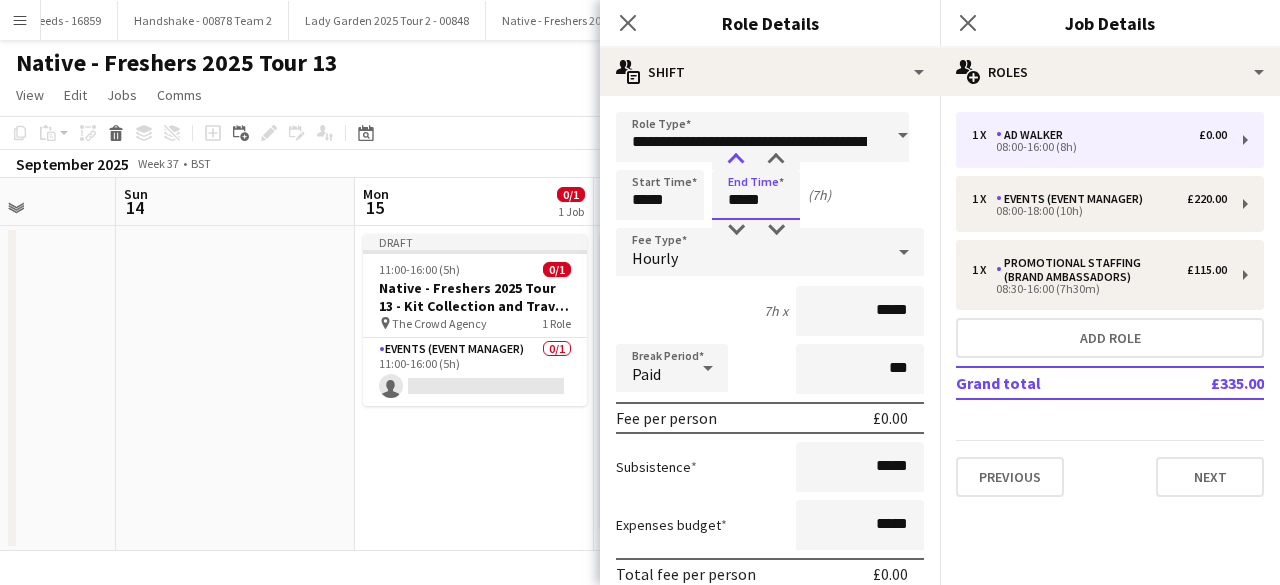 click at bounding box center (736, 160) 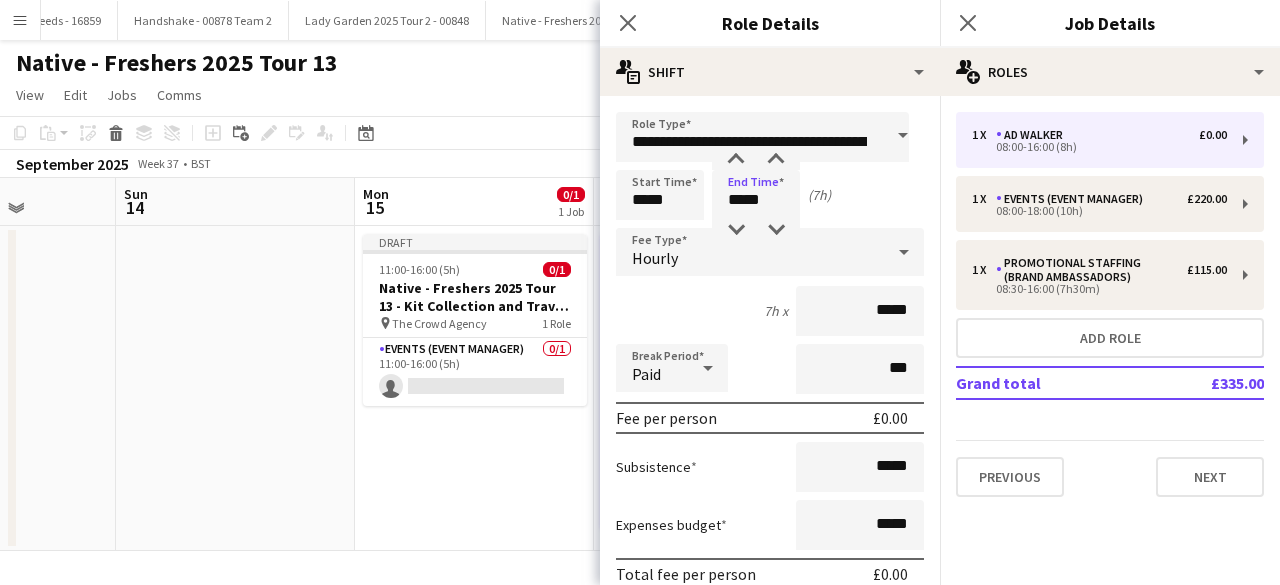 click on "**********" at bounding box center (770, 733) 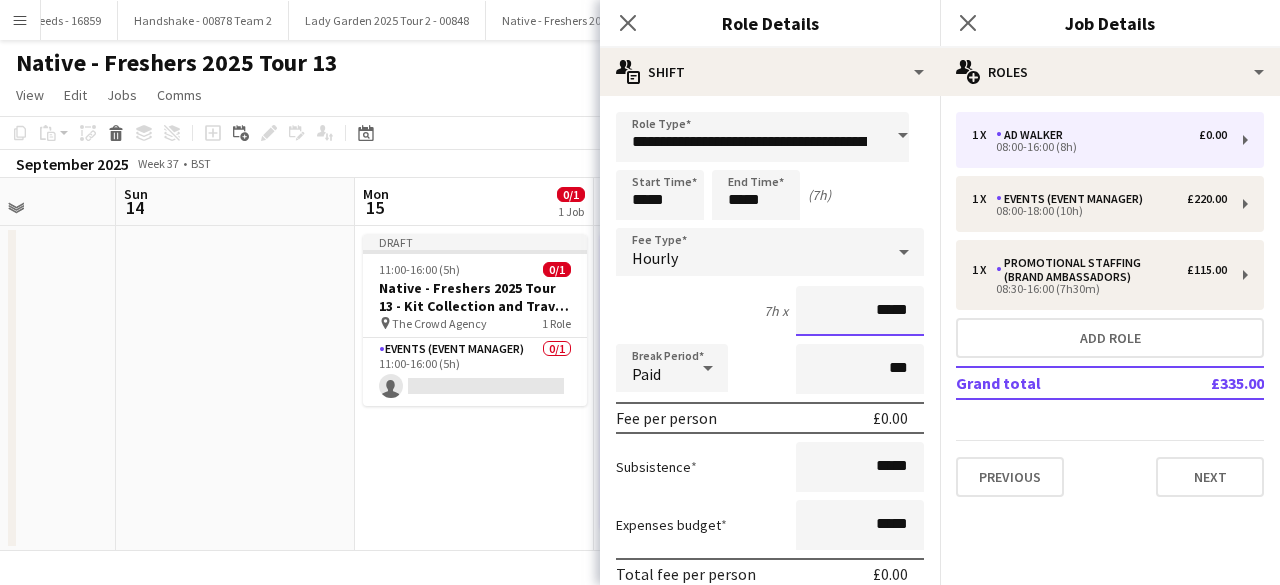 click on "*****" at bounding box center [860, 311] 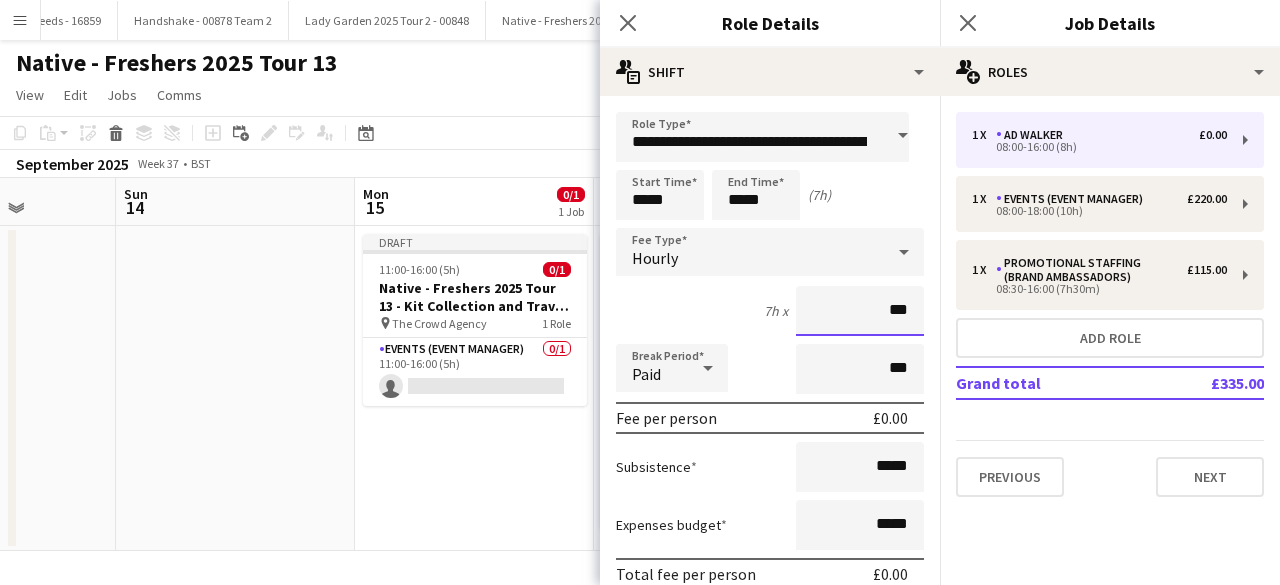 type on "**" 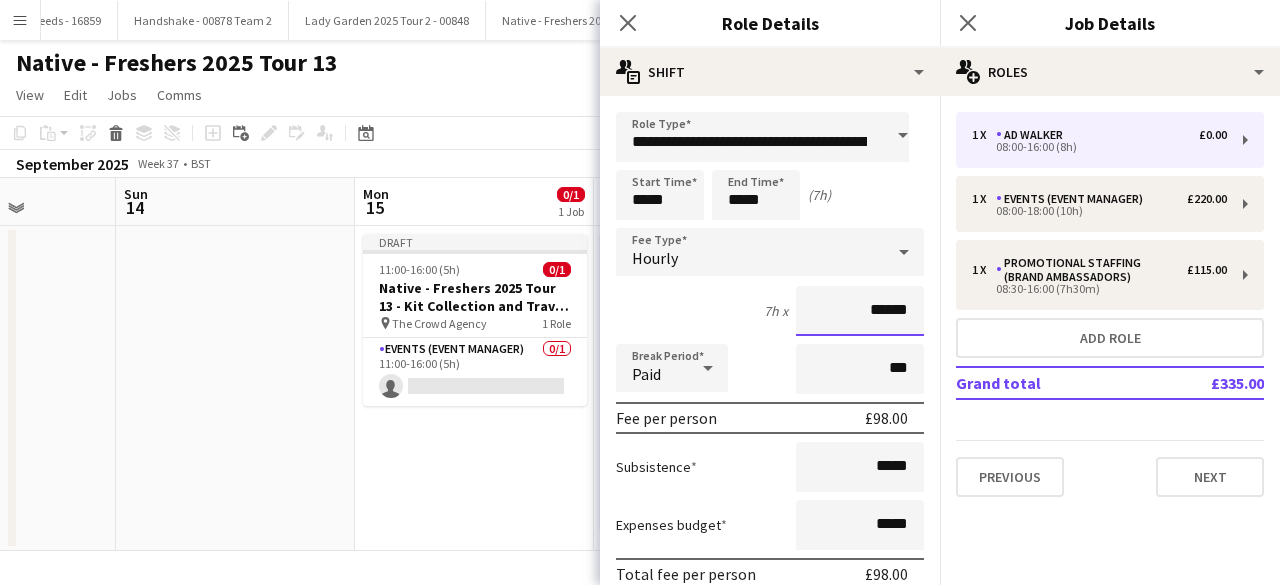 type on "******" 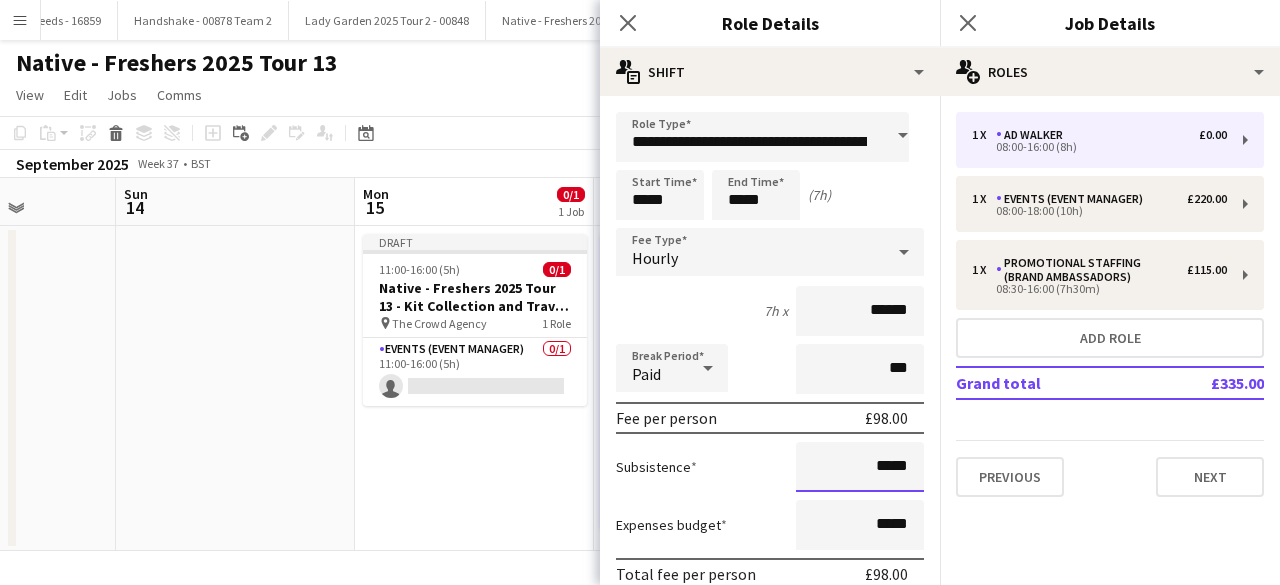 click on "*****" at bounding box center [860, 467] 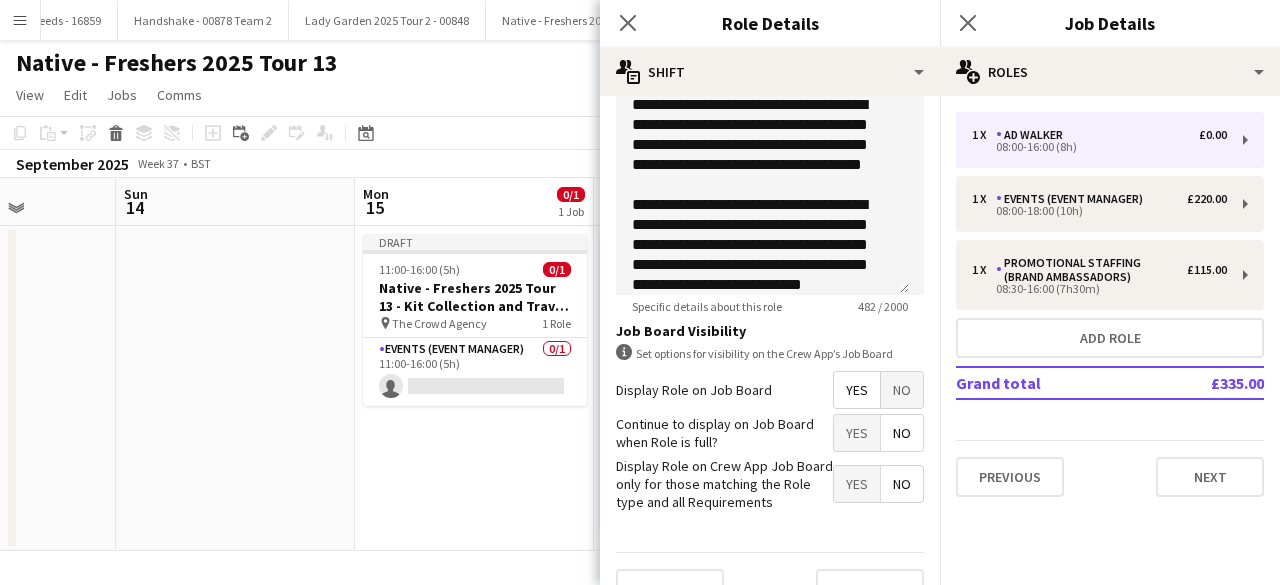 scroll, scrollTop: 768, scrollLeft: 0, axis: vertical 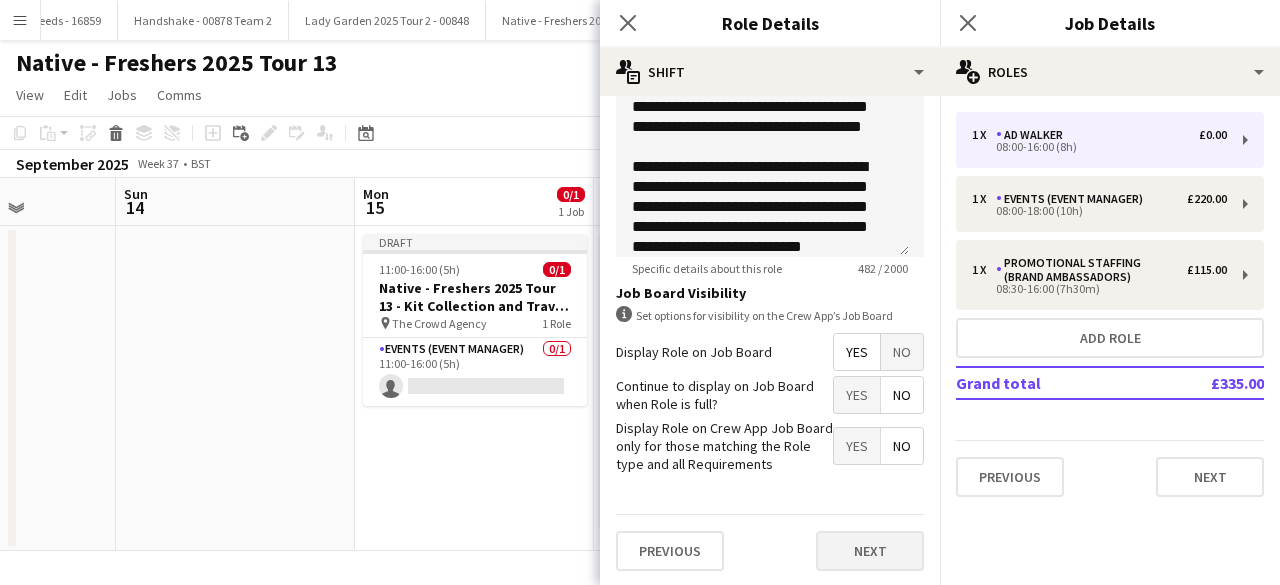 type on "******" 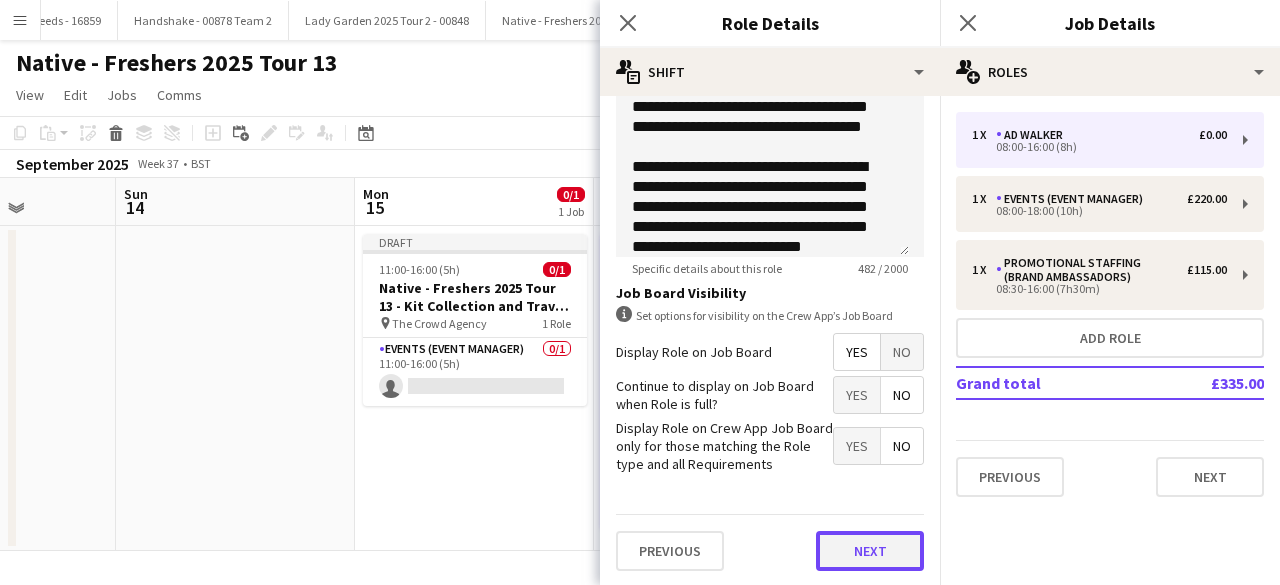 click on "Next" at bounding box center (870, 551) 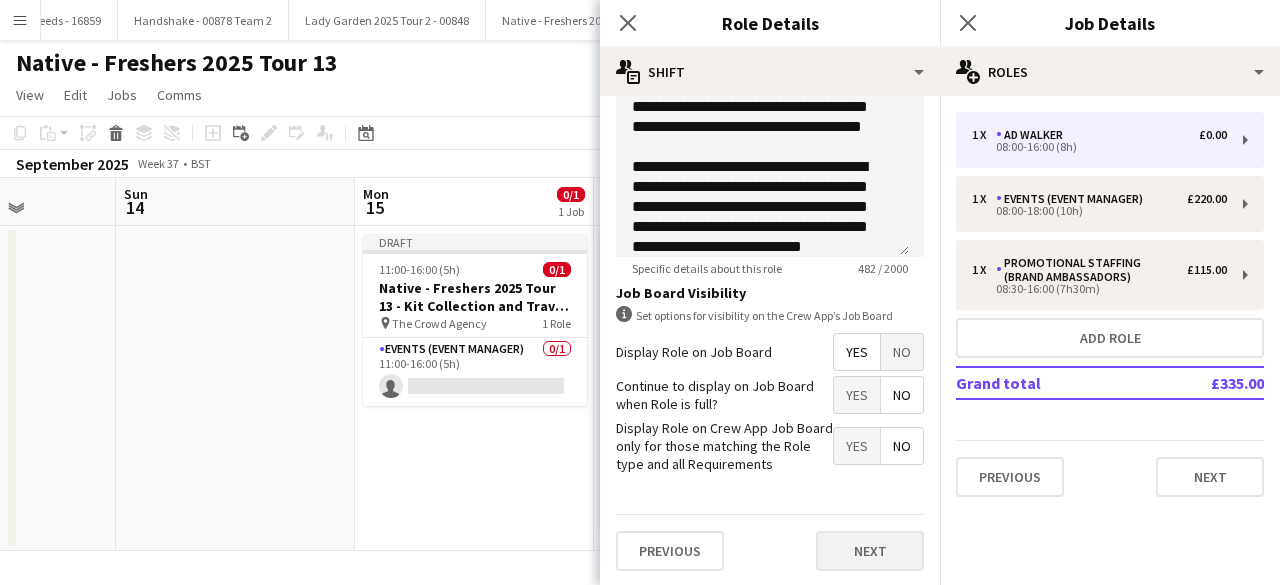 scroll, scrollTop: 0, scrollLeft: 0, axis: both 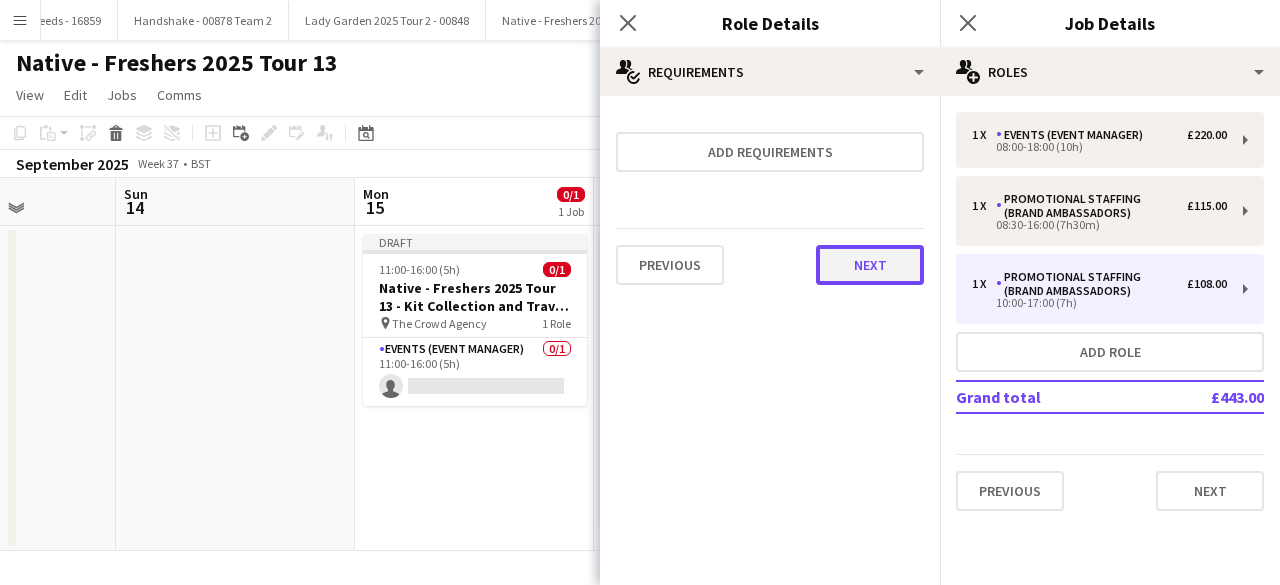 click on "Next" at bounding box center (870, 265) 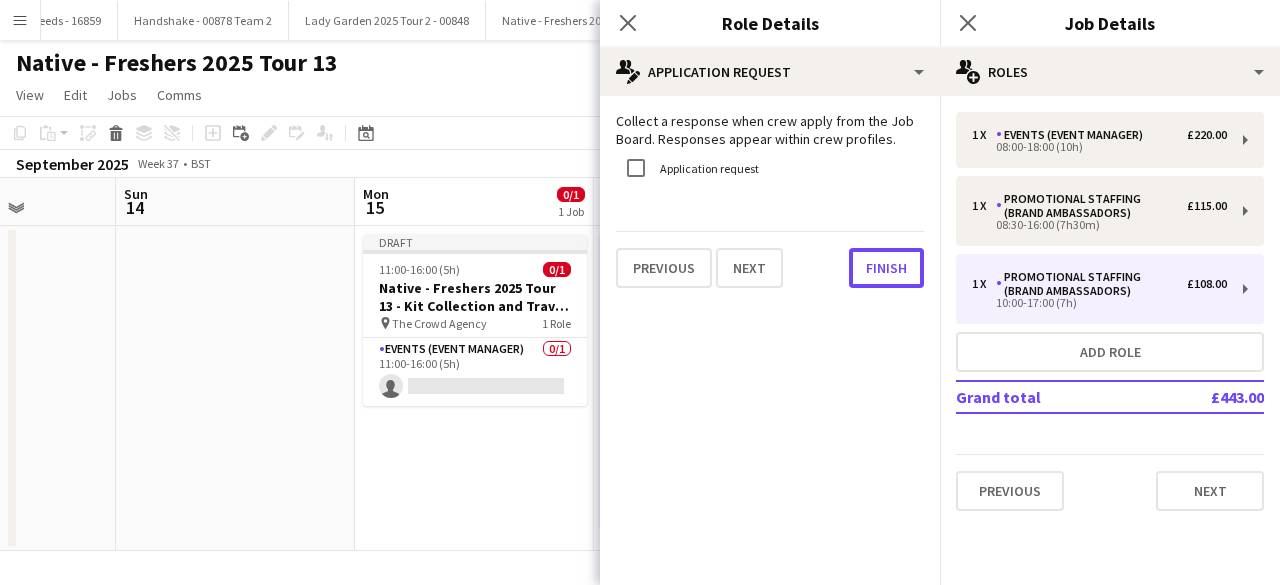 click on "Finish" at bounding box center (886, 268) 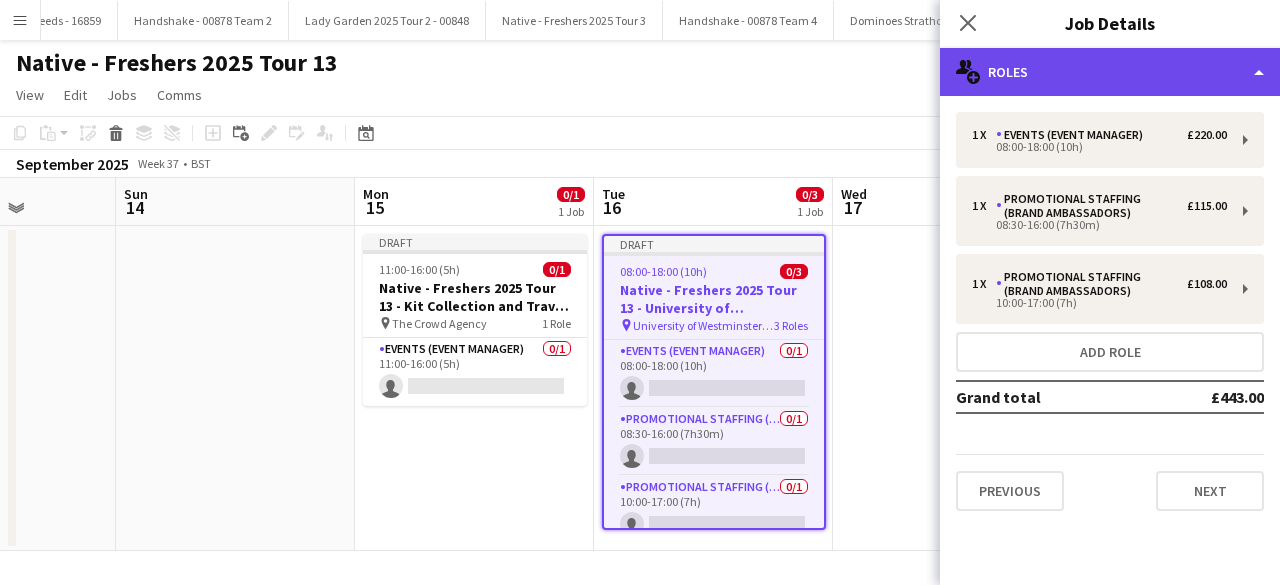 click on "multiple-users-add
Roles" 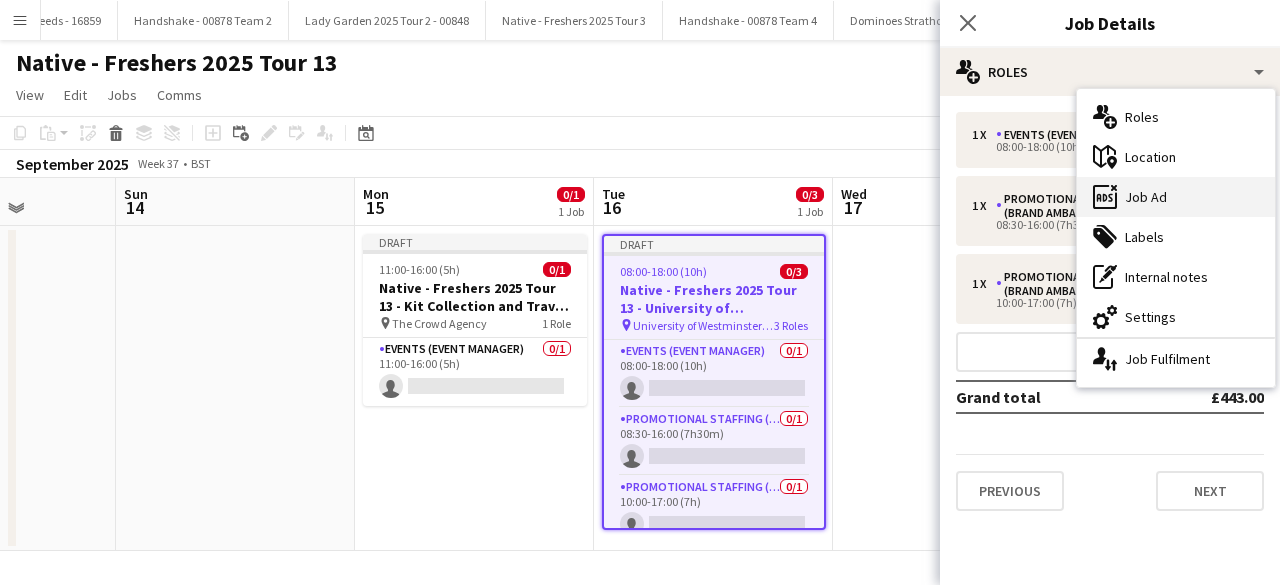 click on "ads-window
Job Ad" at bounding box center [1176, 197] 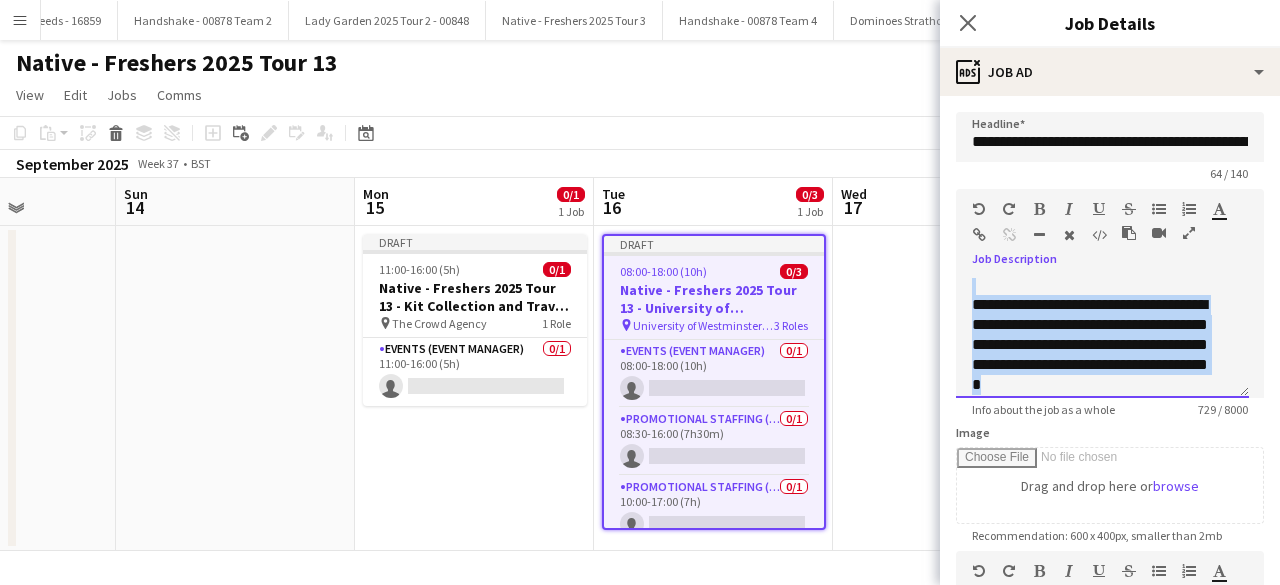 scroll, scrollTop: 476, scrollLeft: 0, axis: vertical 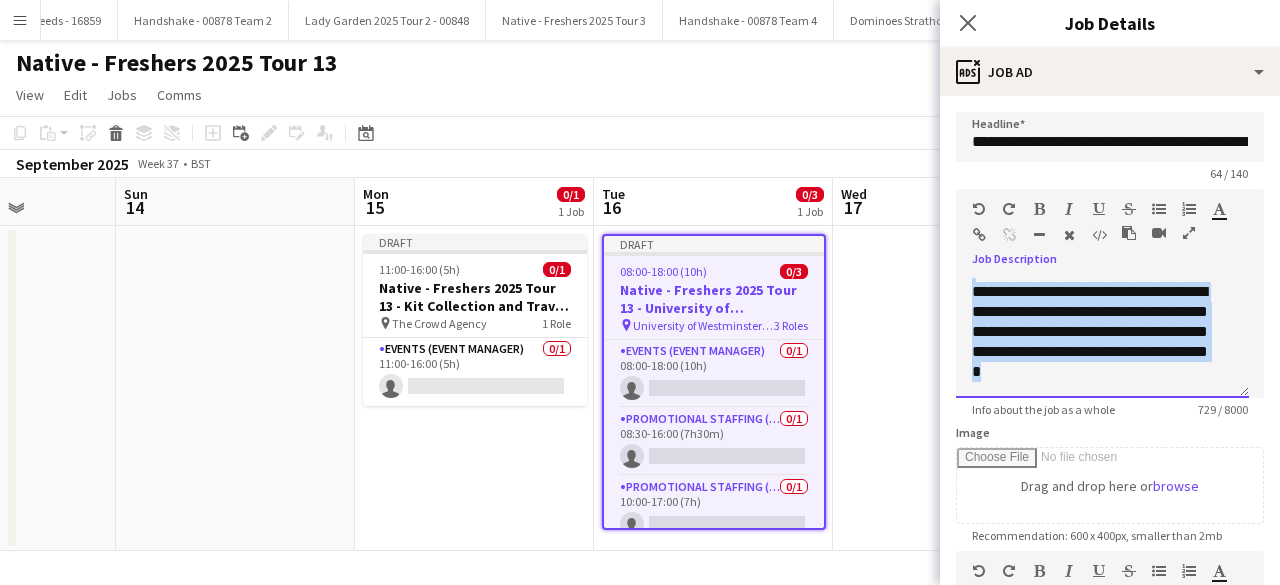 drag, startPoint x: 970, startPoint y: 283, endPoint x: 1184, endPoint y: 404, distance: 245.83939 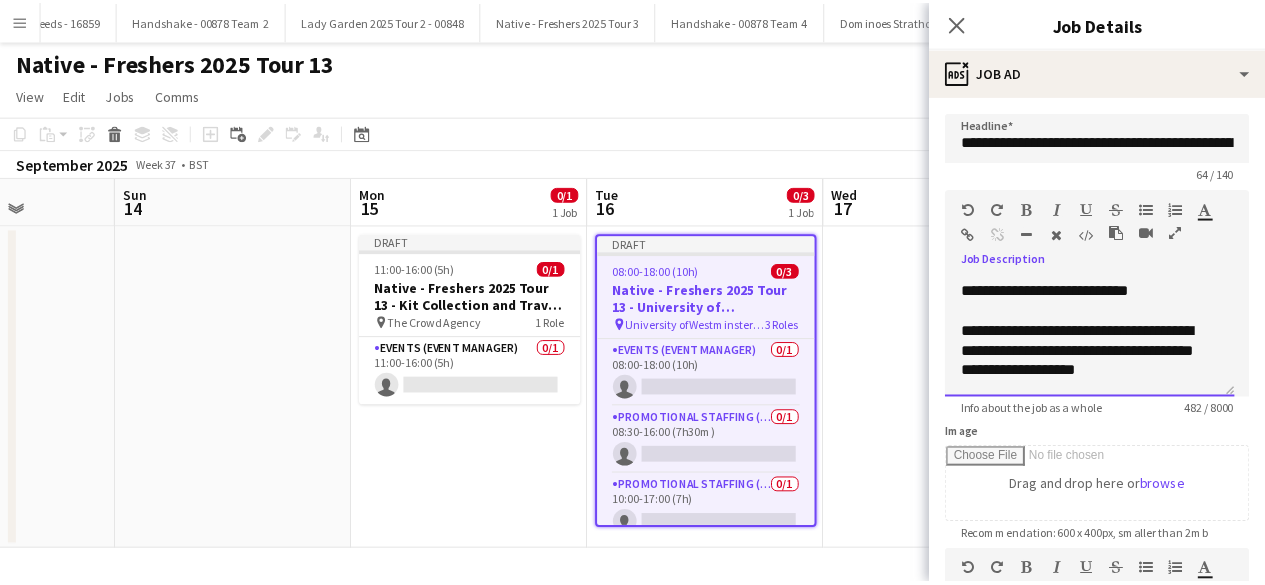 scroll, scrollTop: 256, scrollLeft: 0, axis: vertical 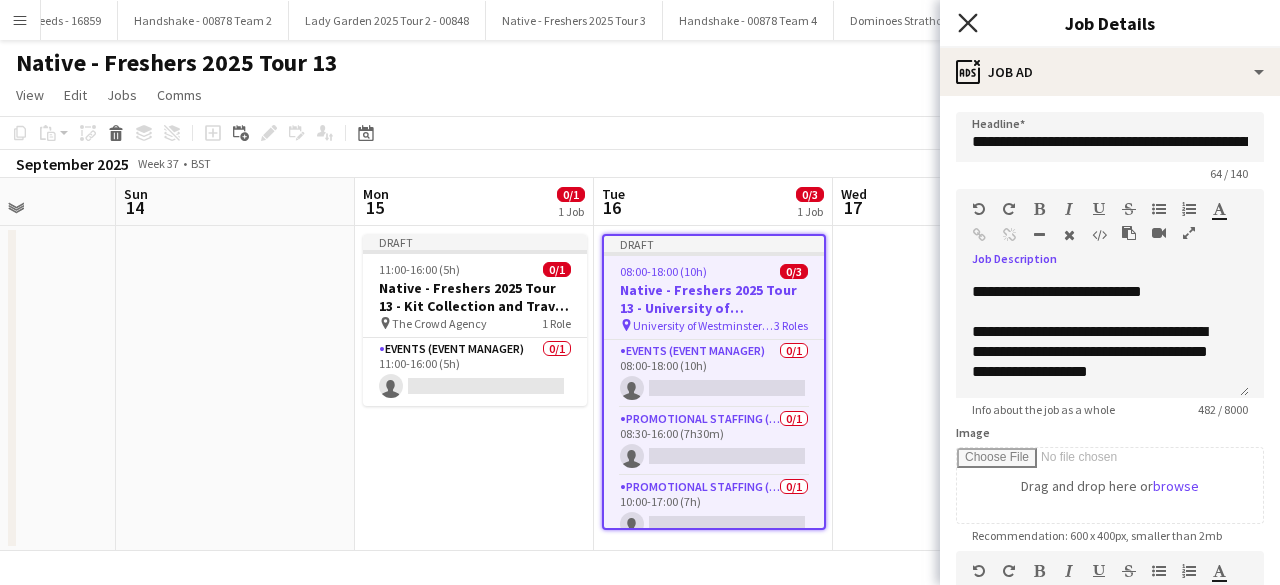 click on "Close pop-in" 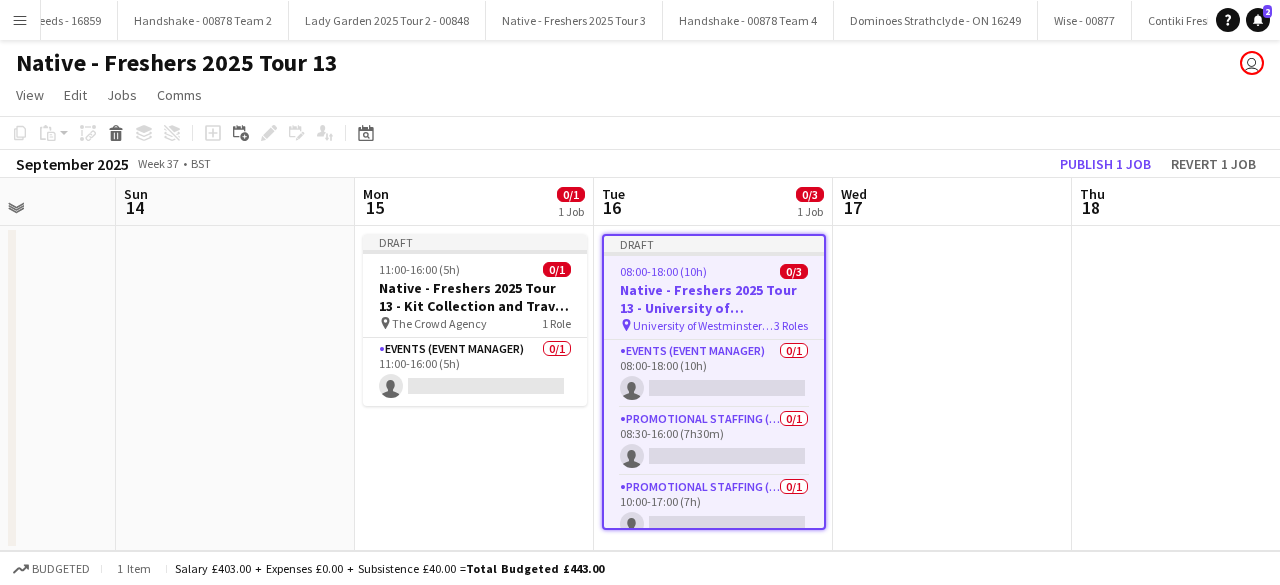 click at bounding box center (952, 388) 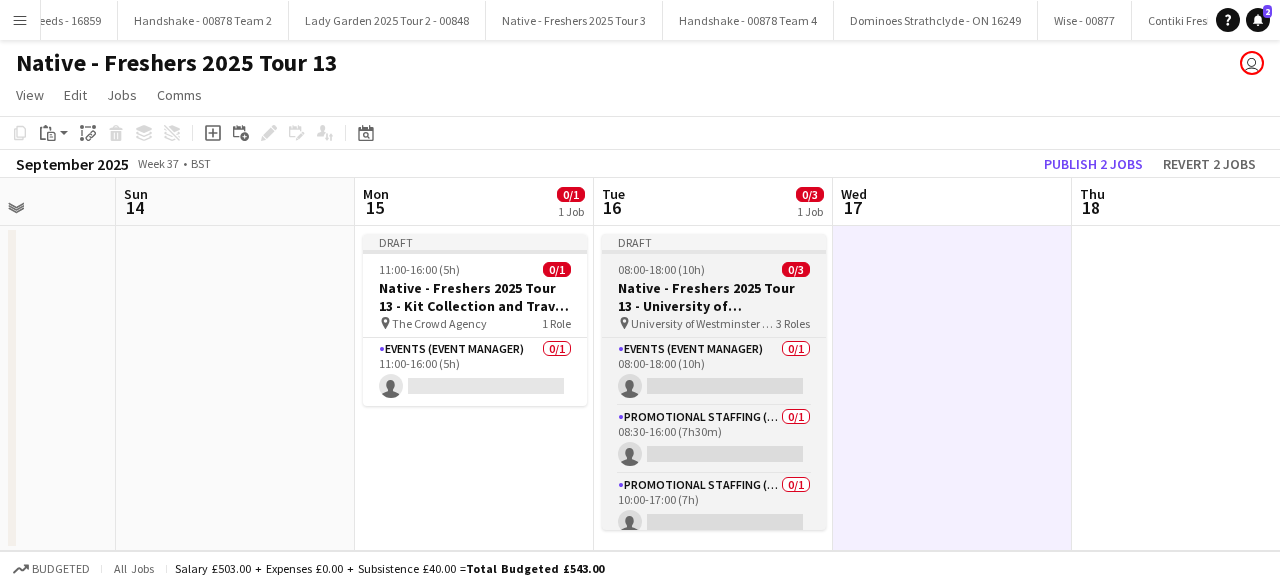 click on "08:00-18:00 (10h)    0/3" at bounding box center [714, 269] 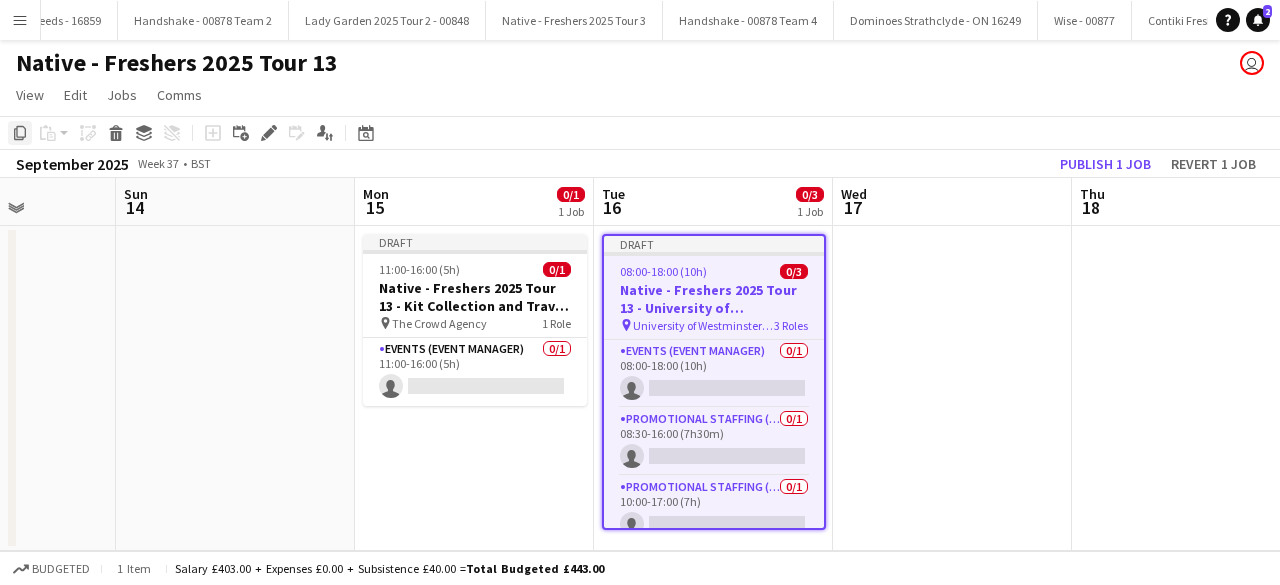 click on "Copy" 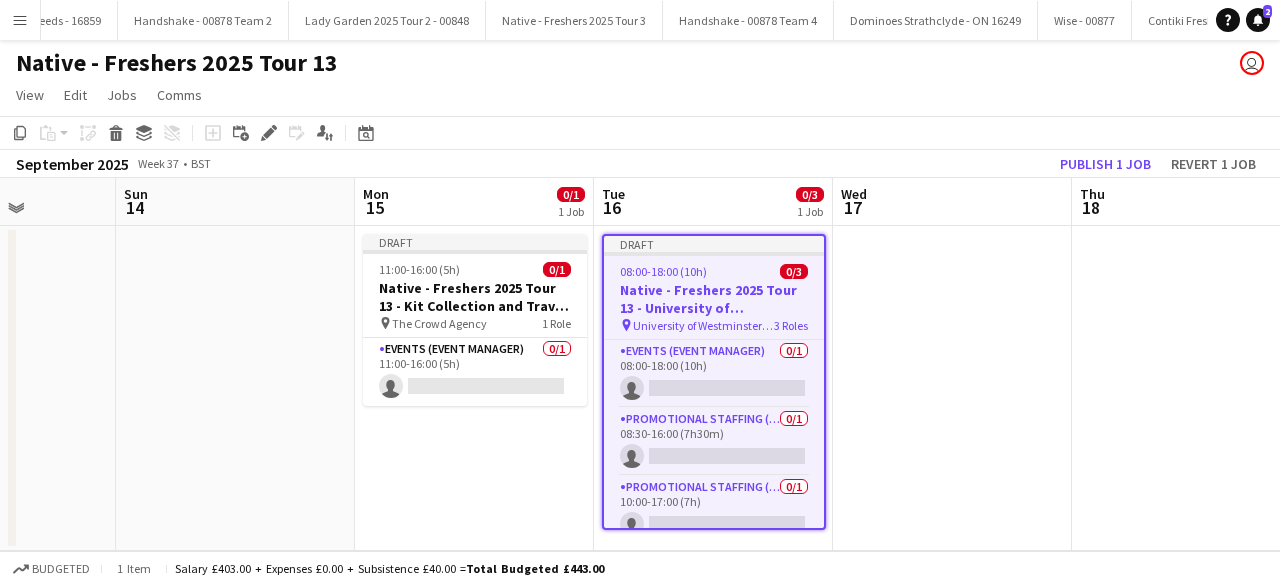 click at bounding box center (952, 388) 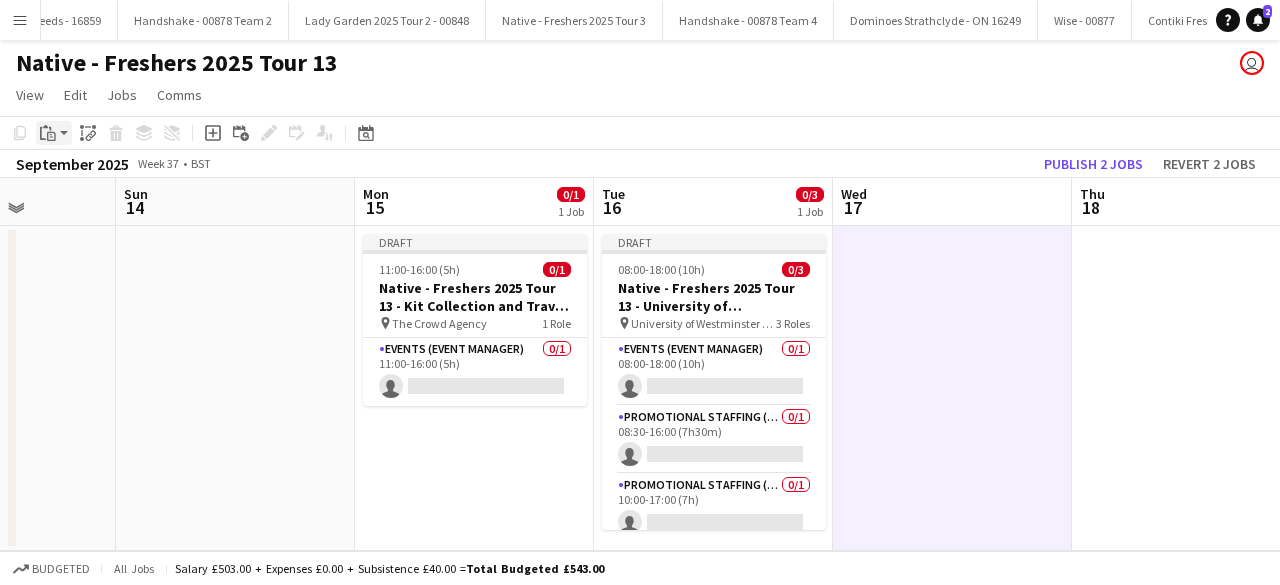 click on "Paste" at bounding box center [48, 133] 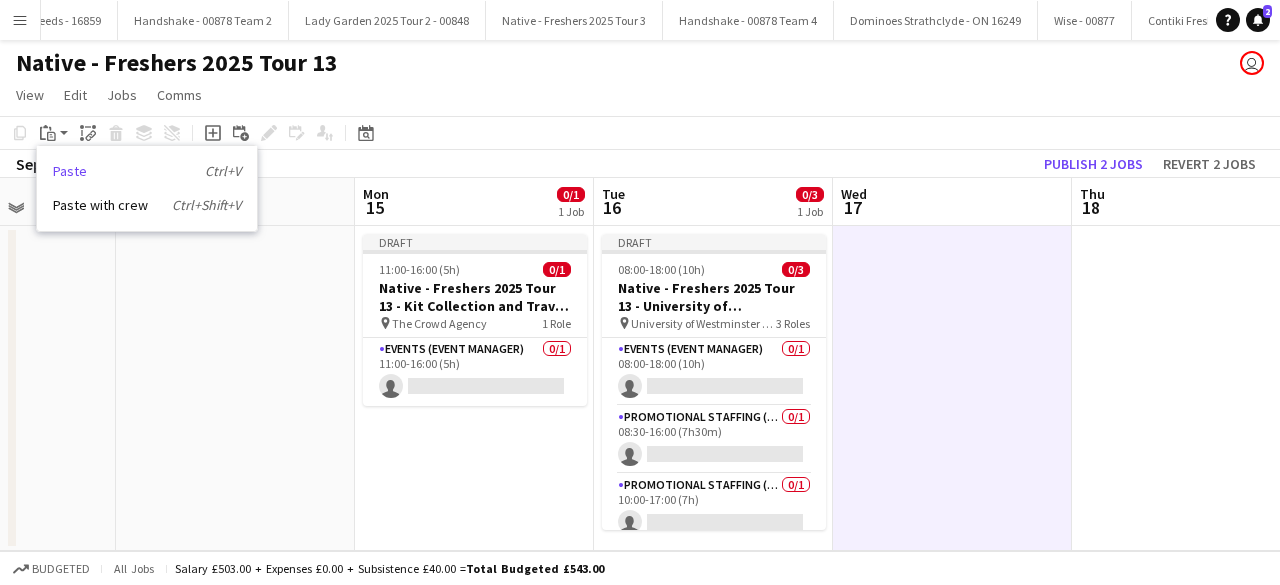 click on "Paste   Ctrl+V" at bounding box center [147, 171] 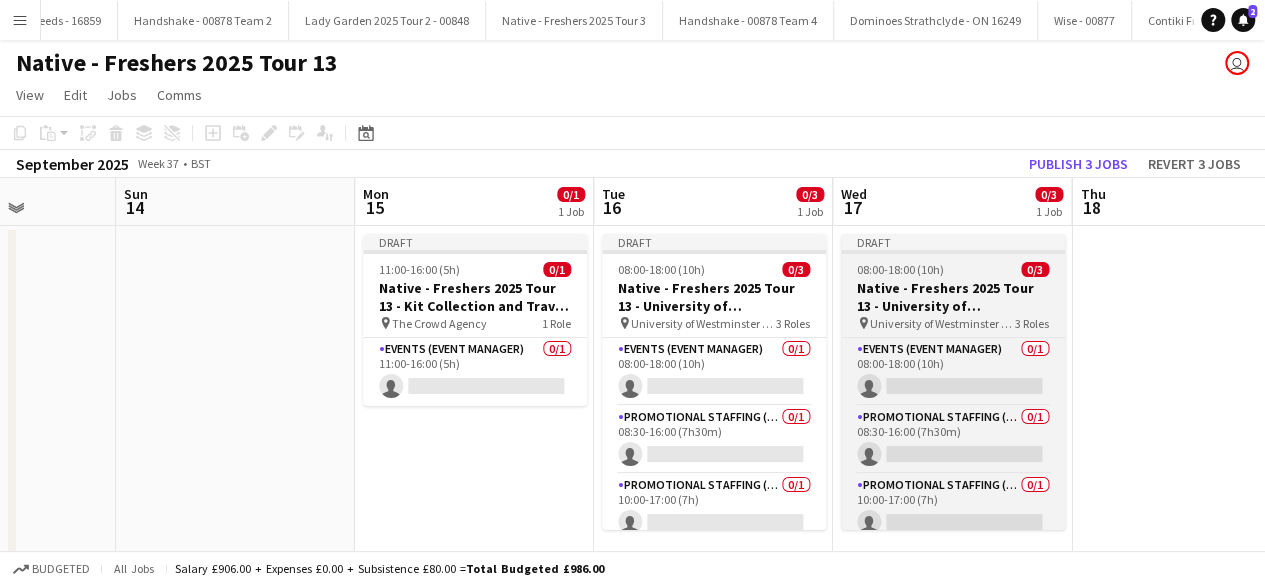 click on "08:00-18:00 (10h)    0/3" at bounding box center (953, 269) 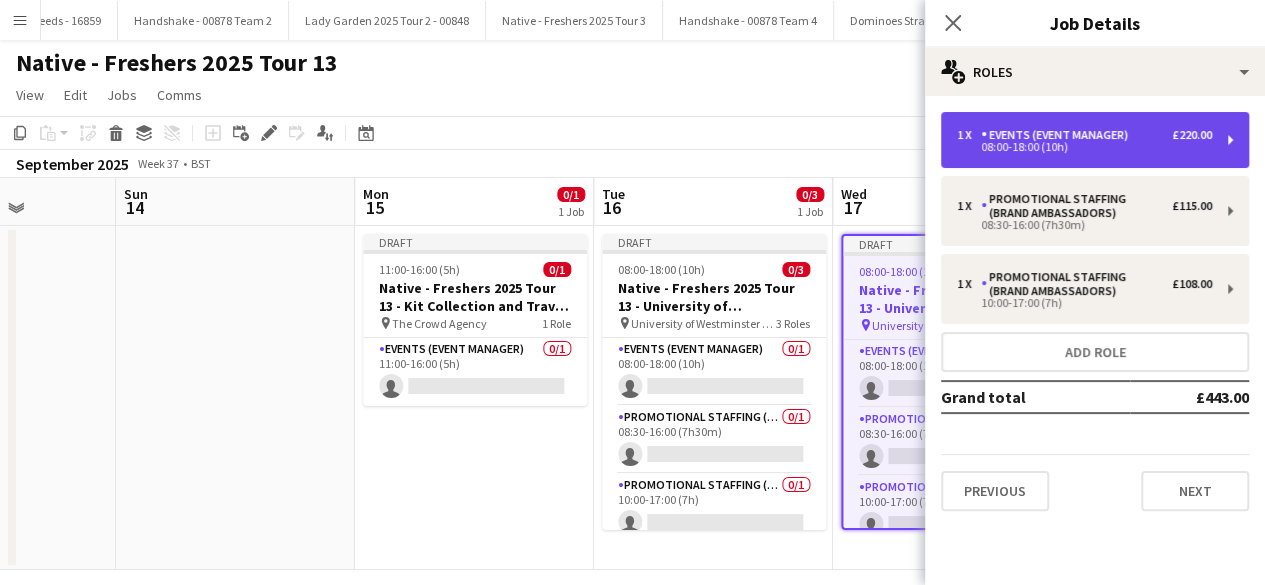 click on "1 x   Events (Event Manager)   £220.00" at bounding box center [1084, 135] 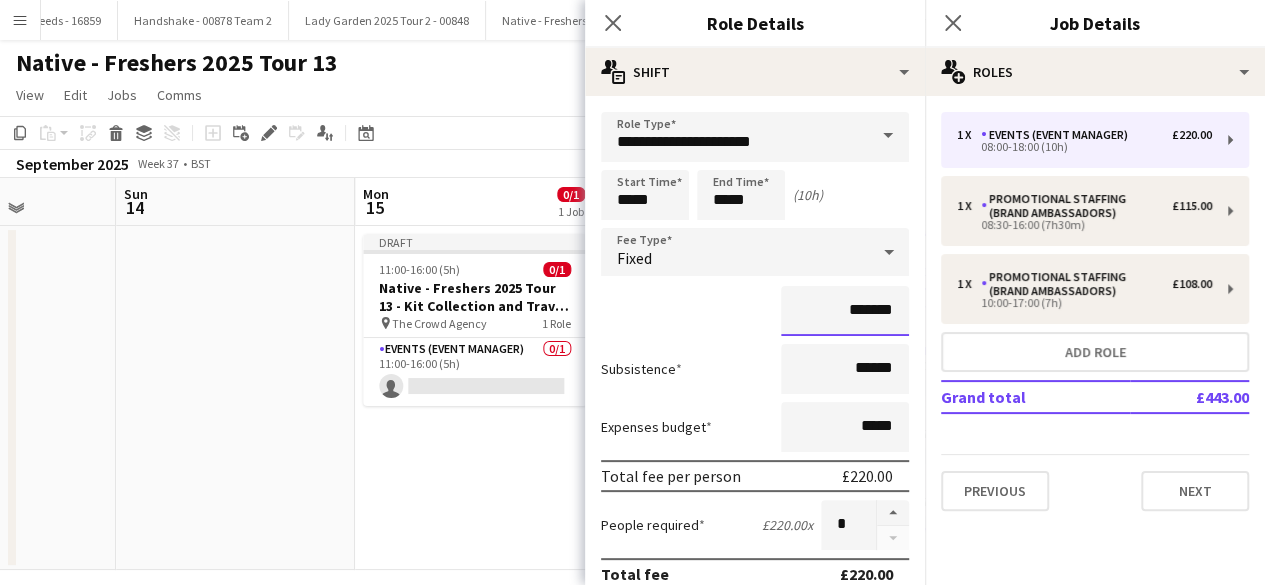 click on "*******" at bounding box center [845, 311] 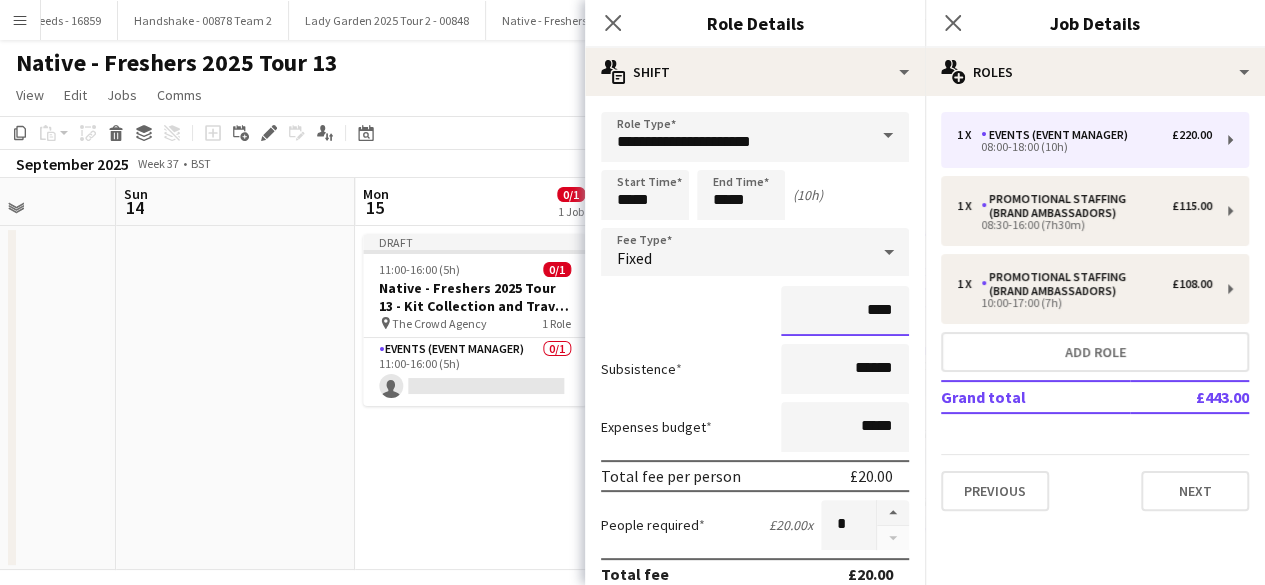 type on "**" 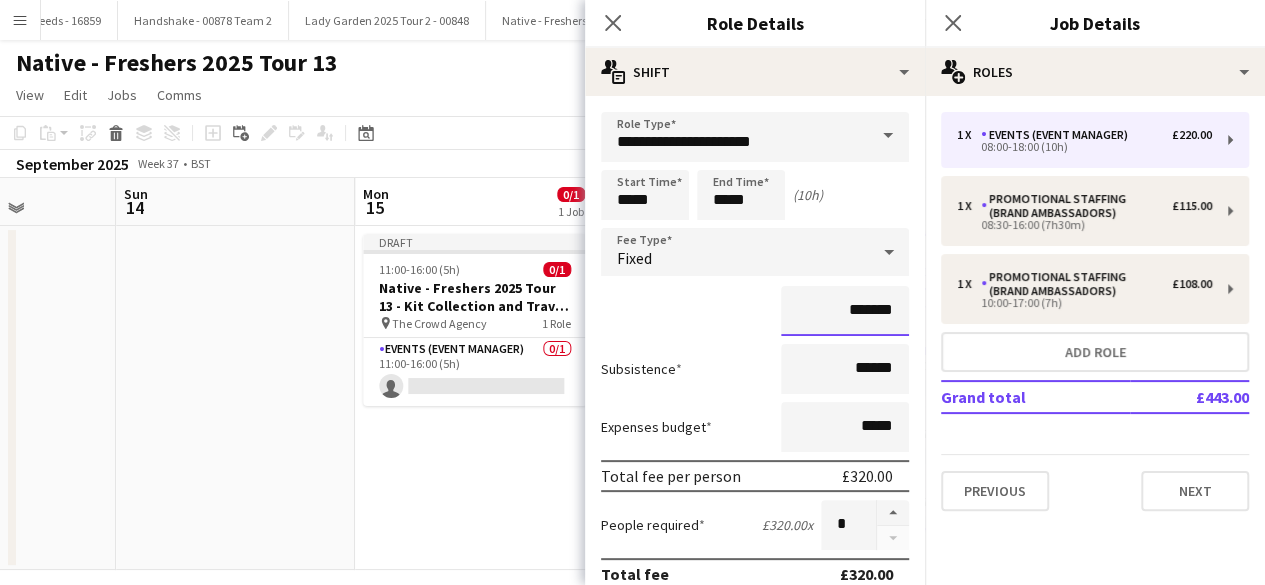type on "*******" 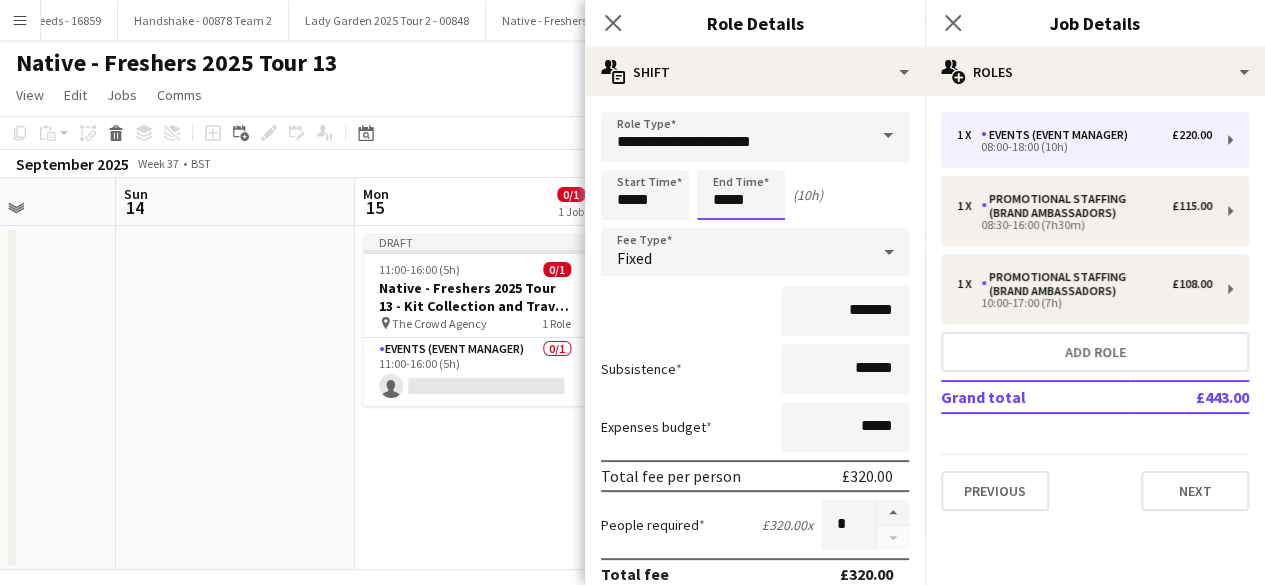click on "*****" at bounding box center (741, 195) 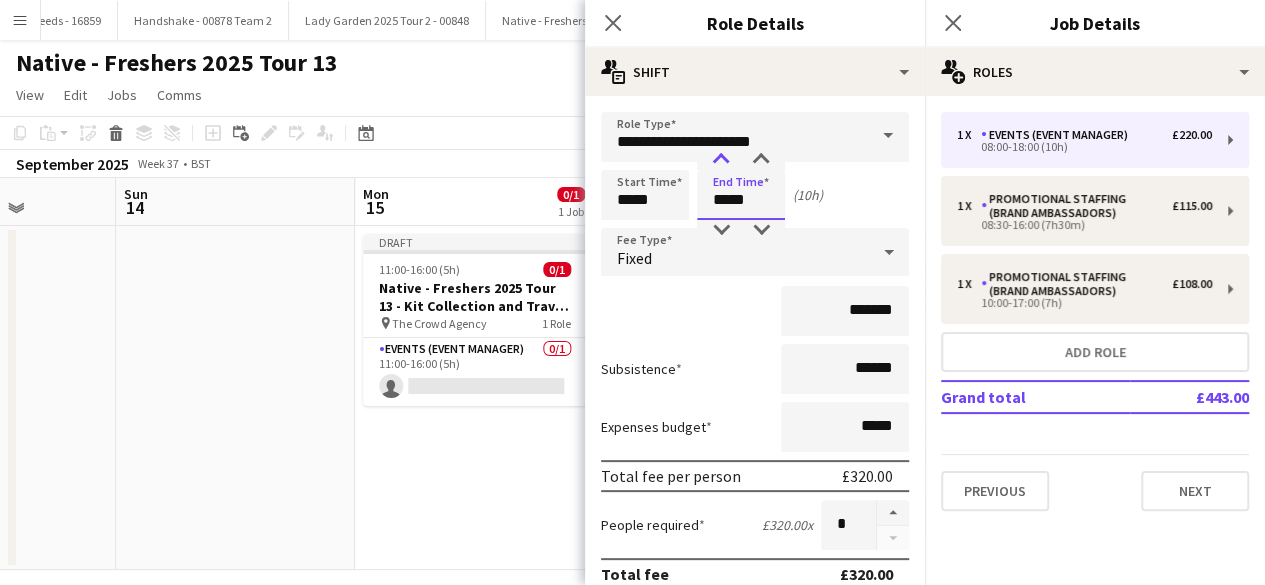 click at bounding box center [721, 160] 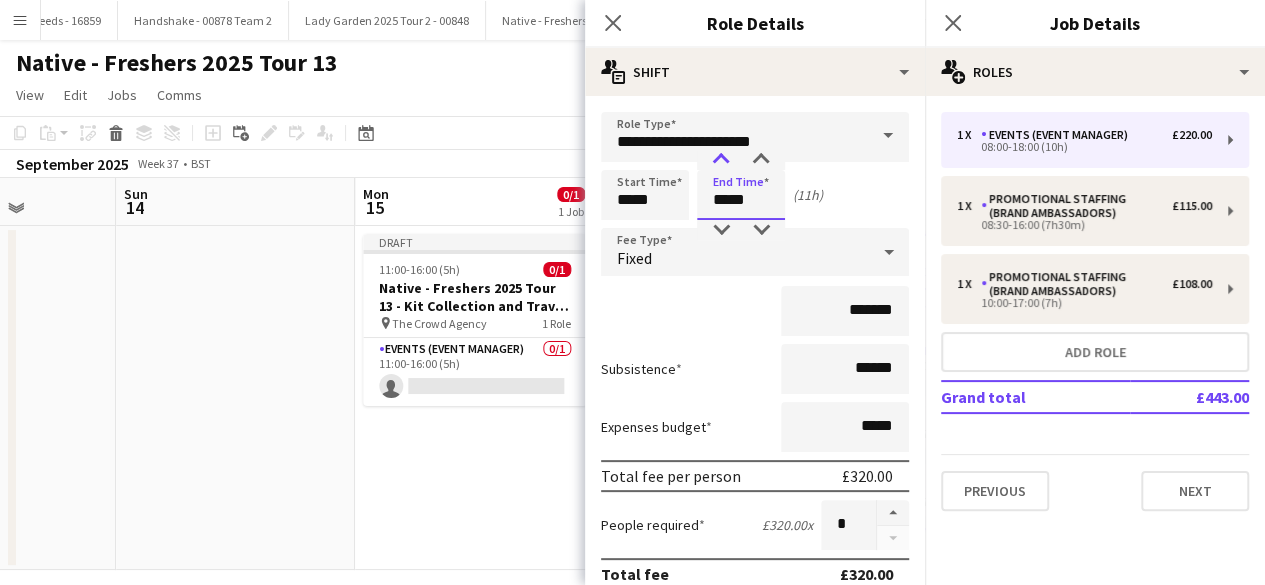 click at bounding box center (721, 160) 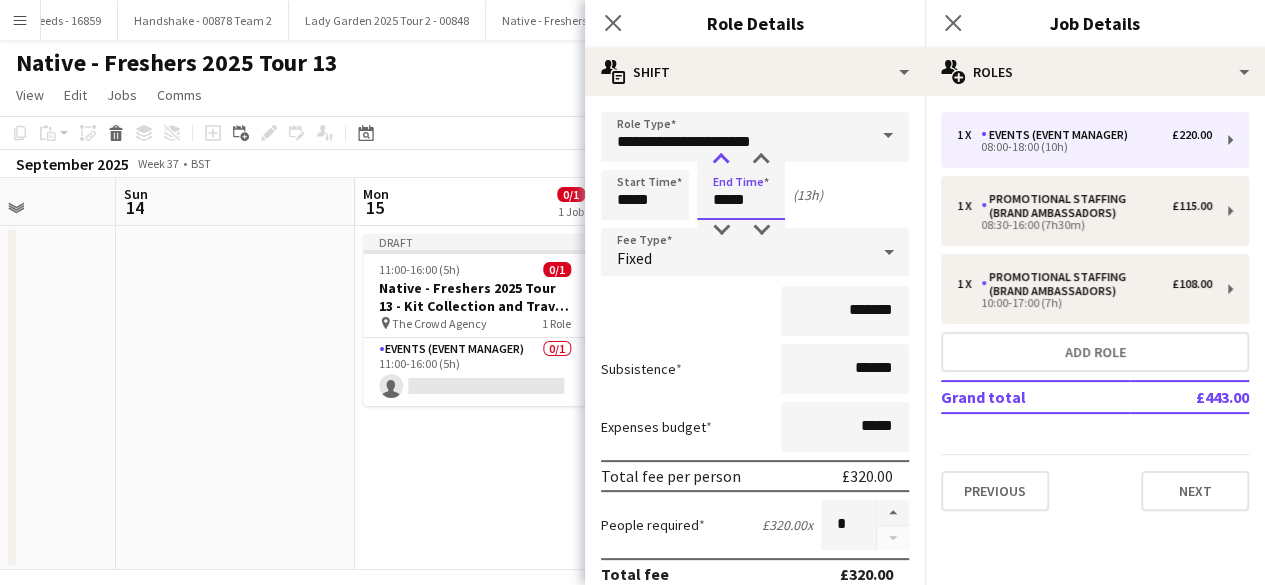 click at bounding box center [721, 160] 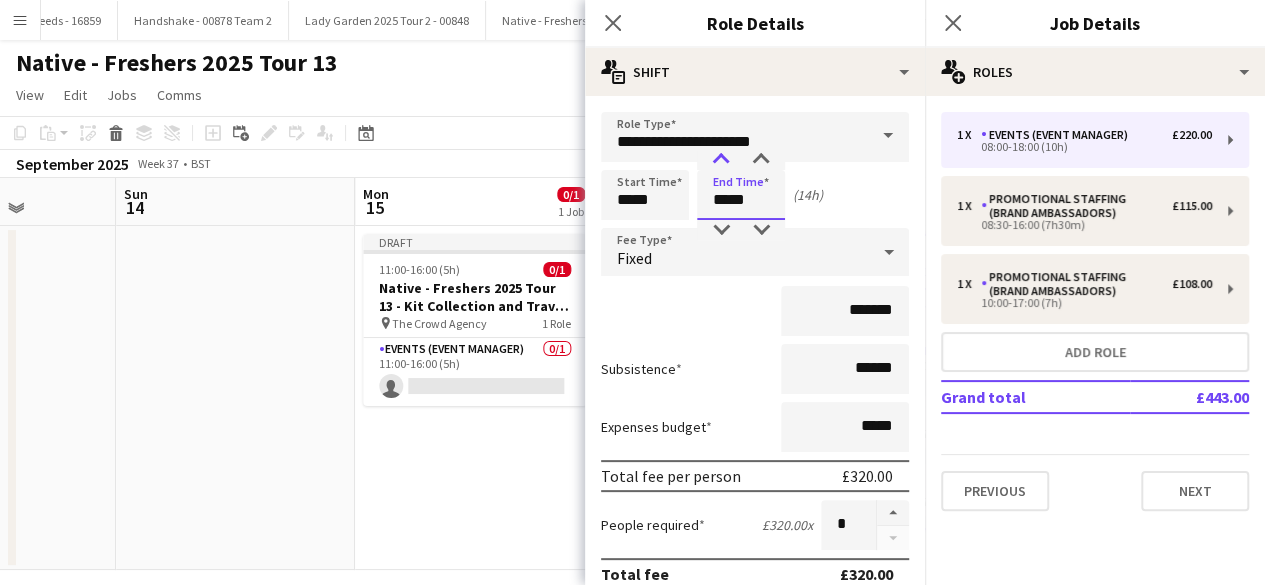 click at bounding box center [721, 160] 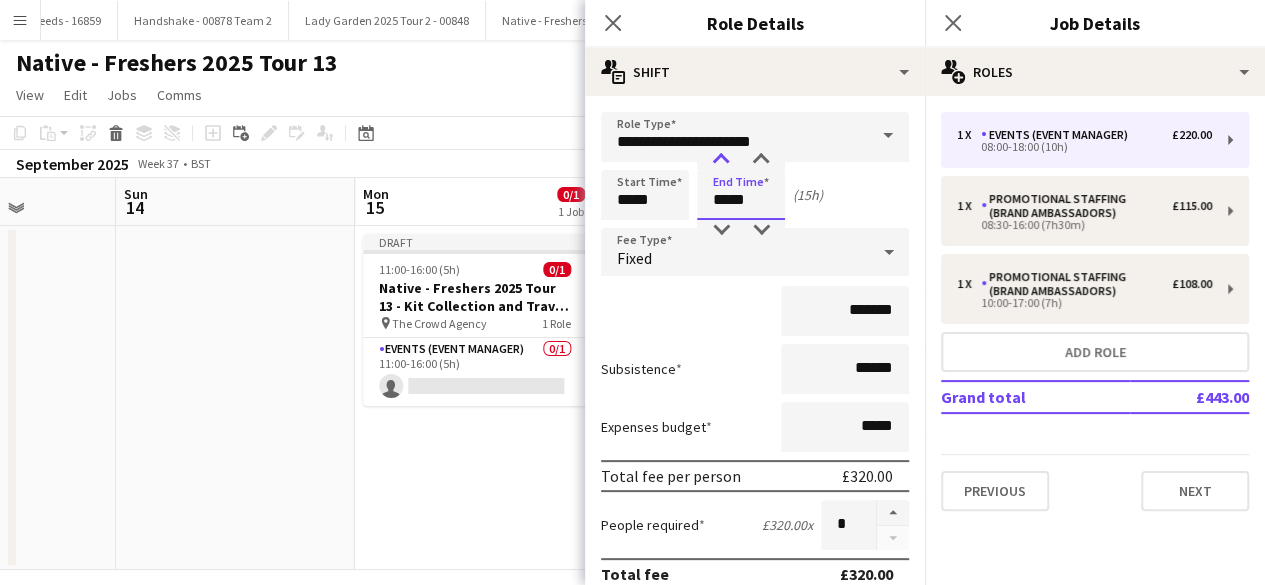 click at bounding box center (721, 160) 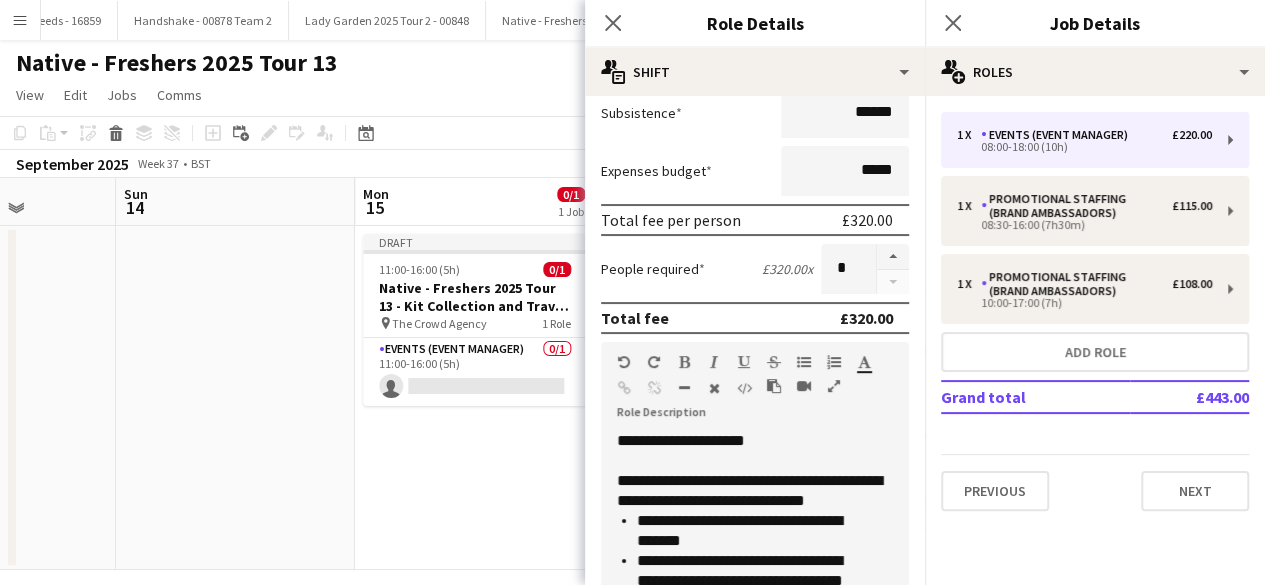 scroll, scrollTop: 280, scrollLeft: 0, axis: vertical 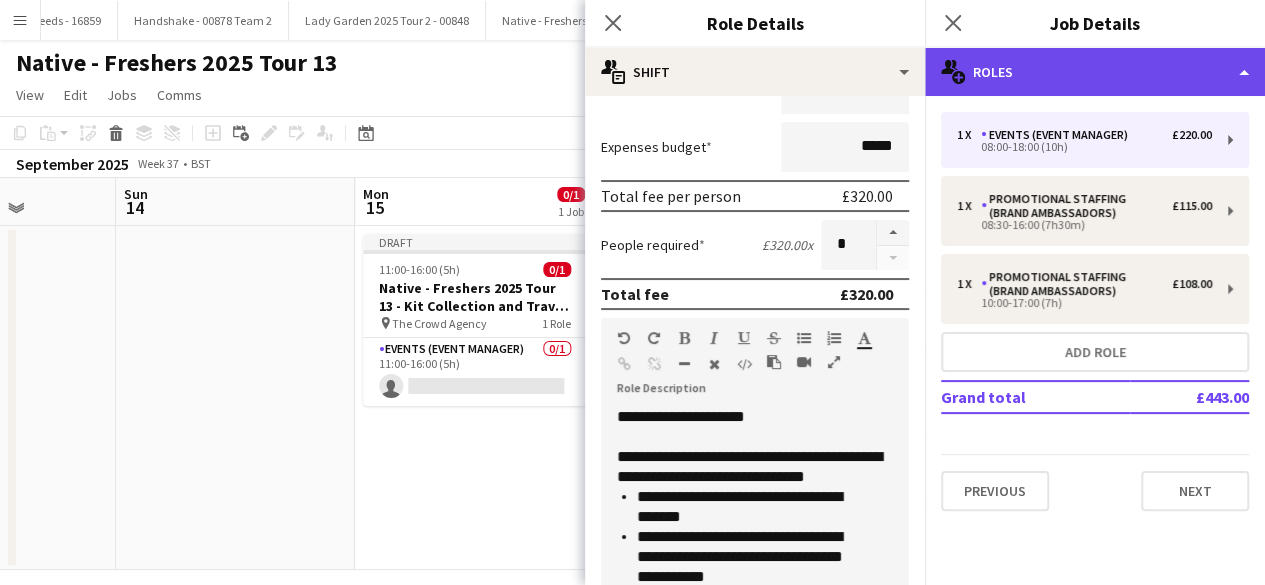click on "multiple-users-add
Roles" 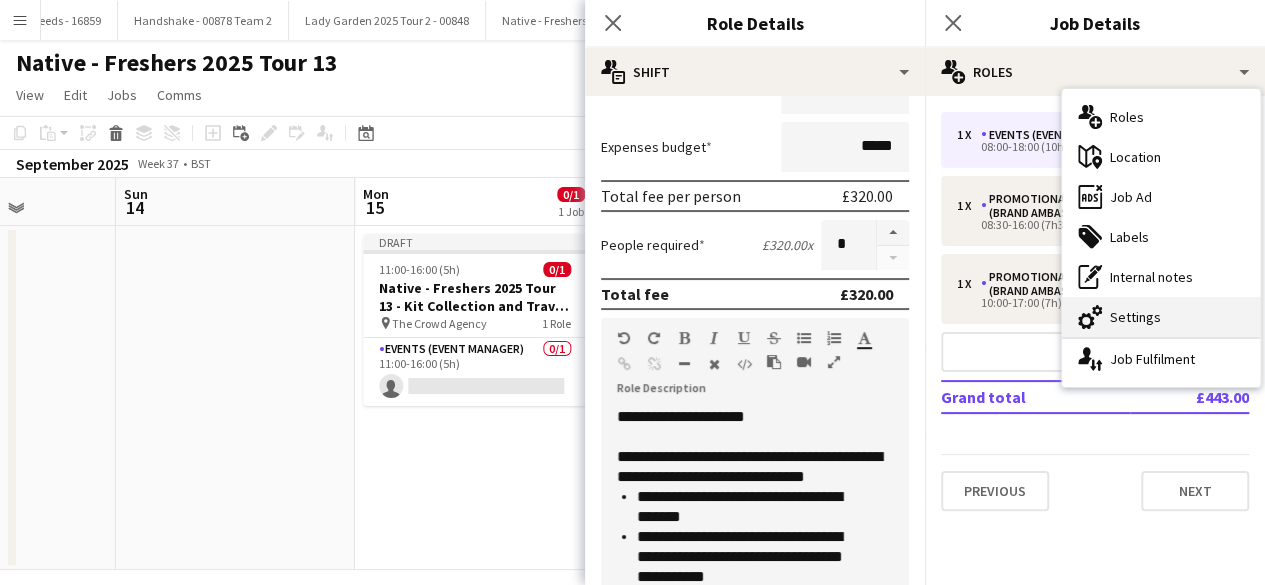 click on "cog-double-3
Settings" at bounding box center (1161, 317) 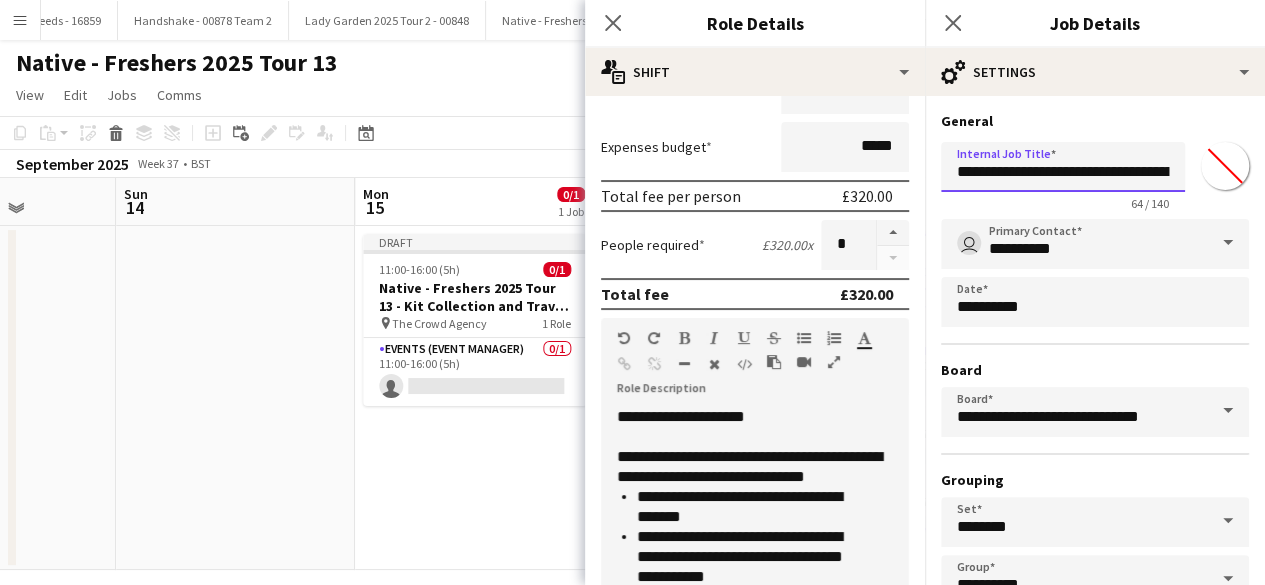 scroll, scrollTop: 0, scrollLeft: 223, axis: horizontal 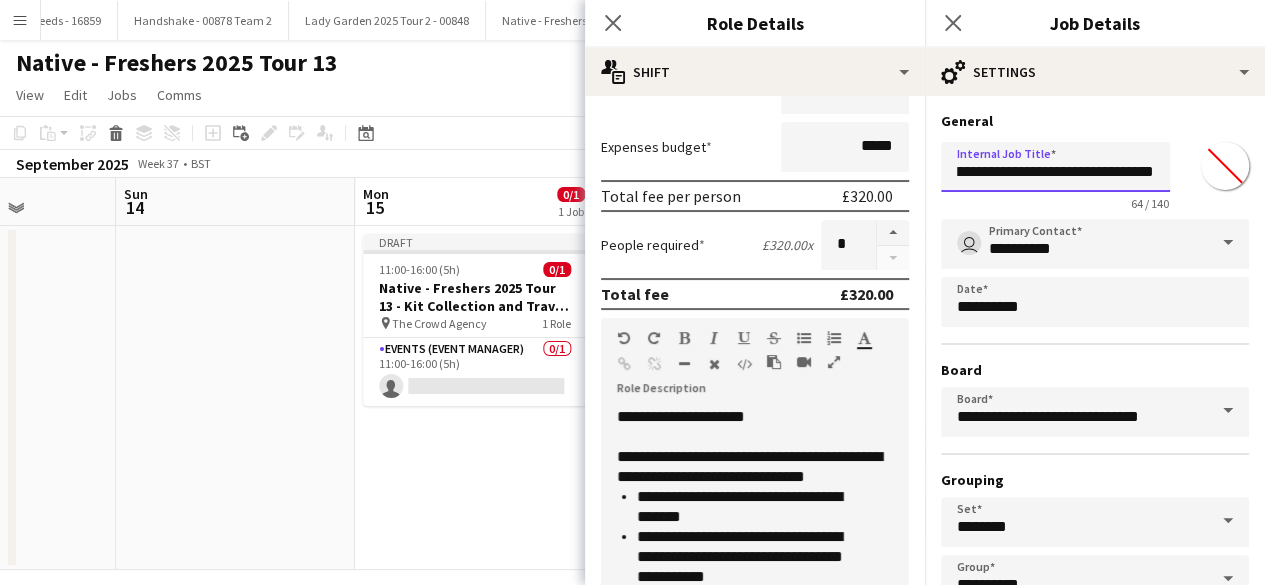 drag, startPoint x: 1078, startPoint y: 173, endPoint x: 1206, endPoint y: 169, distance: 128.06248 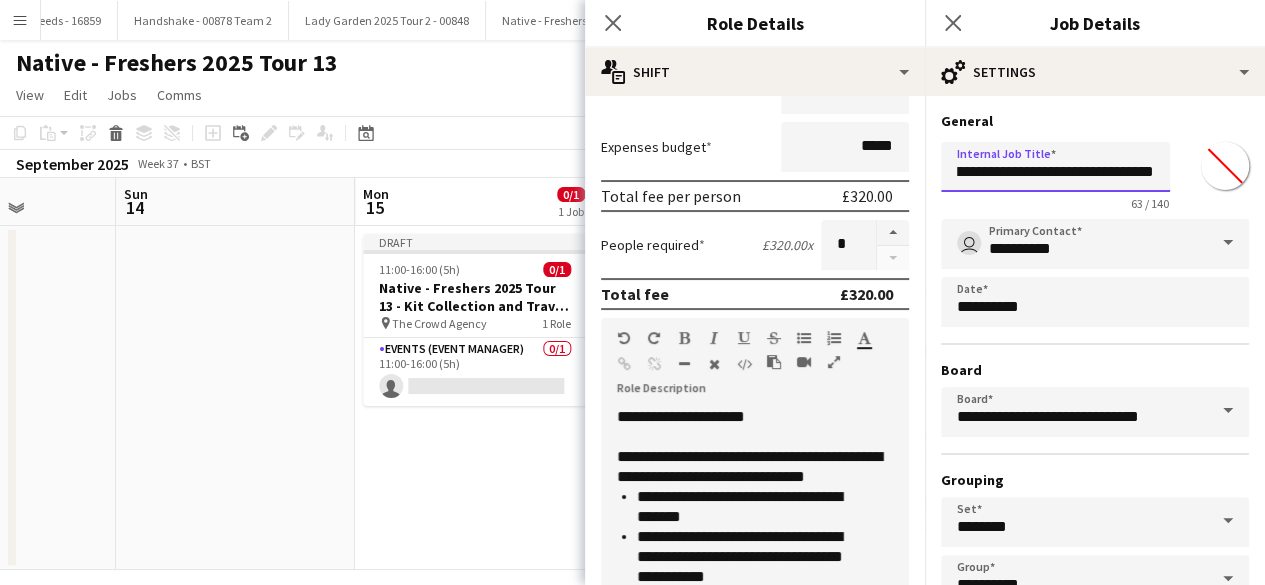 scroll, scrollTop: 0, scrollLeft: 223, axis: horizontal 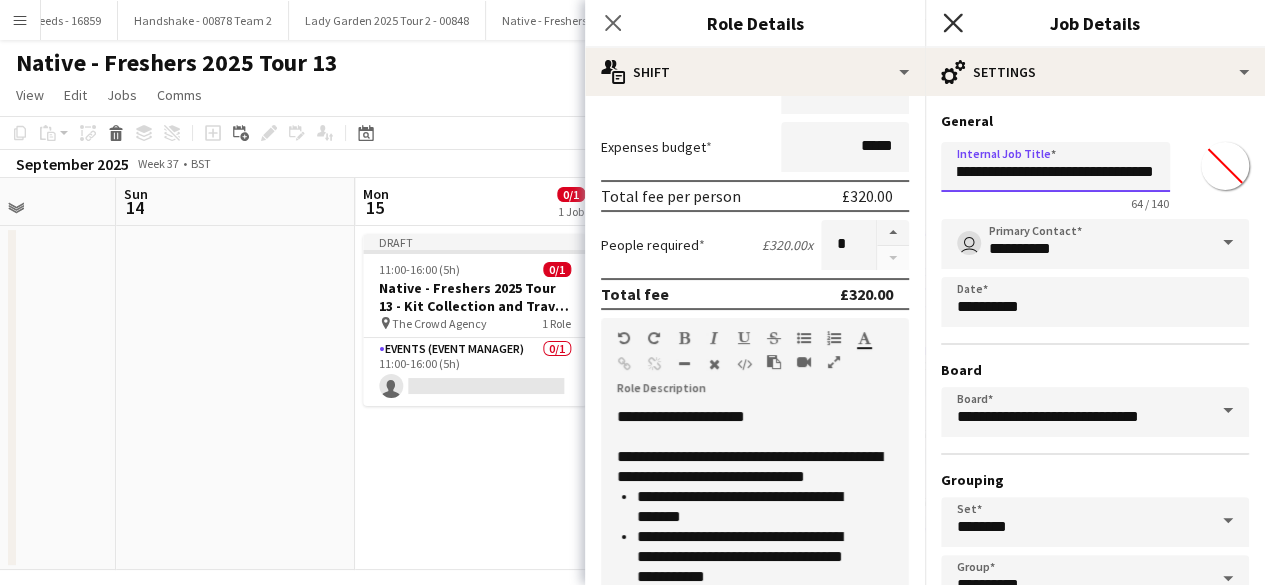 type on "**********" 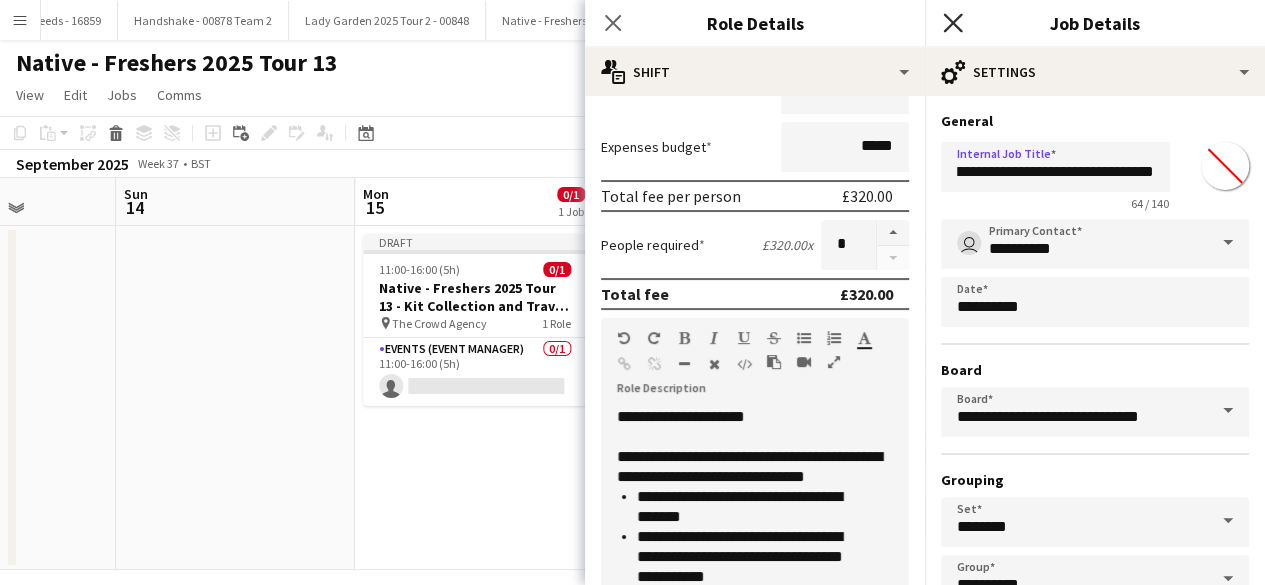 click 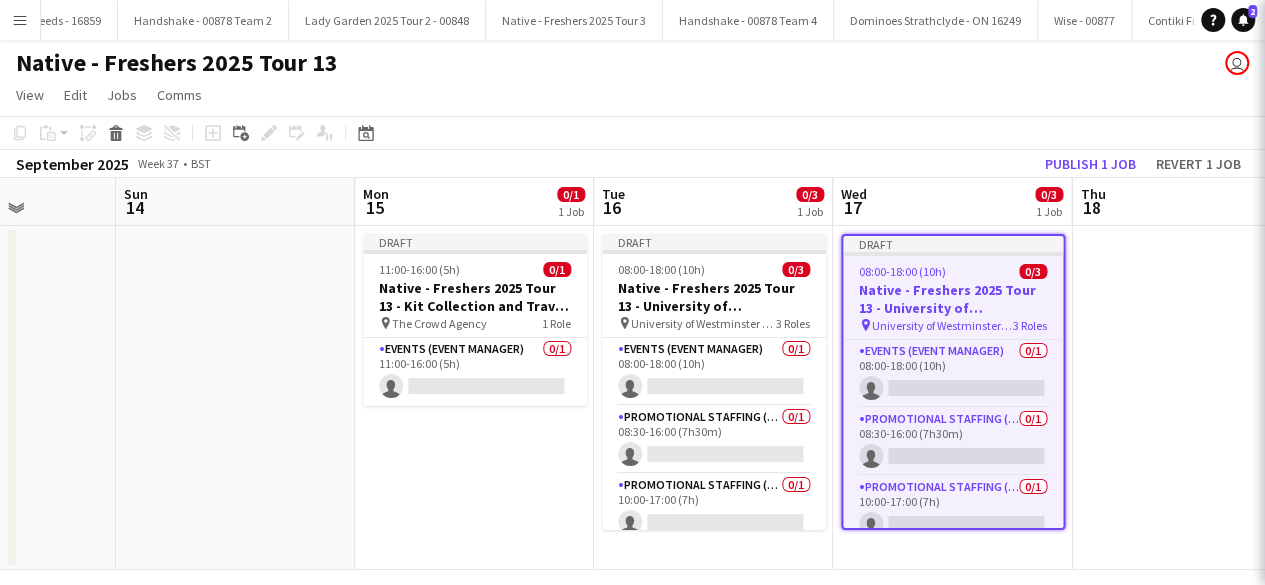 scroll, scrollTop: 0, scrollLeft: 0, axis: both 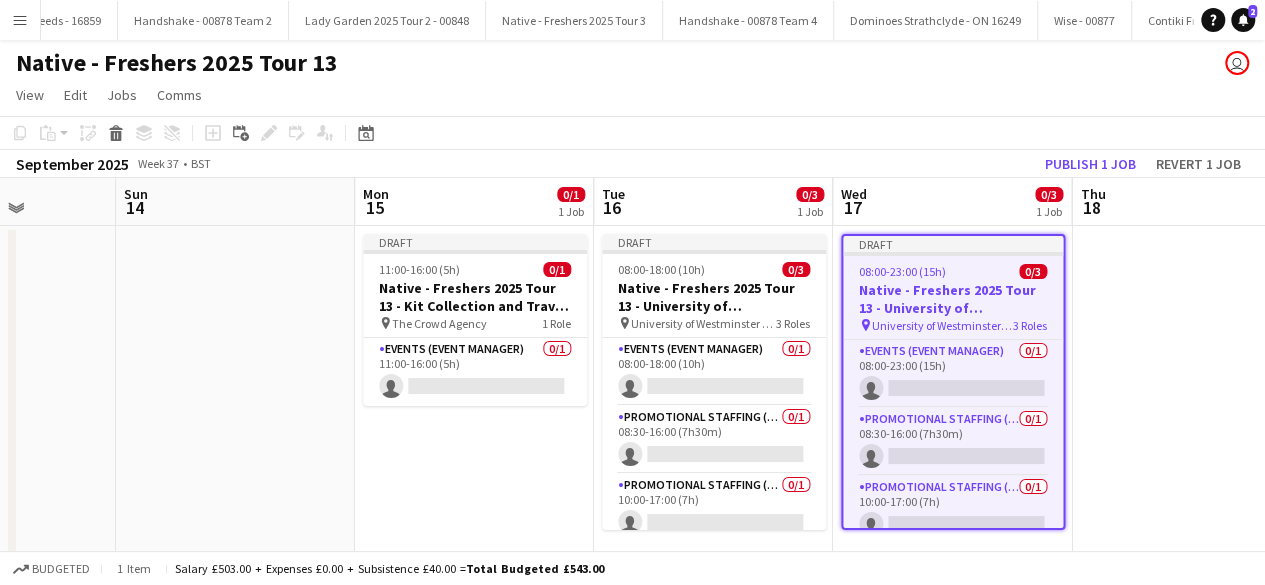 click at bounding box center [1191, 398] 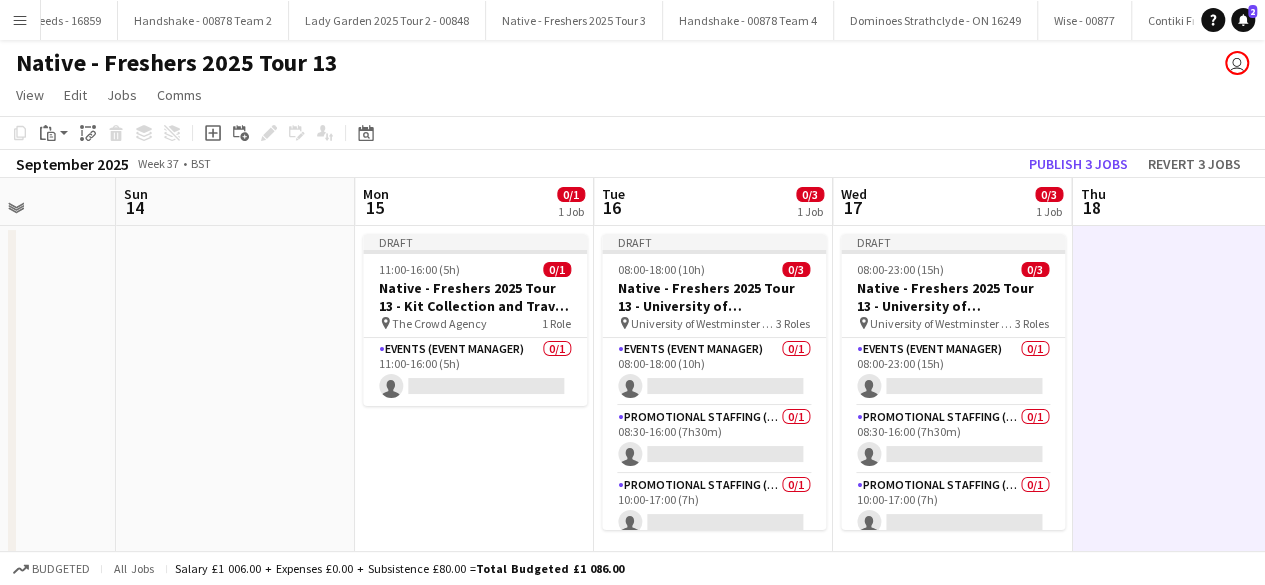 click at bounding box center [1191, 398] 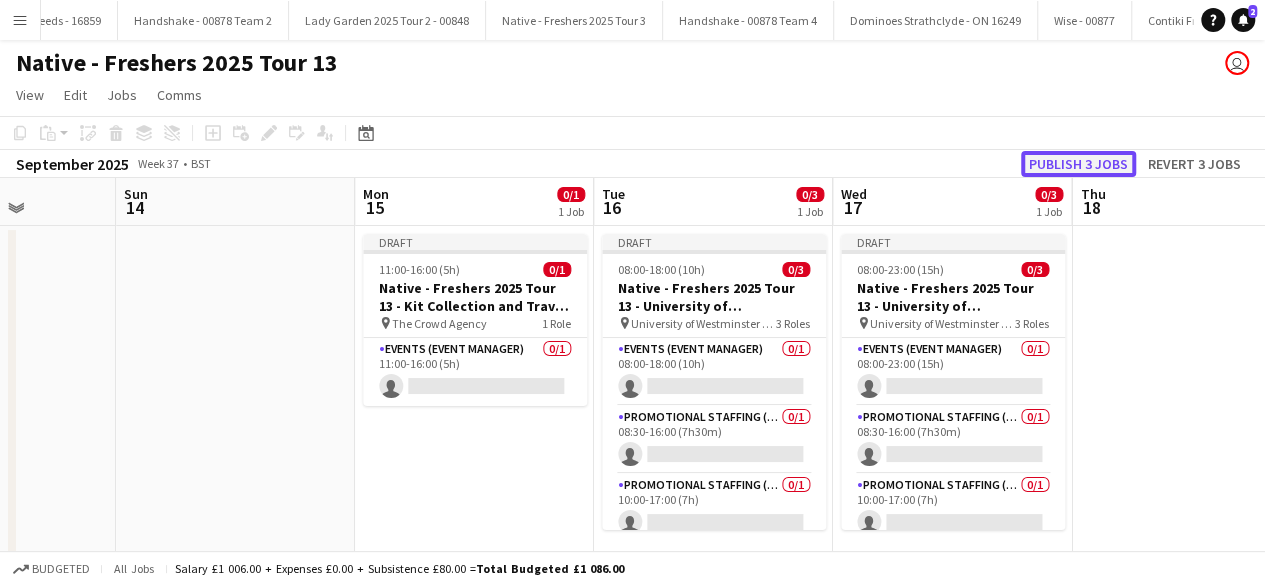click on "Publish 3 jobs" 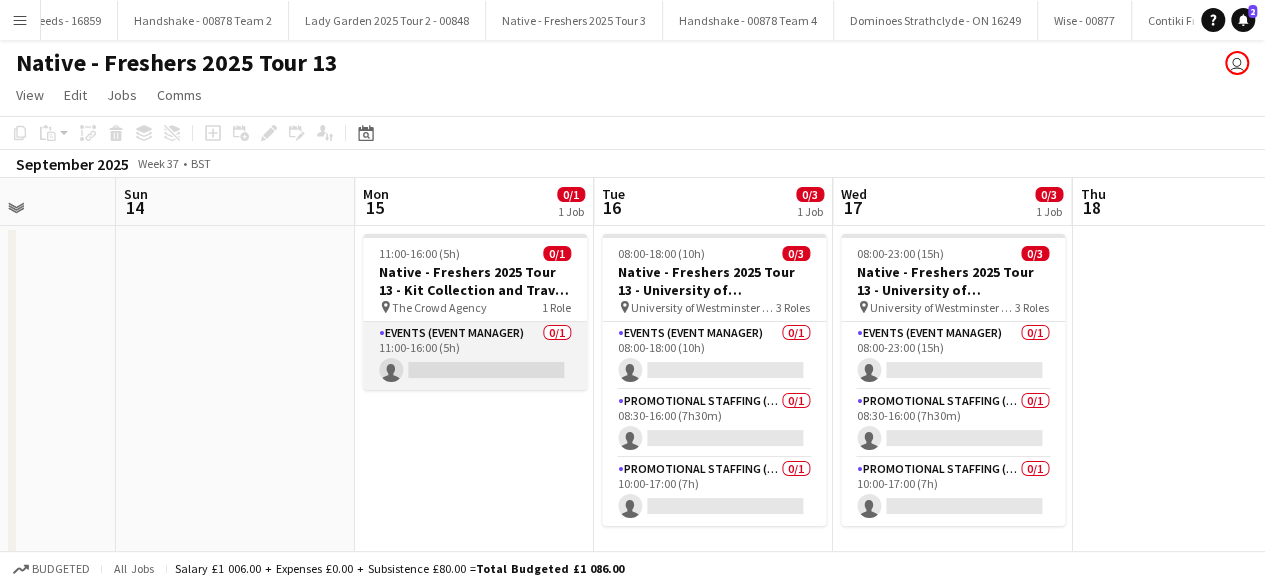 click on "Events (Event Manager)   0/1   11:00-16:00 (5h)
single-neutral-actions" at bounding box center (475, 356) 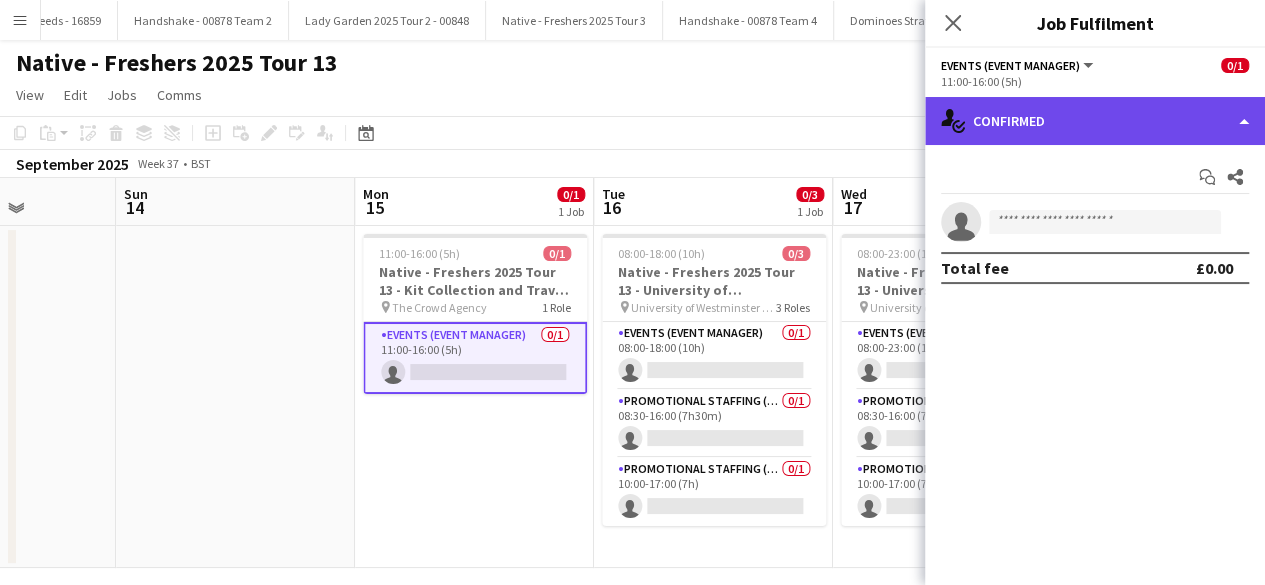 click on "single-neutral-actions-check-2
Confirmed" 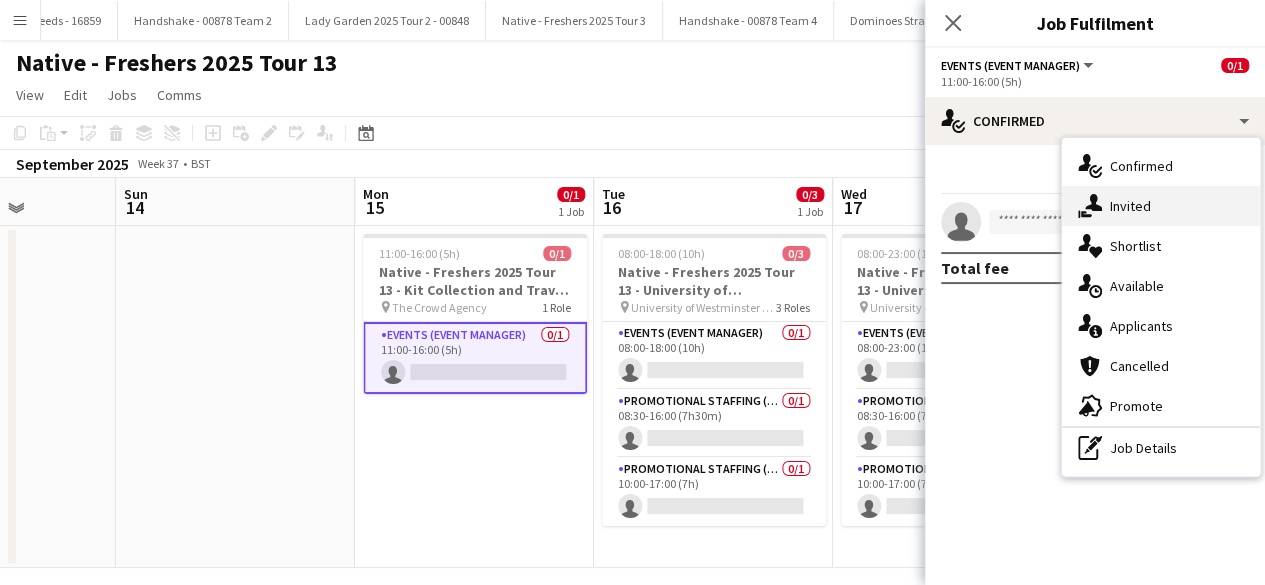 click on "single-neutral-actions-share-1
Invited" at bounding box center [1161, 206] 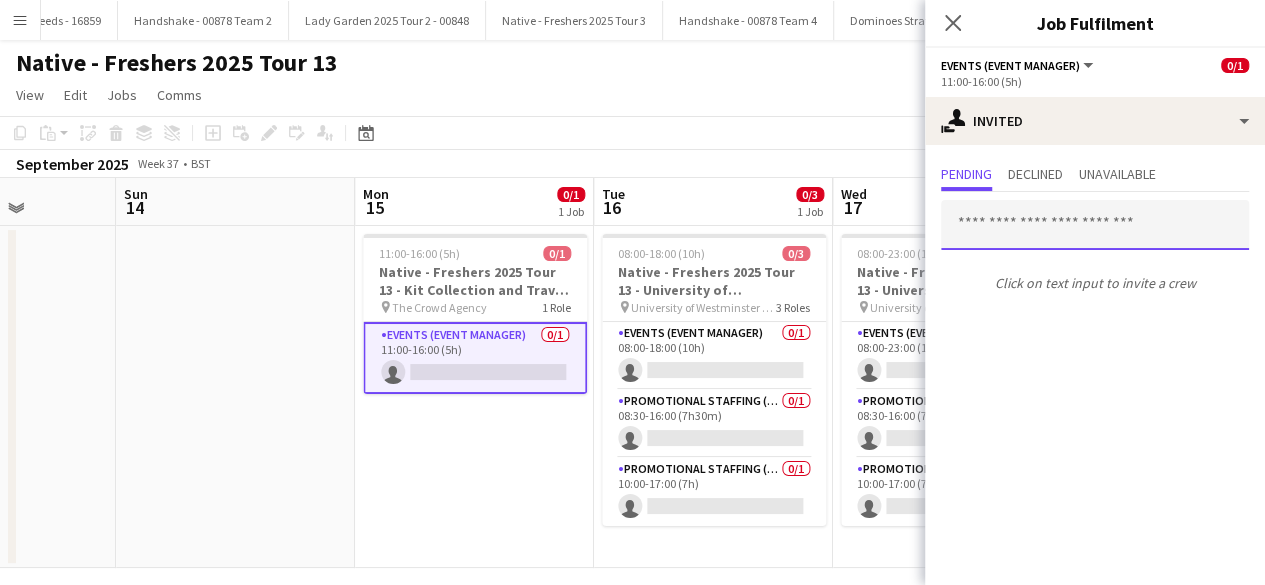 click at bounding box center (1095, 225) 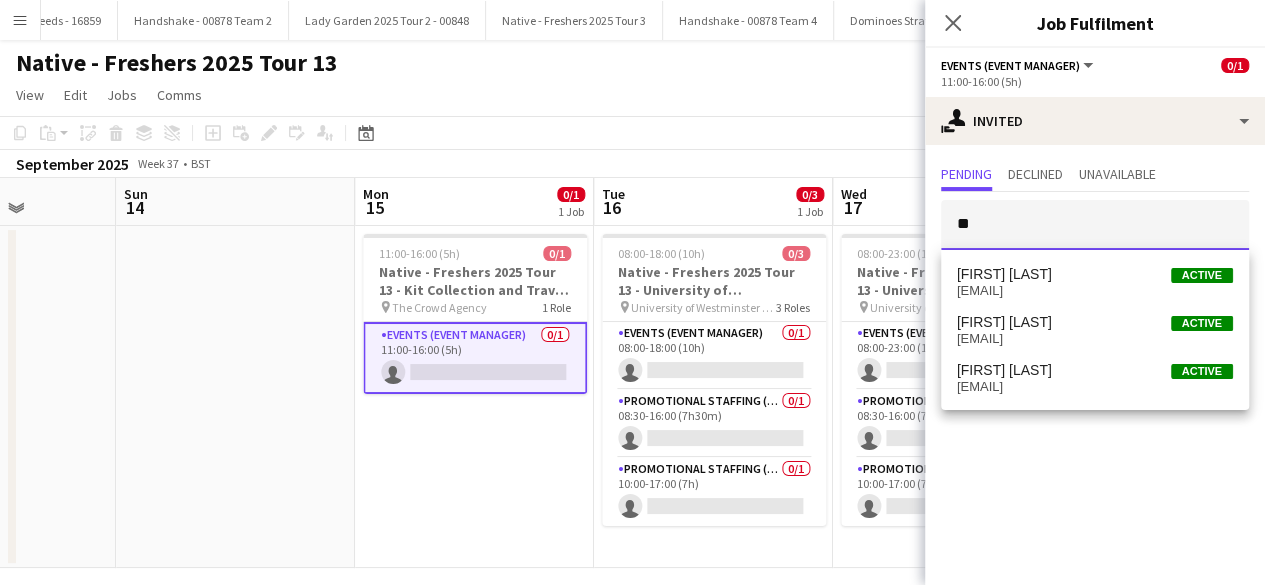 type on "*" 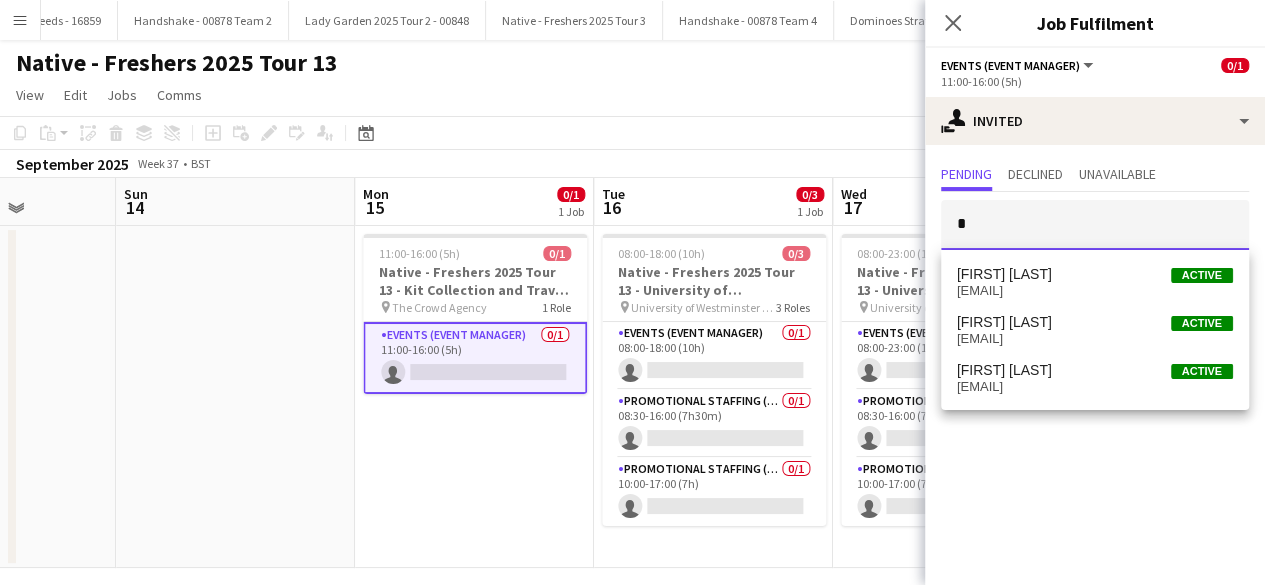 type 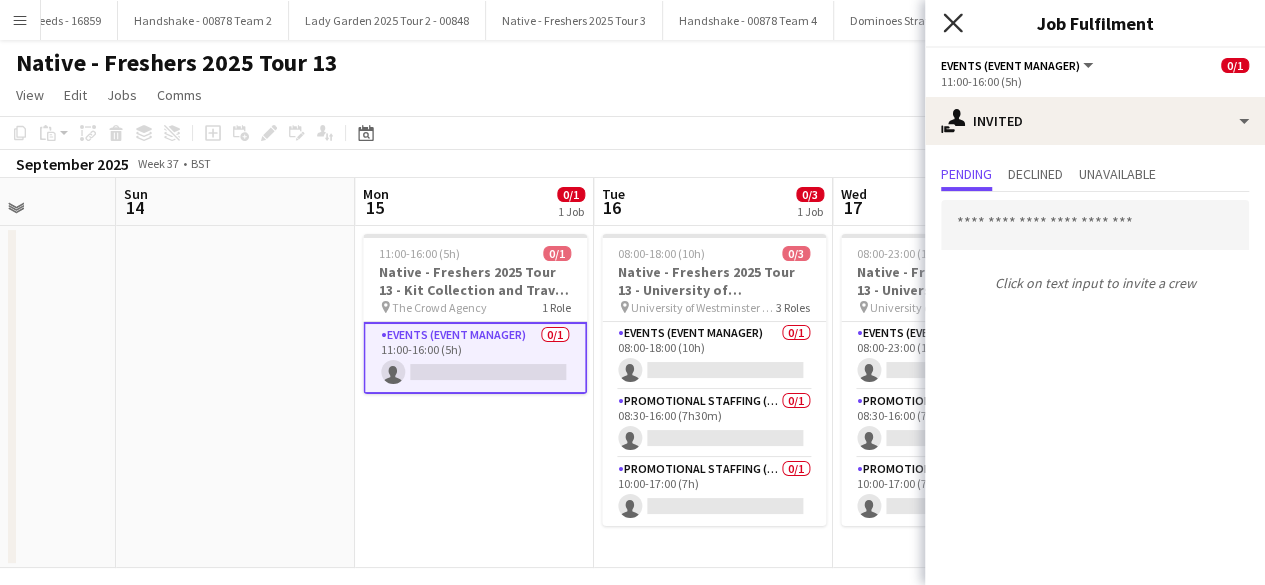 click on "Close pop-in" 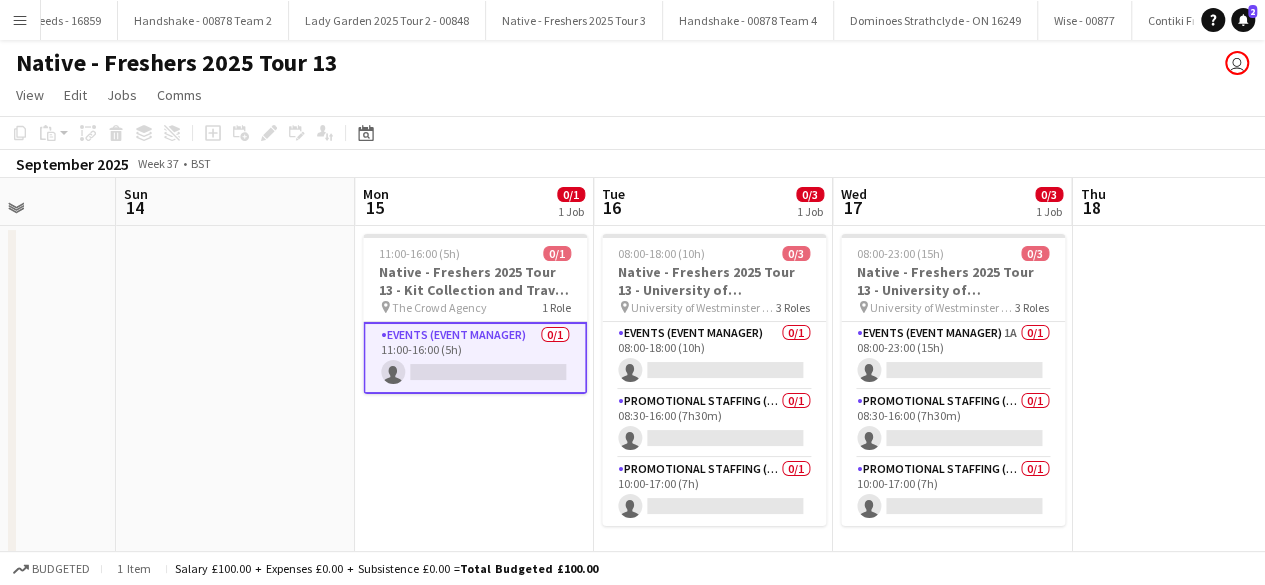 click on "Native - Freshers 2025 Tour 13" 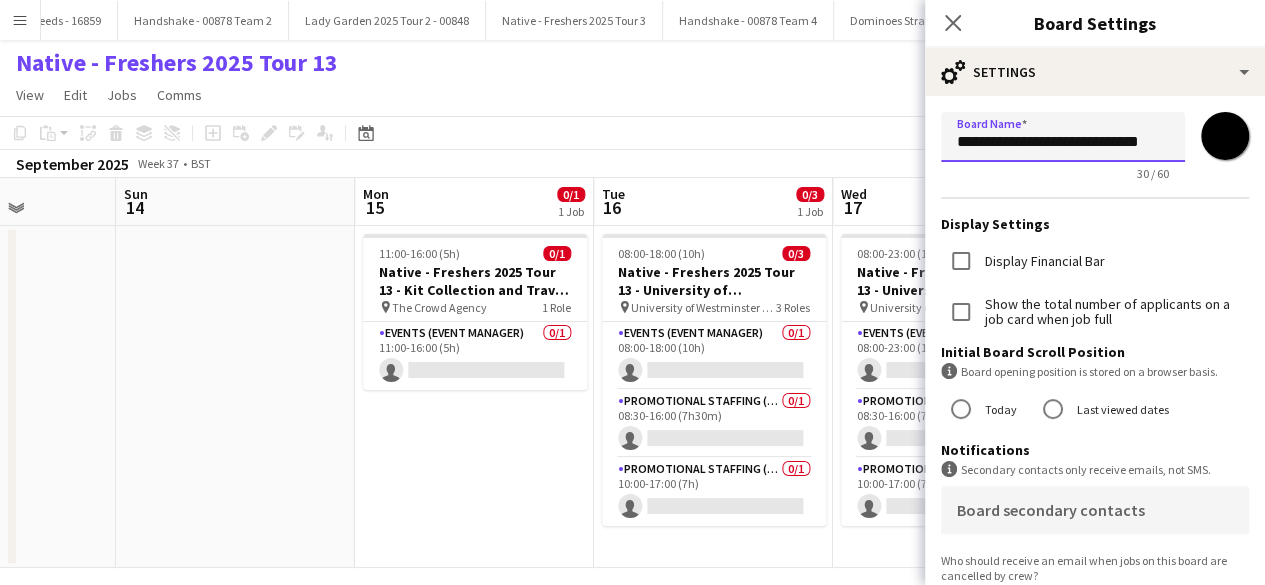 scroll, scrollTop: 0, scrollLeft: 2, axis: horizontal 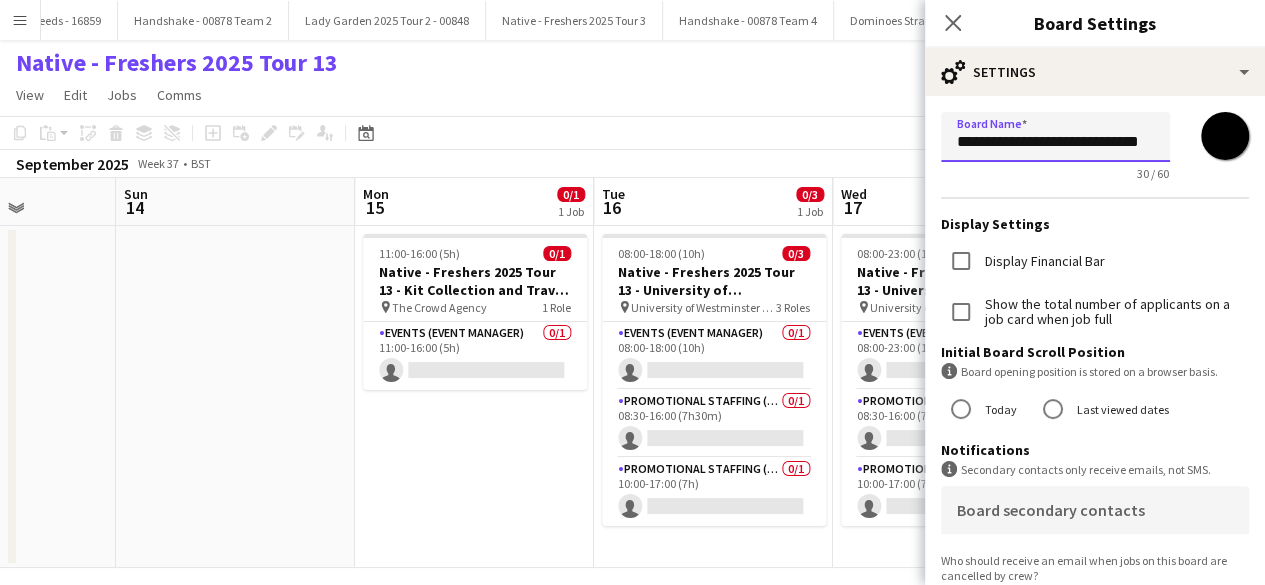 drag, startPoint x: 954, startPoint y: 141, endPoint x: 1166, endPoint y: 143, distance: 212.00943 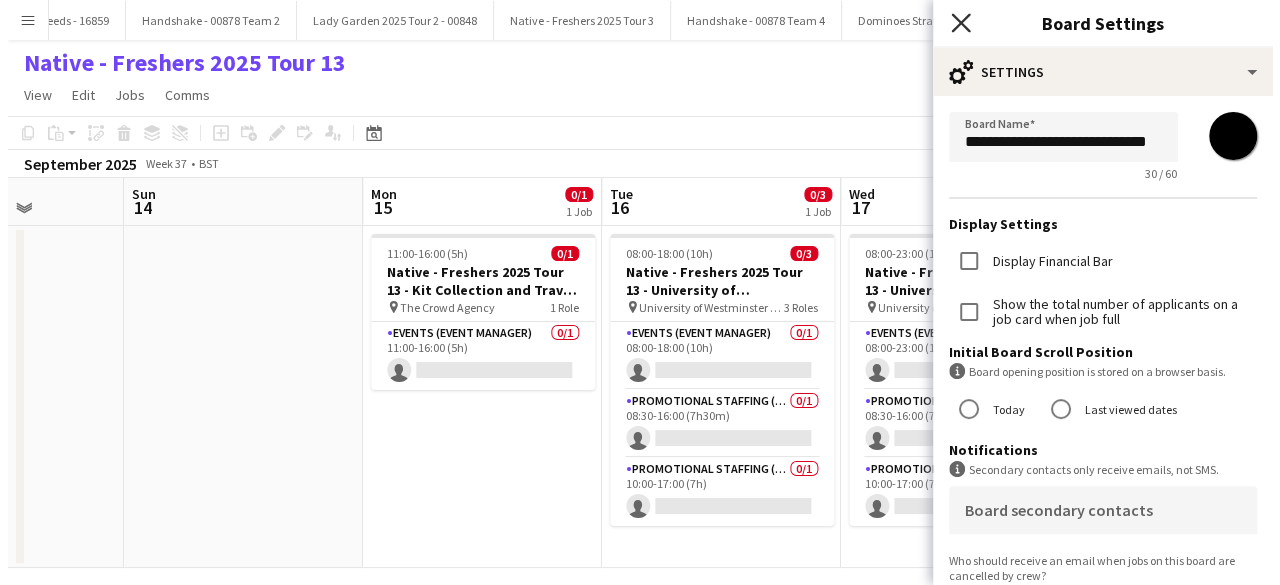 scroll, scrollTop: 0, scrollLeft: 0, axis: both 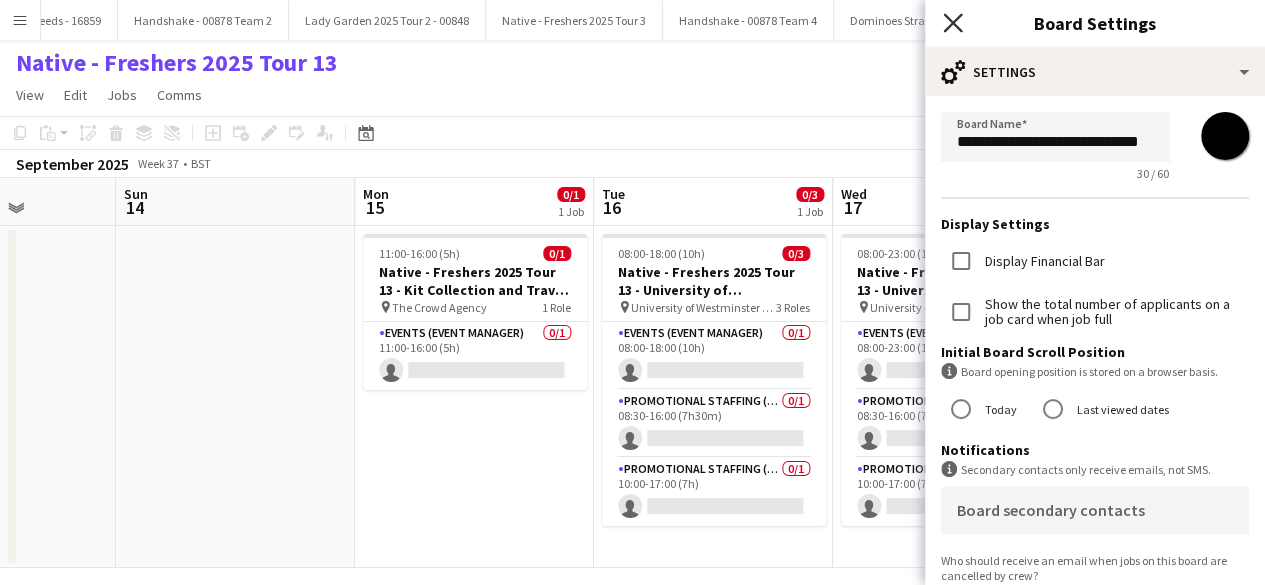 click 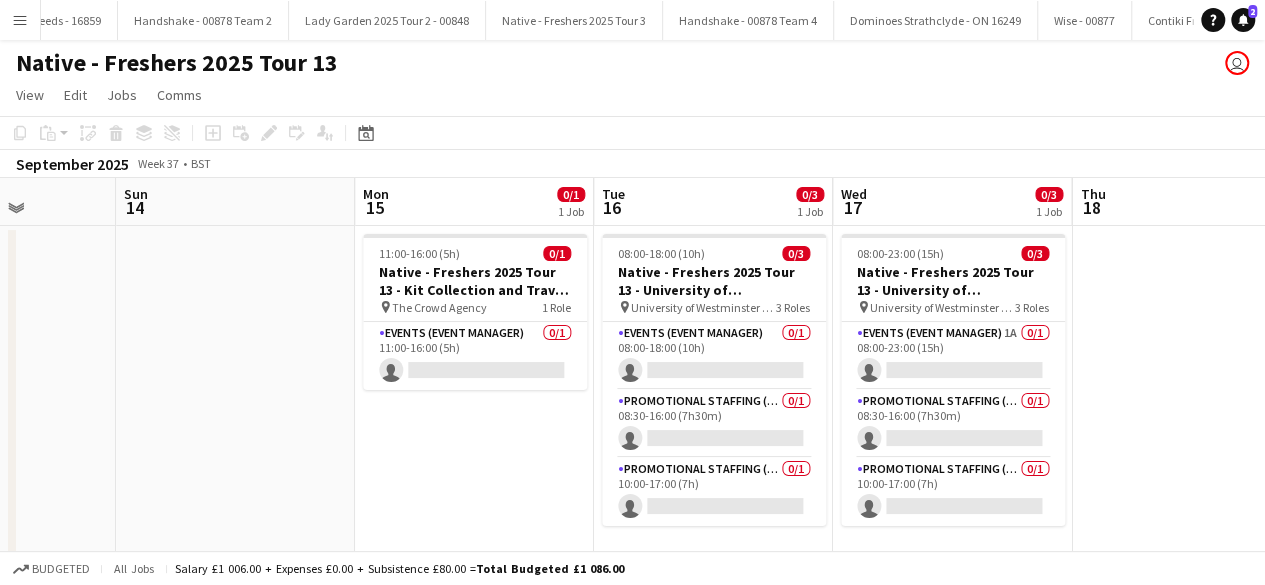 click on "Menu" at bounding box center [20, 20] 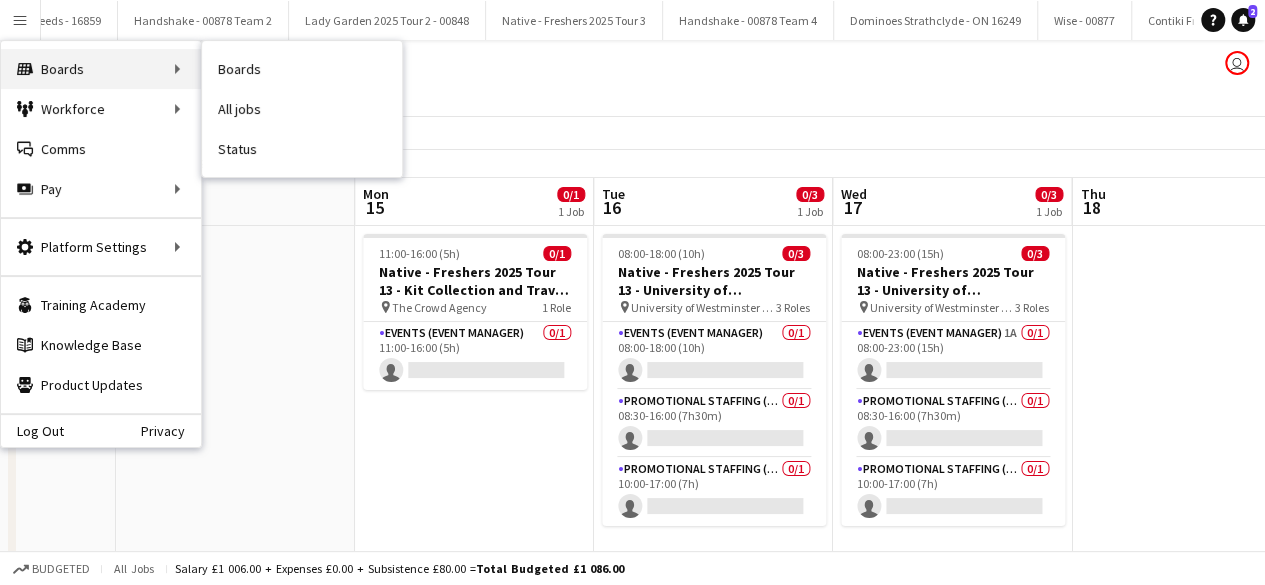 click on "Boards
Boards" at bounding box center [101, 69] 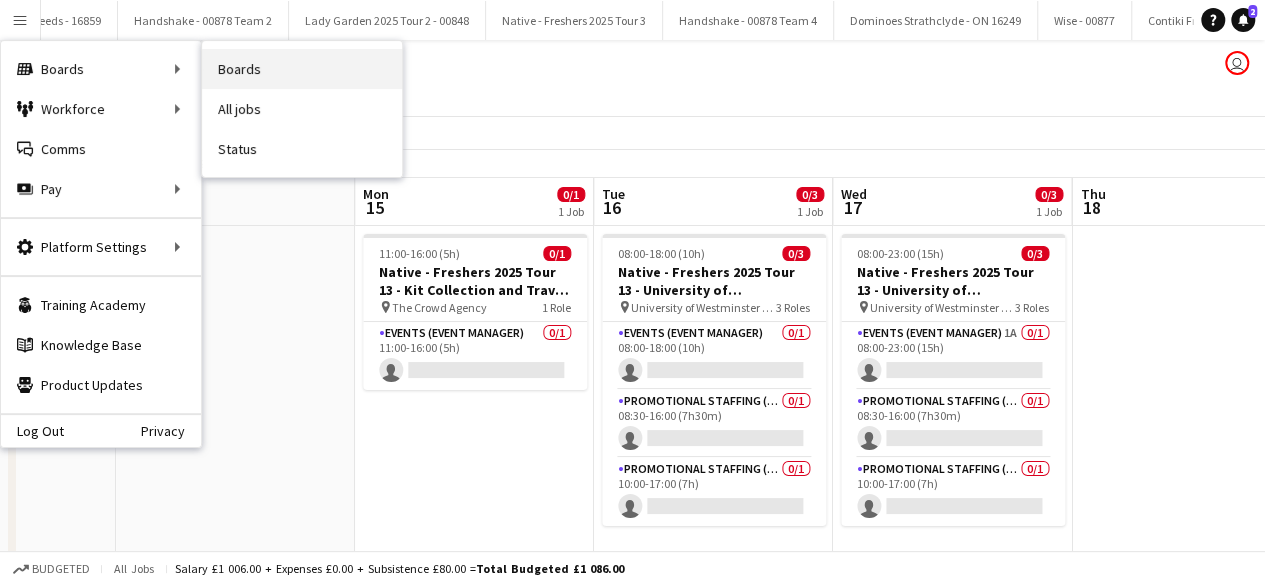 click on "Boards" at bounding box center (302, 69) 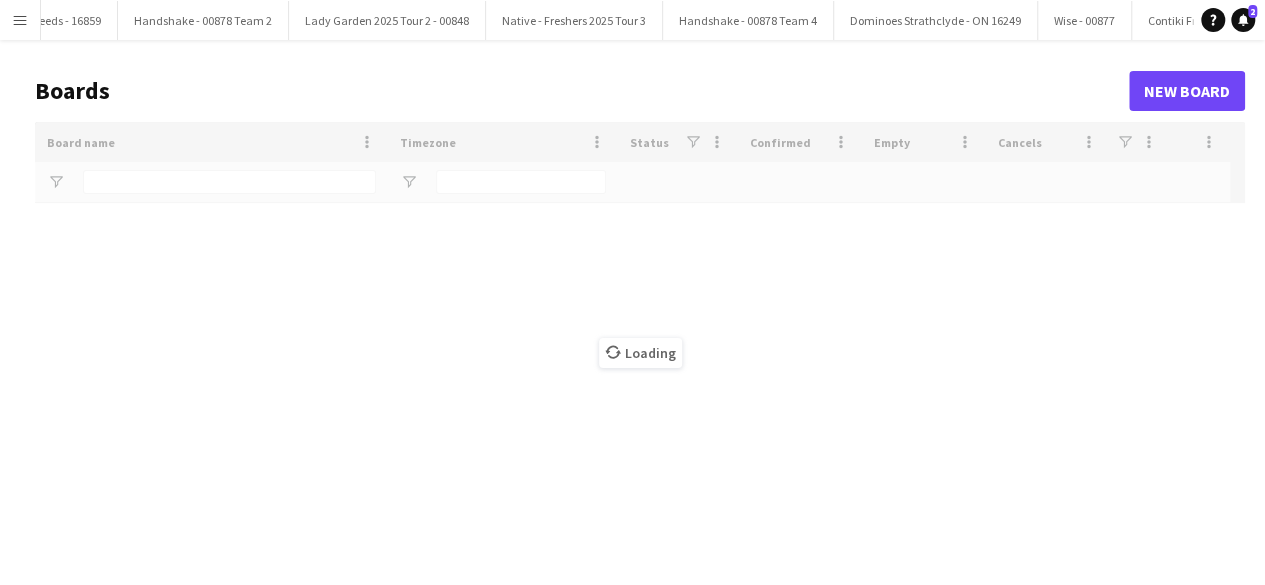 type on "**********" 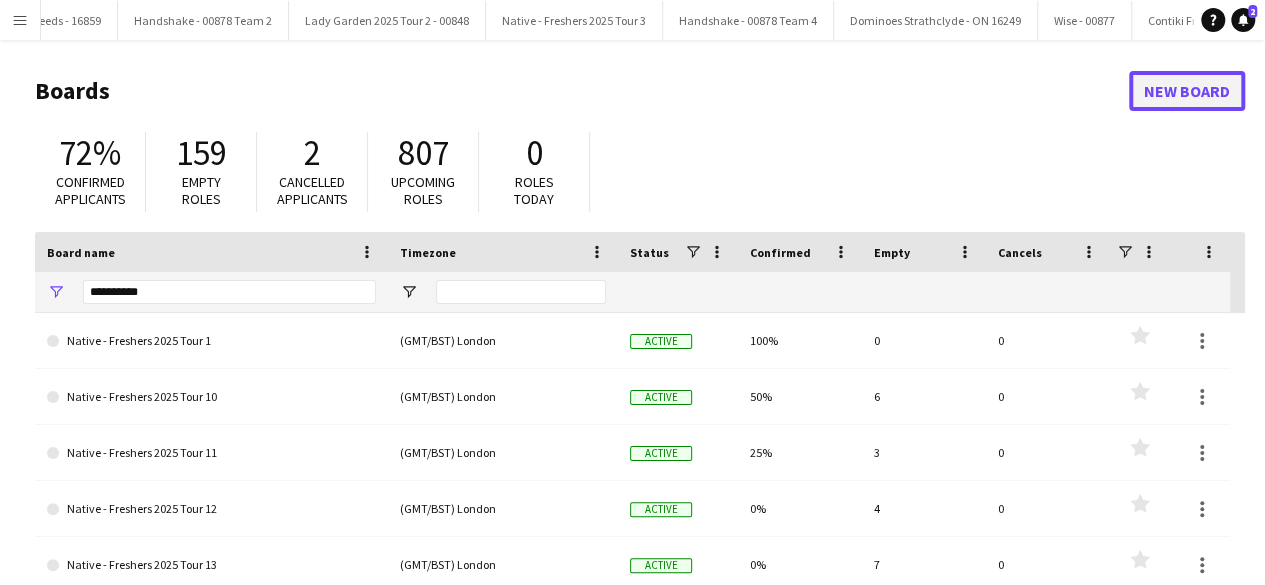 click on "New Board" 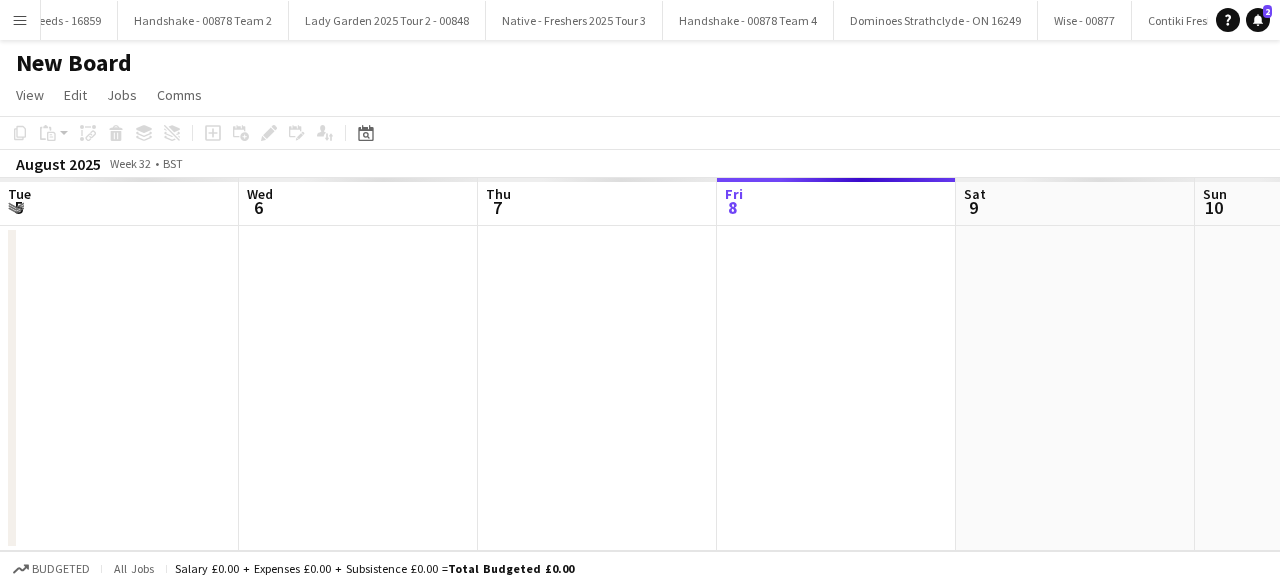scroll, scrollTop: 0, scrollLeft: 478, axis: horizontal 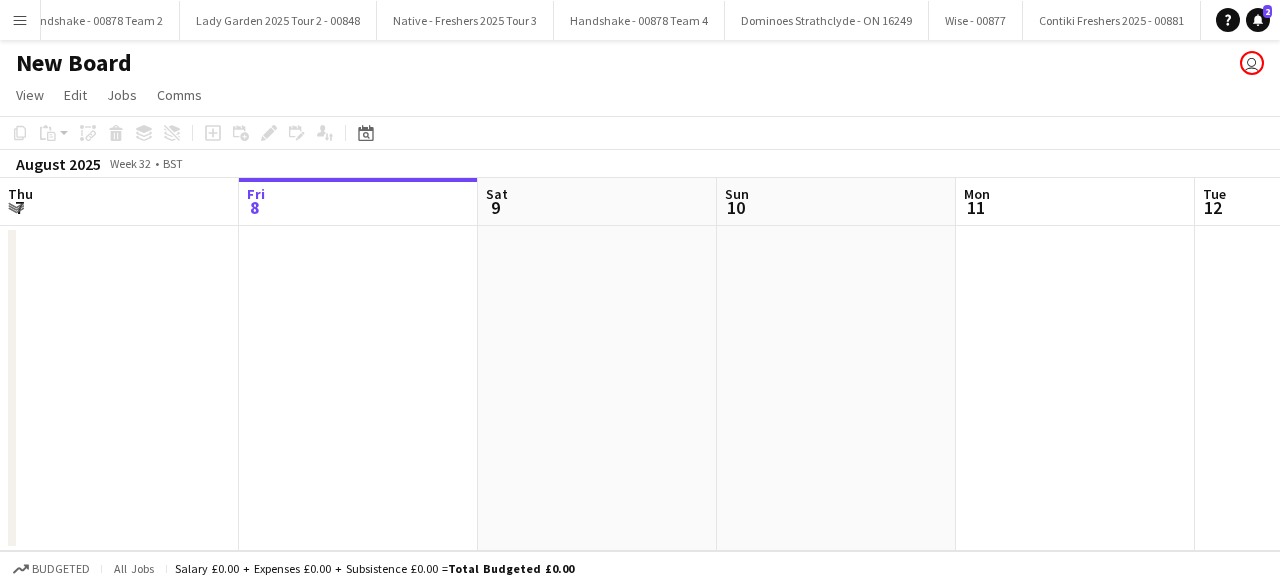click on "New Board" 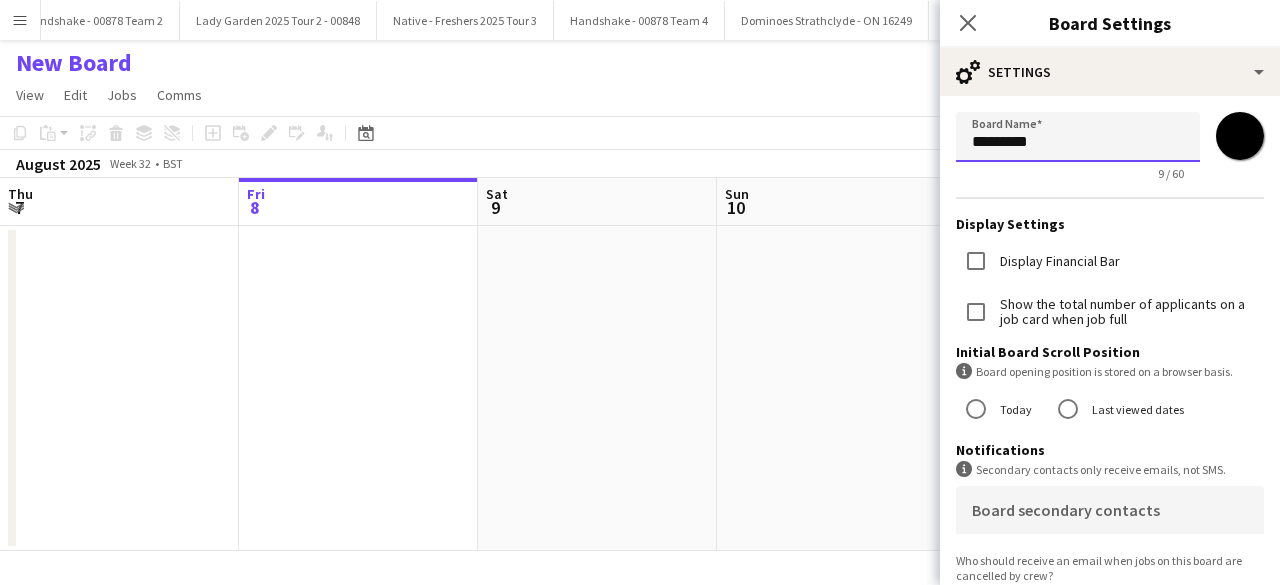 click on "*********" at bounding box center (1078, 137) 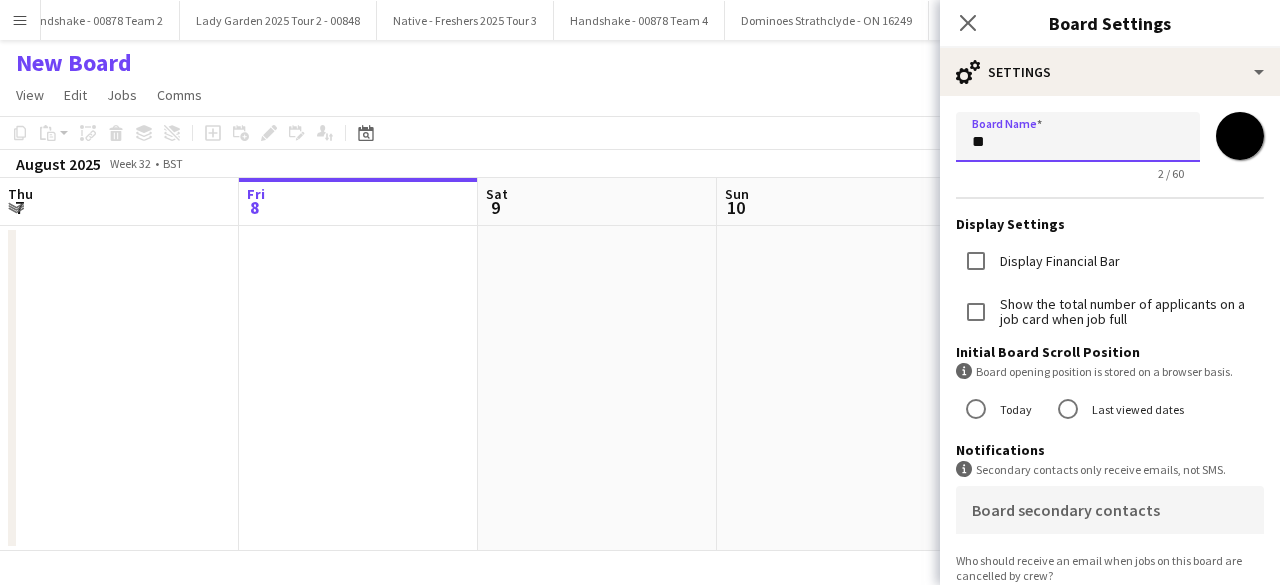 type on "*" 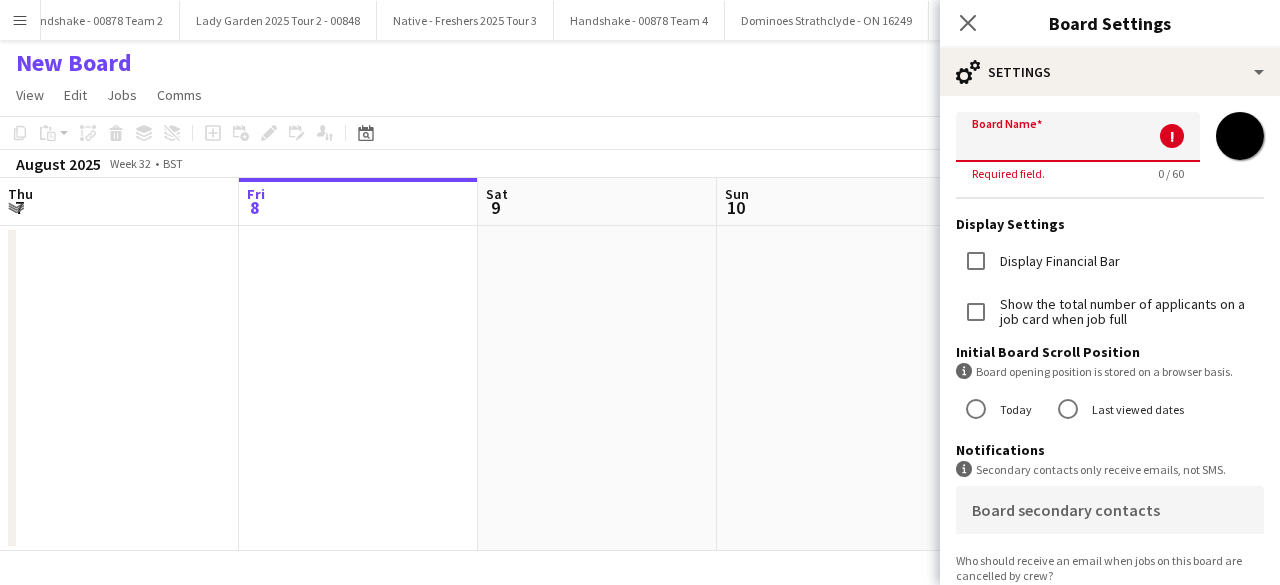 paste on "**********" 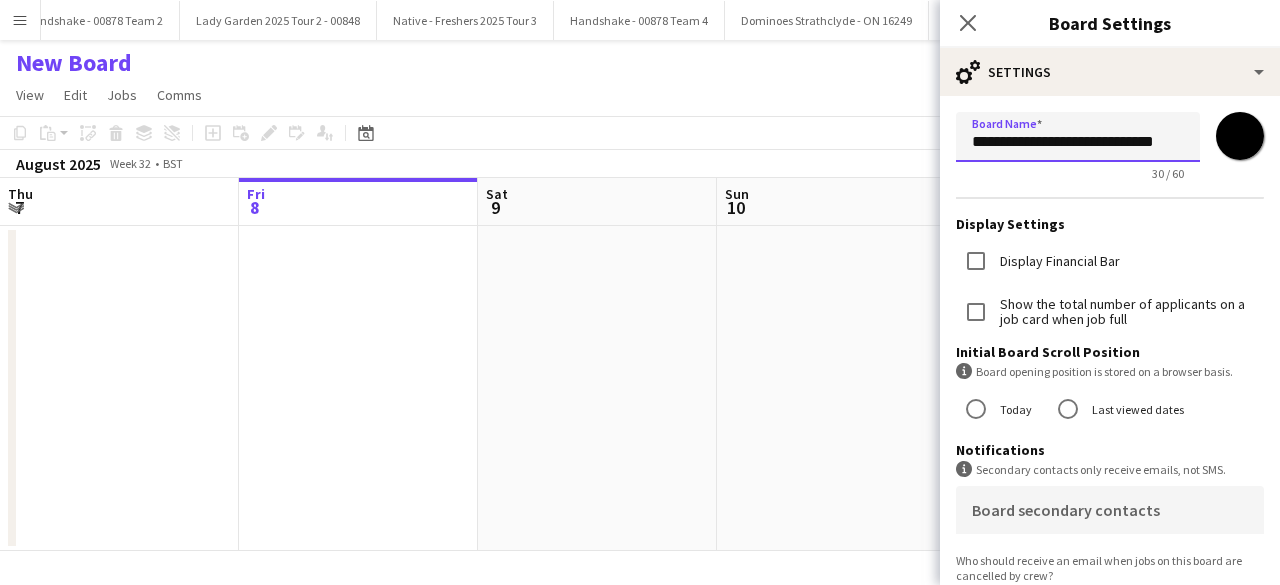 scroll, scrollTop: 0, scrollLeft: 2, axis: horizontal 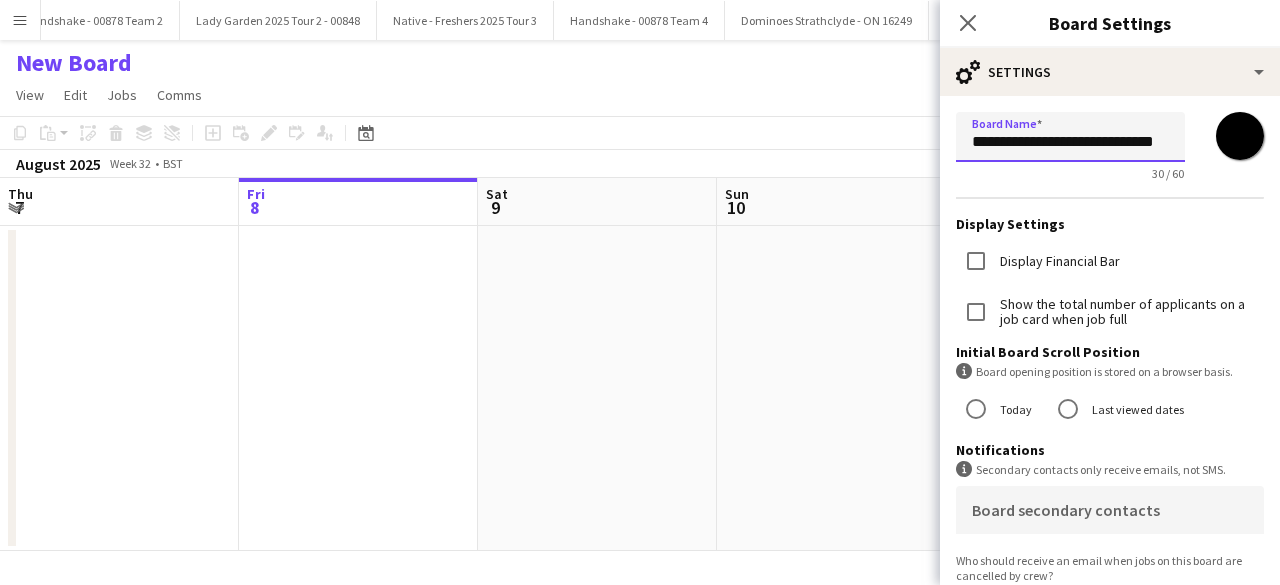 click on "**********" at bounding box center (1070, 137) 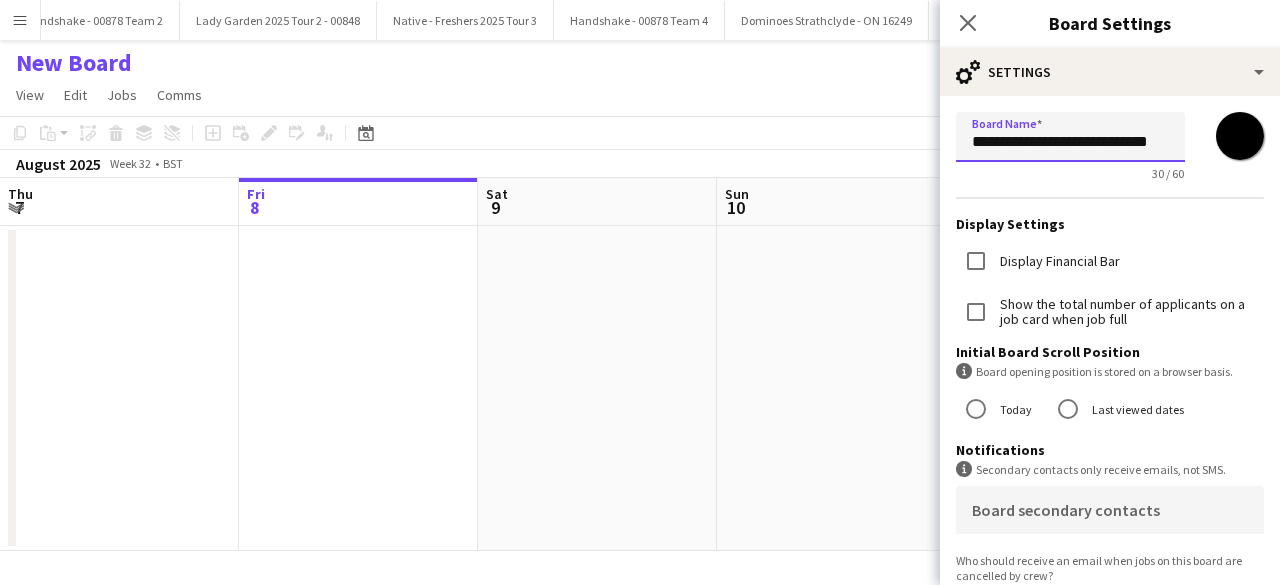 scroll, scrollTop: 0, scrollLeft: 0, axis: both 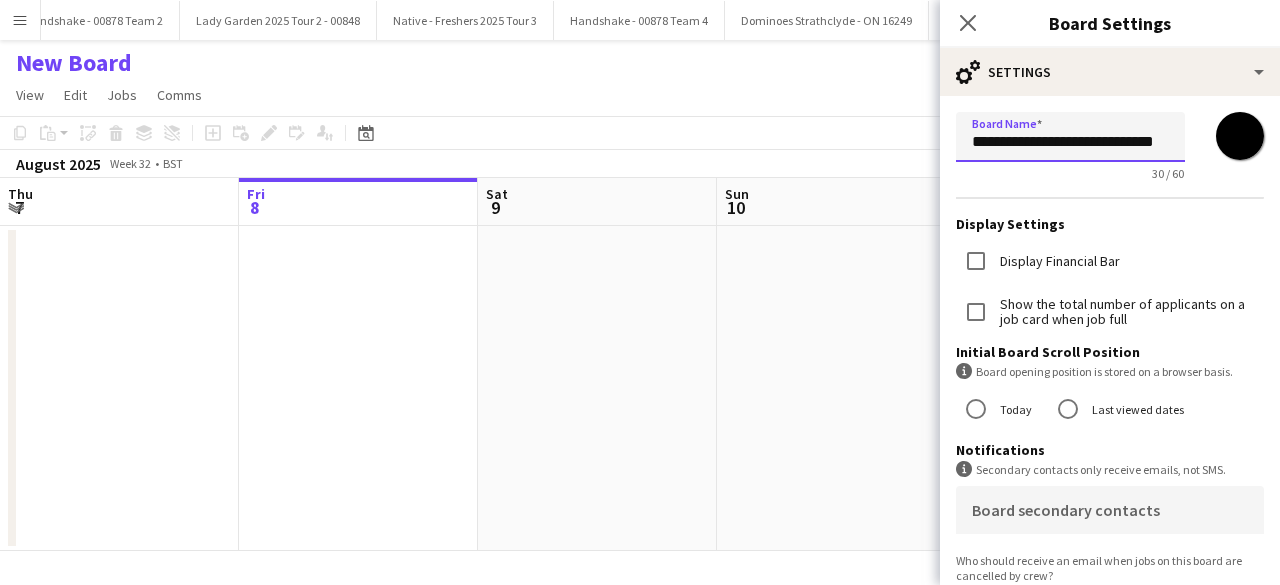 click on "**********" at bounding box center (1070, 137) 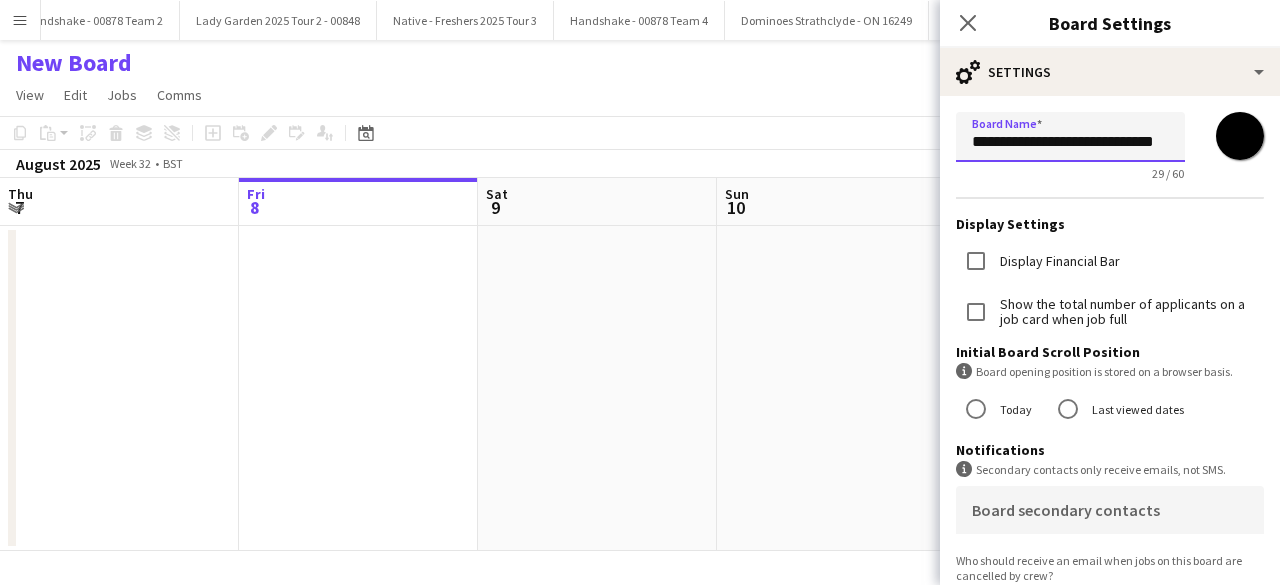 scroll, scrollTop: 0, scrollLeft: 2, axis: horizontal 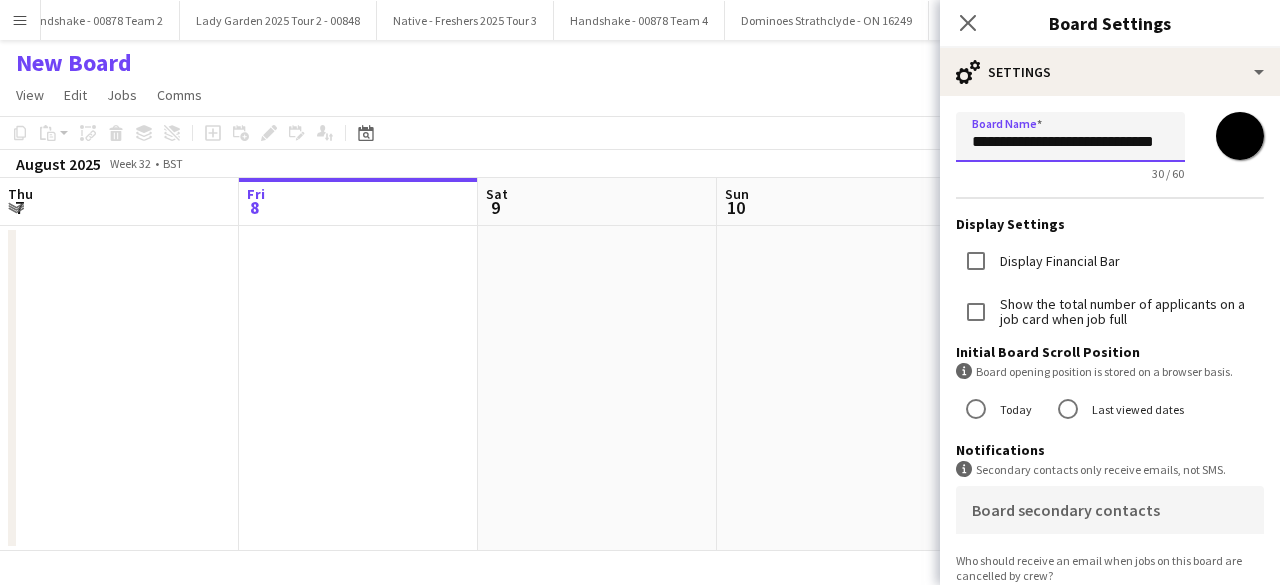 type on "**********" 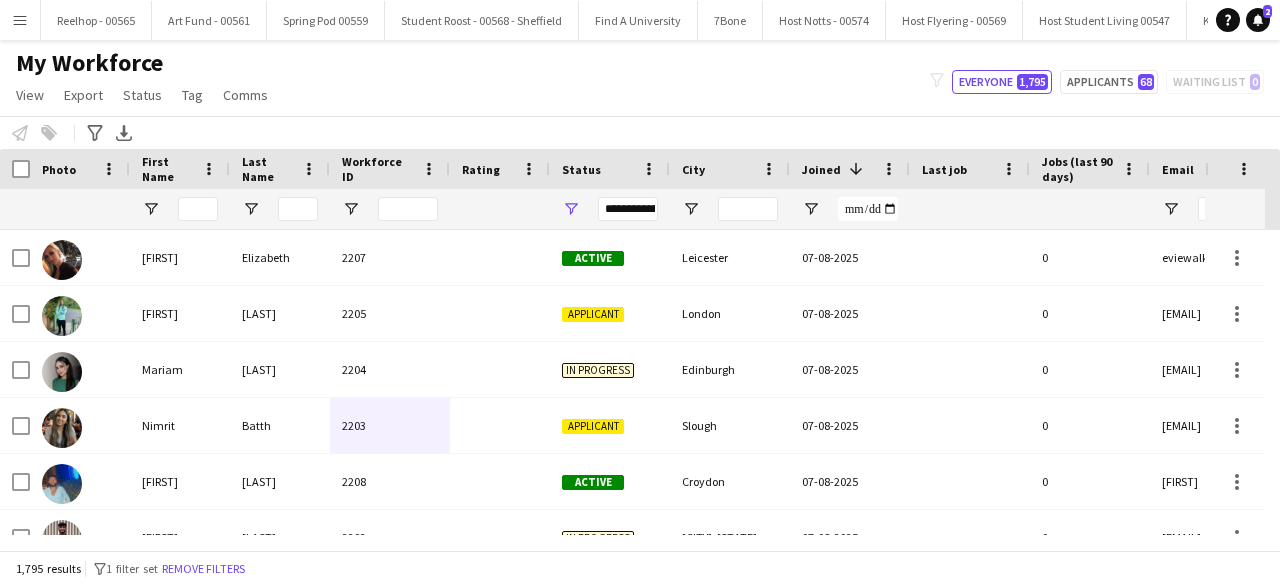 scroll, scrollTop: 0, scrollLeft: 0, axis: both 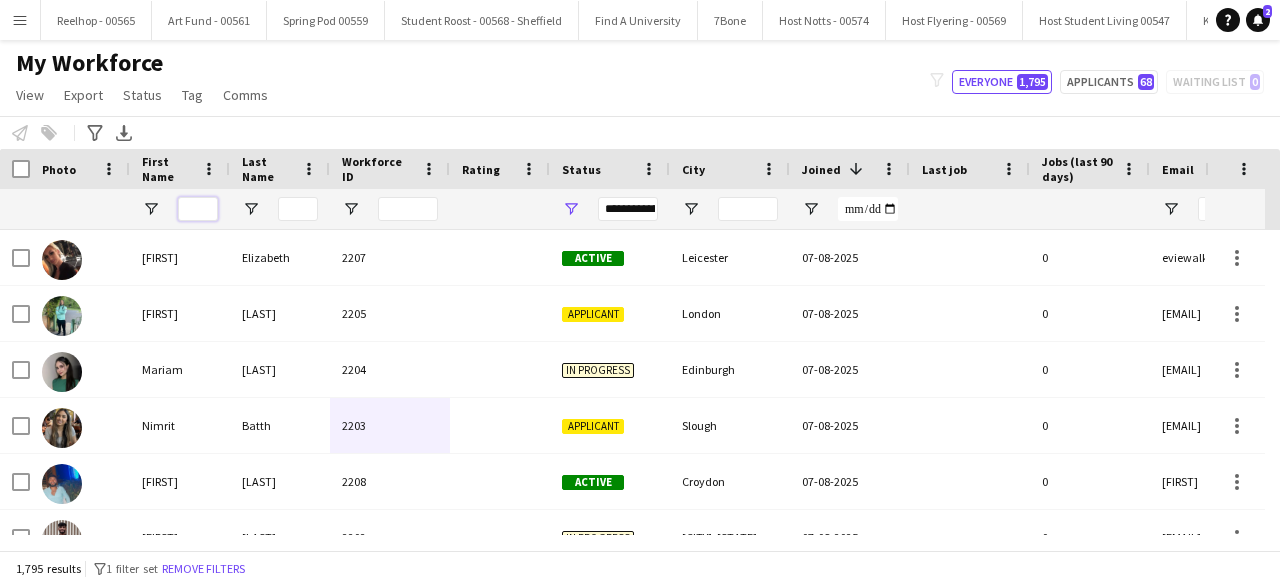 click at bounding box center (198, 209) 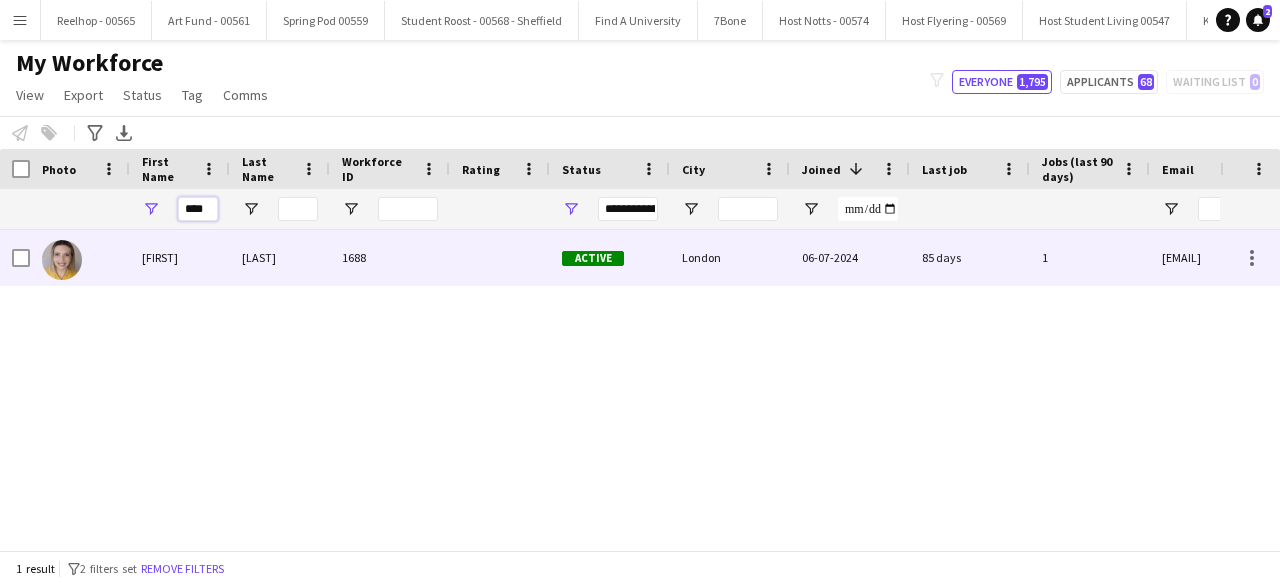 type on "****" 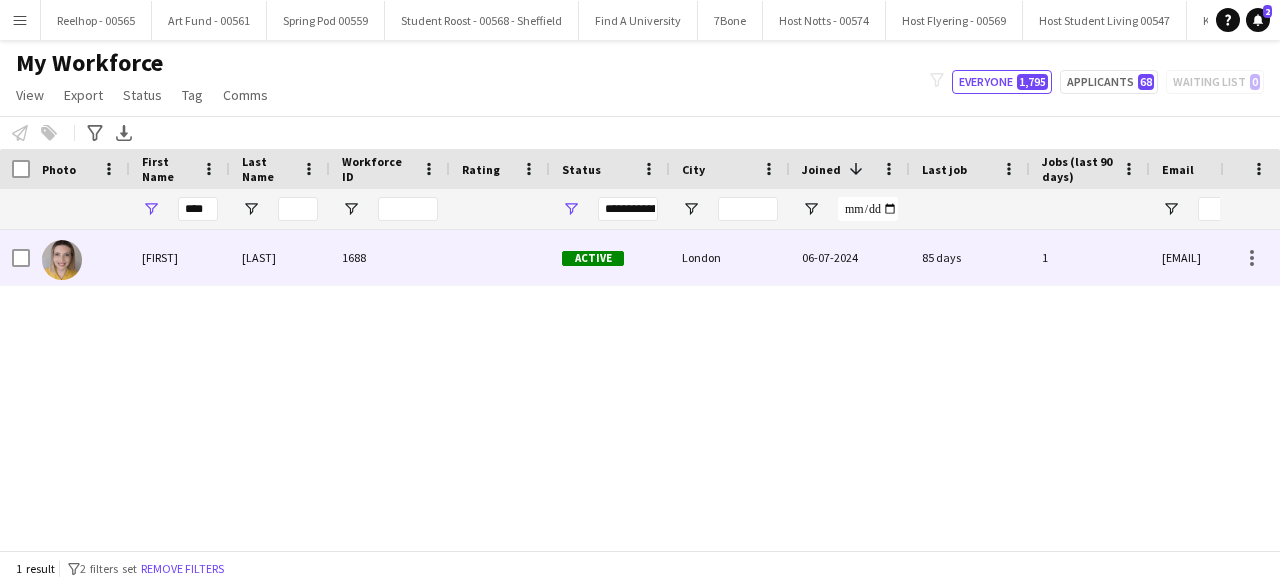 click on "Larissa" at bounding box center [180, 257] 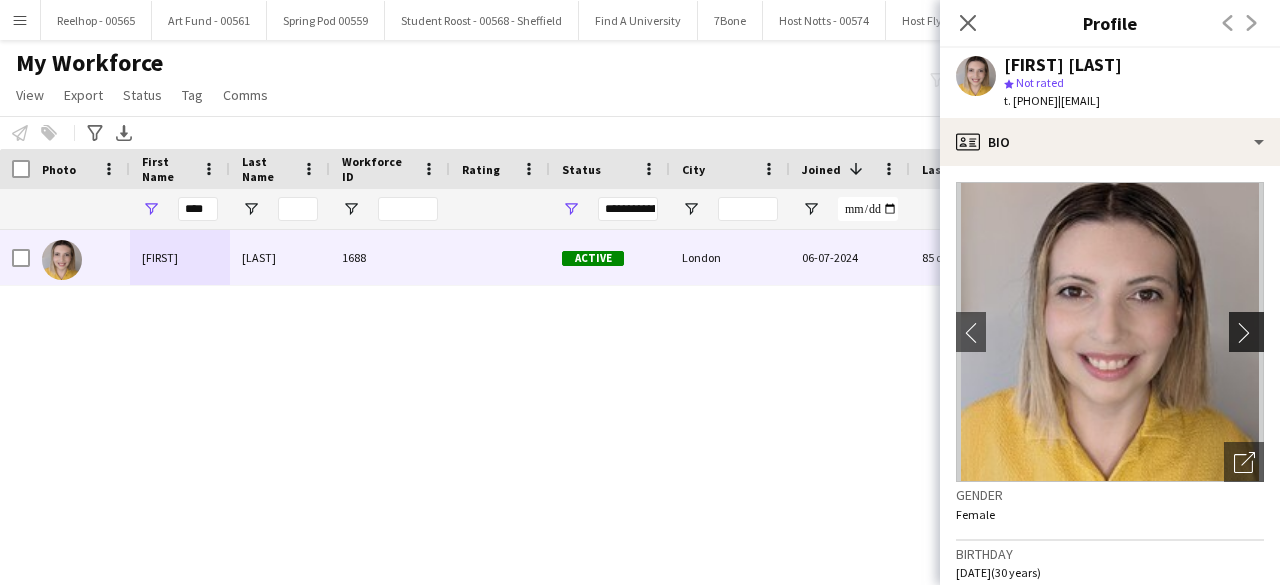 click on "chevron-right" 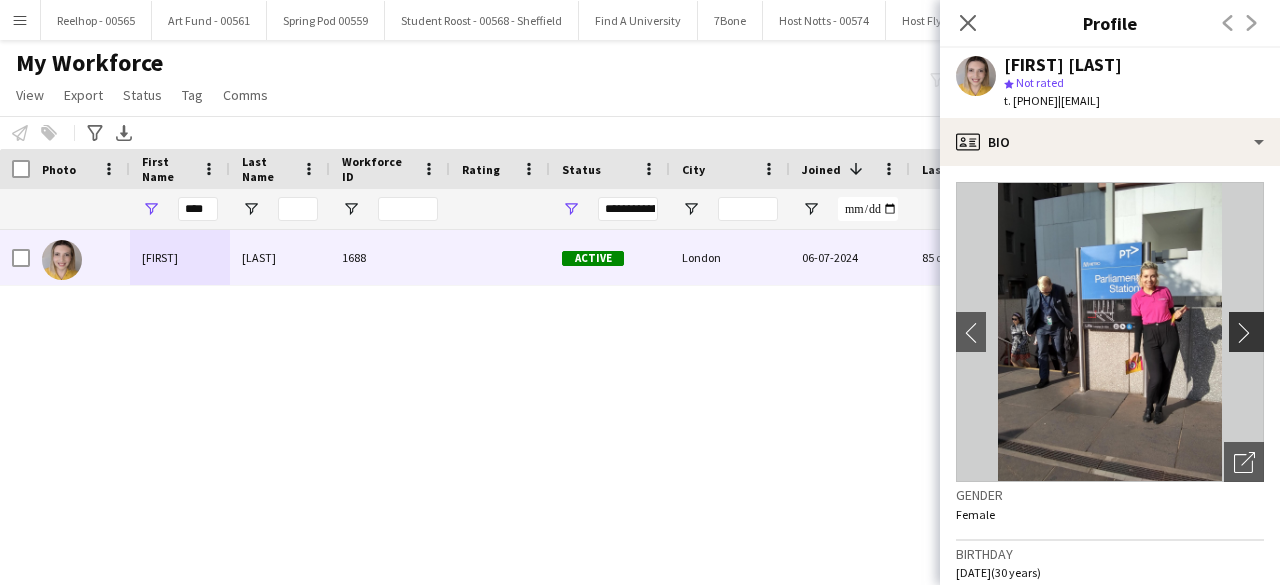 click on "chevron-right" 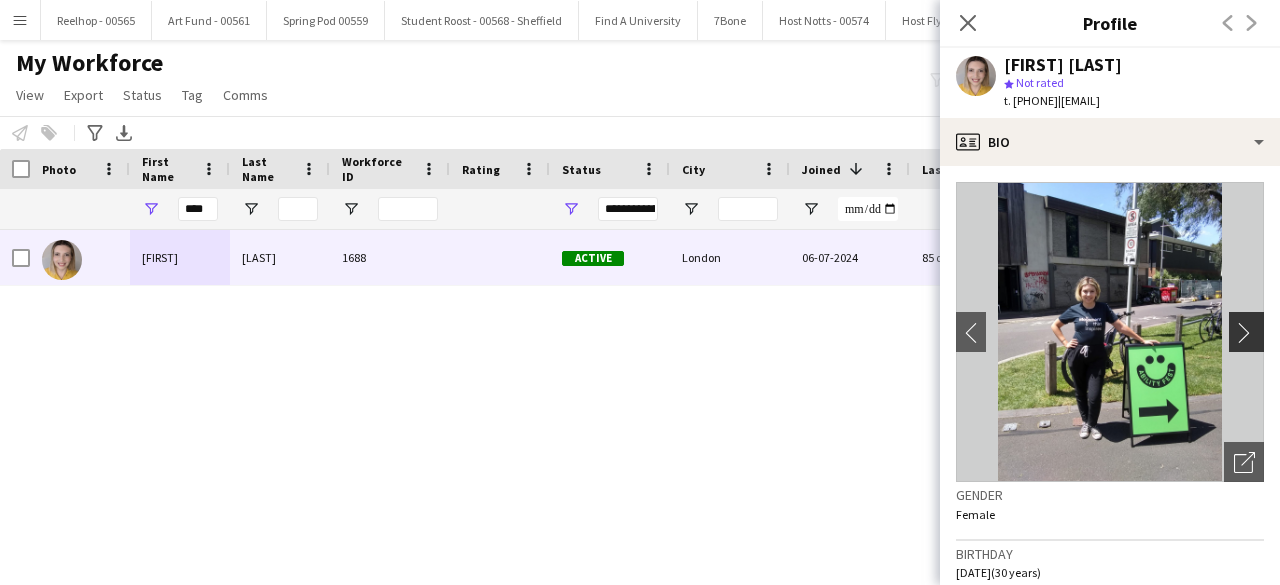 click on "chevron-right" 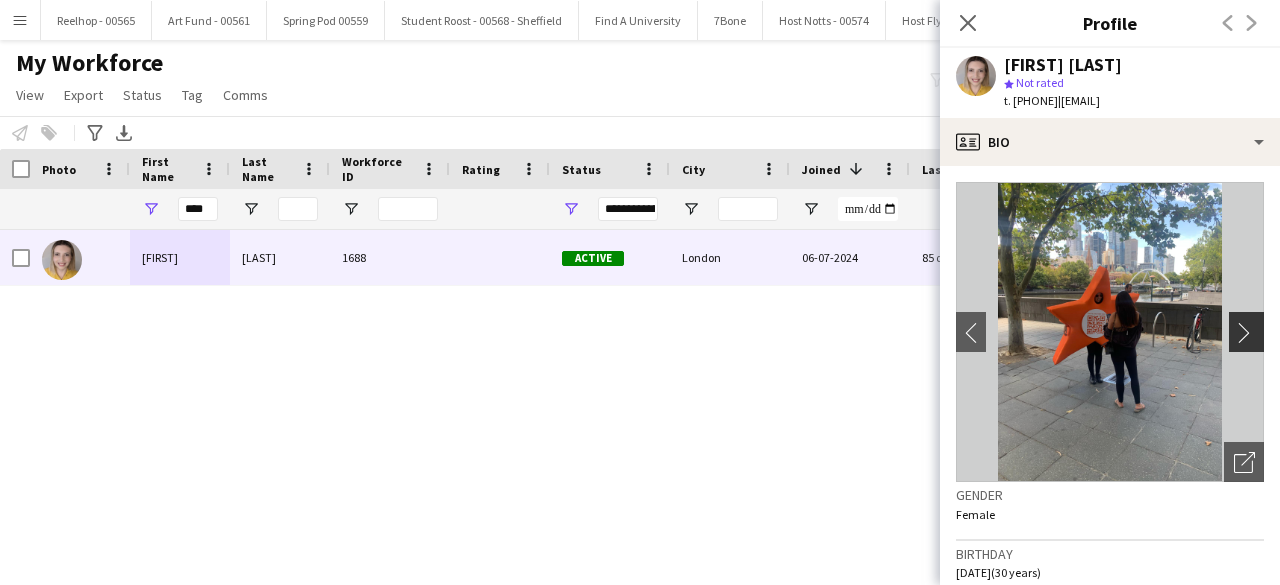 click on "chevron-right" 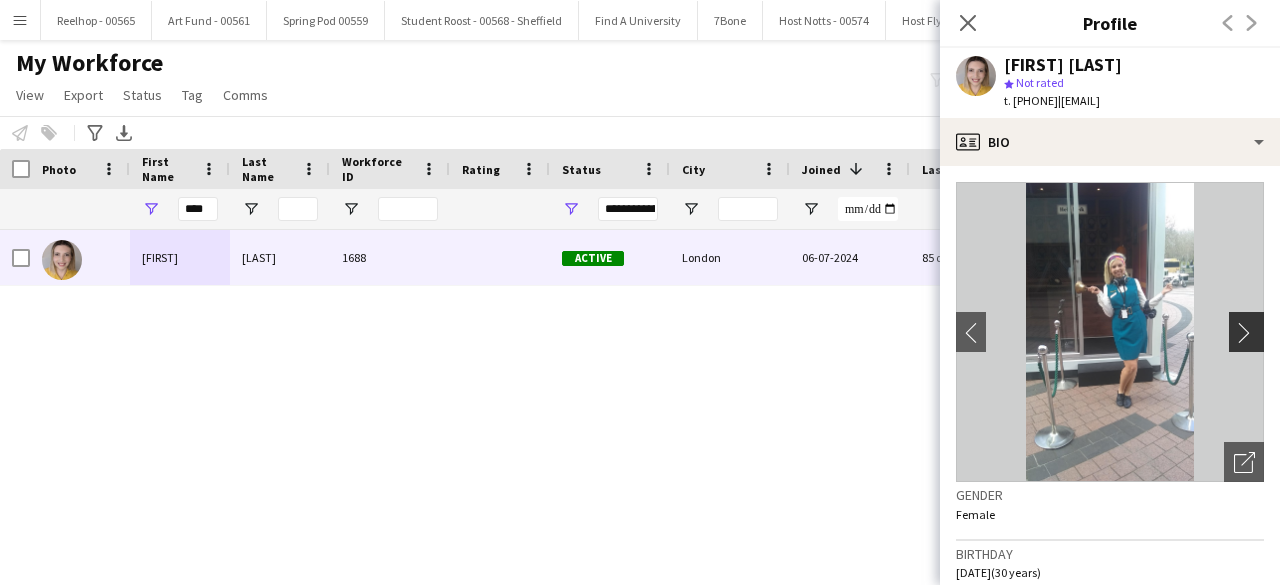 click on "chevron-right" 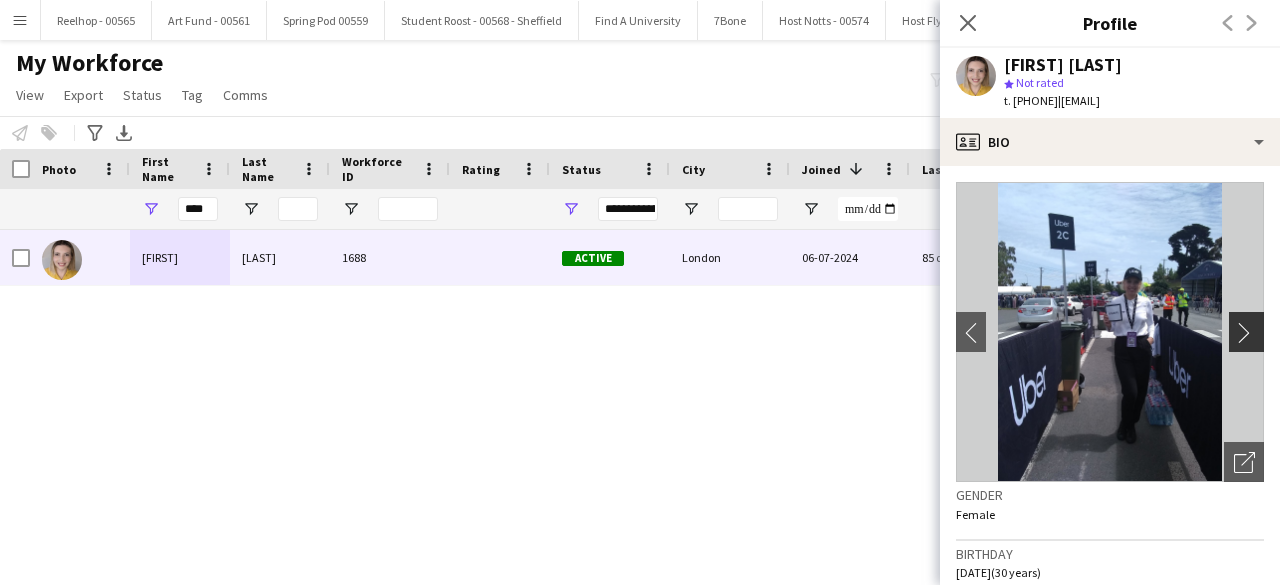 click on "chevron-right" 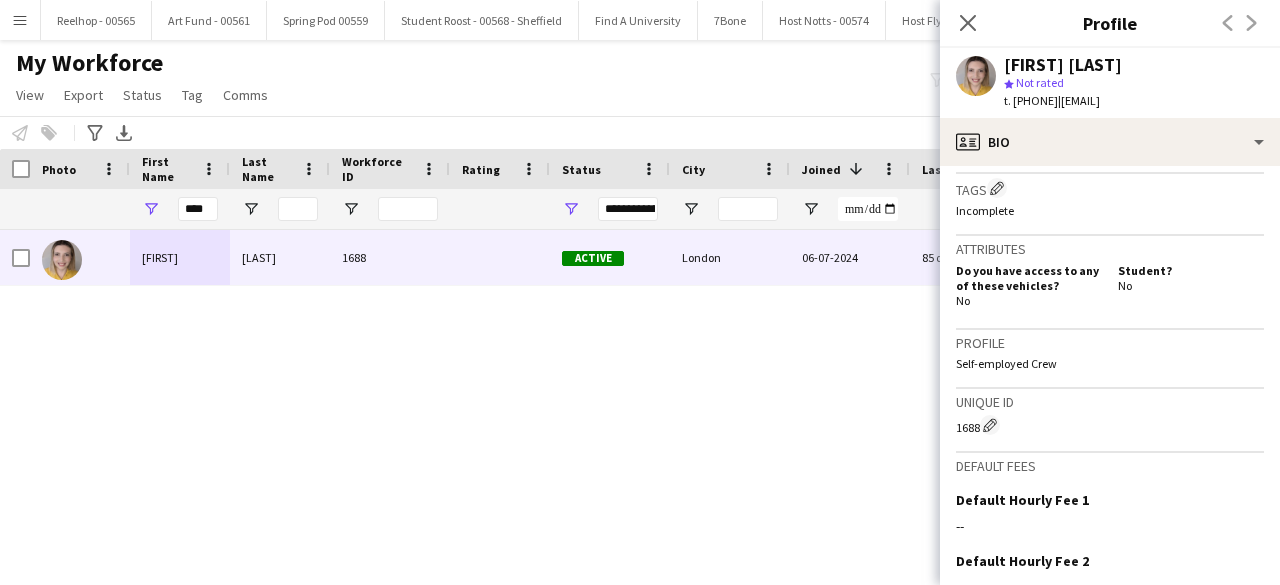 scroll, scrollTop: 801, scrollLeft: 0, axis: vertical 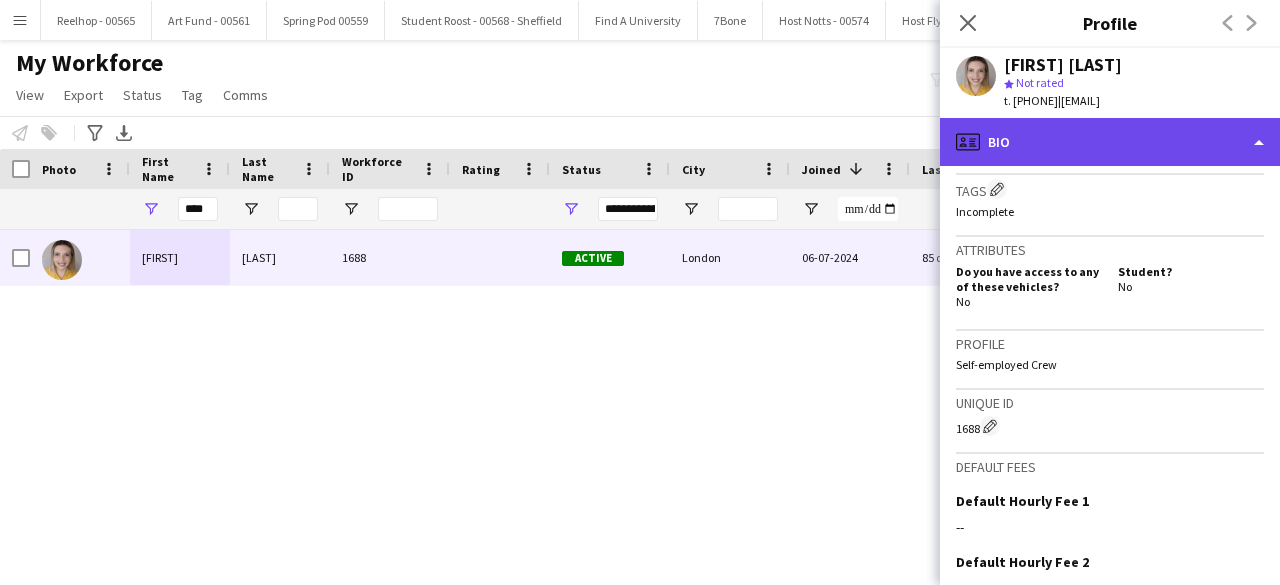 click on "profile
Bio" 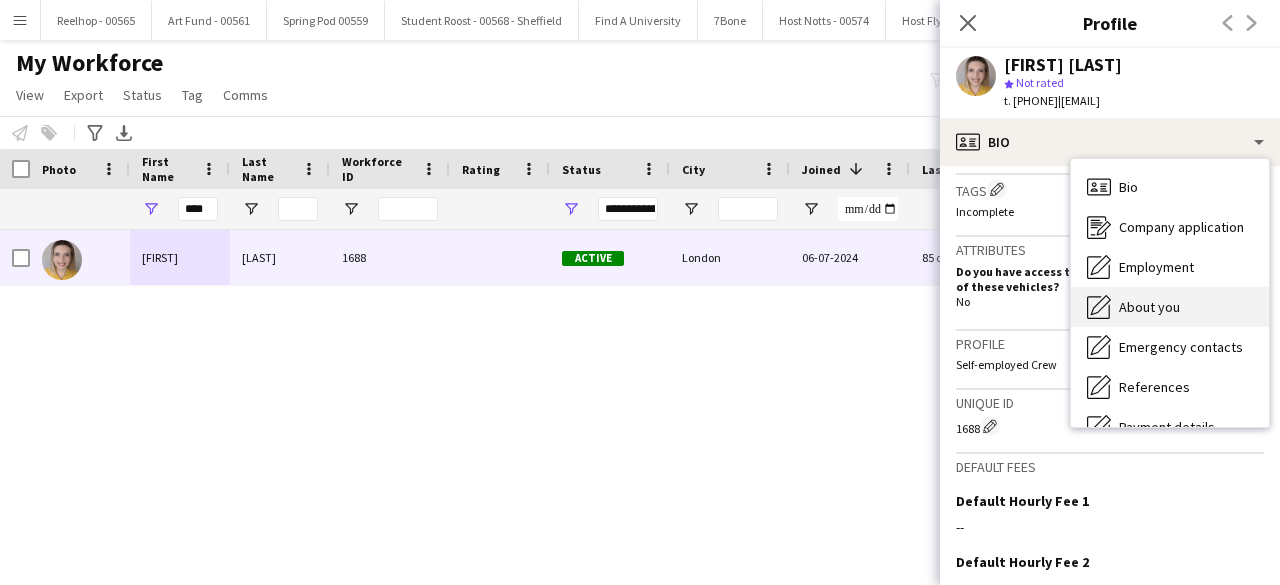click on "About you" at bounding box center [1149, 307] 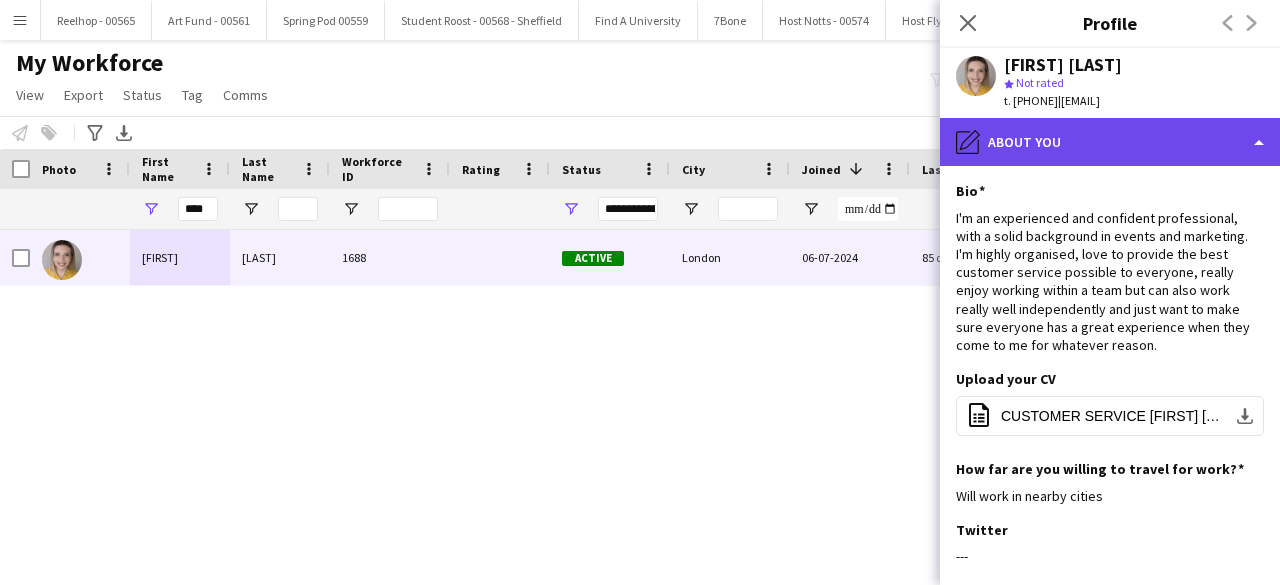 click on "pencil4
About you" 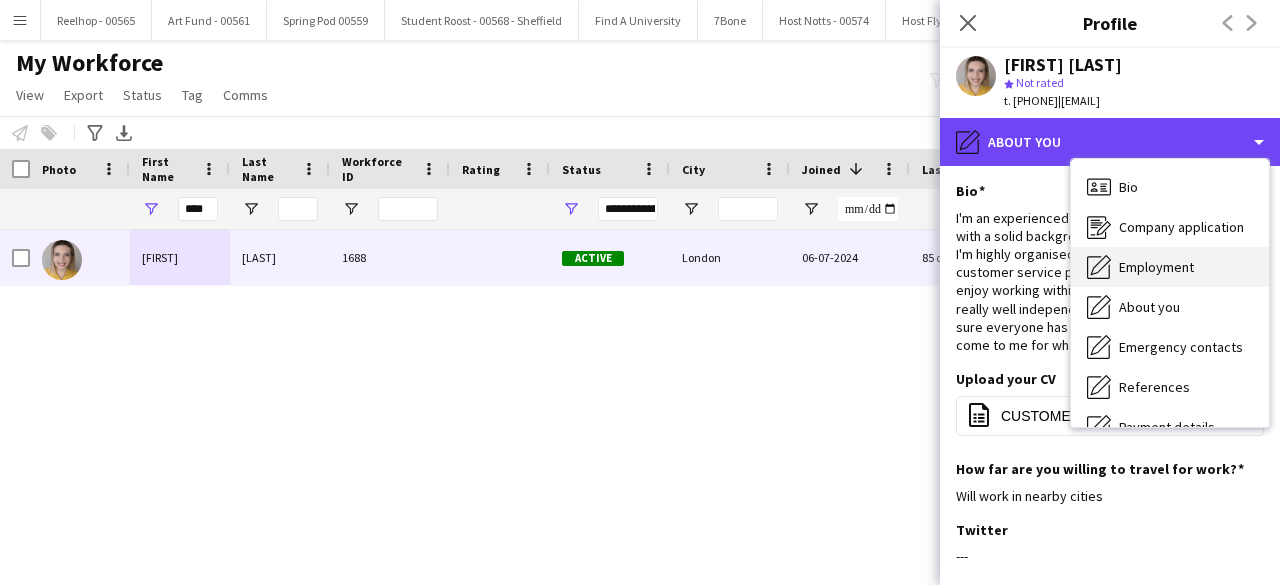 scroll, scrollTop: 188, scrollLeft: 0, axis: vertical 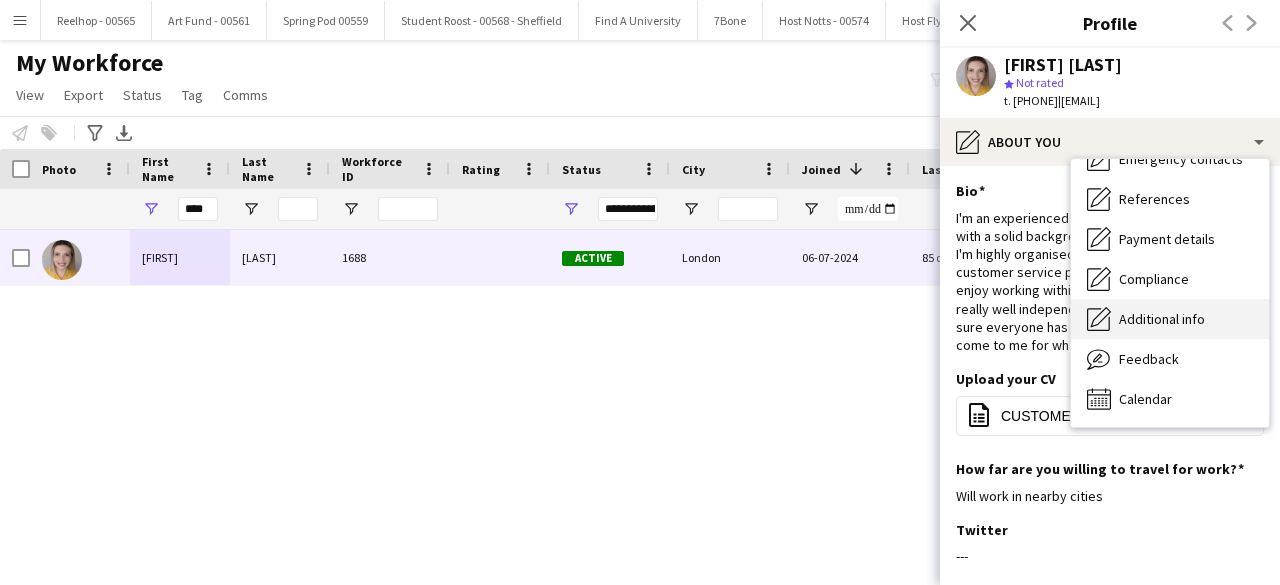 click on "Additional info" at bounding box center (1162, 319) 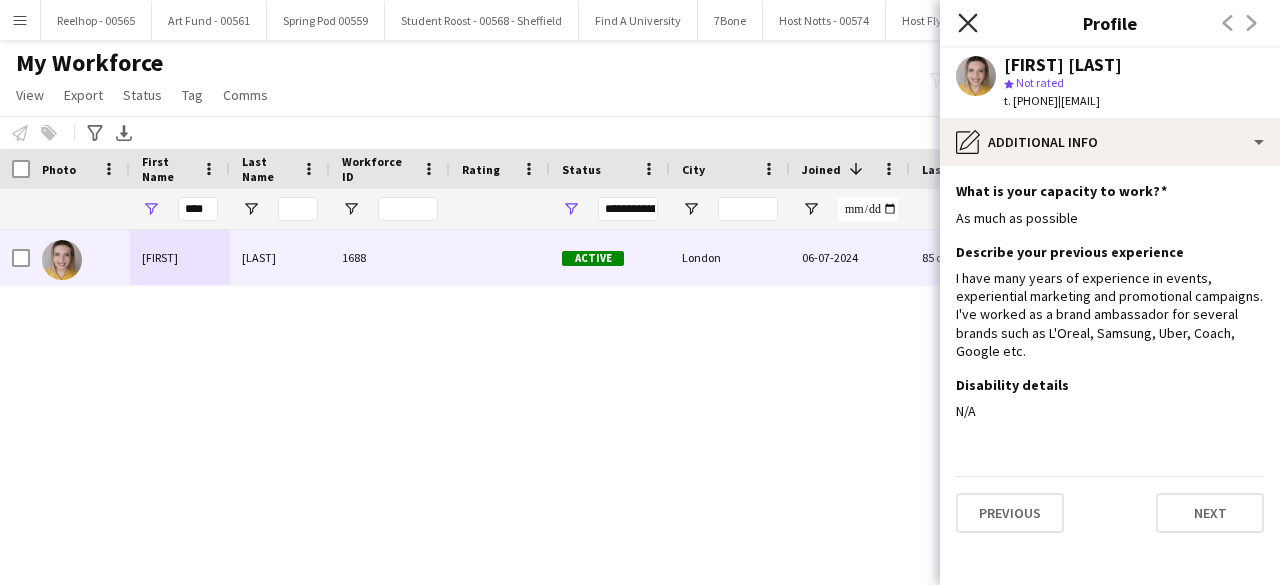 click 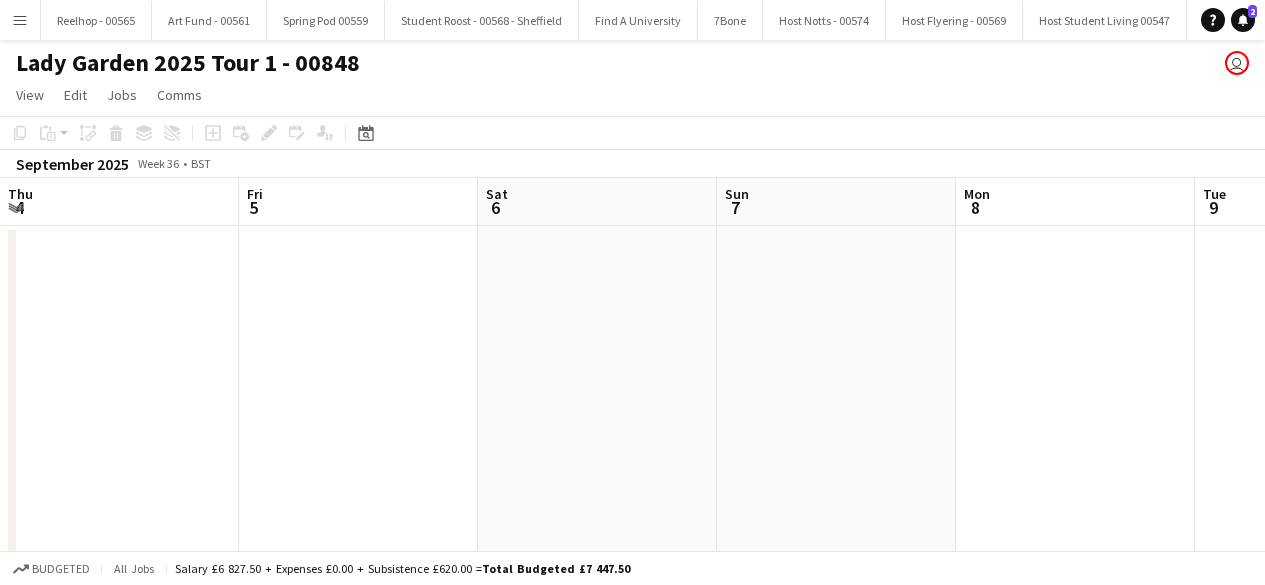 scroll, scrollTop: 0, scrollLeft: 0, axis: both 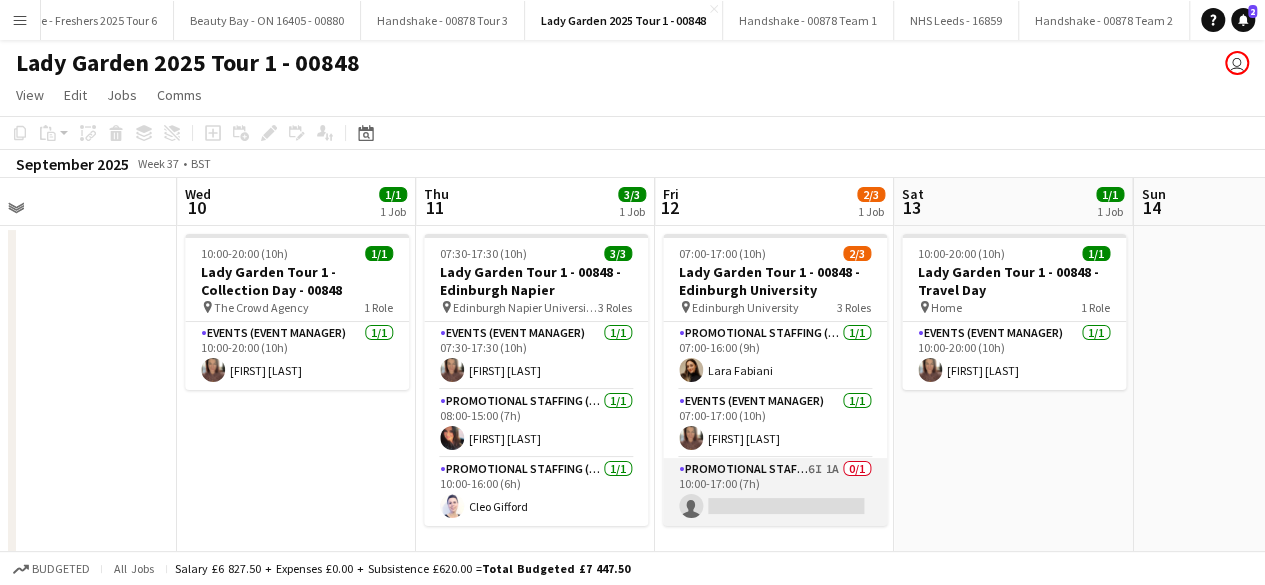 click on "Promotional Staffing (Brand Ambassadors)   6I   1A   0/1   10:00-17:00 (7h)
single-neutral-actions" at bounding box center [775, 492] 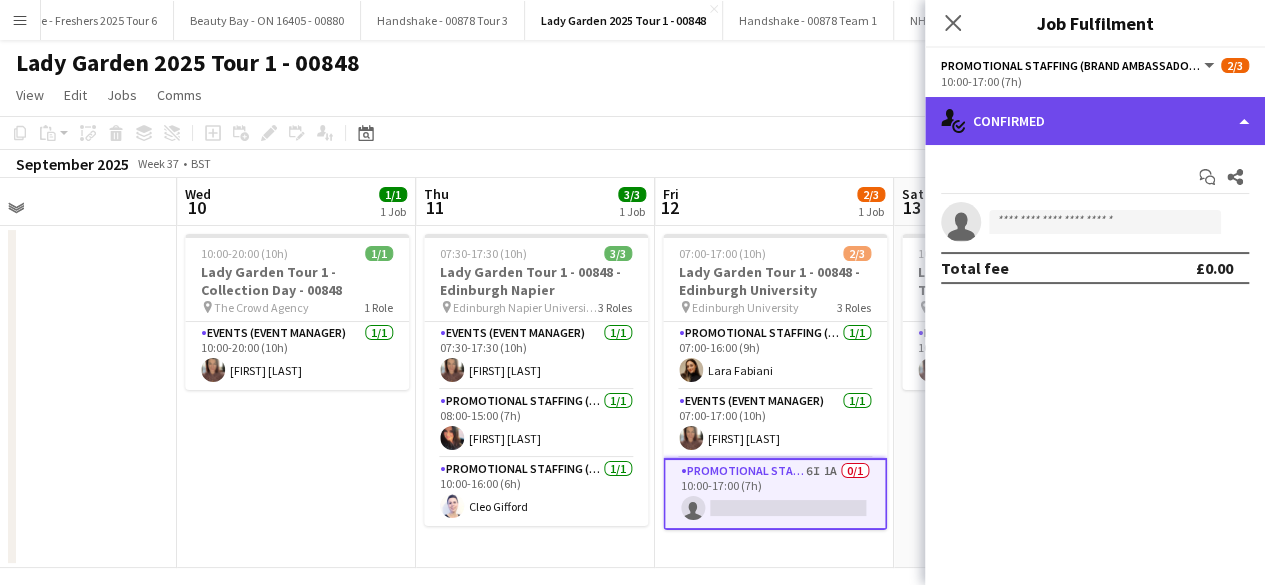 click on "single-neutral-actions-check-2
Confirmed" 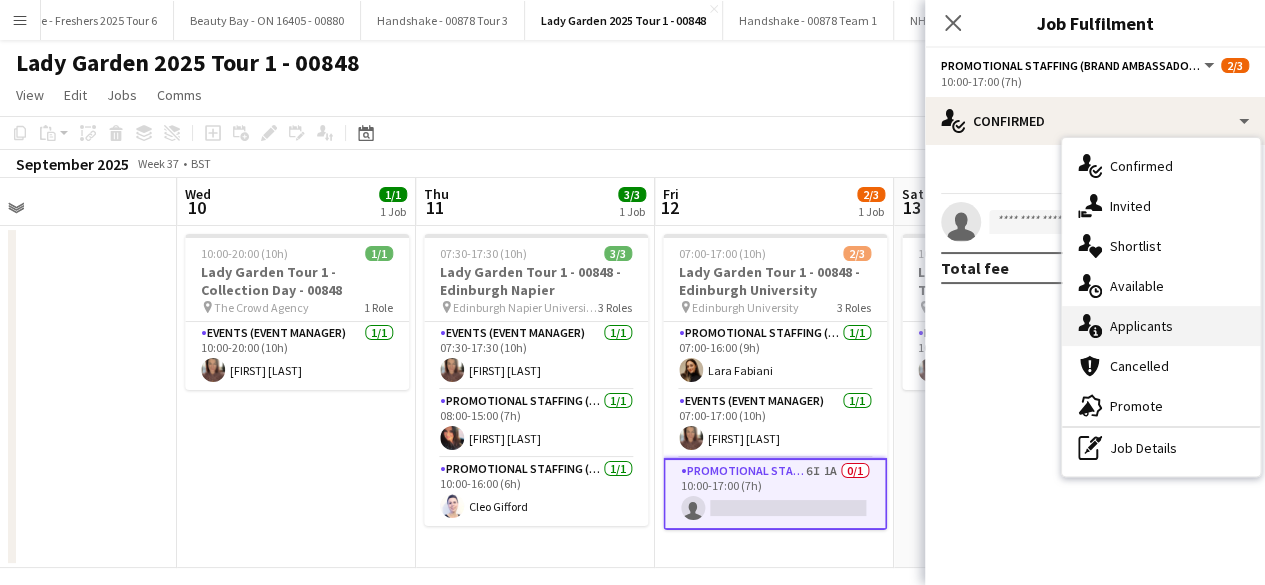 click on "single-neutral-actions-information
Applicants" at bounding box center (1161, 326) 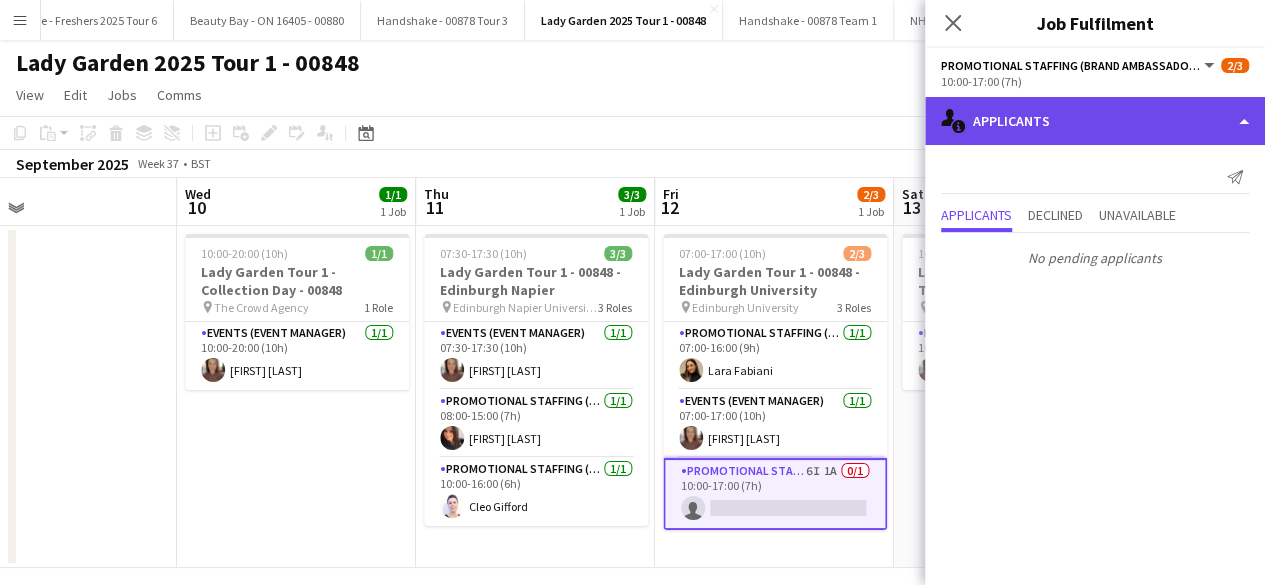 click on "single-neutral-actions-information
Applicants" 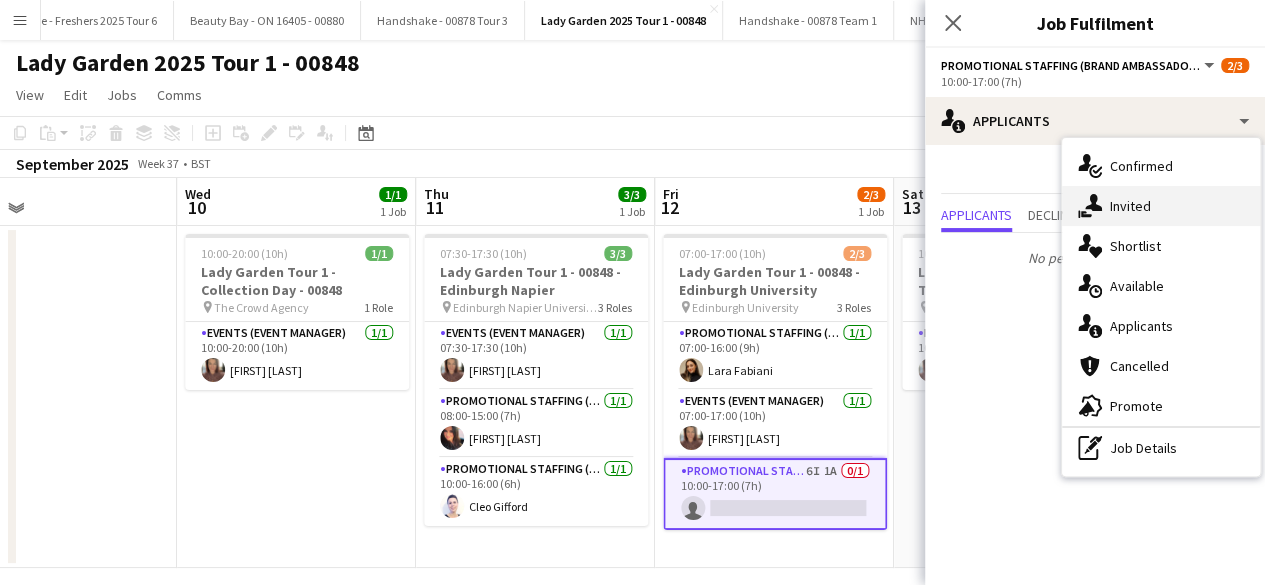 click on "single-neutral-actions-share-1
Invited" at bounding box center [1161, 206] 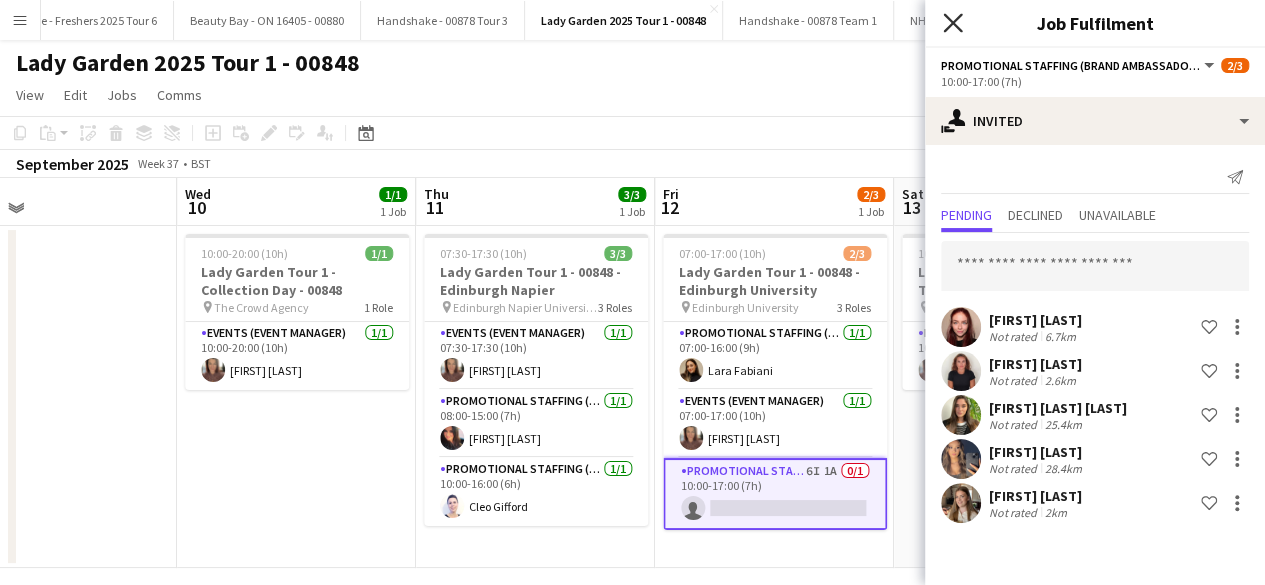 click 